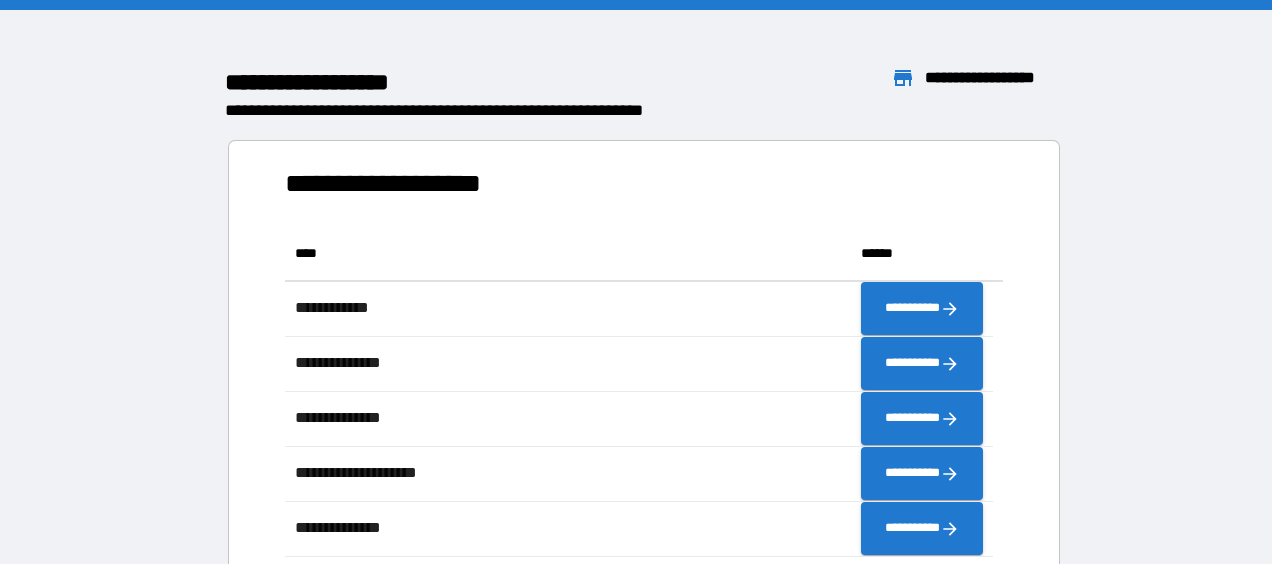 scroll, scrollTop: 0, scrollLeft: 0, axis: both 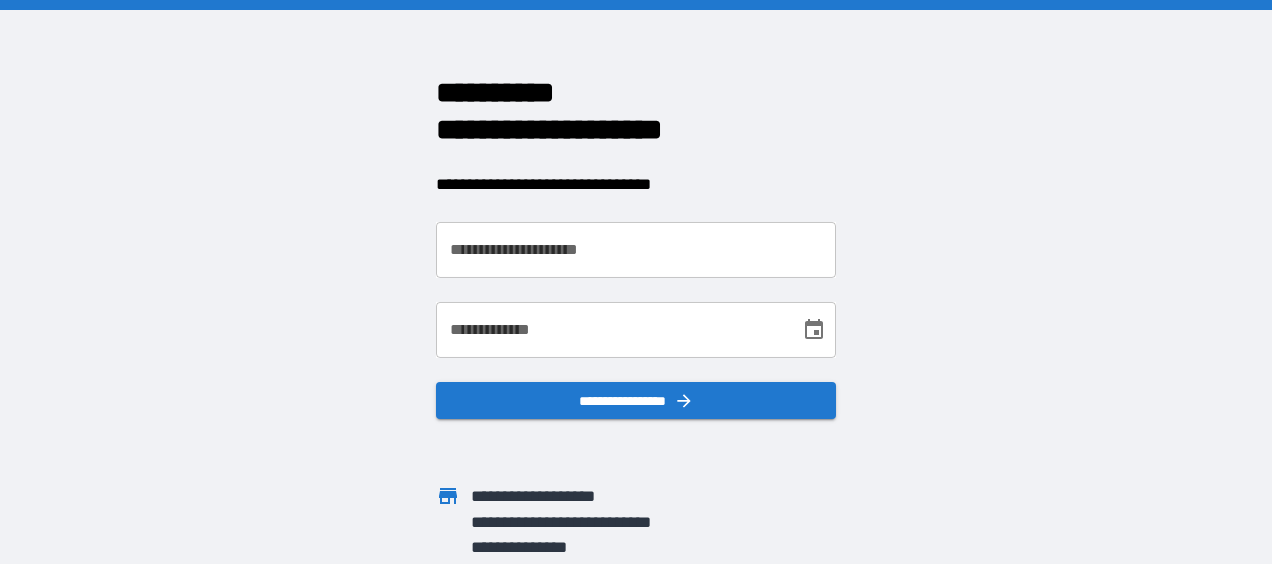 click on "**********" at bounding box center (636, 250) 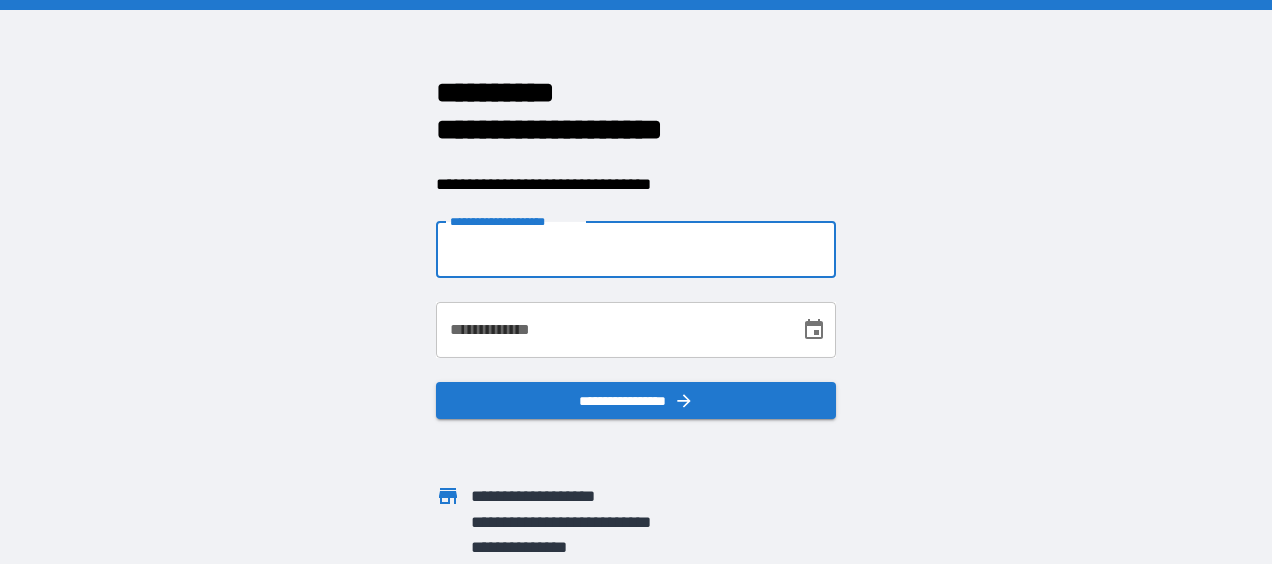 type on "**********" 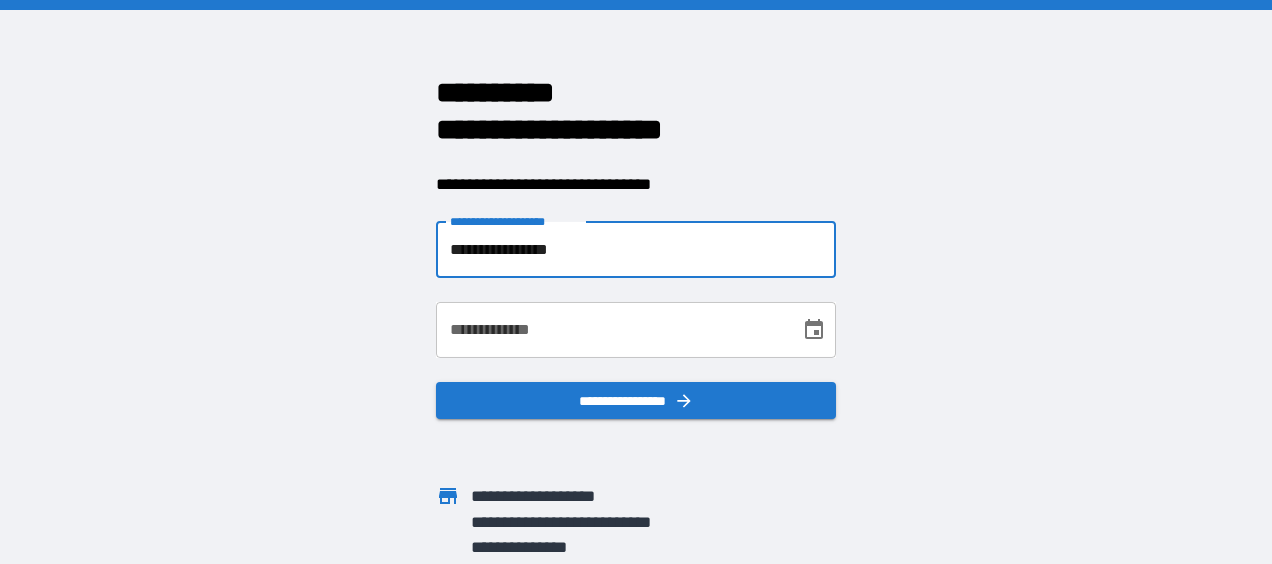 type on "**********" 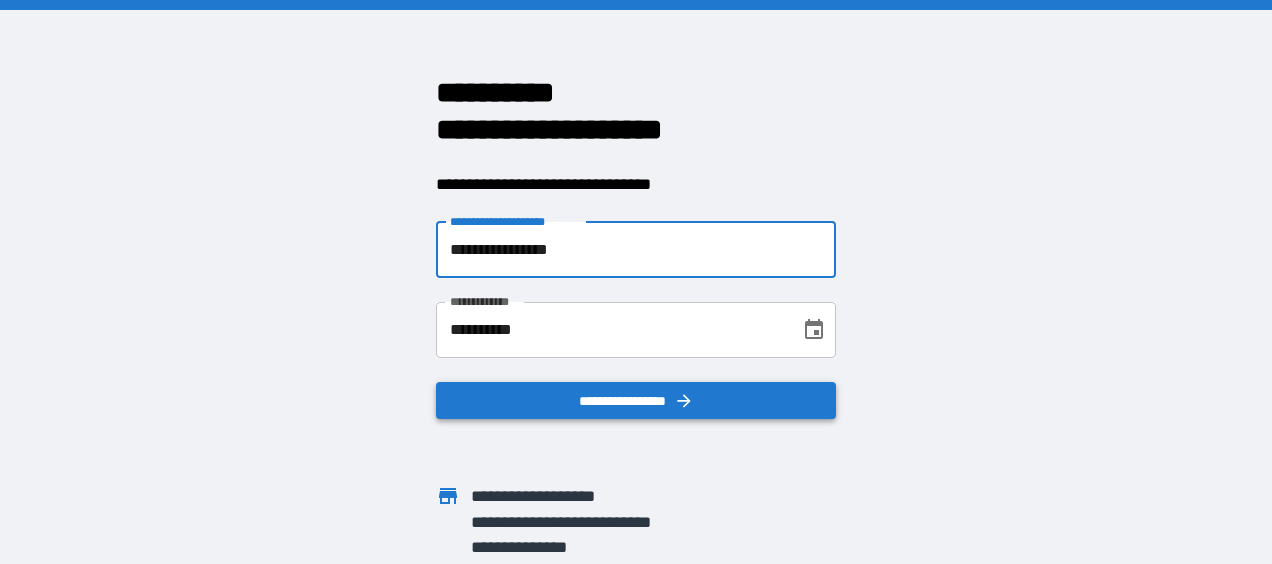 click on "**********" at bounding box center (636, 401) 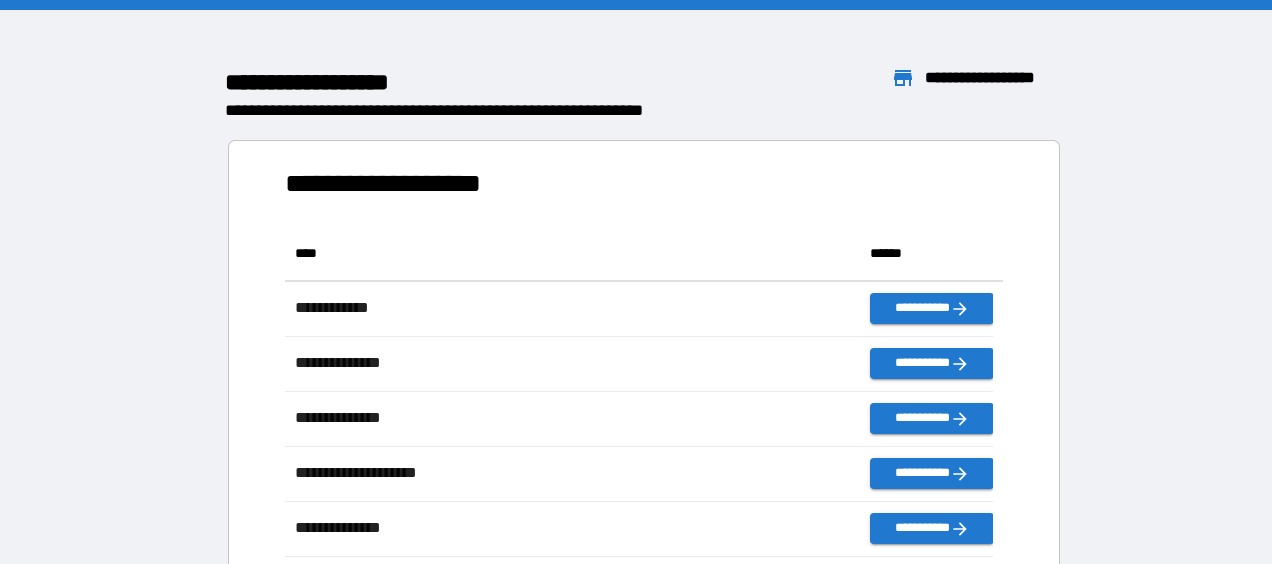 scroll, scrollTop: 16, scrollLeft: 16, axis: both 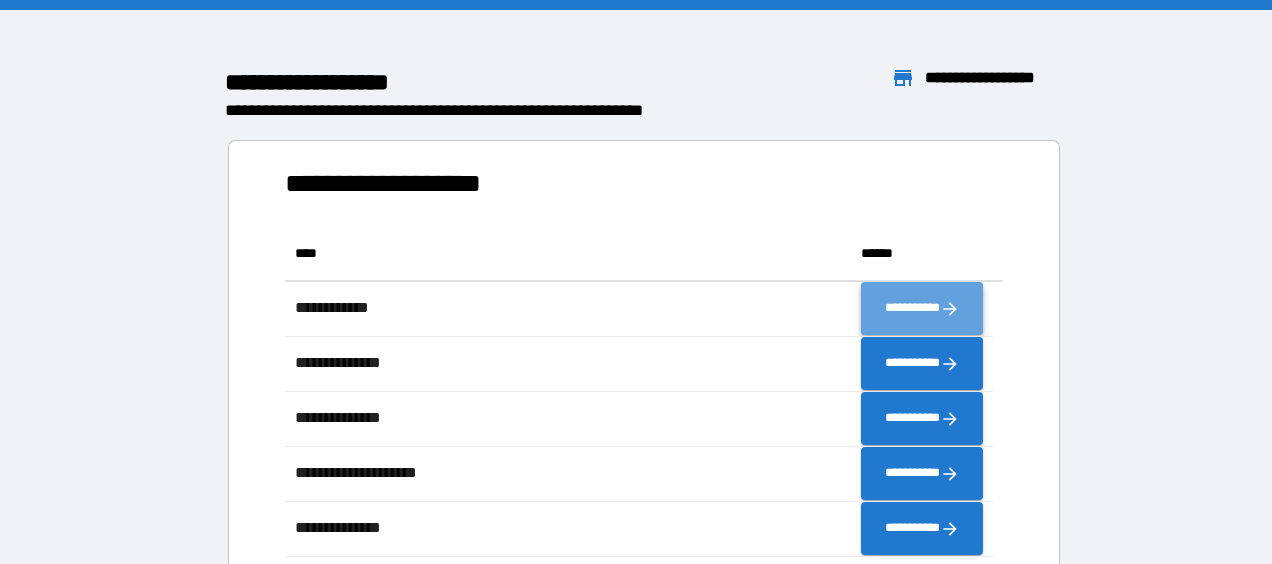click on "**********" at bounding box center [922, 309] 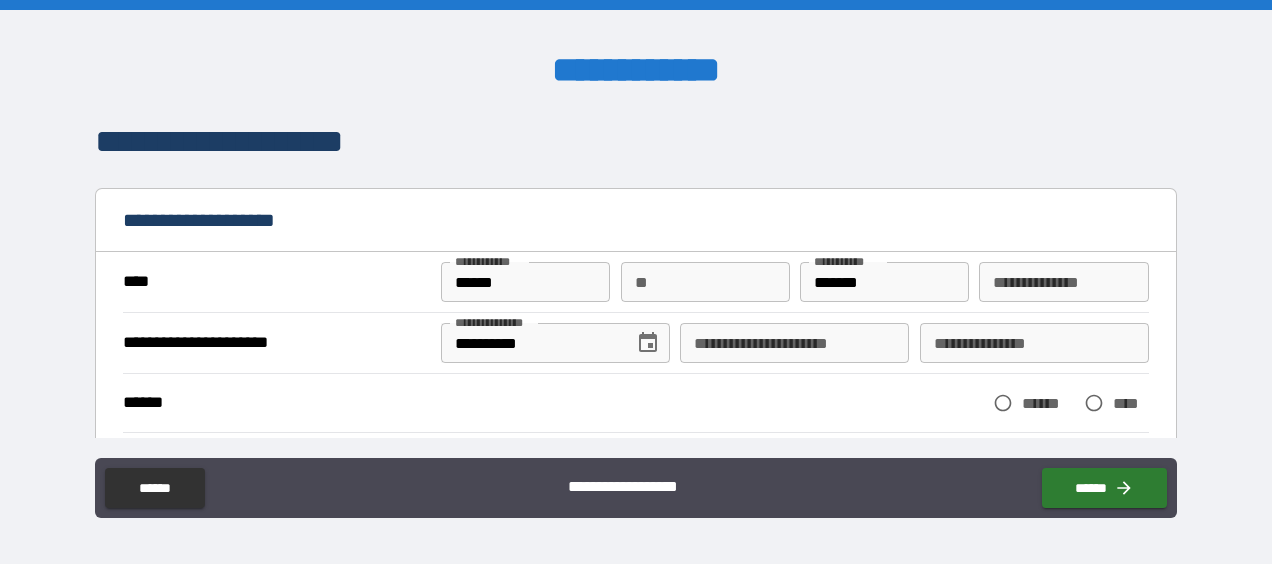 click on "**********" at bounding box center (1063, 282) 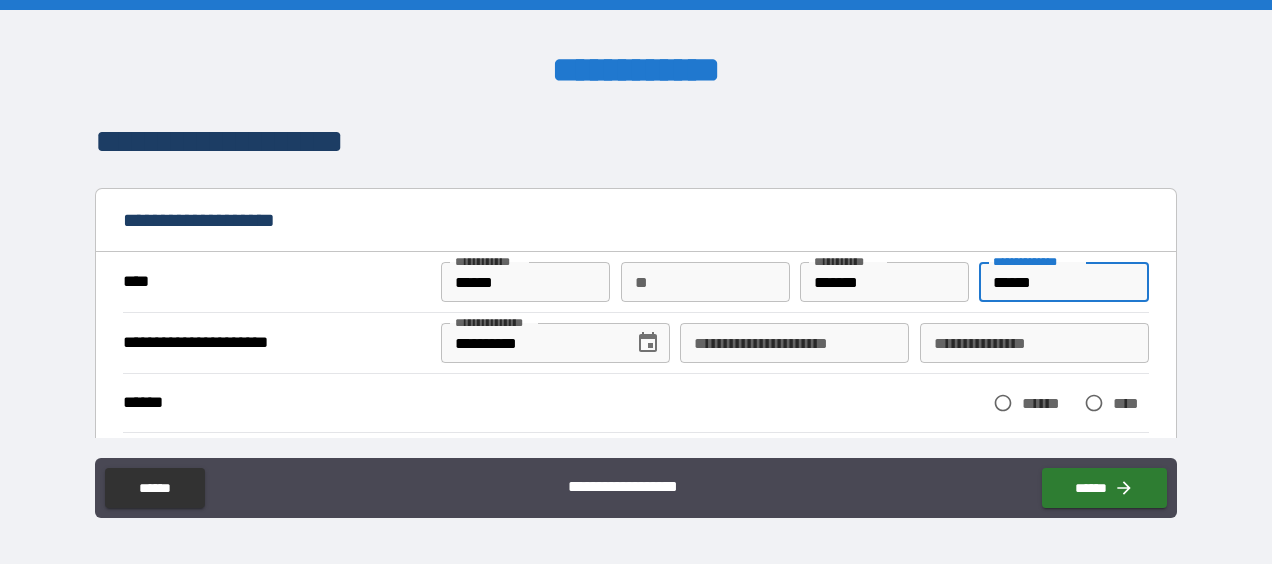 type on "******" 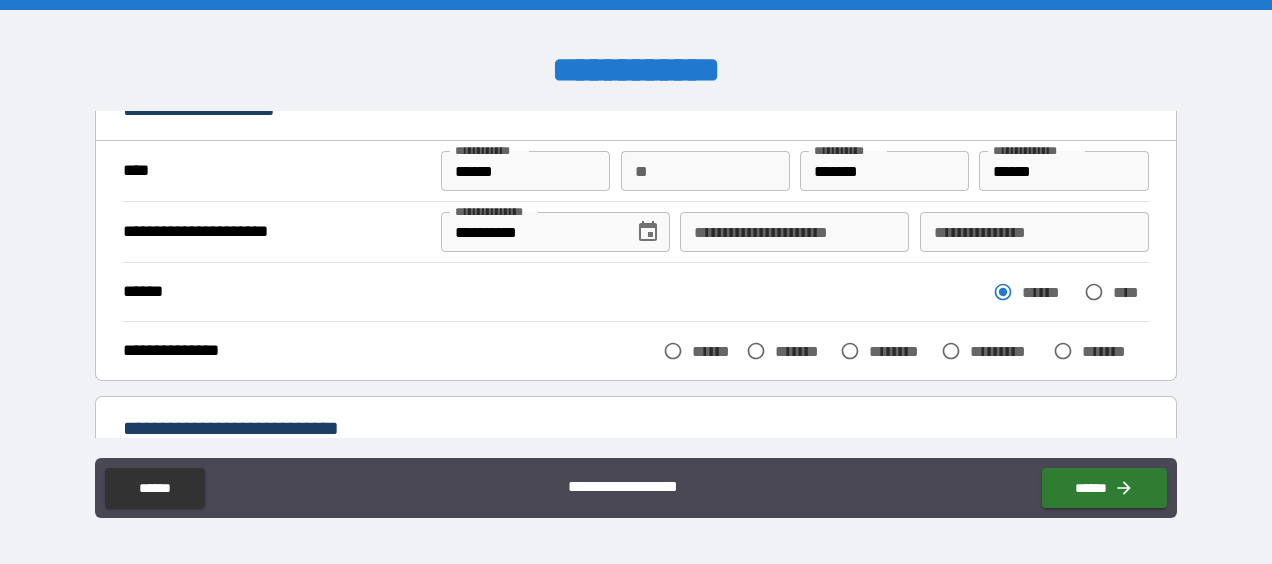 scroll, scrollTop: 119, scrollLeft: 0, axis: vertical 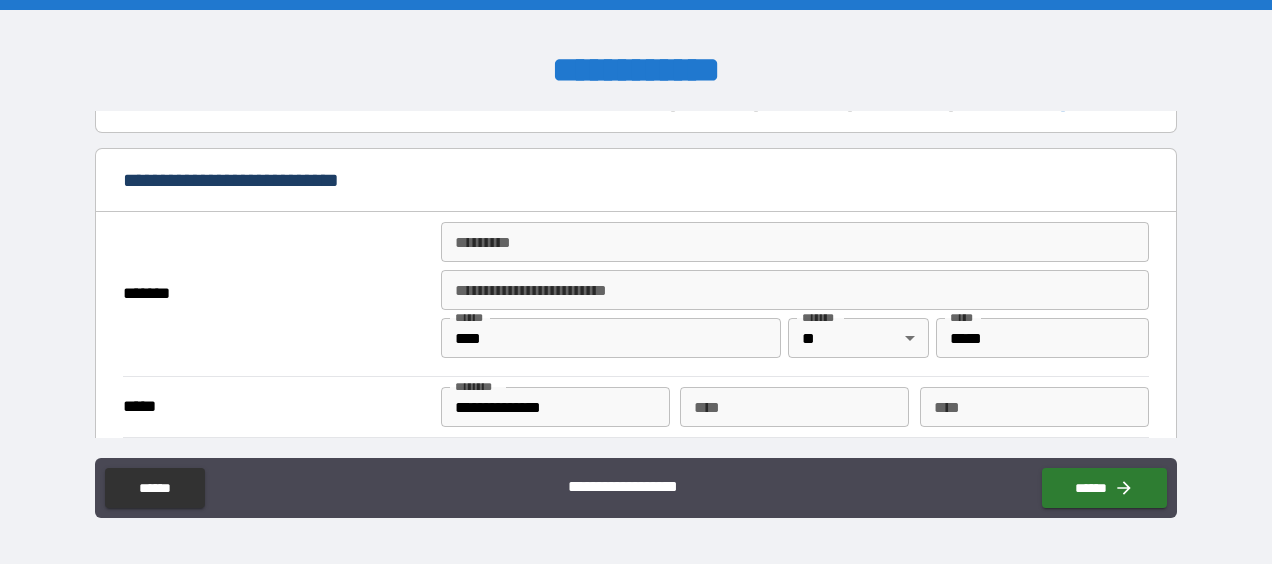 click on "*******   *" at bounding box center (794, 242) 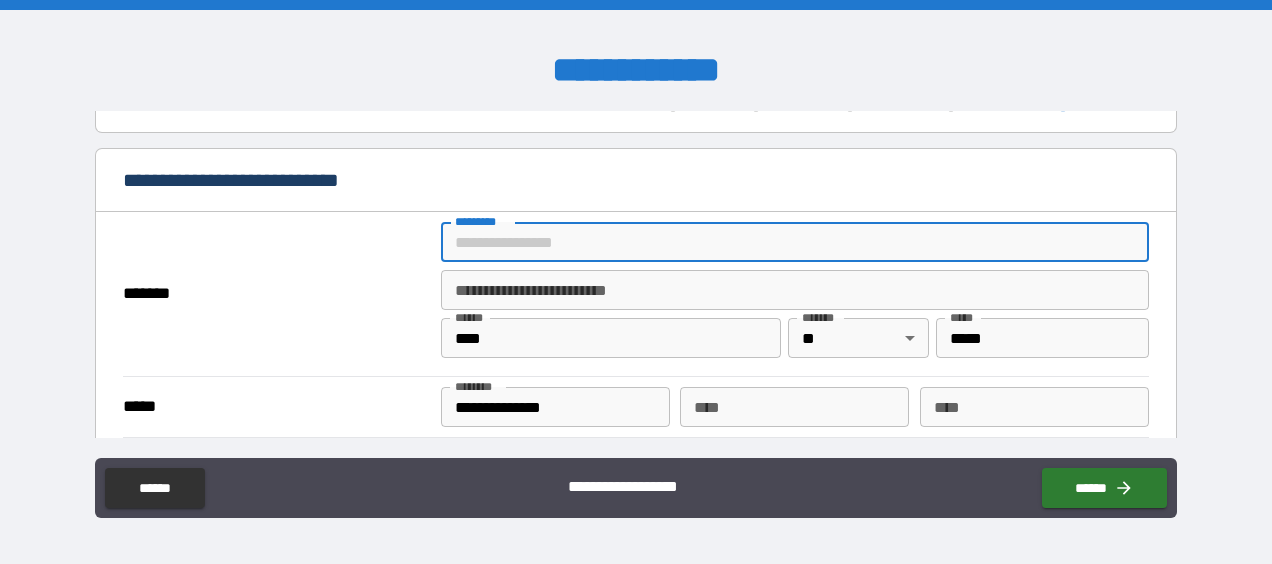 type on "**********" 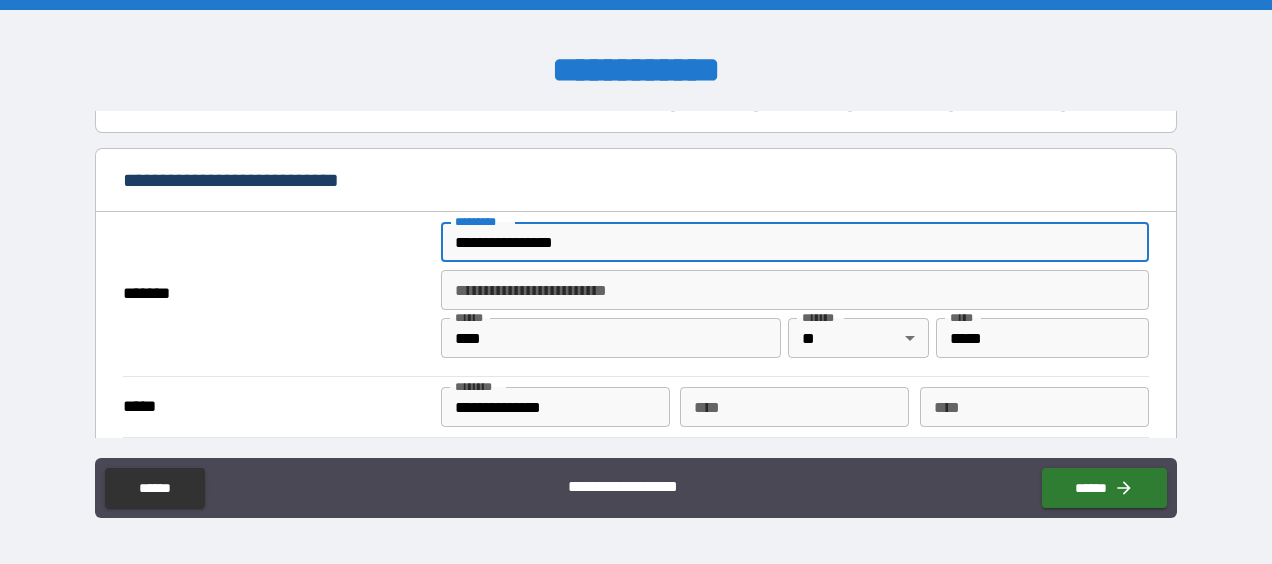 type on "**********" 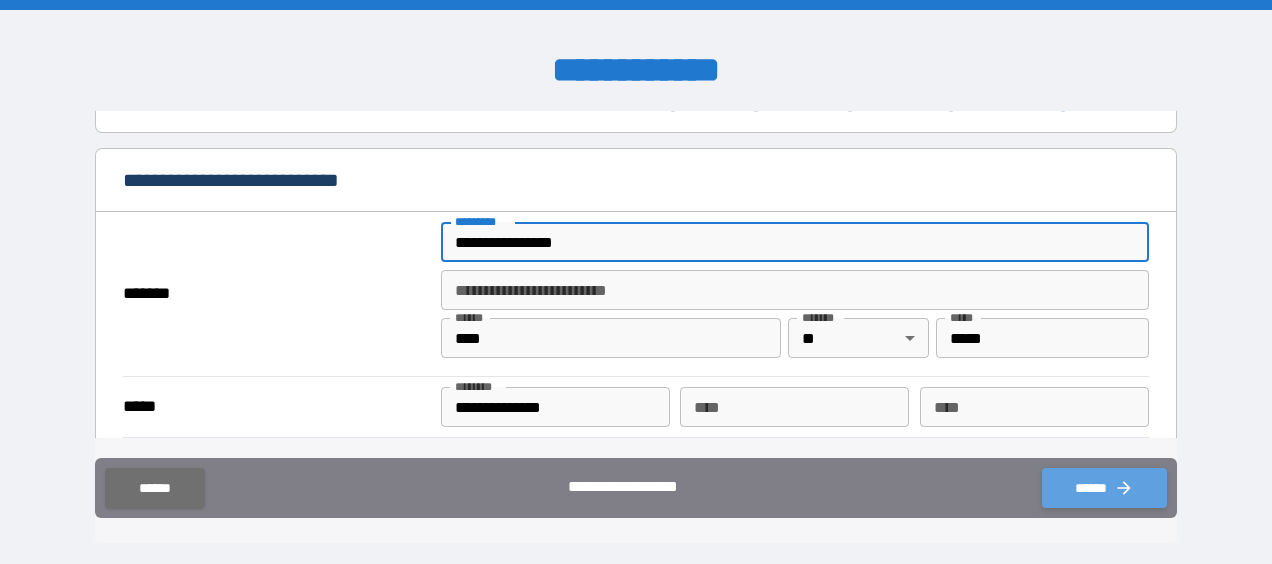 click on "******" at bounding box center (1104, 488) 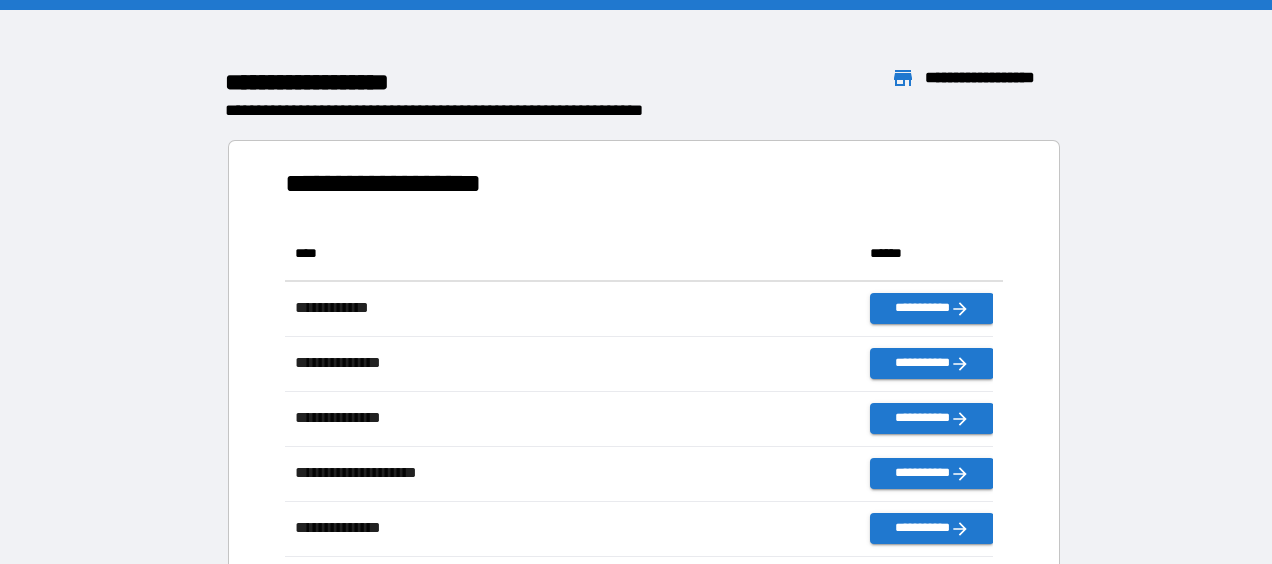 scroll, scrollTop: 16, scrollLeft: 16, axis: both 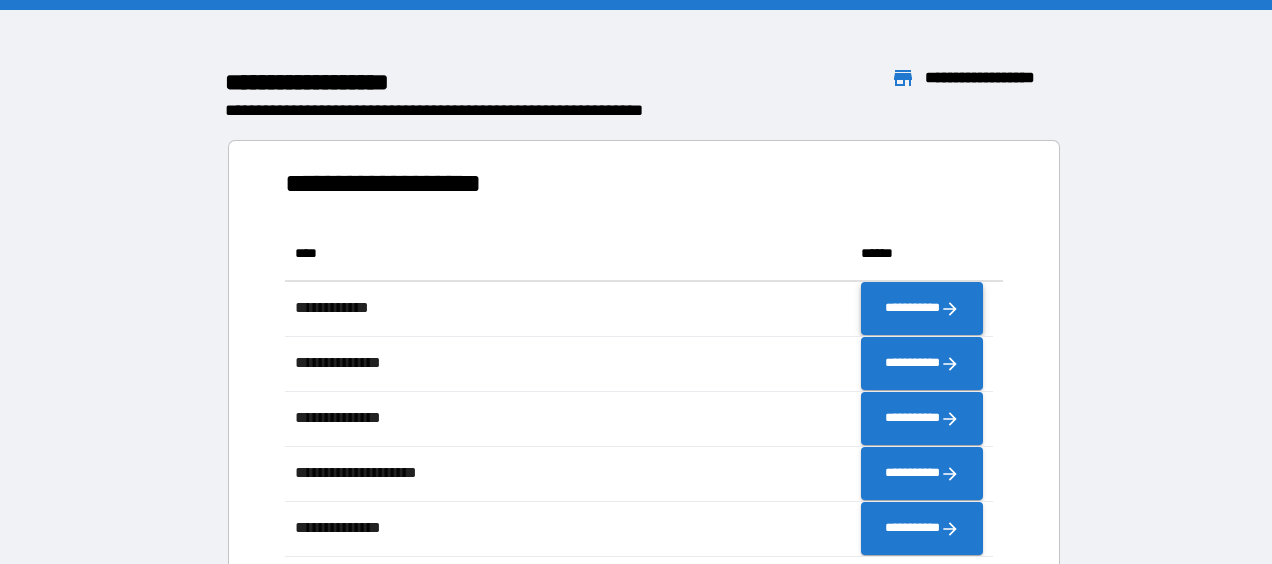 click 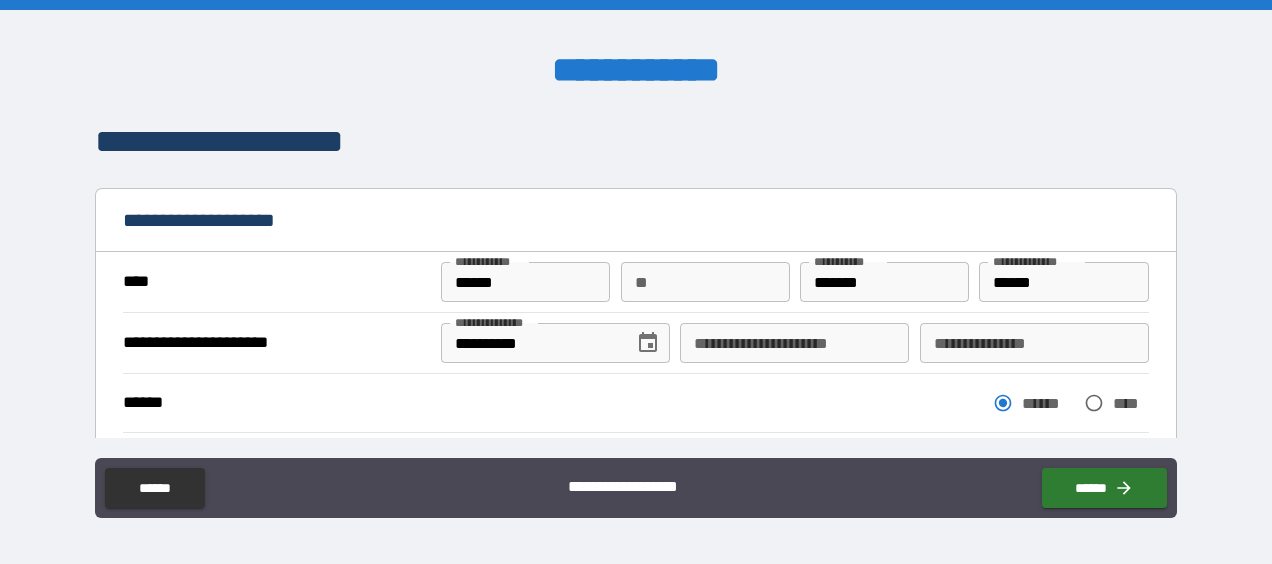 click on "**********" at bounding box center (794, 343) 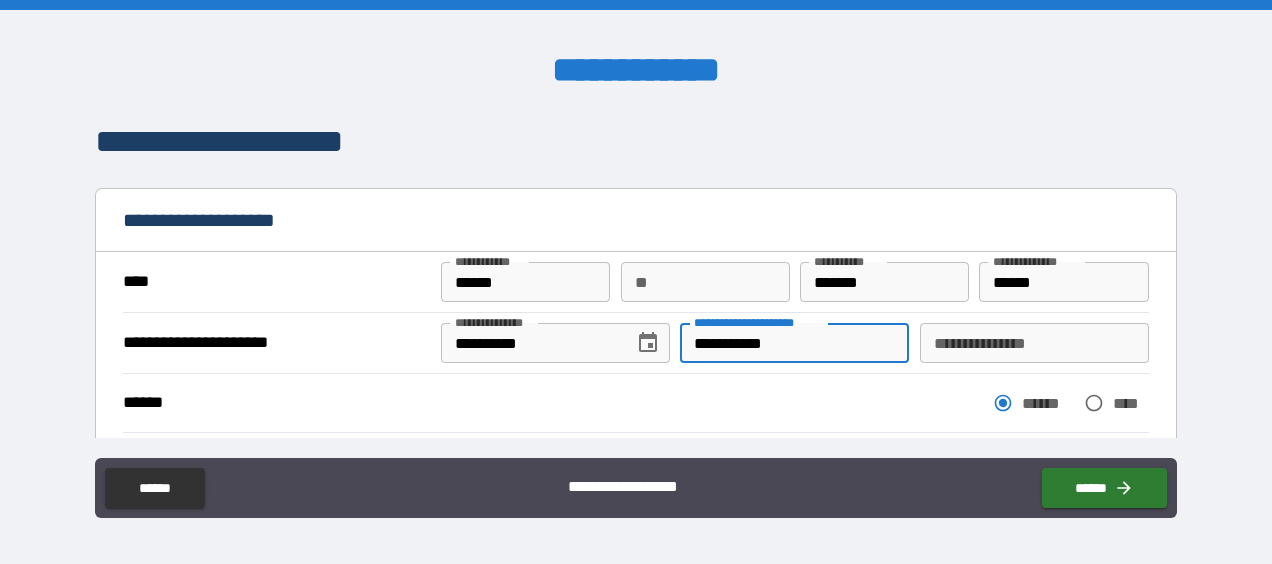 type on "**********" 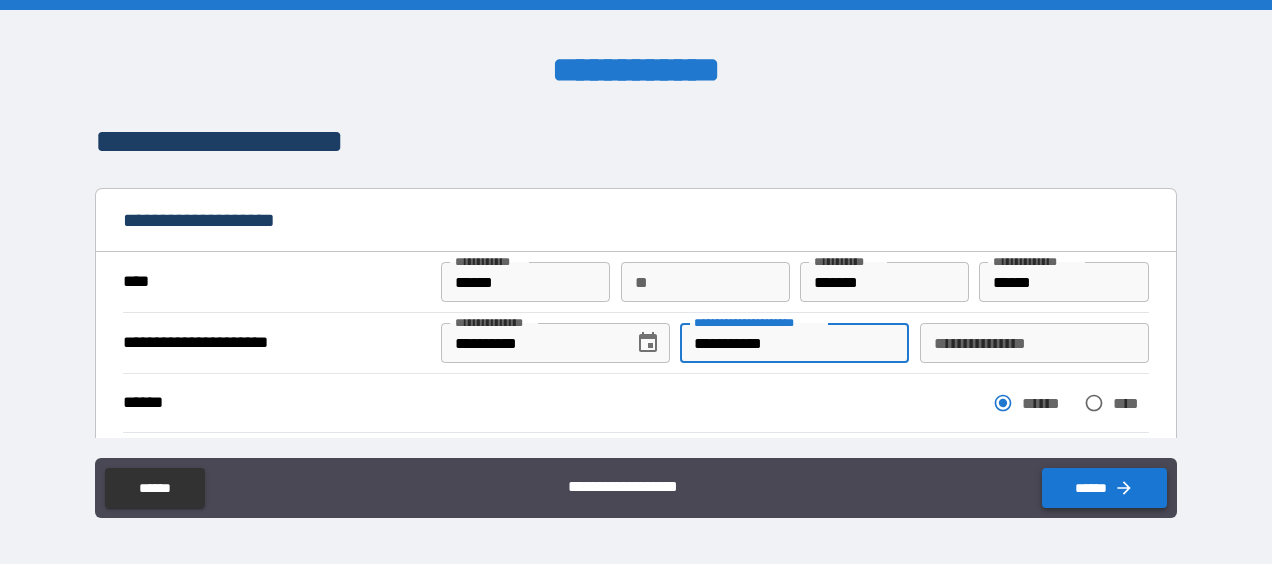 click on "******" at bounding box center (1104, 488) 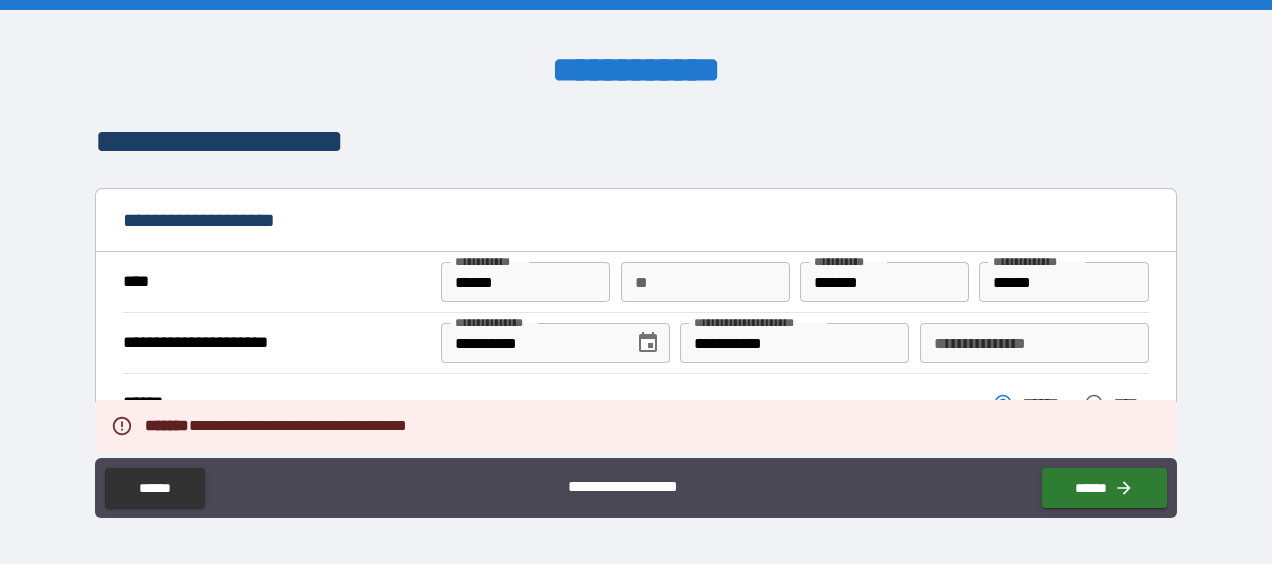 click on "**********" at bounding box center [1034, 343] 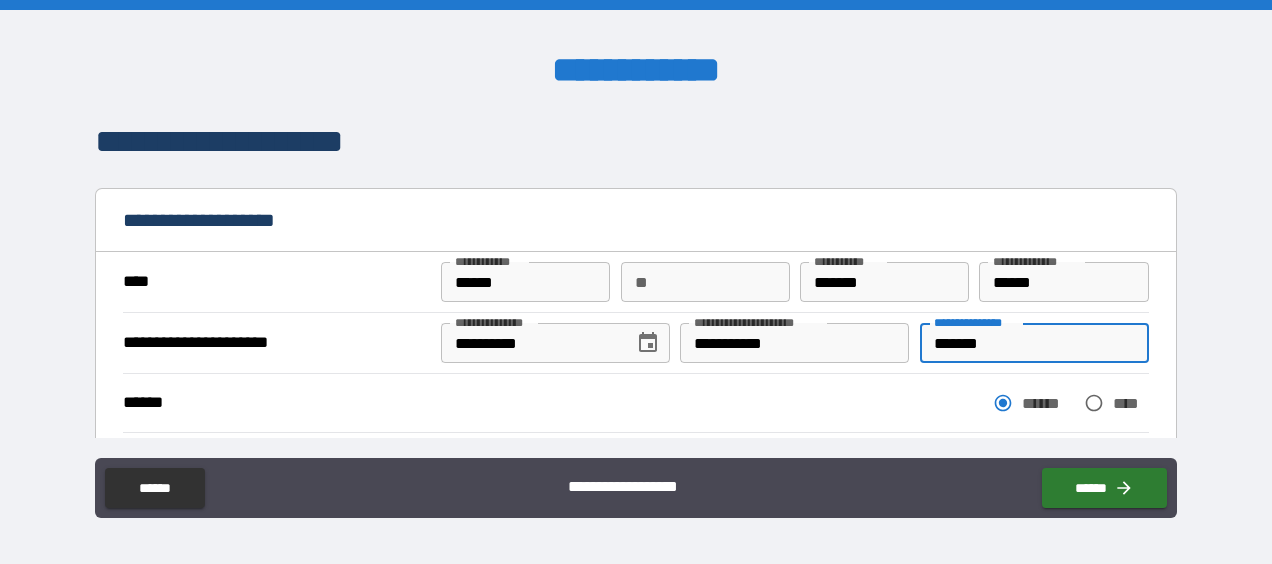 type on "*******" 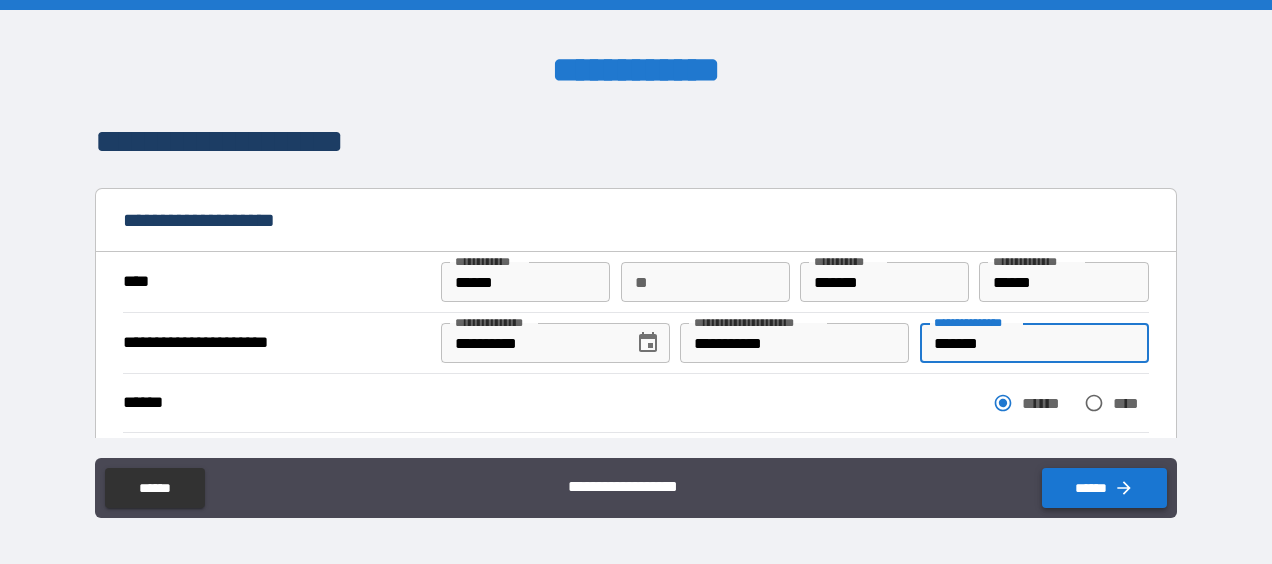 click on "******" at bounding box center (1104, 488) 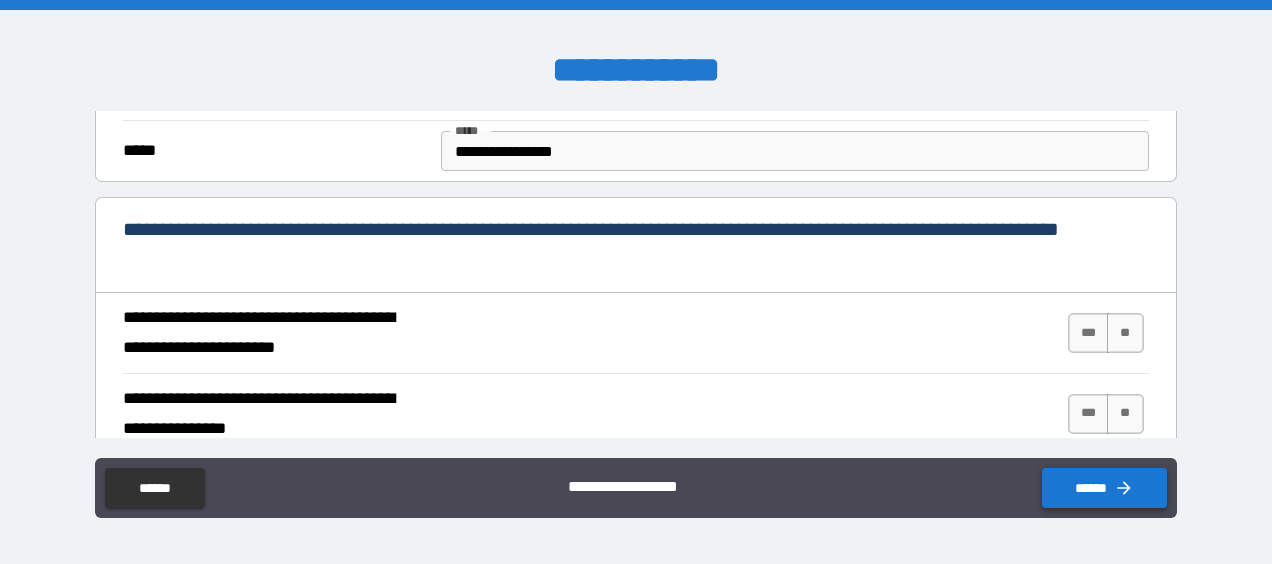 scroll, scrollTop: 677, scrollLeft: 0, axis: vertical 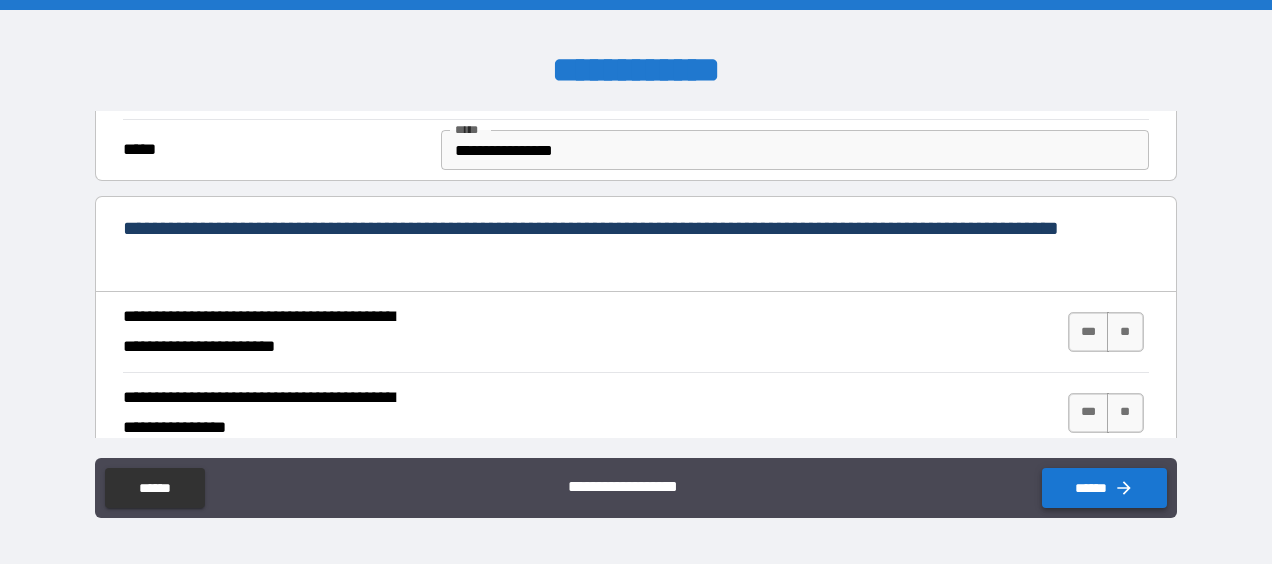 click on "***" at bounding box center (1089, 332) 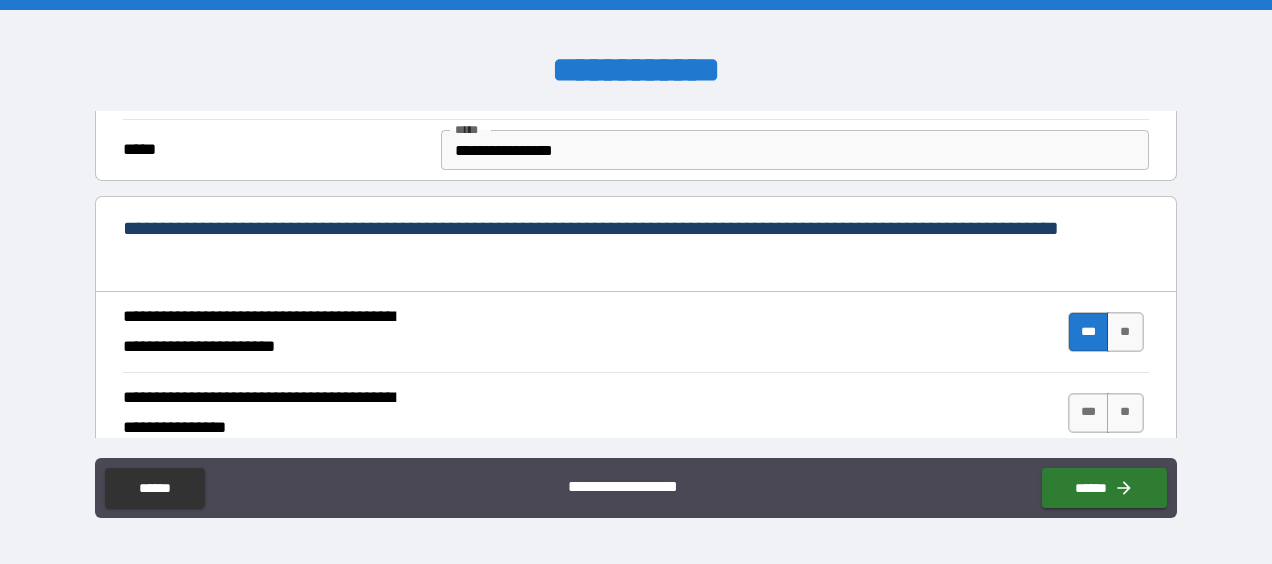click on "***" at bounding box center [1089, 413] 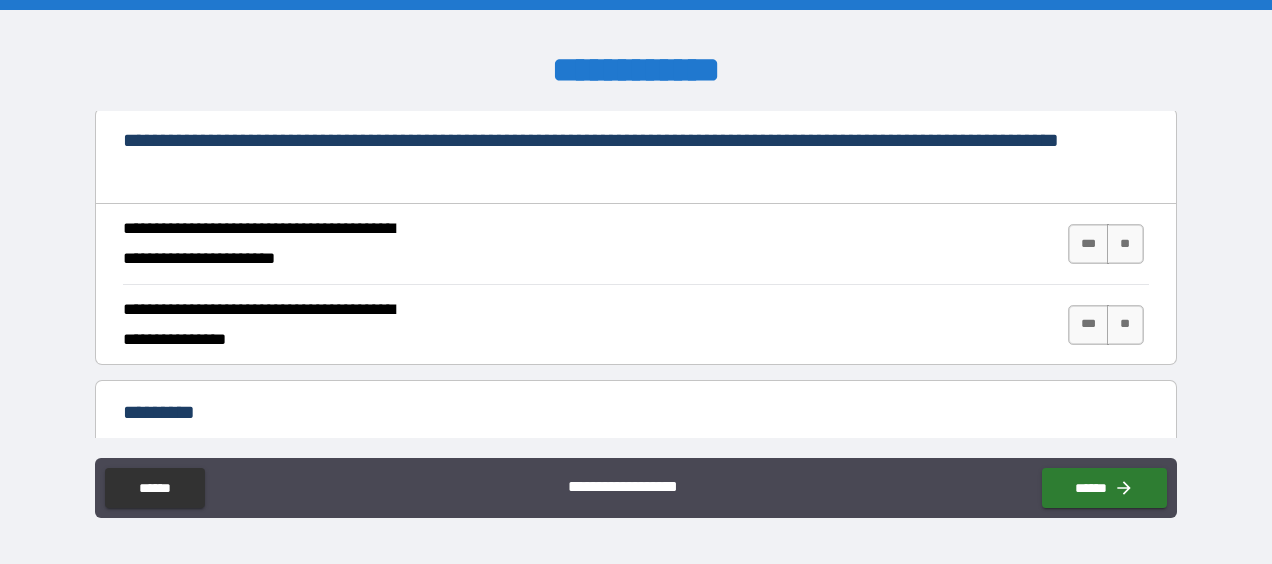 scroll, scrollTop: 1834, scrollLeft: 0, axis: vertical 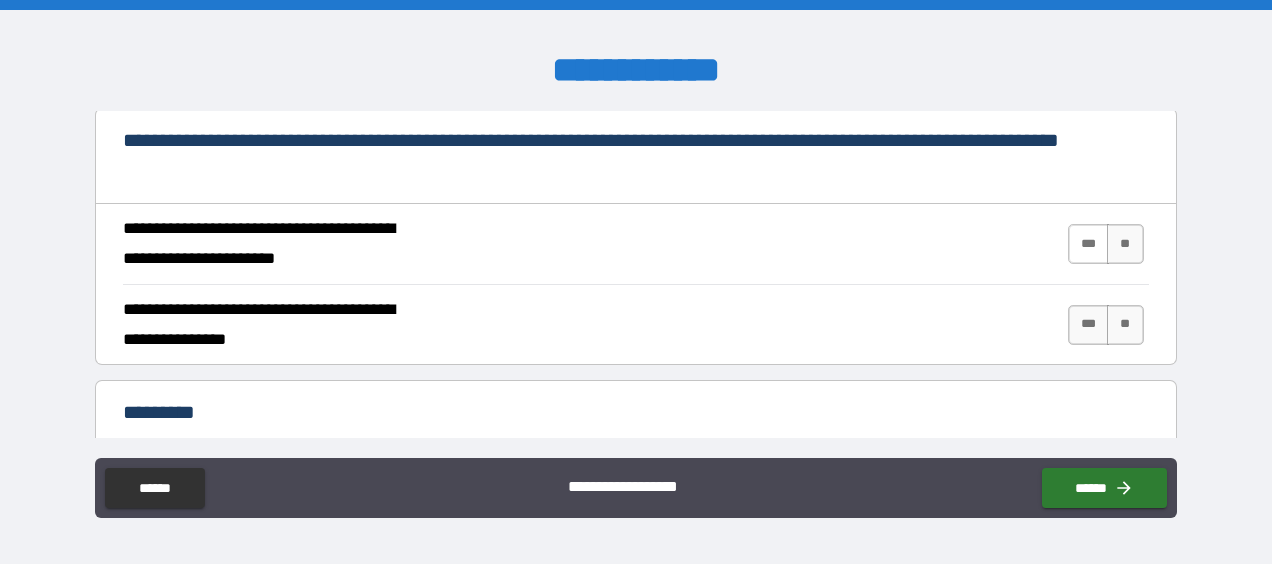 click on "***" at bounding box center [1089, 244] 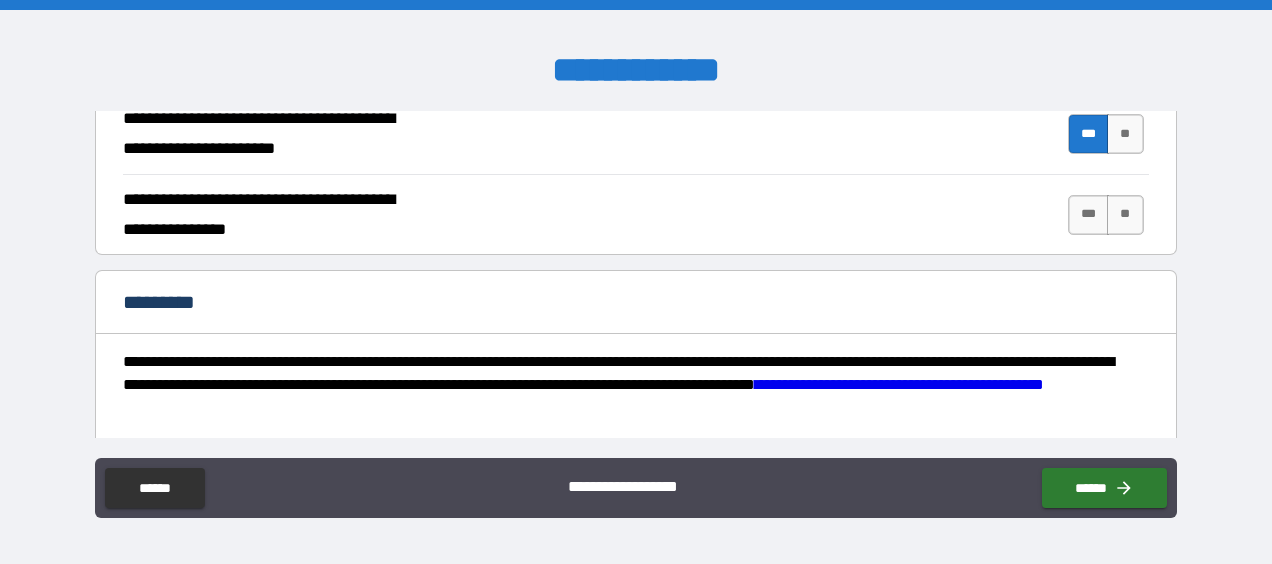 scroll, scrollTop: 1945, scrollLeft: 0, axis: vertical 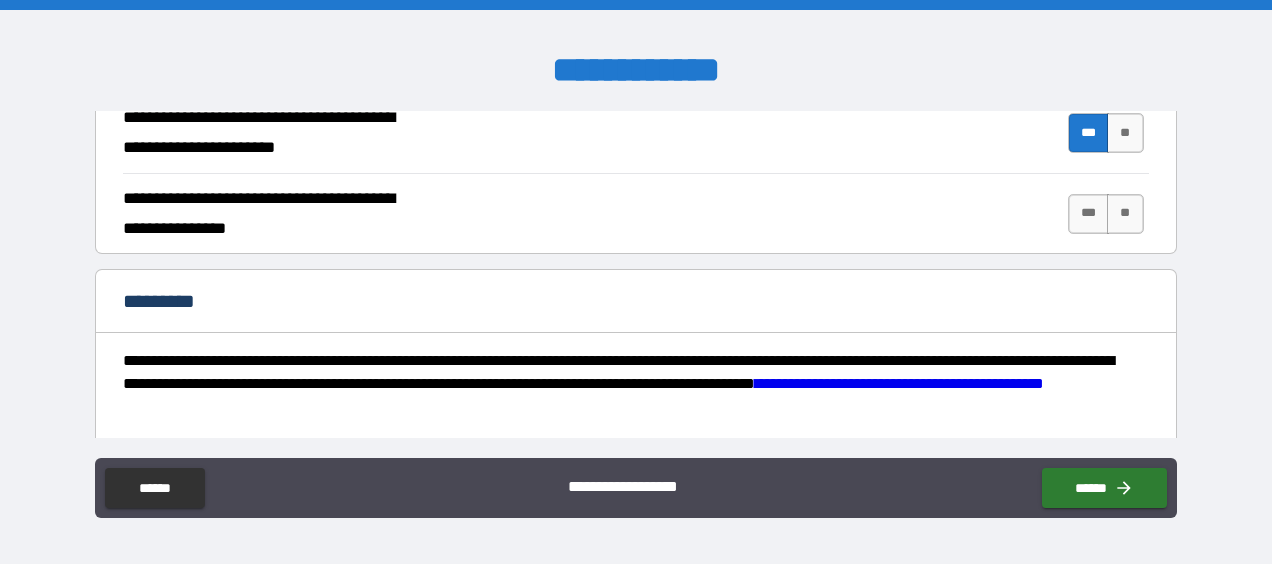 click on "*********" at bounding box center [635, 303] 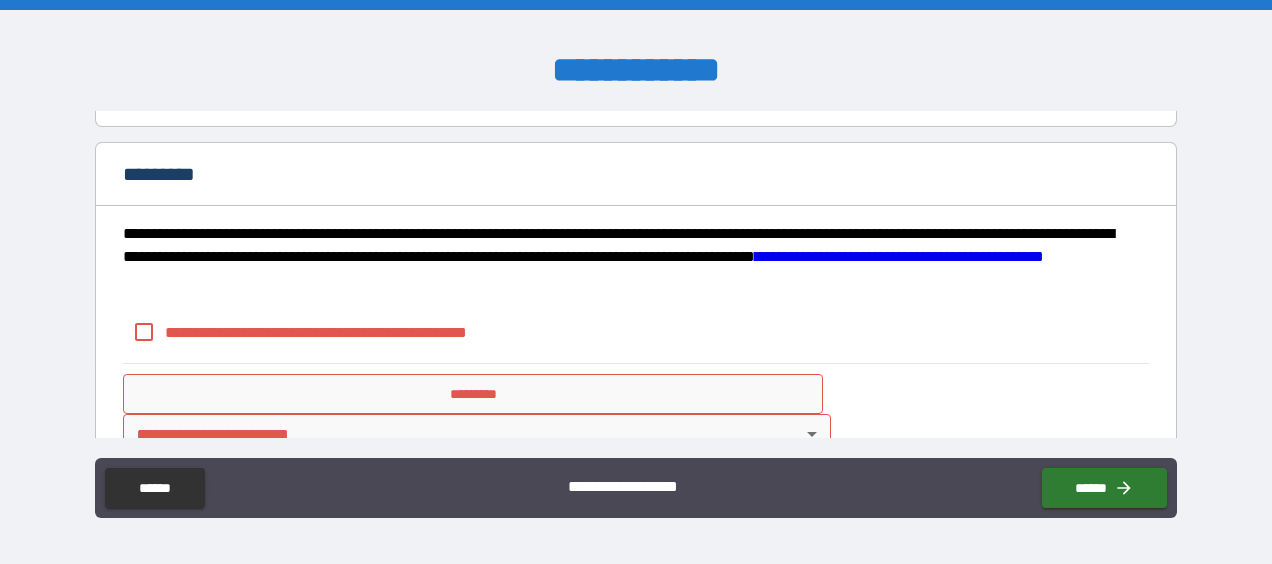 scroll, scrollTop: 2090, scrollLeft: 0, axis: vertical 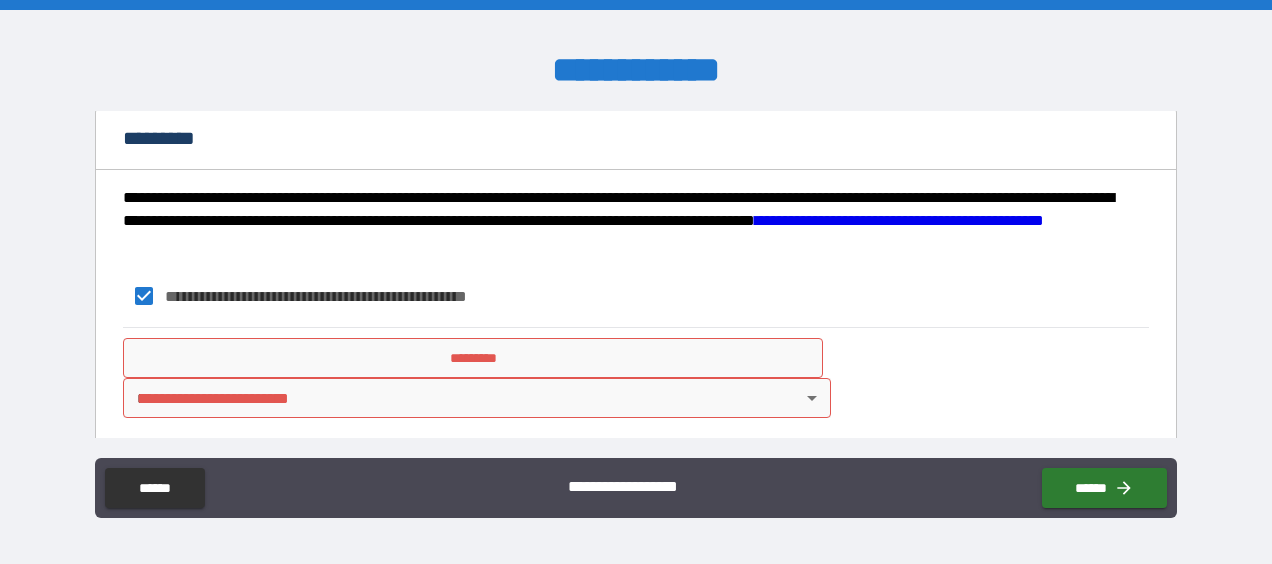 click on "*********" at bounding box center (473, 358) 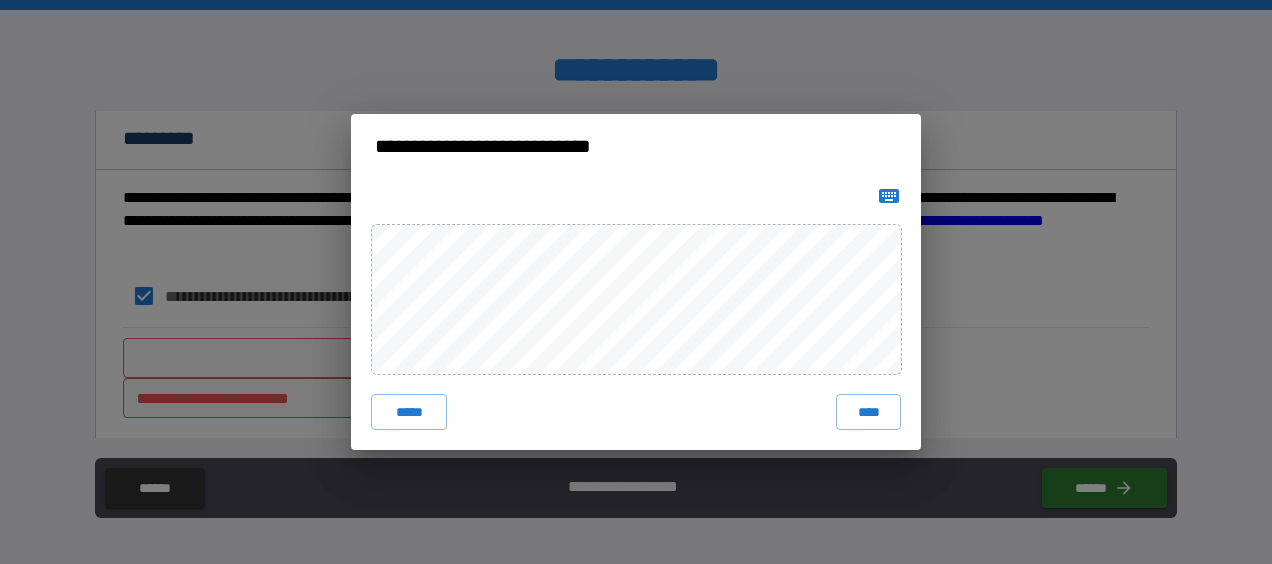 click on "****" at bounding box center (868, 412) 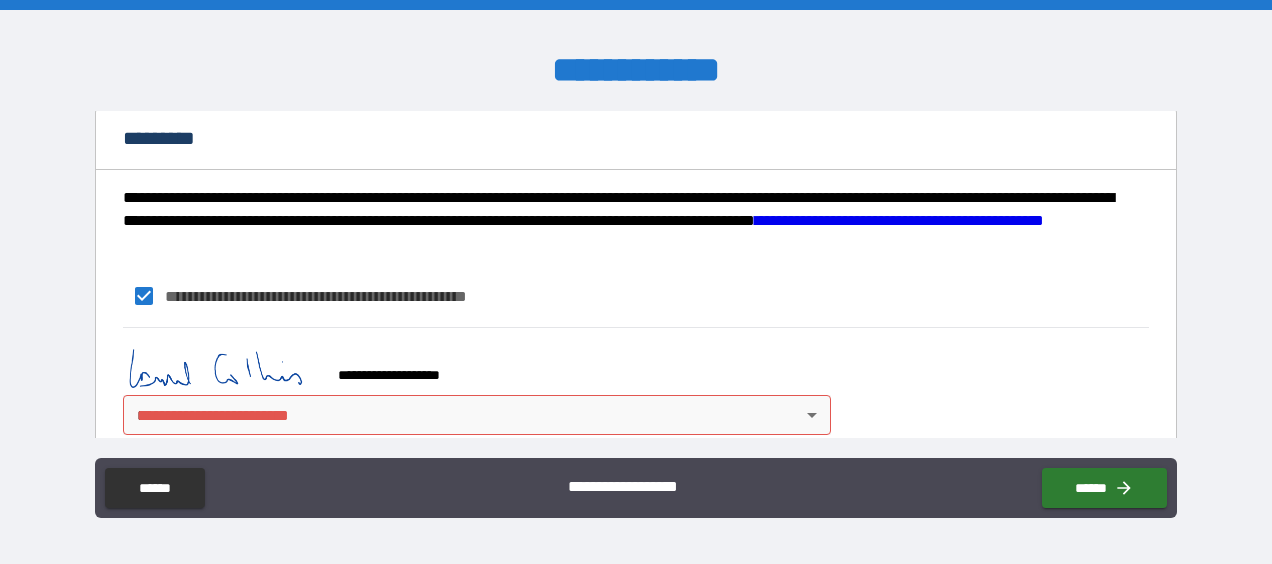 scroll, scrollTop: 2125, scrollLeft: 0, axis: vertical 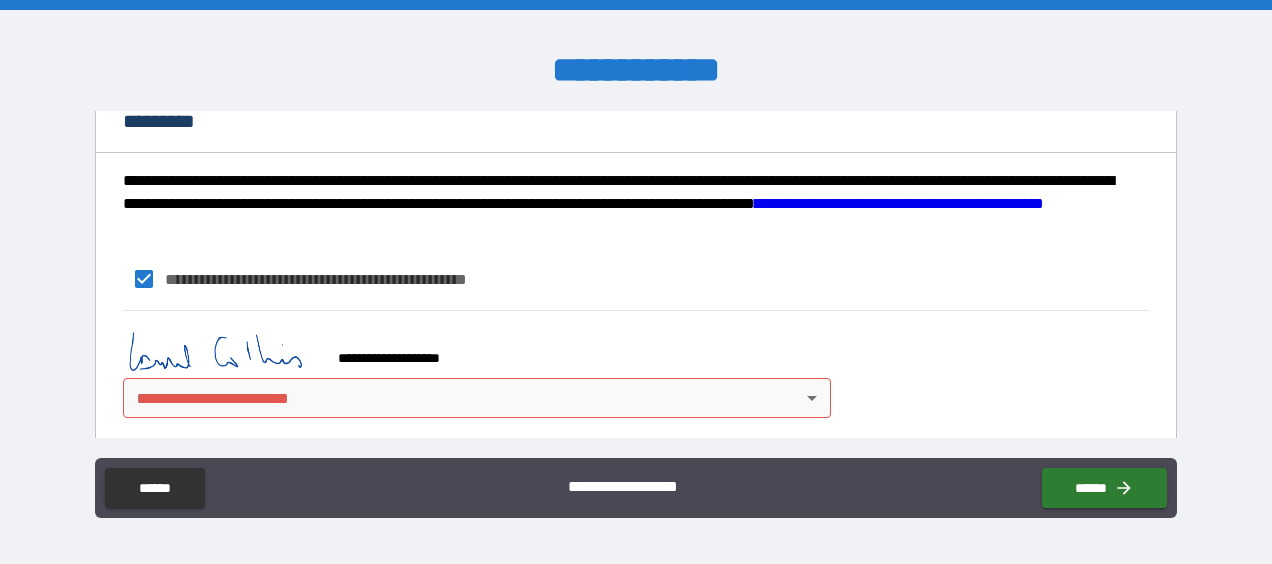 click on "**********" at bounding box center (636, 282) 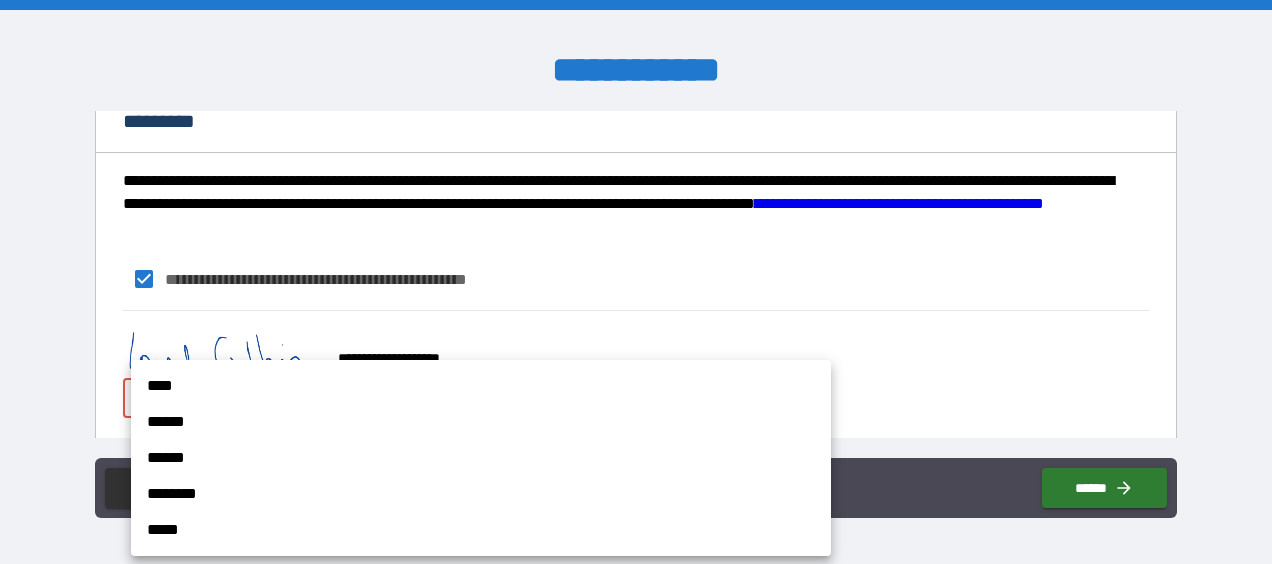 click on "****" at bounding box center [481, 386] 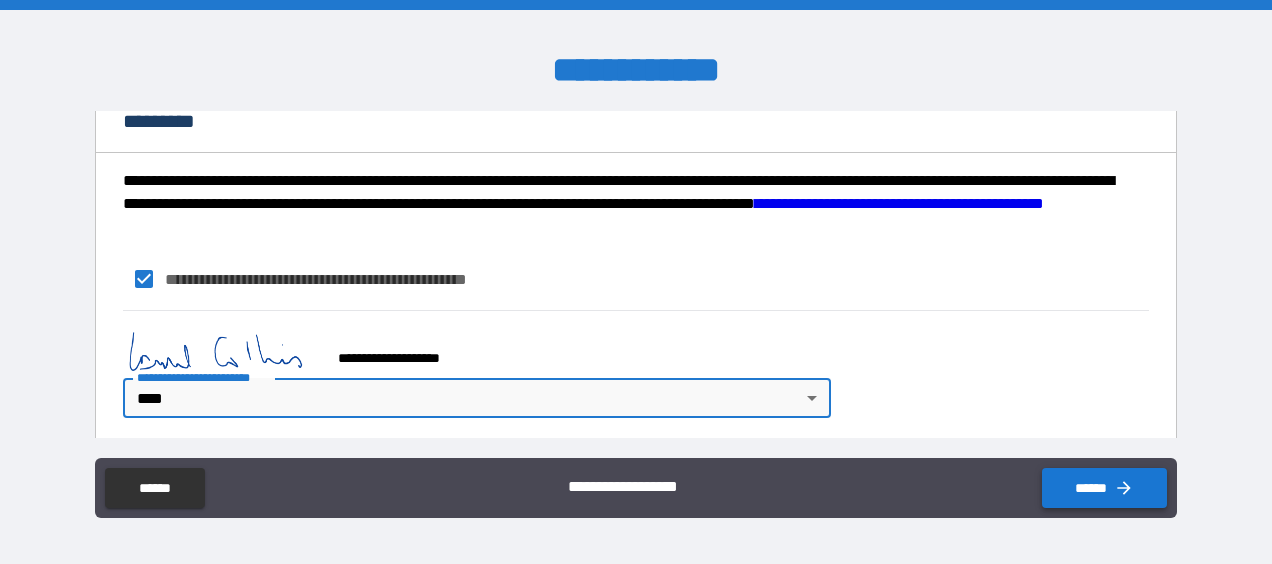 click on "******" at bounding box center [1104, 488] 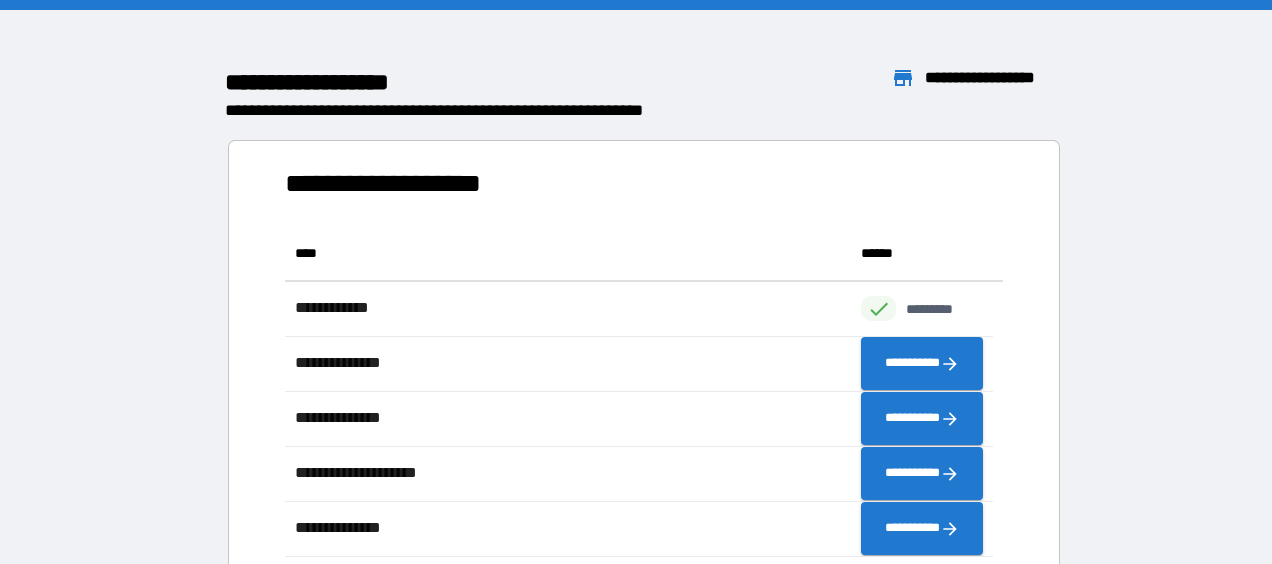 scroll, scrollTop: 16, scrollLeft: 16, axis: both 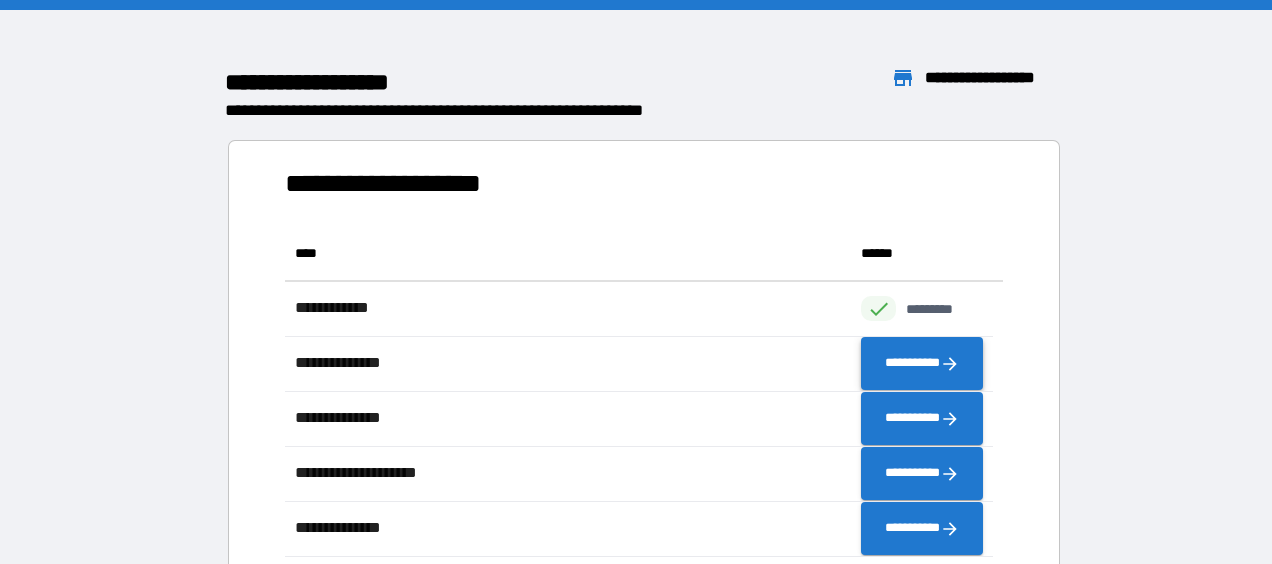click on "**********" at bounding box center [922, 364] 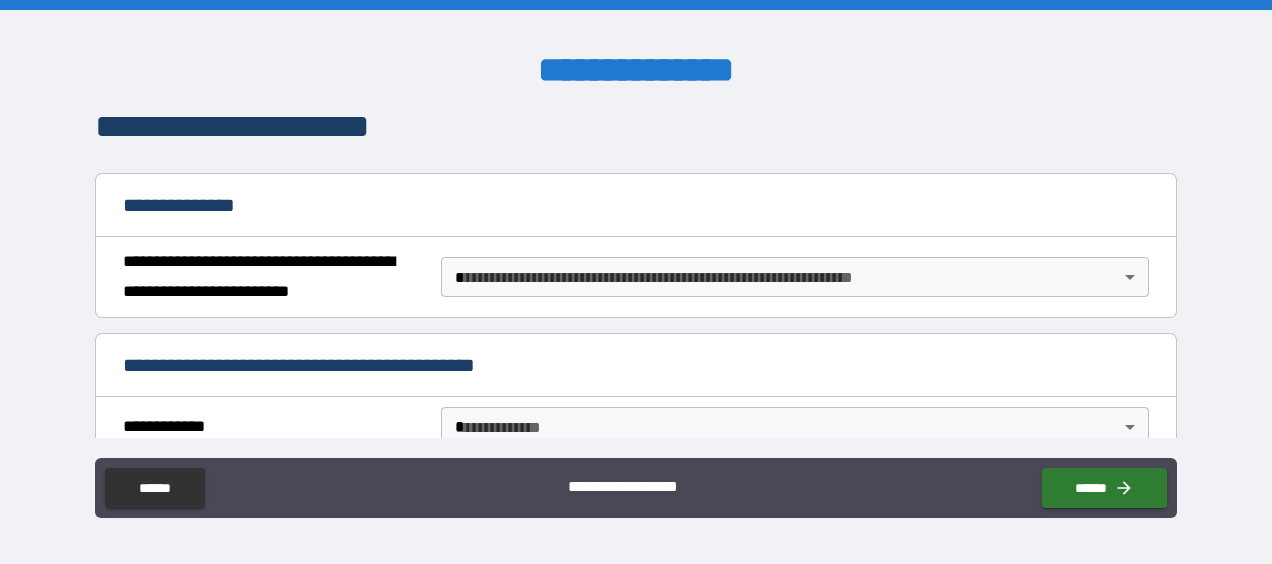 scroll, scrollTop: 191, scrollLeft: 0, axis: vertical 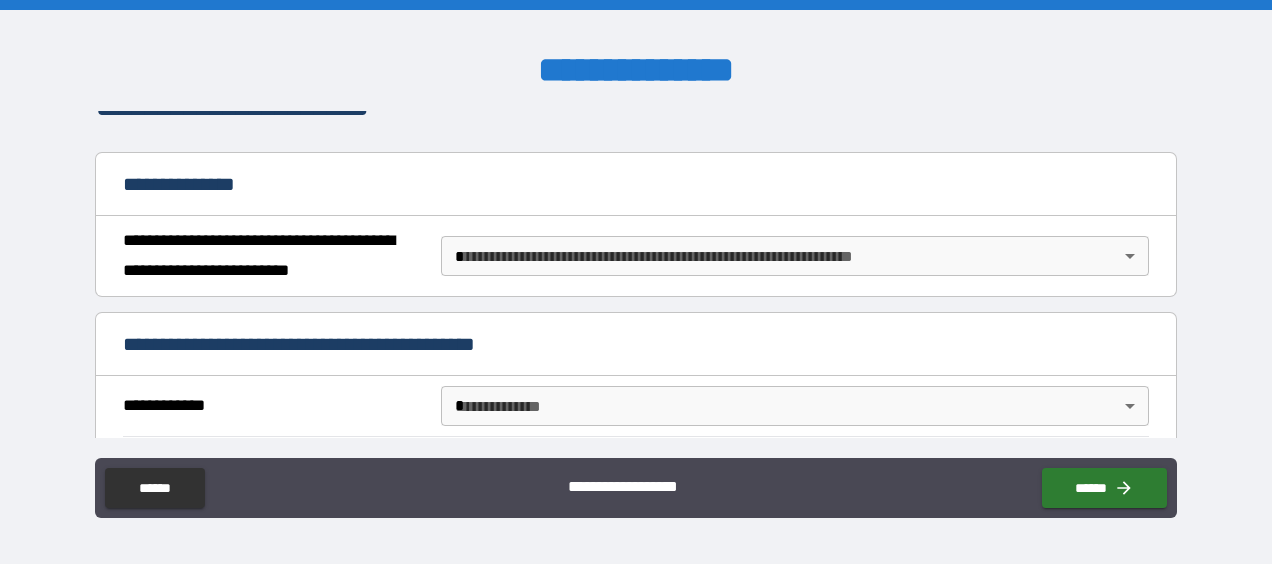 click on "**********" at bounding box center (636, 282) 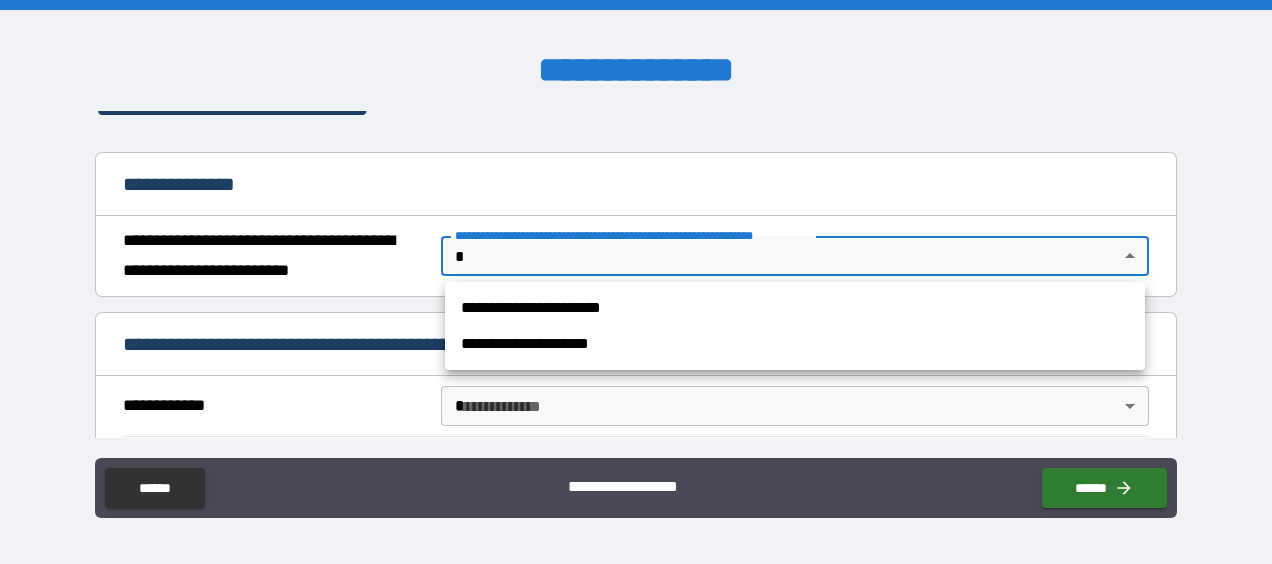click on "**********" at bounding box center [795, 308] 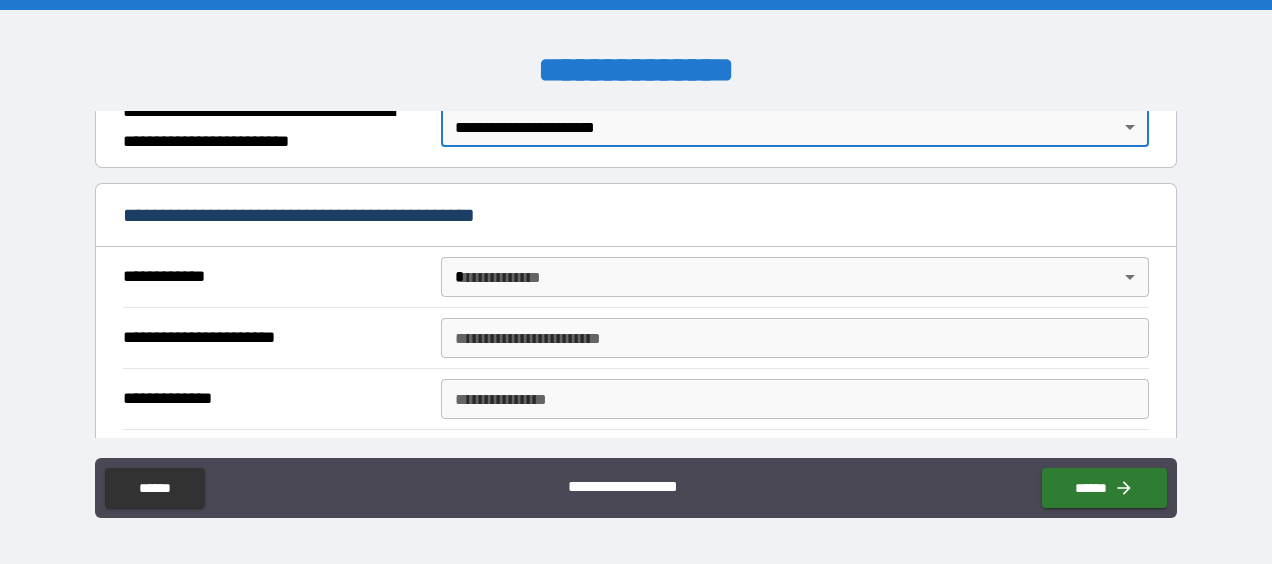scroll, scrollTop: 350, scrollLeft: 0, axis: vertical 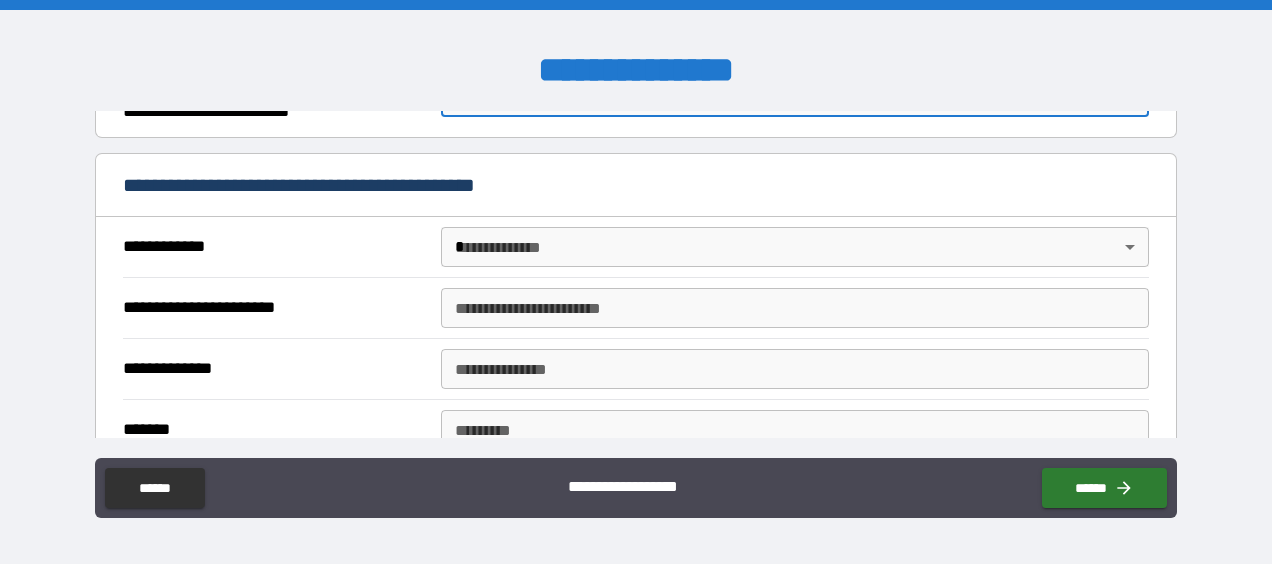click on "**********" at bounding box center [636, 282] 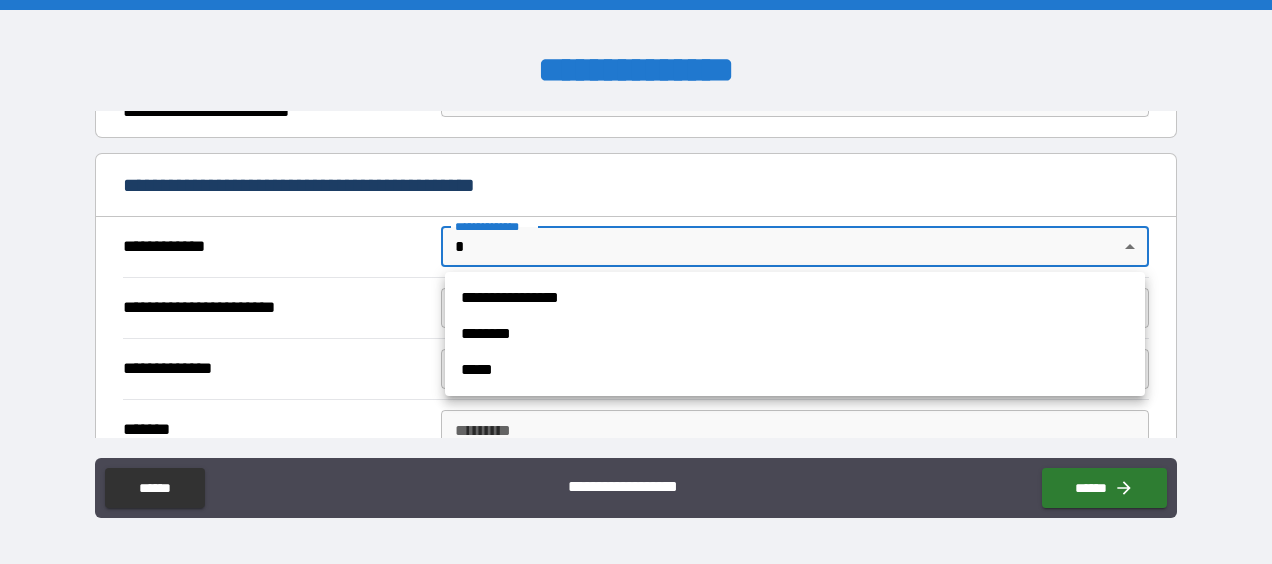 click on "**********" at bounding box center [795, 298] 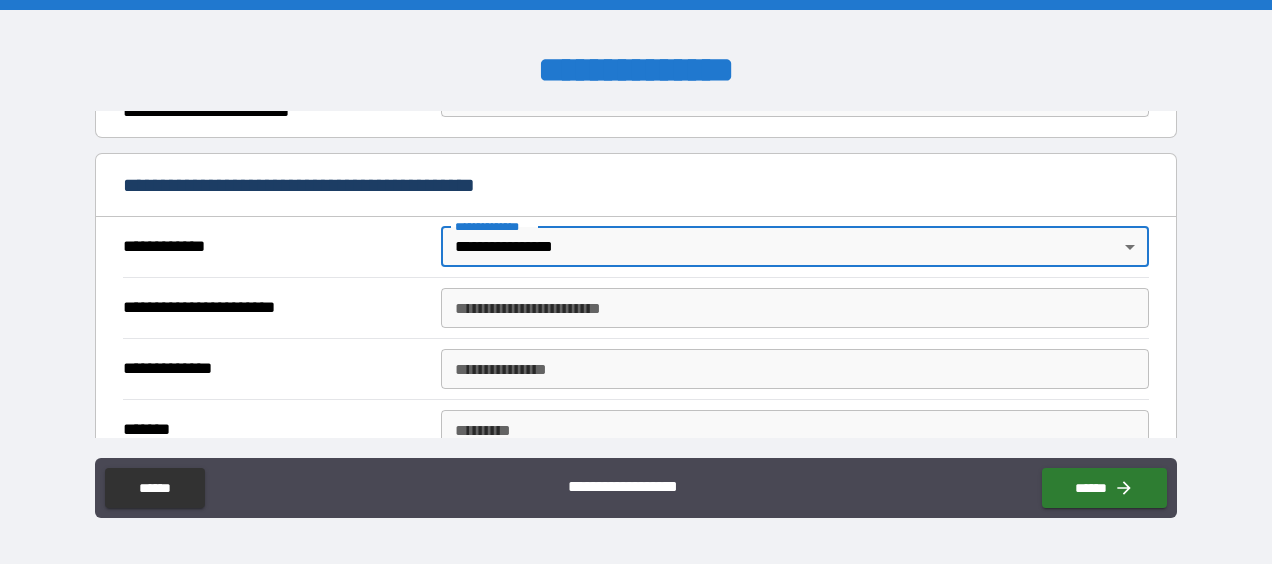 click on "**********" at bounding box center [794, 308] 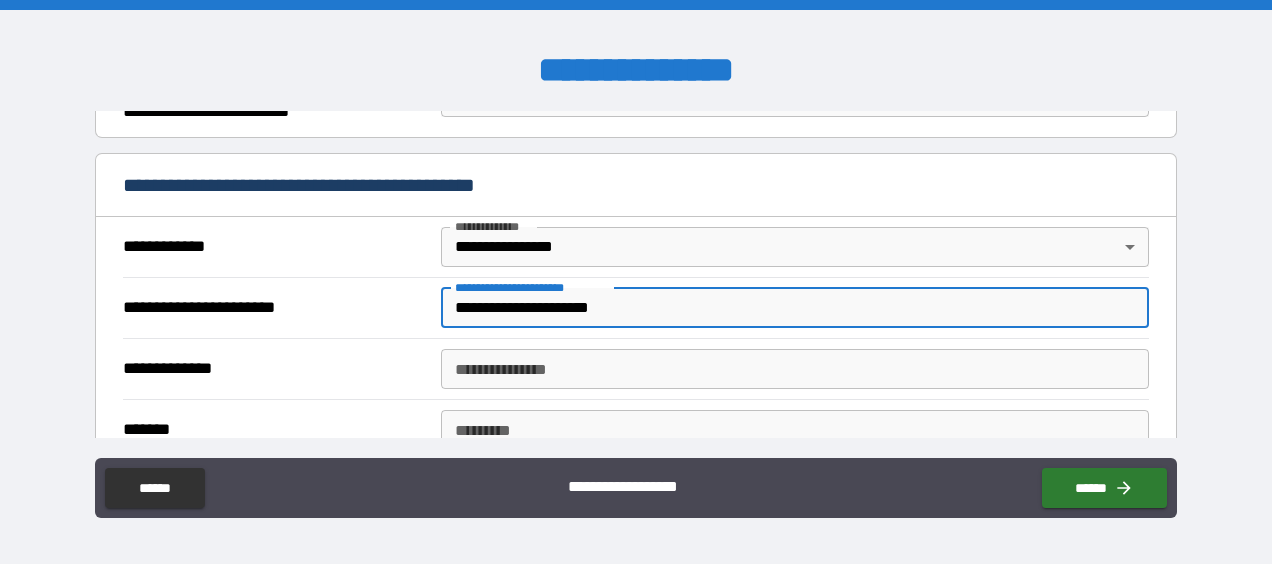 type on "**********" 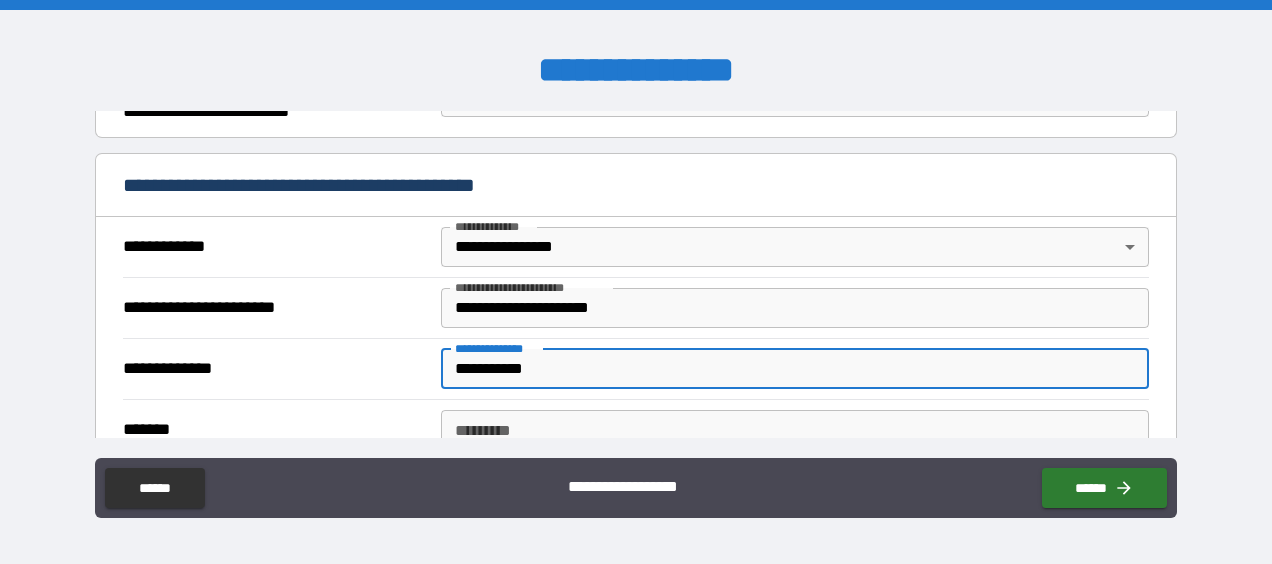 type on "**********" 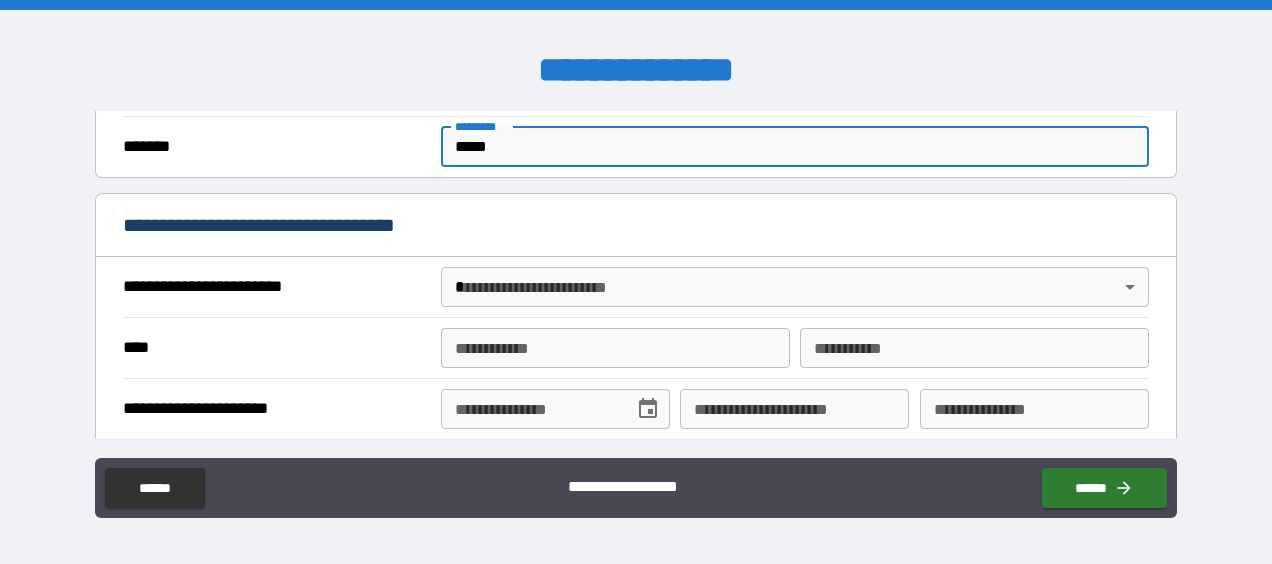 scroll, scrollTop: 651, scrollLeft: 0, axis: vertical 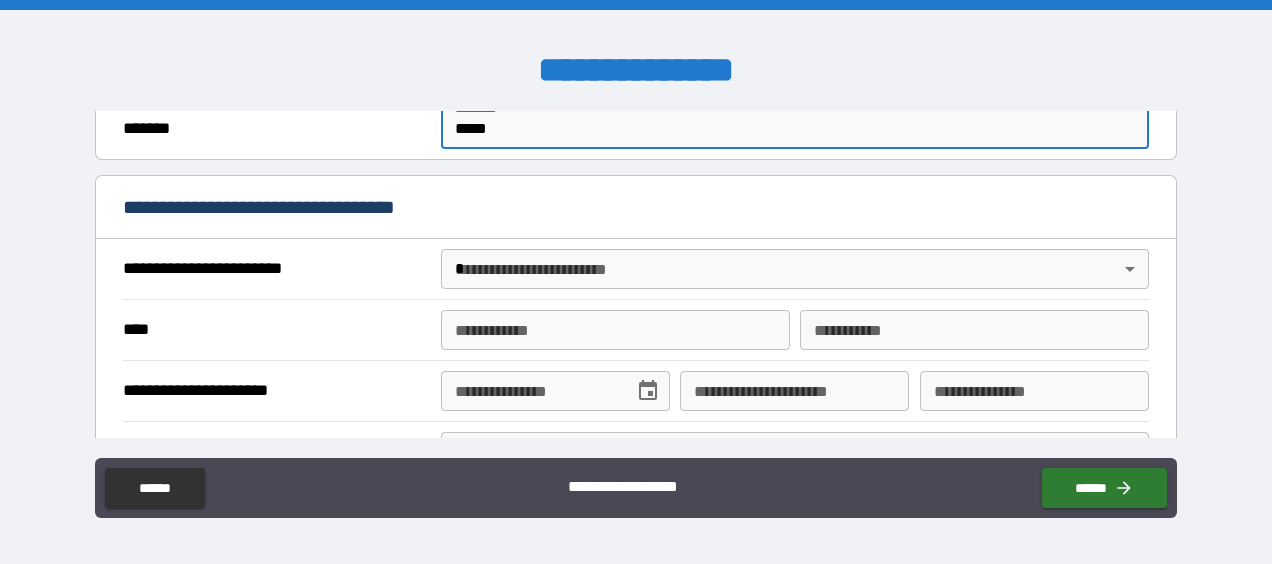 type on "*****" 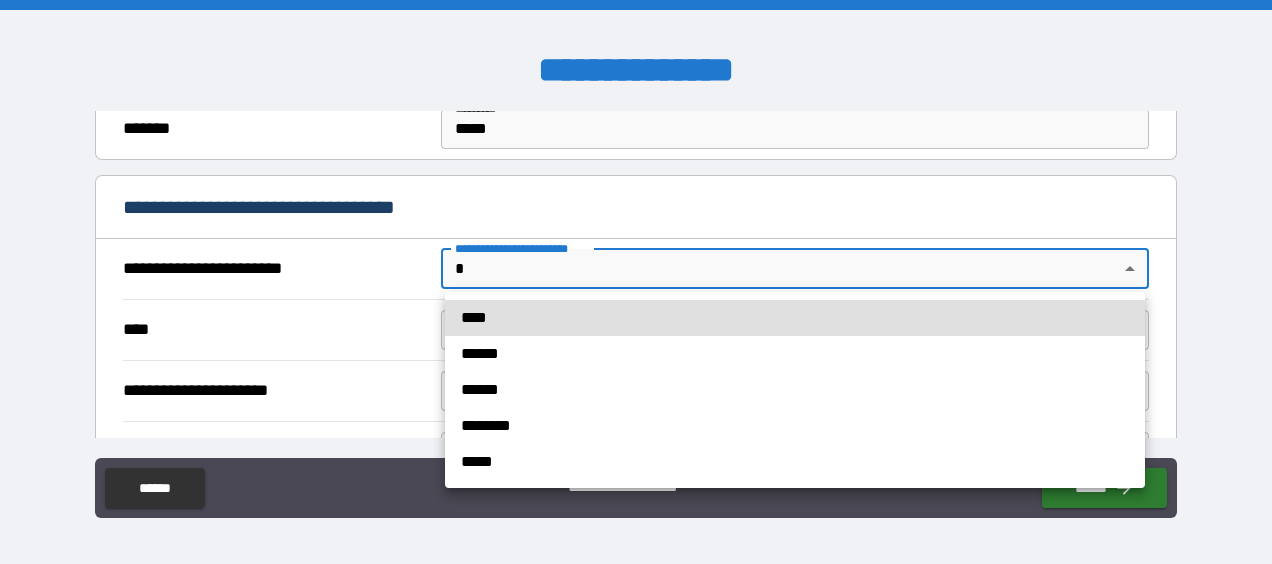 click on "****" at bounding box center [795, 318] 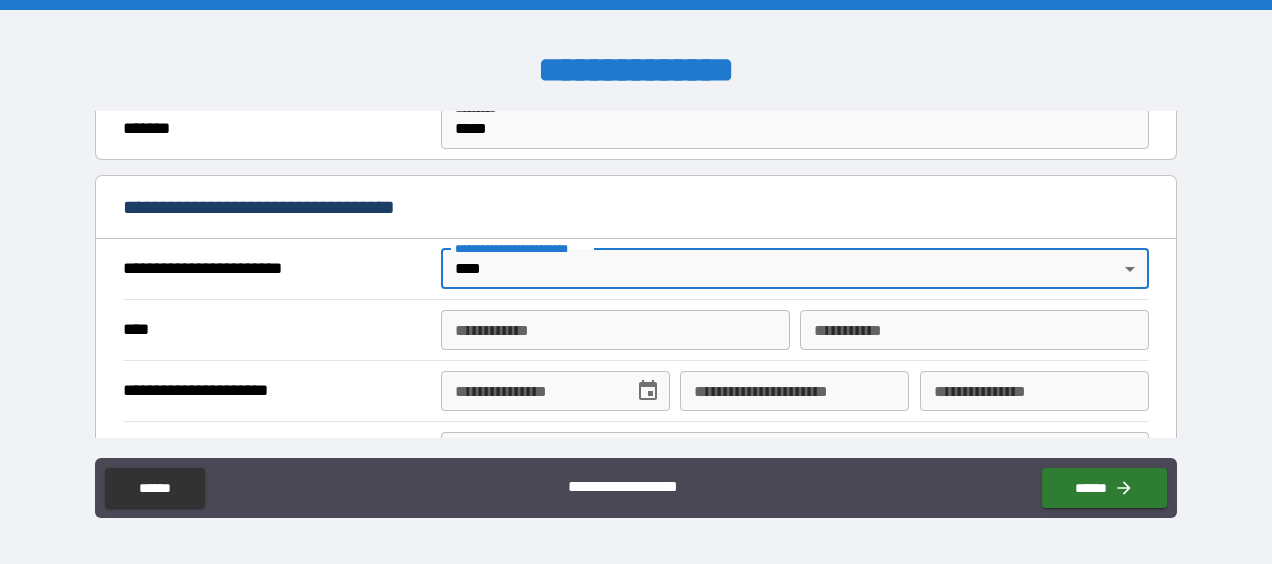 type on "*" 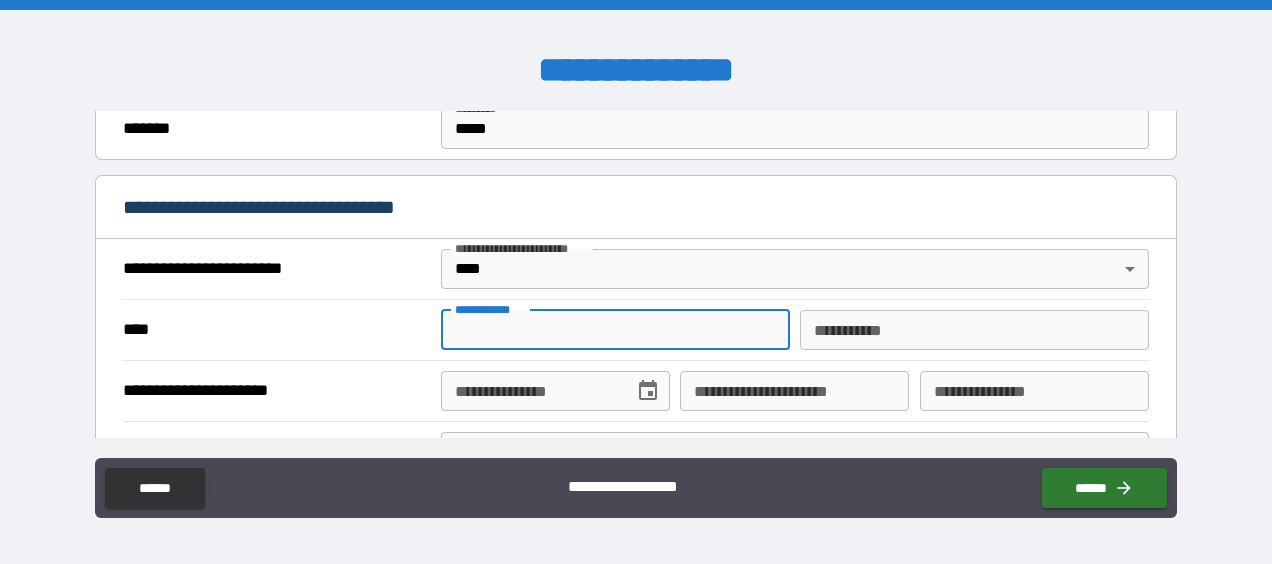 type on "******" 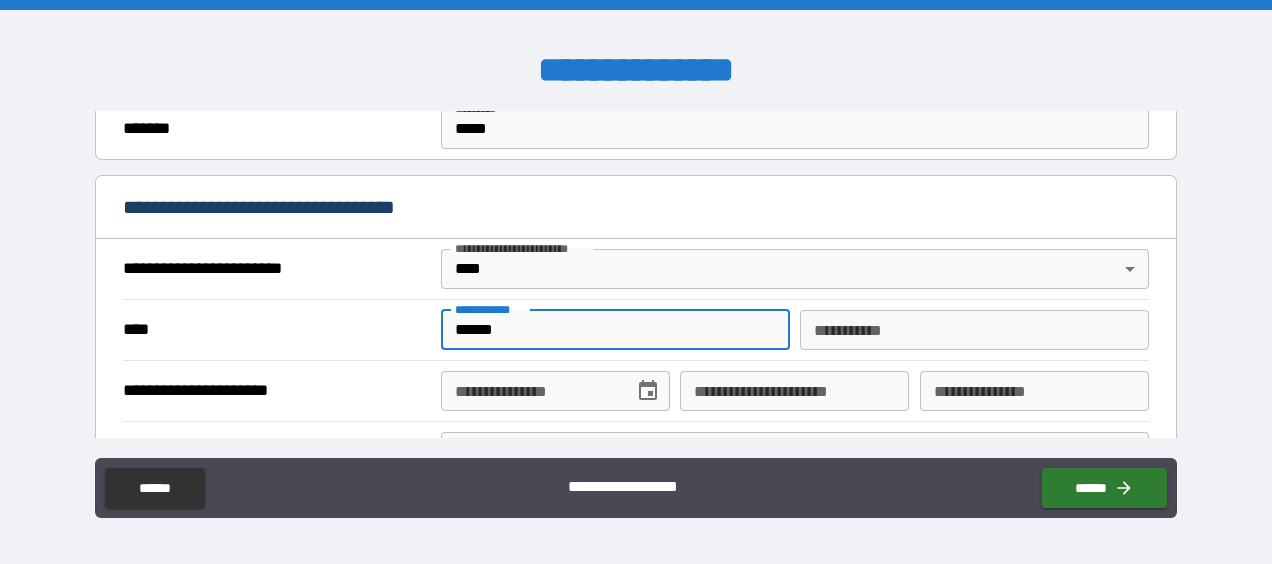 type on "*******" 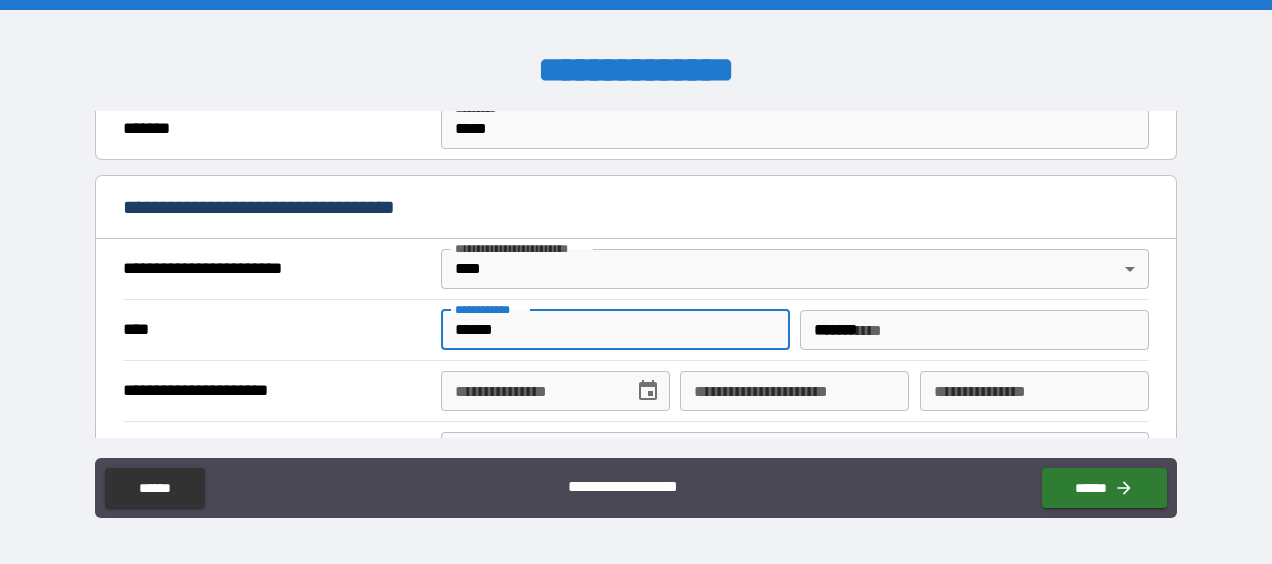 type on "**********" 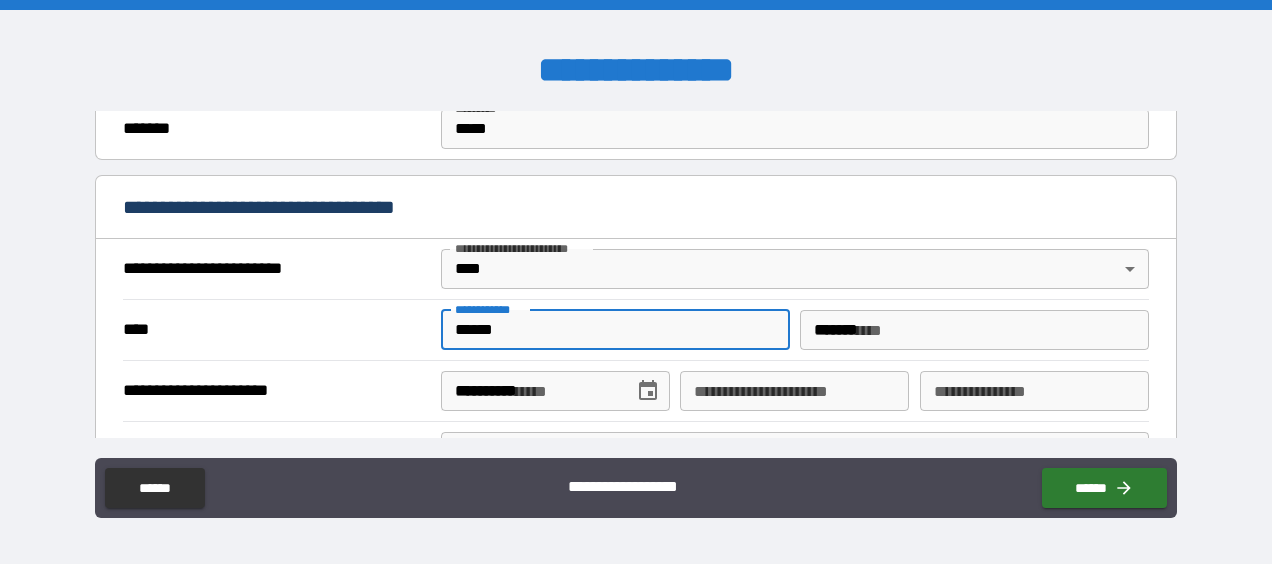 type on "**********" 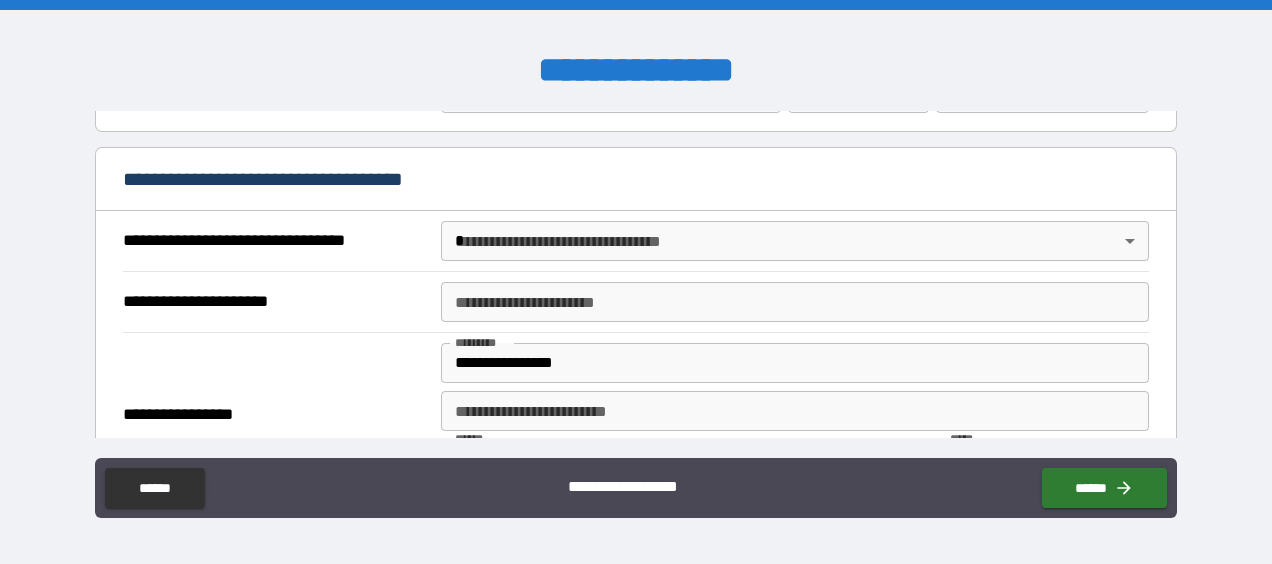 scroll, scrollTop: 1108, scrollLeft: 0, axis: vertical 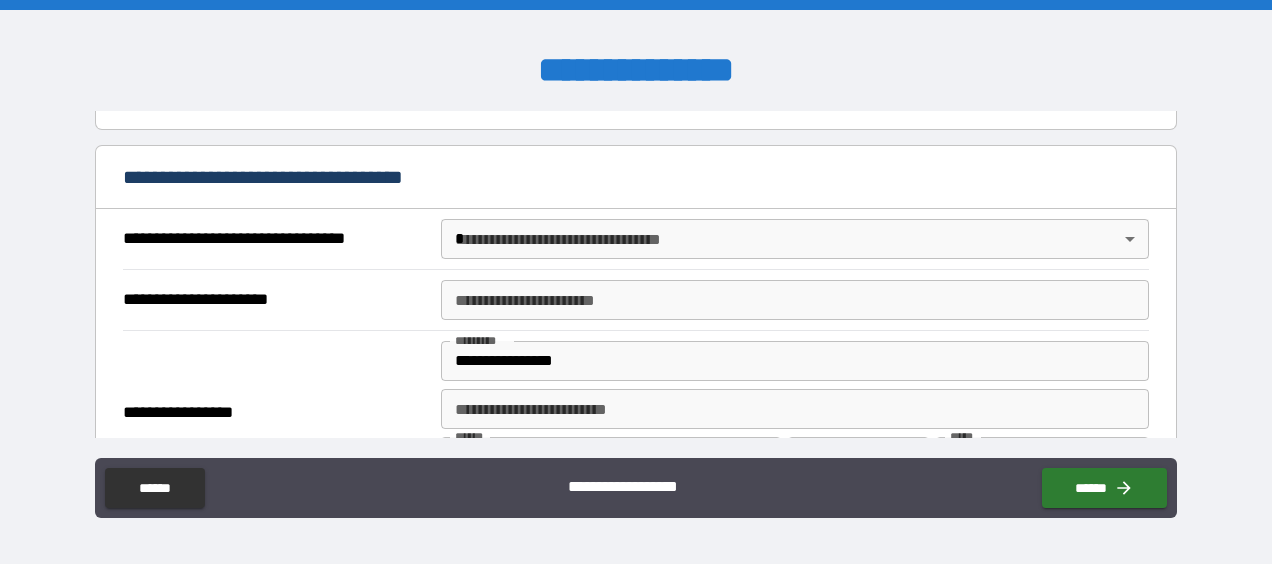 click on "**********" at bounding box center (636, 282) 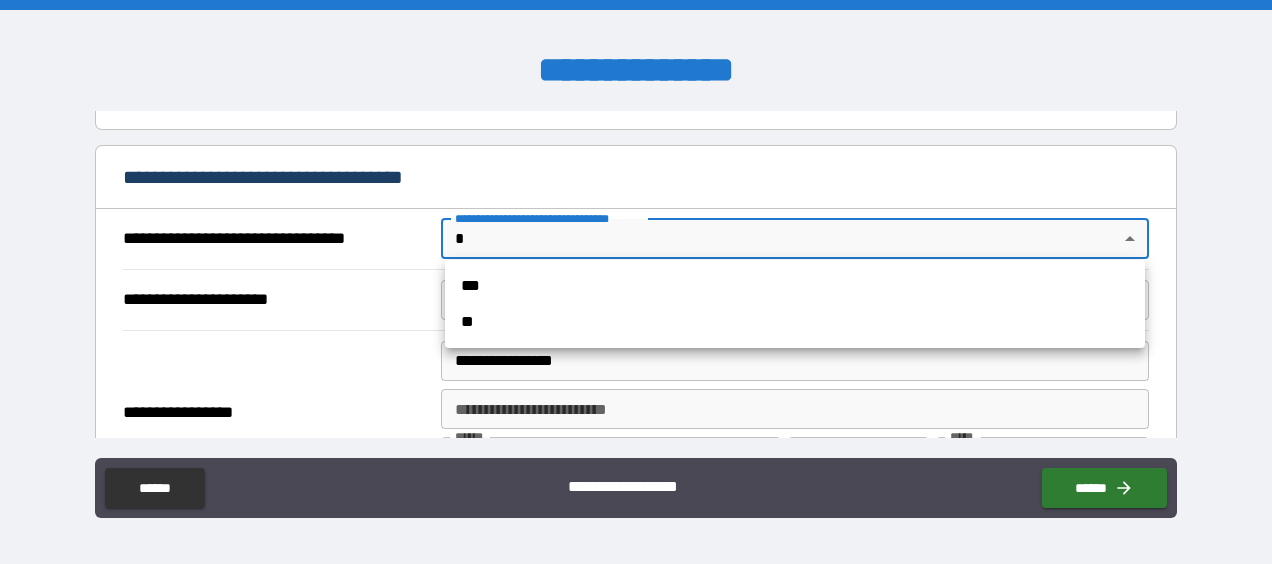 click on "**" at bounding box center (795, 322) 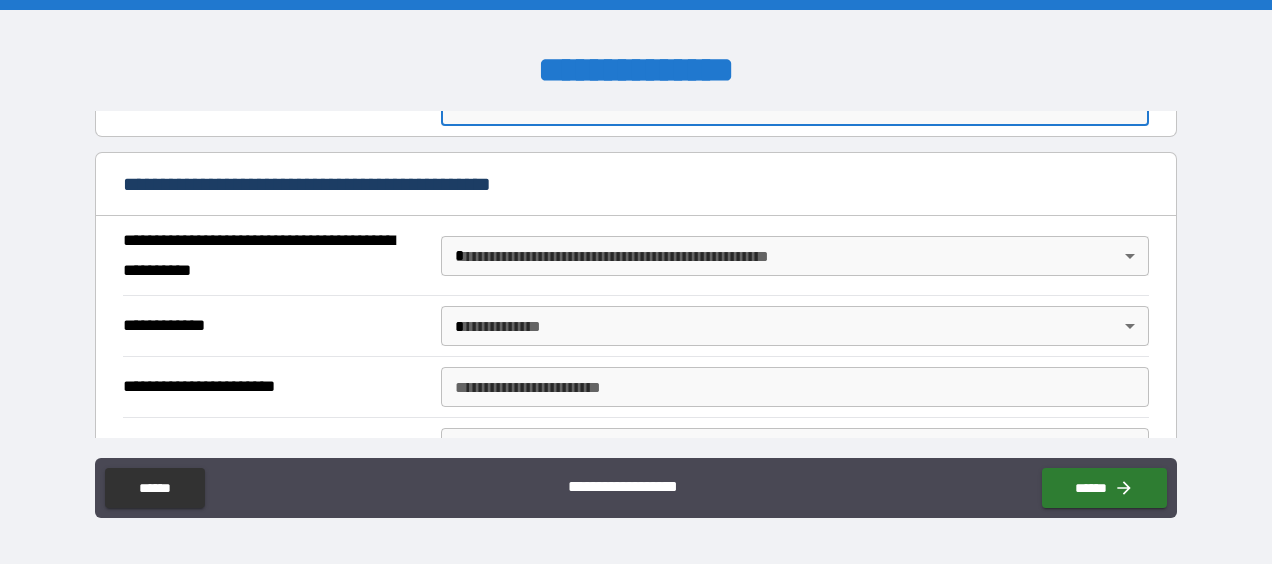 scroll, scrollTop: 1252, scrollLeft: 0, axis: vertical 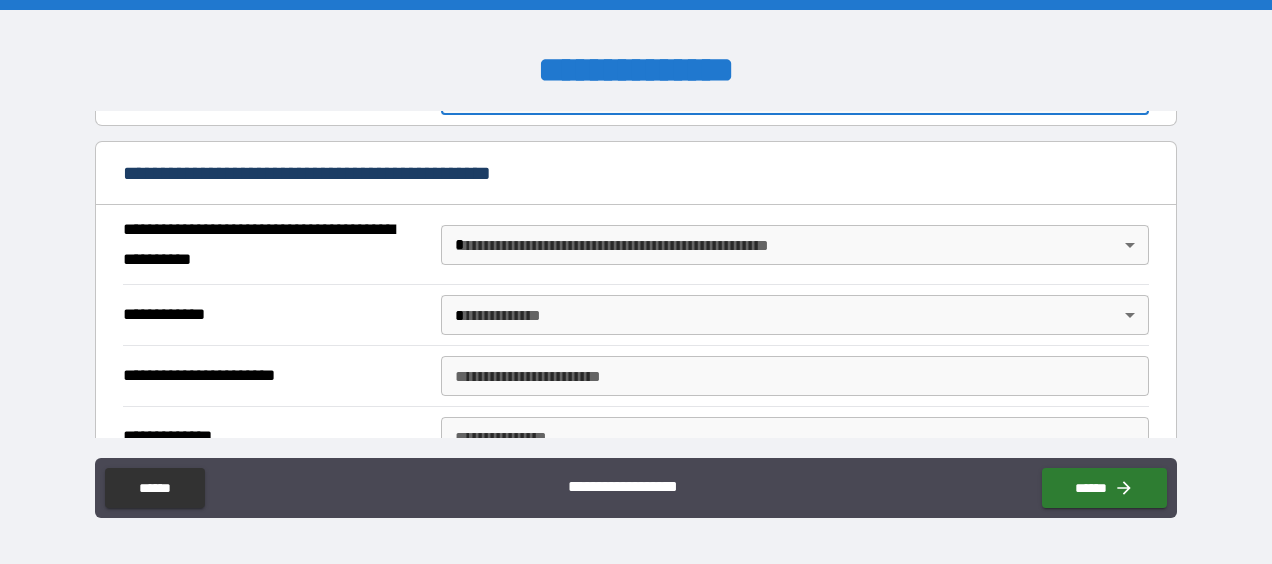 click on "**********" at bounding box center (636, 282) 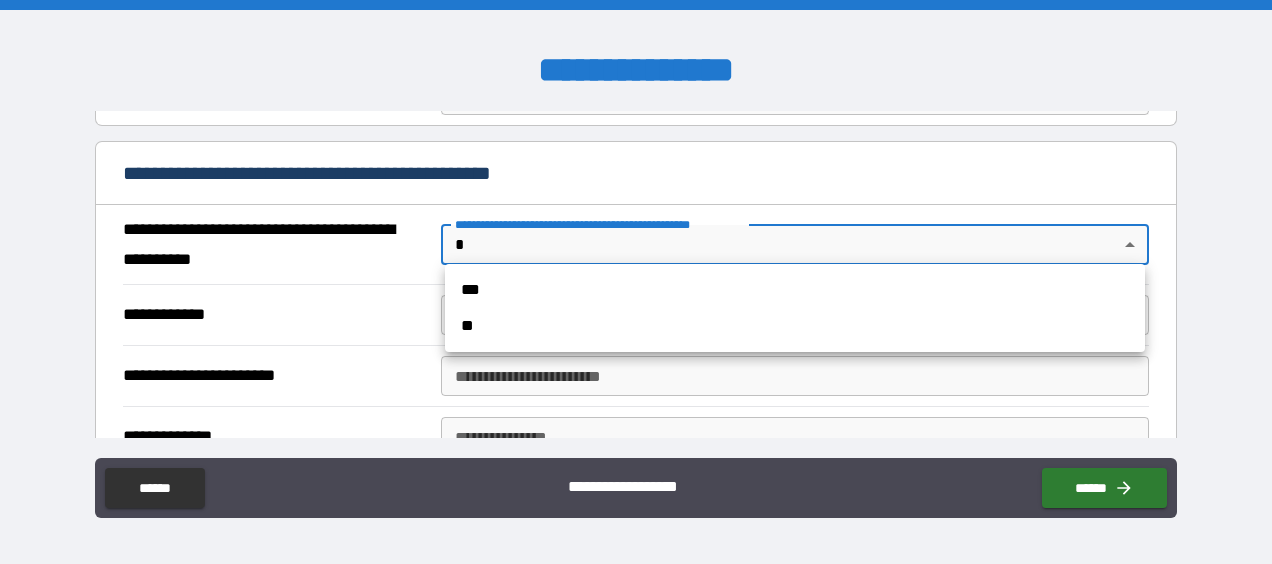 click on "**" at bounding box center [795, 326] 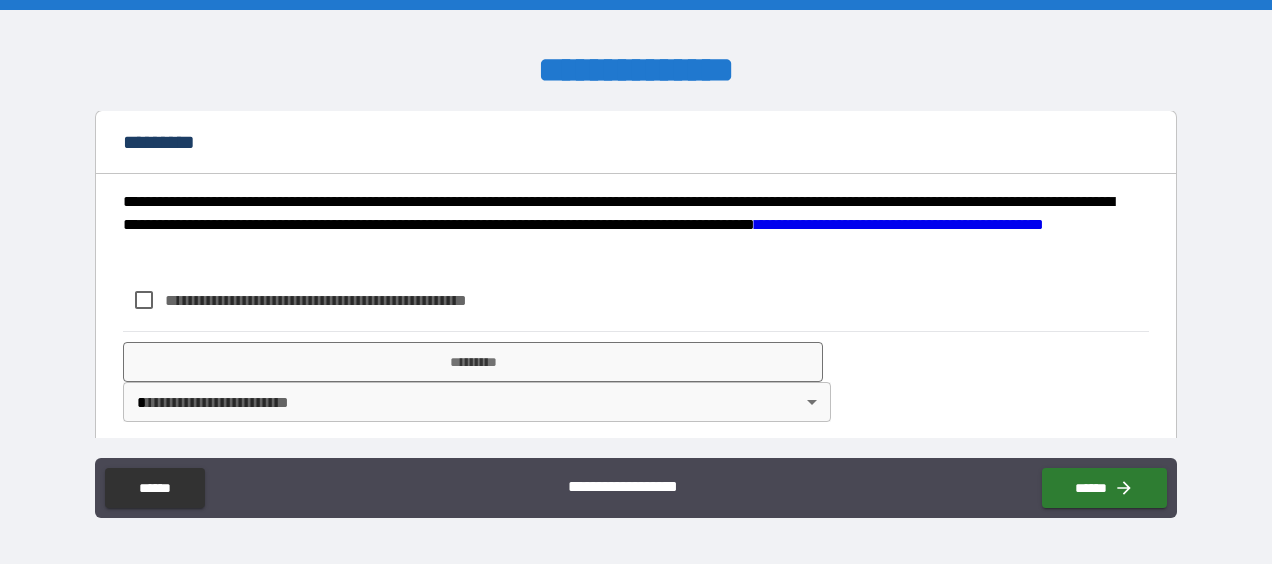 scroll, scrollTop: 1448, scrollLeft: 0, axis: vertical 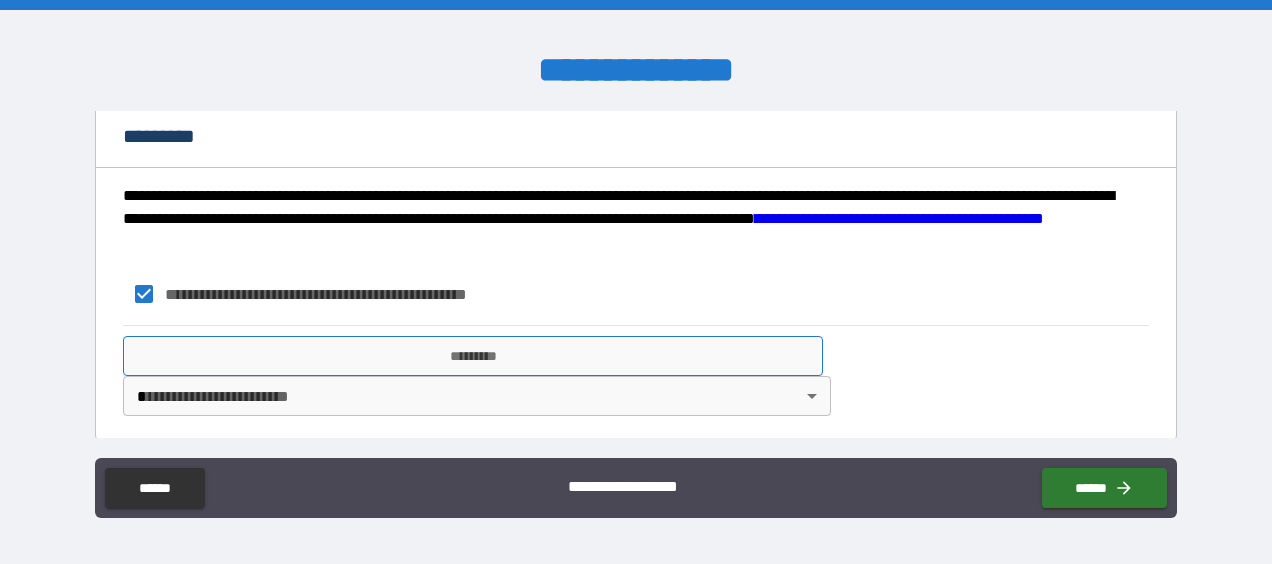 click on "*********" at bounding box center (473, 356) 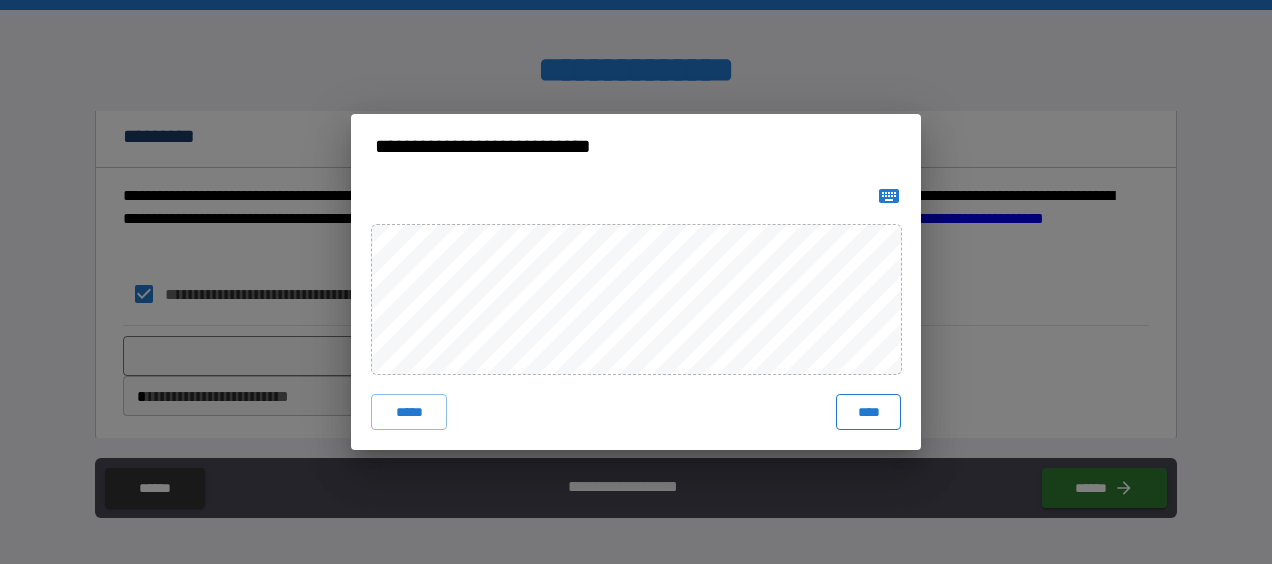 click on "****" at bounding box center (868, 412) 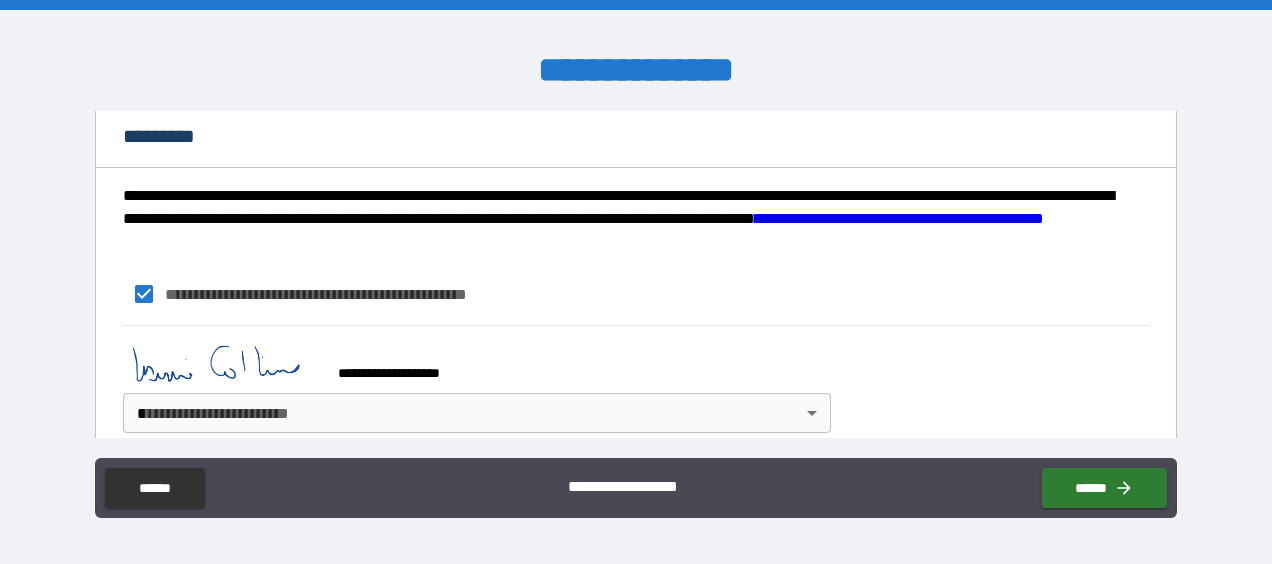 click on "******" at bounding box center [1104, 488] 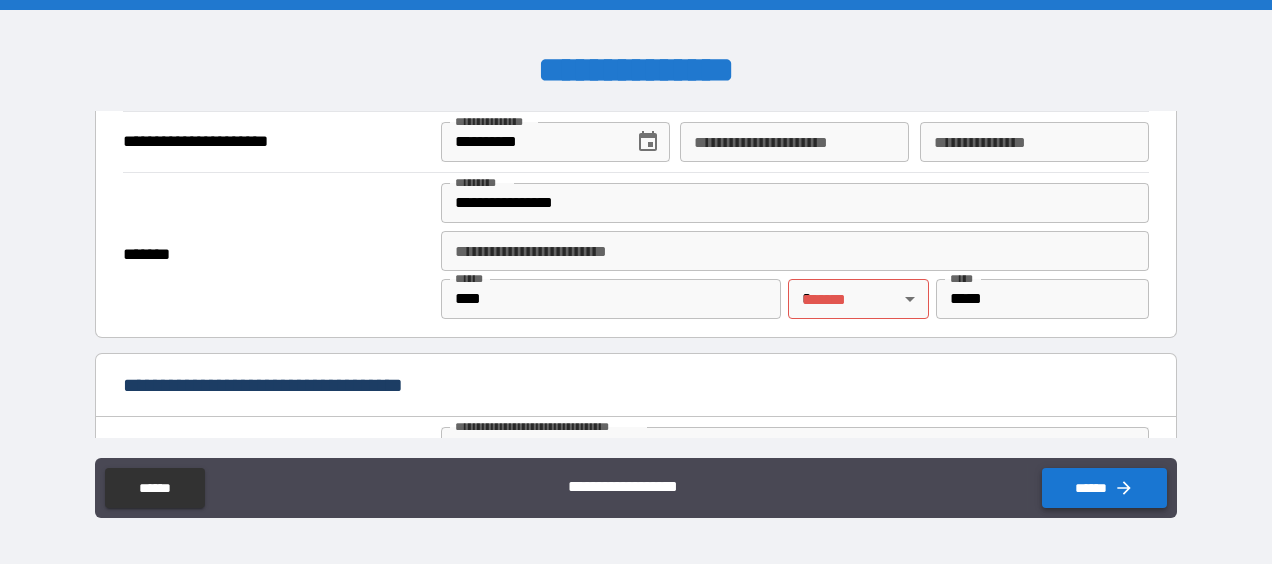 scroll, scrollTop: 900, scrollLeft: 0, axis: vertical 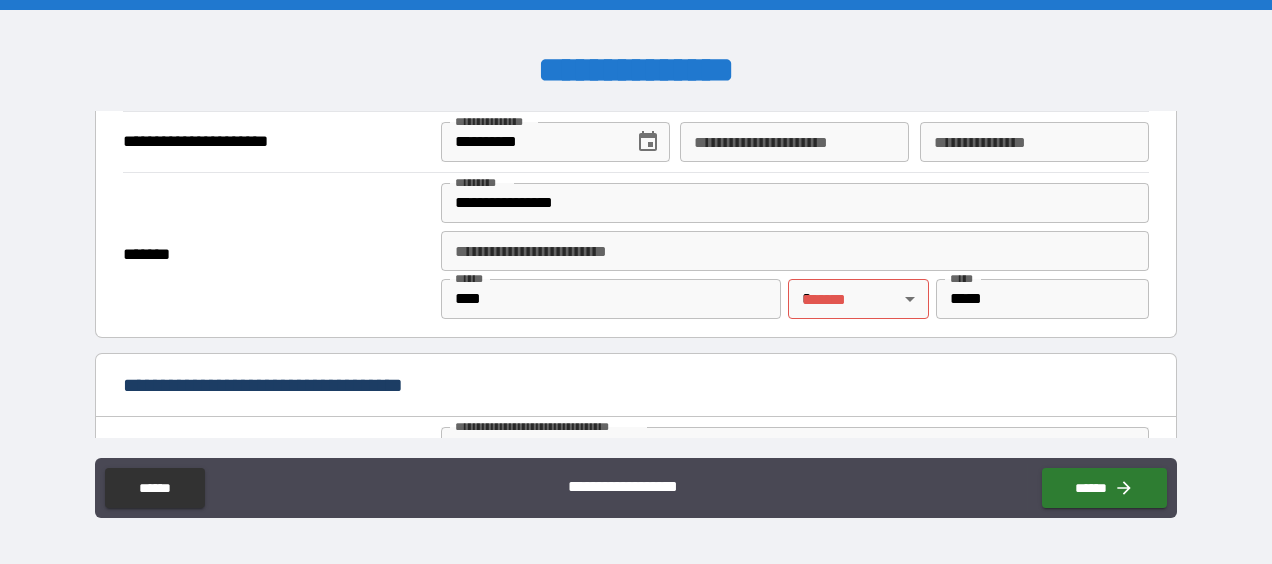 click on "**********" at bounding box center [636, 282] 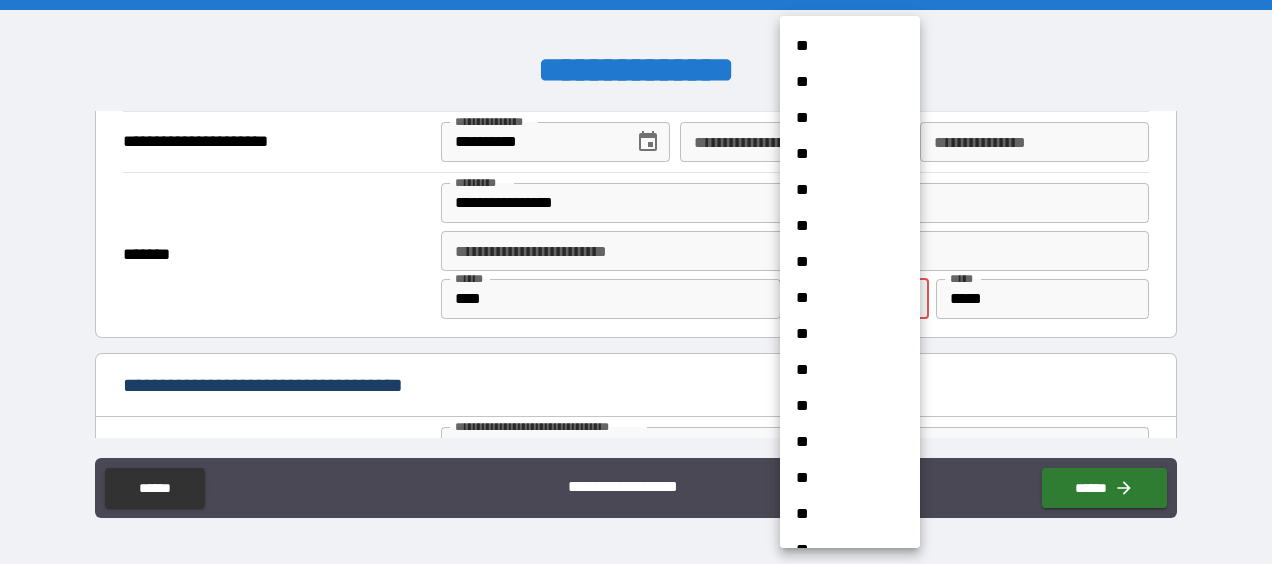 scroll, scrollTop: 499, scrollLeft: 0, axis: vertical 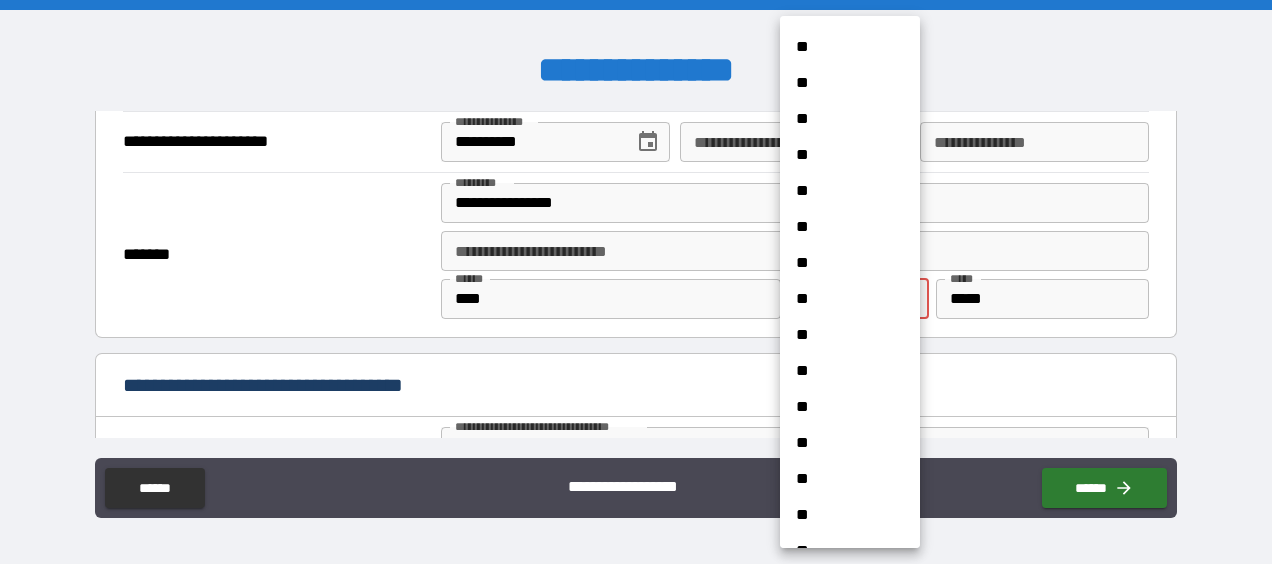 click on "**" at bounding box center [842, 335] 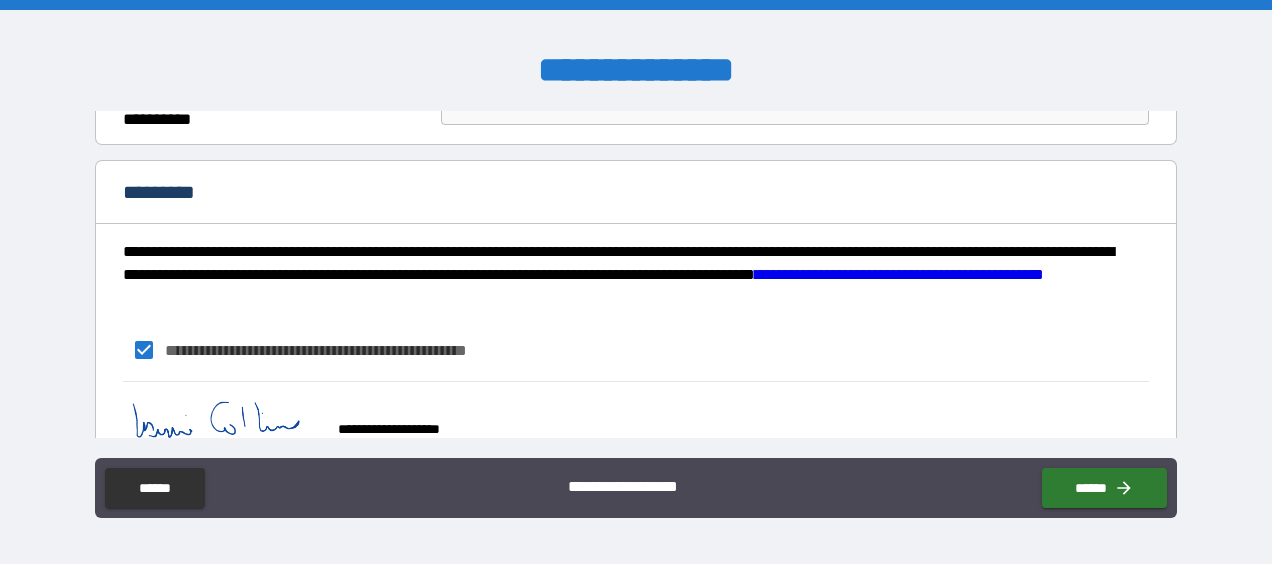 scroll, scrollTop: 1465, scrollLeft: 0, axis: vertical 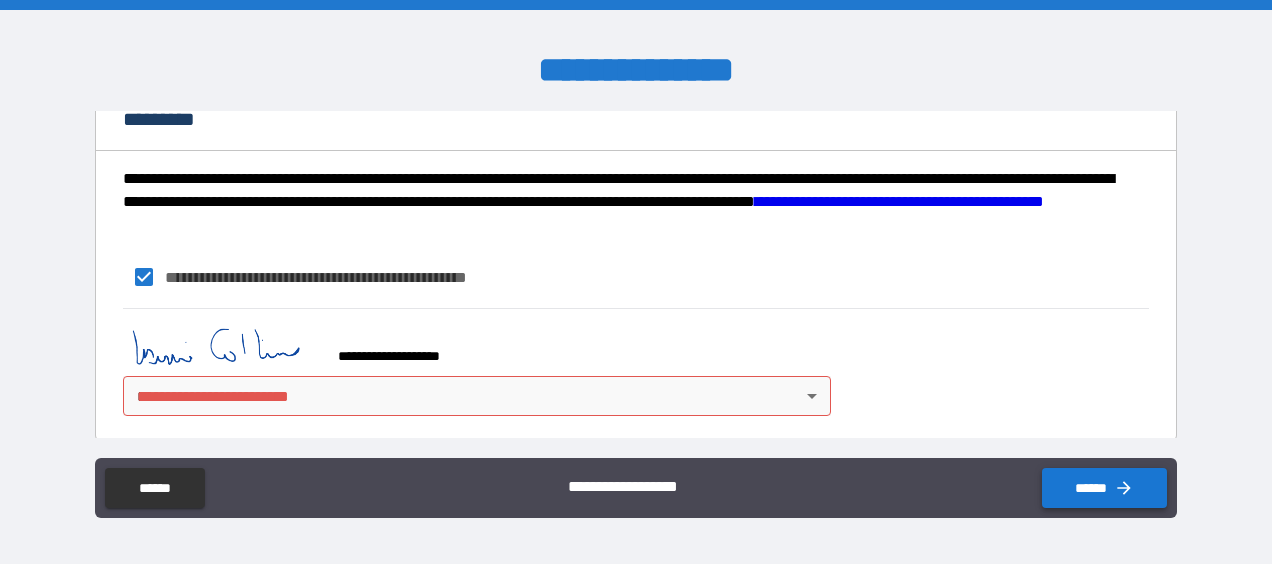 click on "******" at bounding box center (1104, 488) 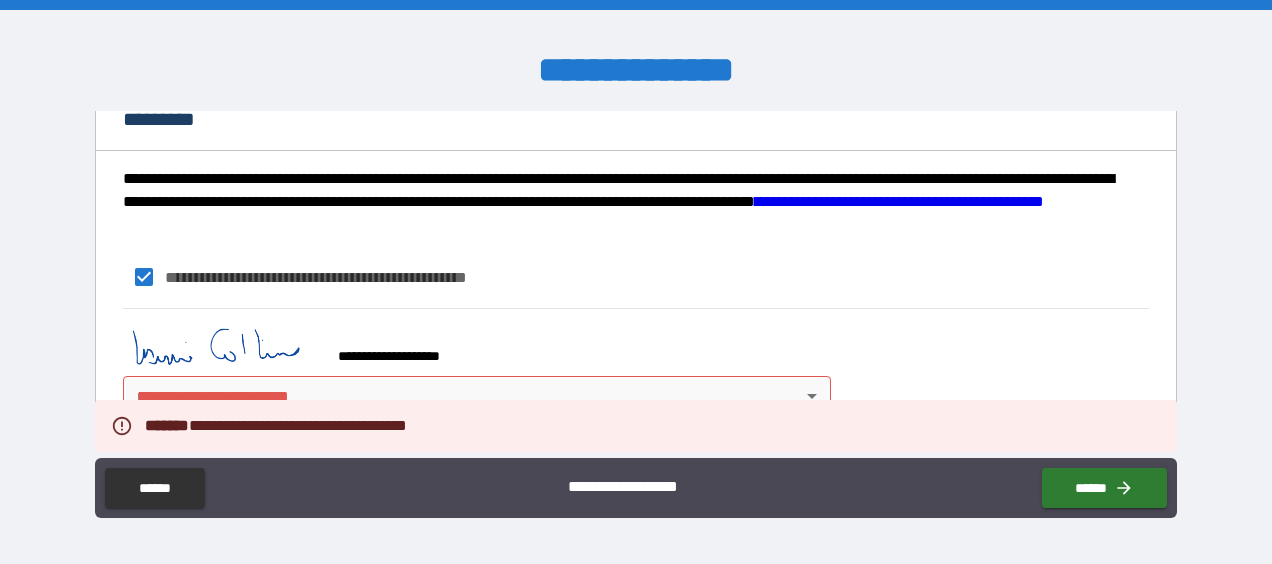 click on "**********" at bounding box center [636, 282] 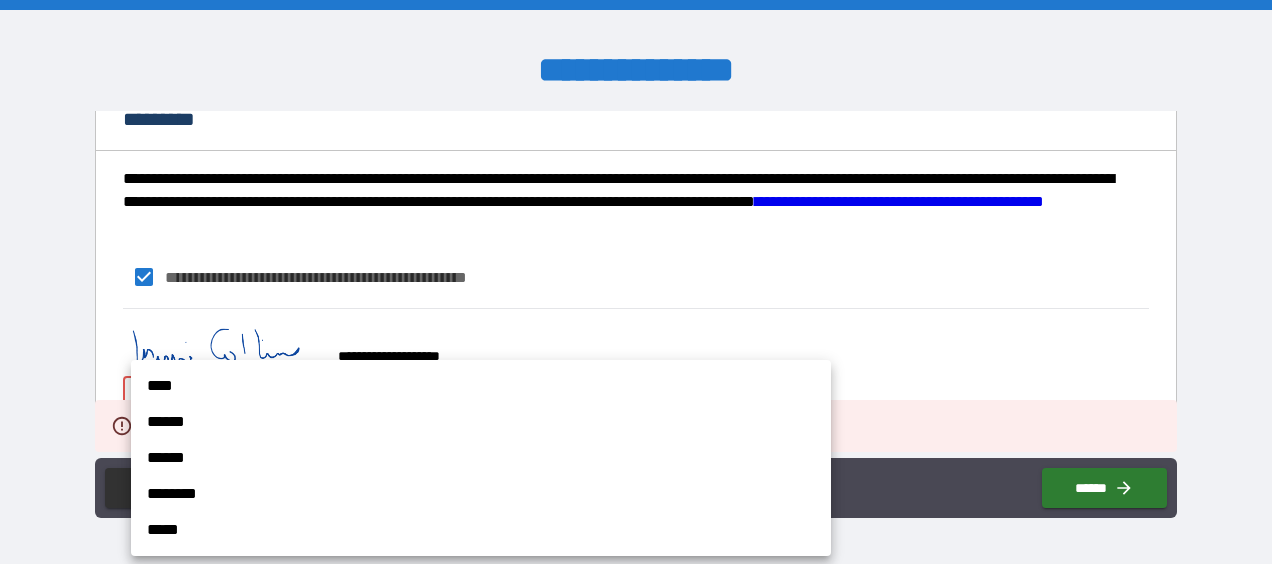 click on "****" at bounding box center (481, 386) 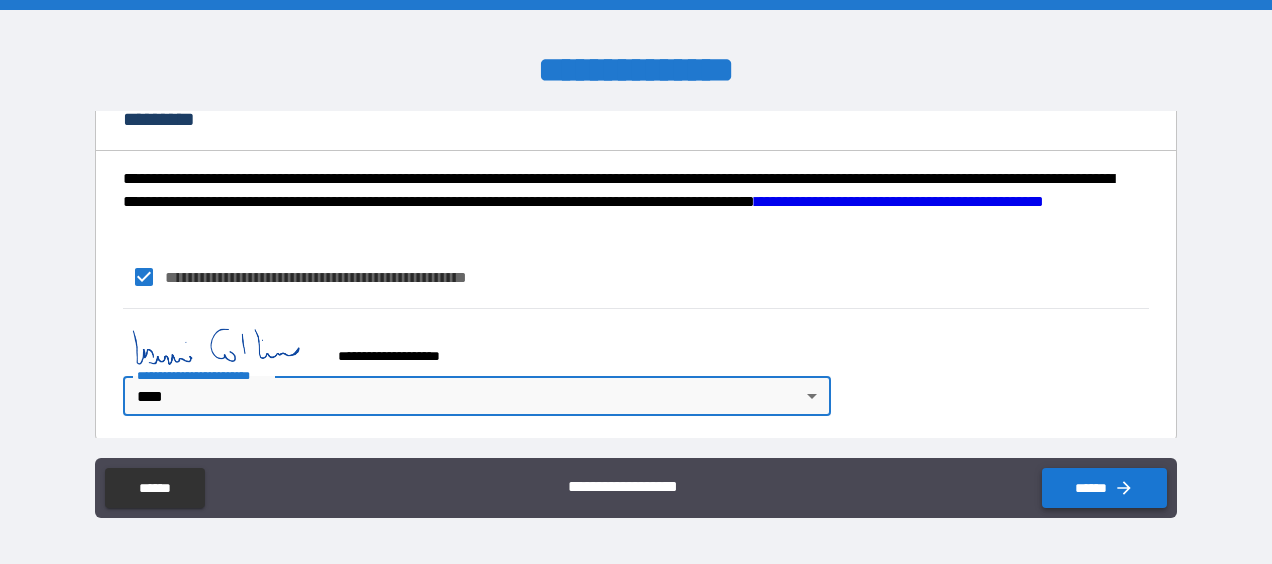 click on "******" at bounding box center [1104, 488] 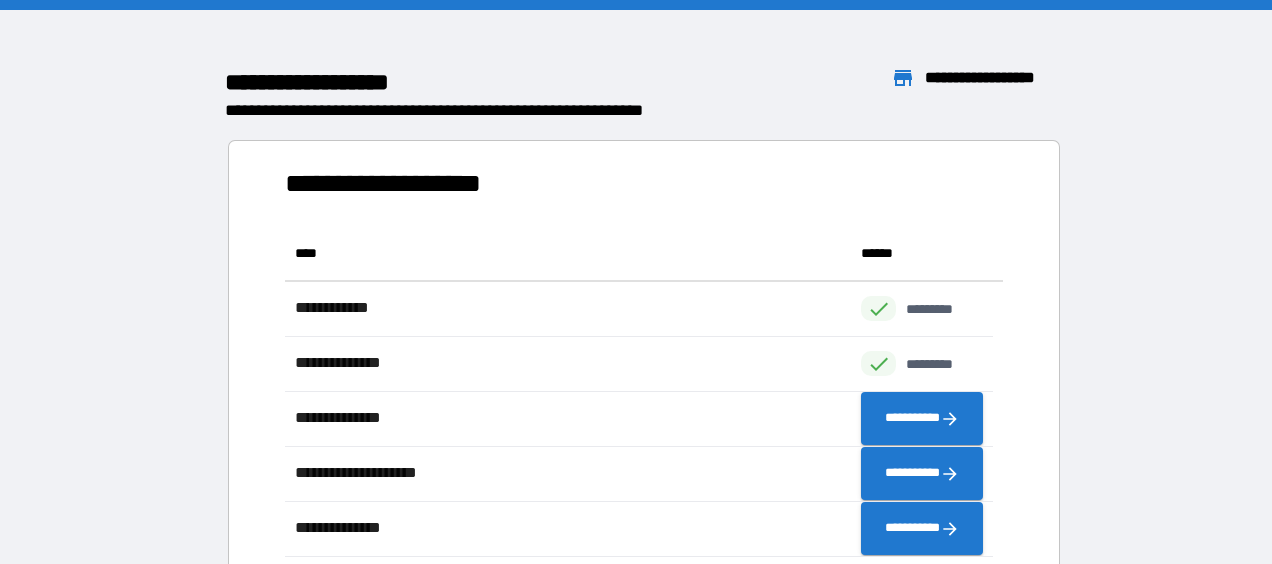 scroll, scrollTop: 16, scrollLeft: 16, axis: both 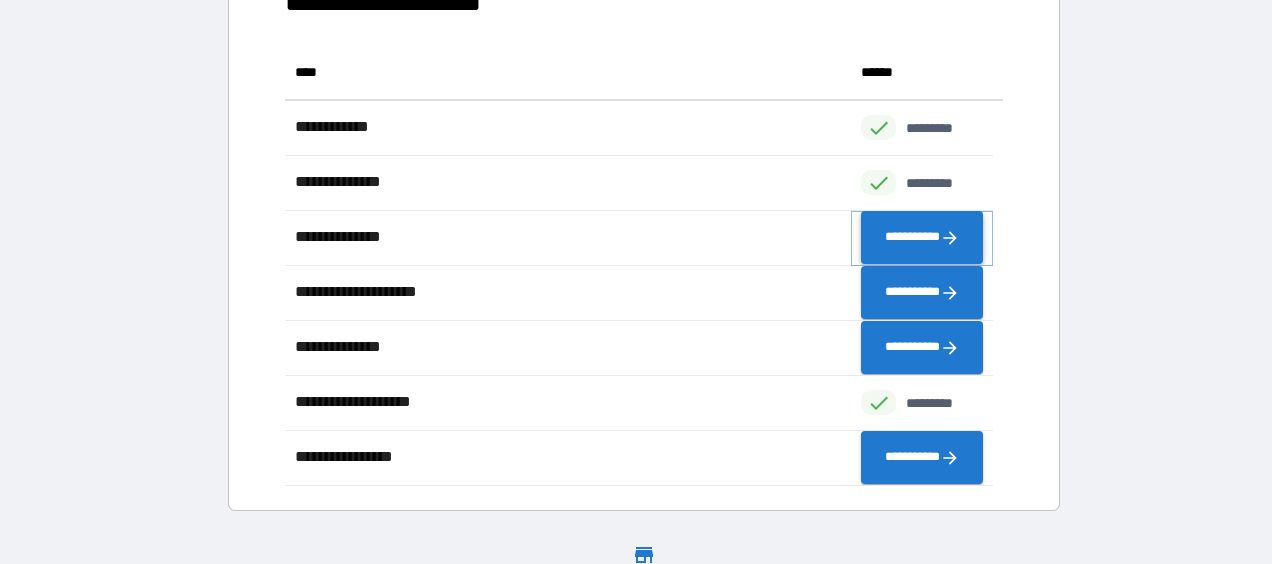 click on "**********" at bounding box center (922, 238) 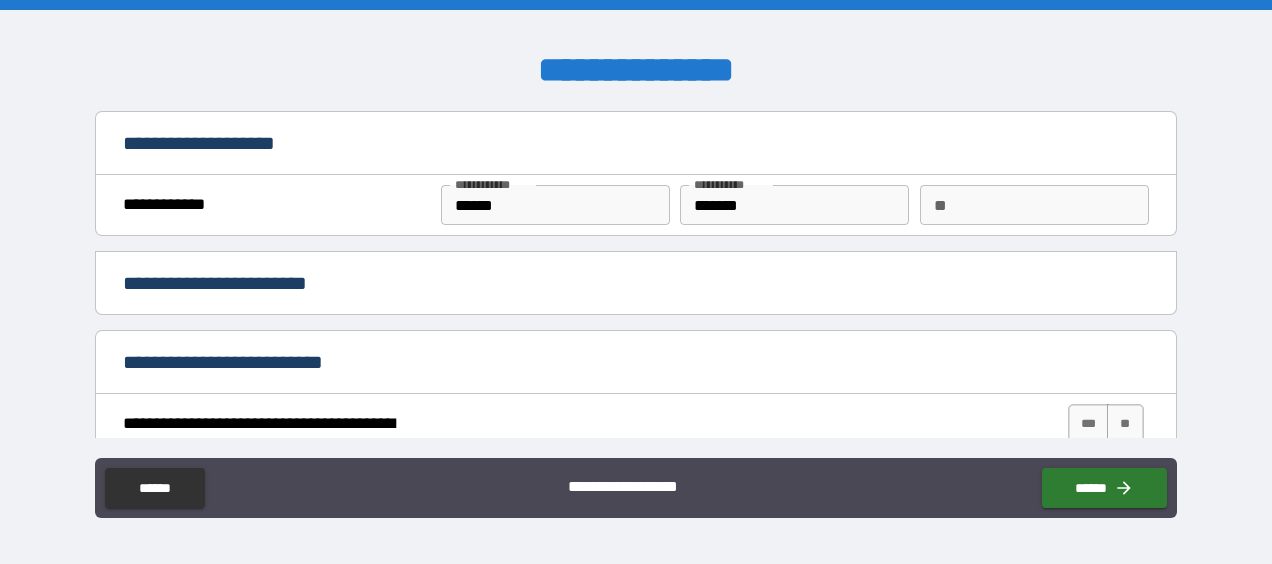 type on "*" 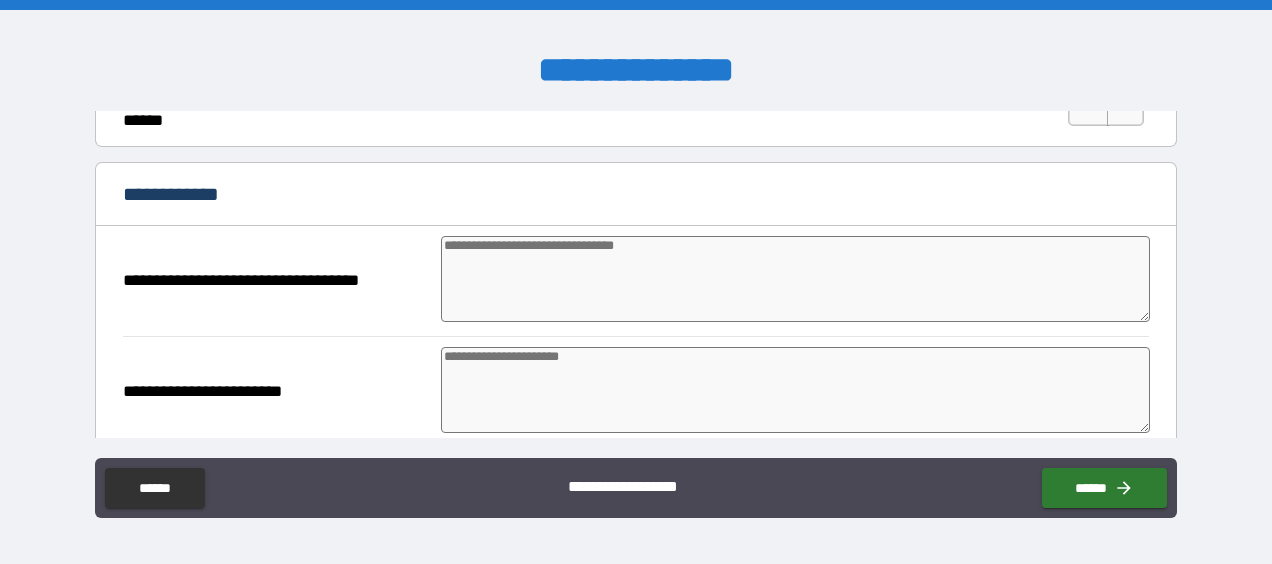 scroll, scrollTop: 693, scrollLeft: 0, axis: vertical 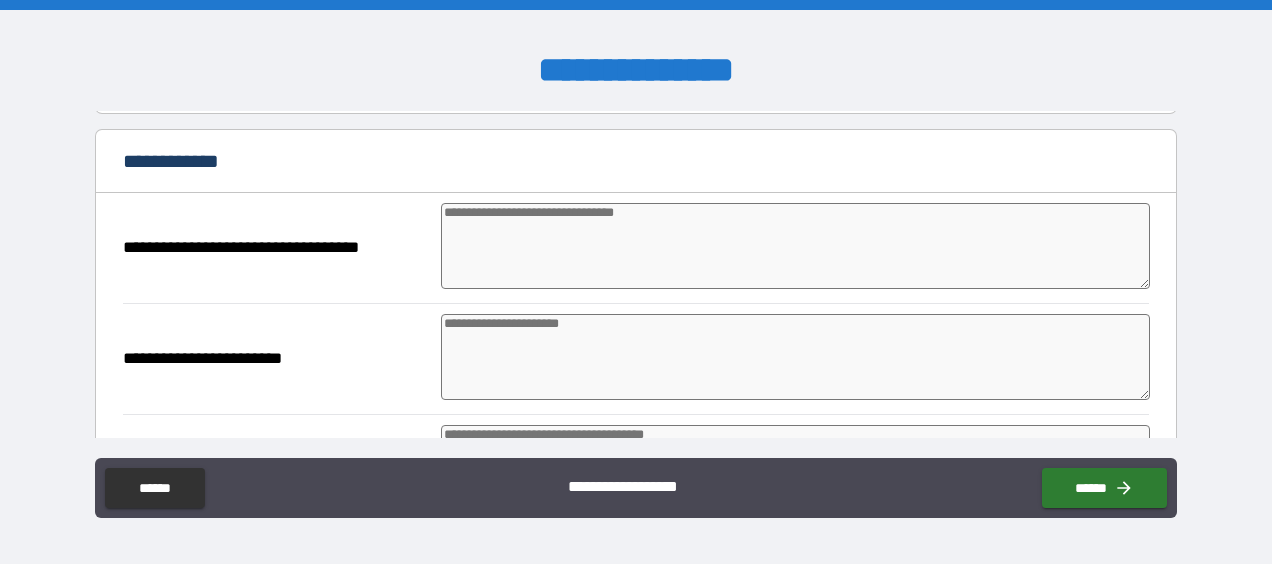 click at bounding box center [795, 246] 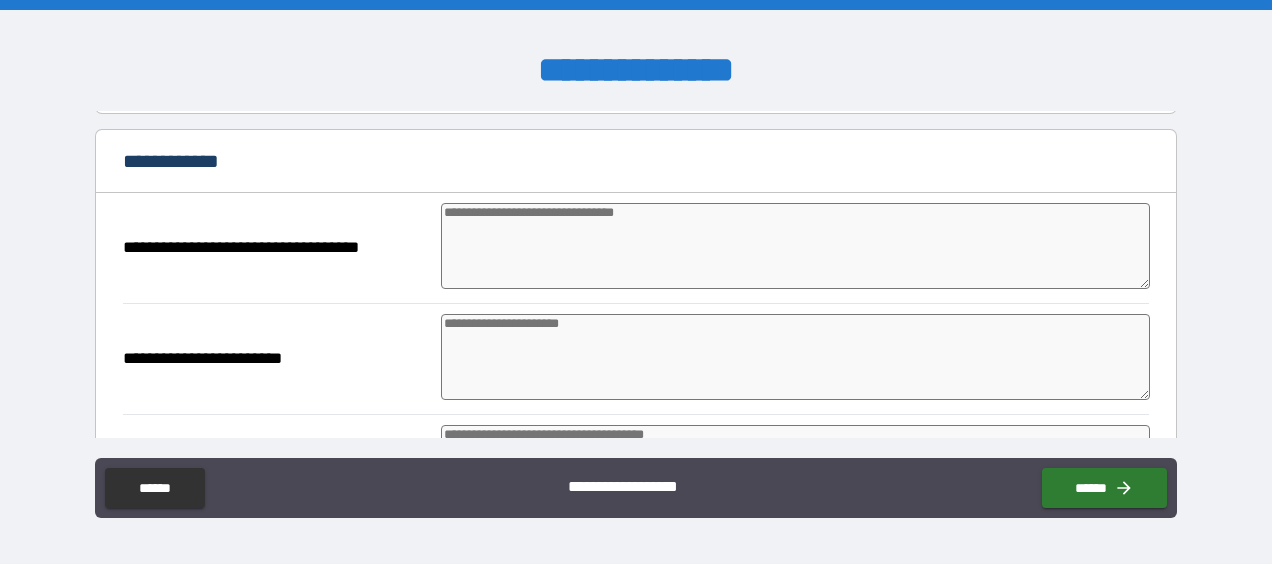type on "*" 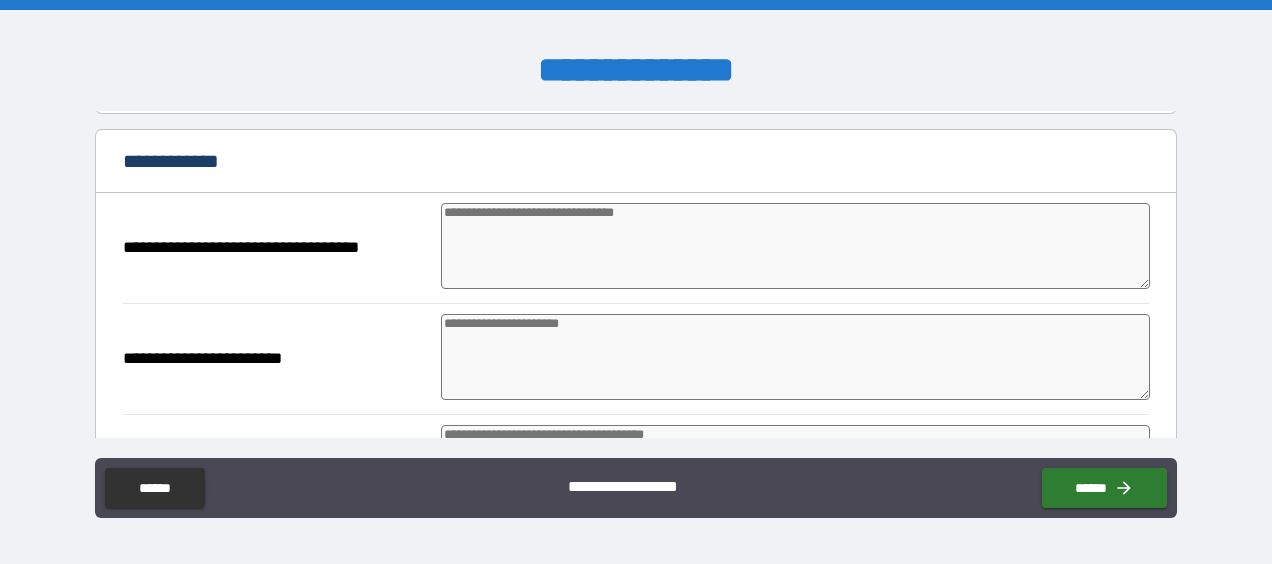 type on "*" 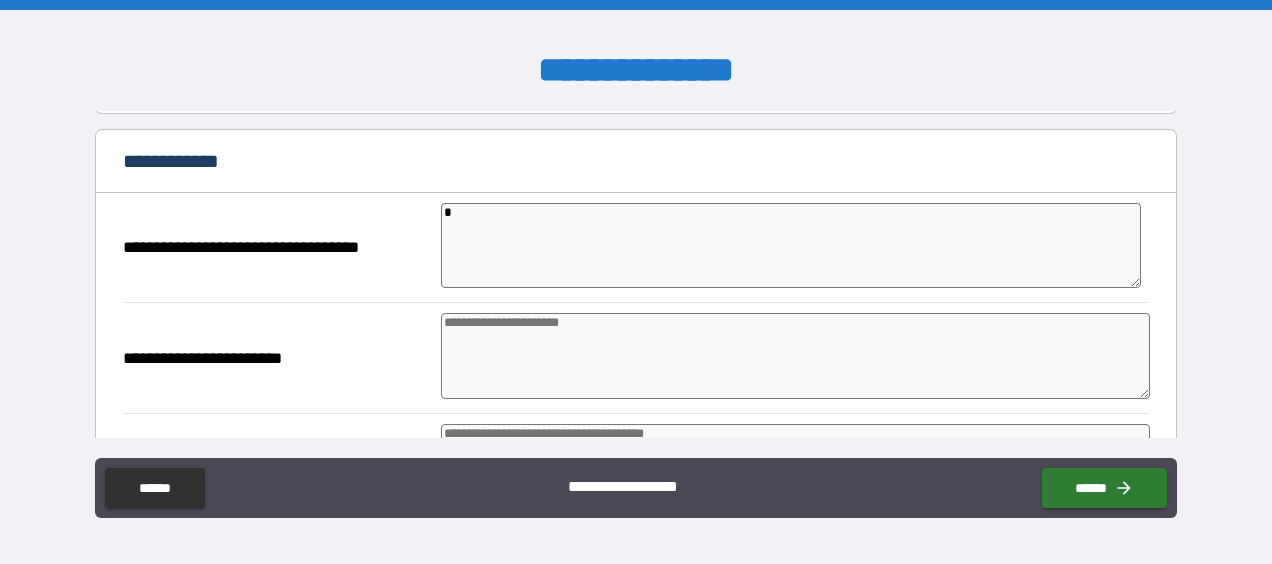 type on "*" 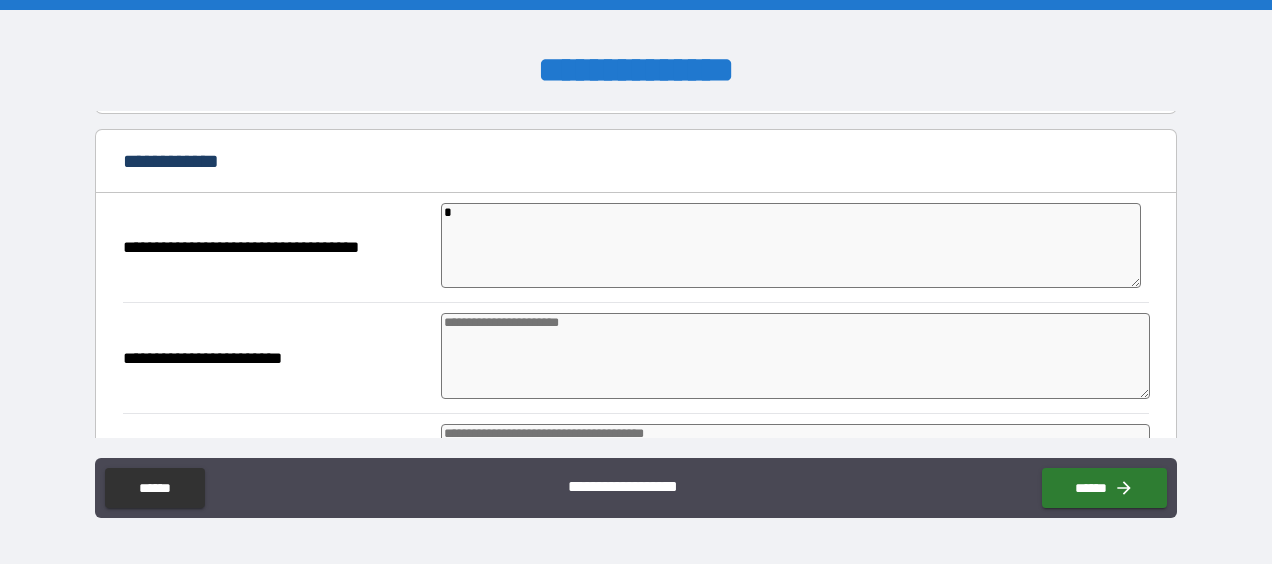 type on "*" 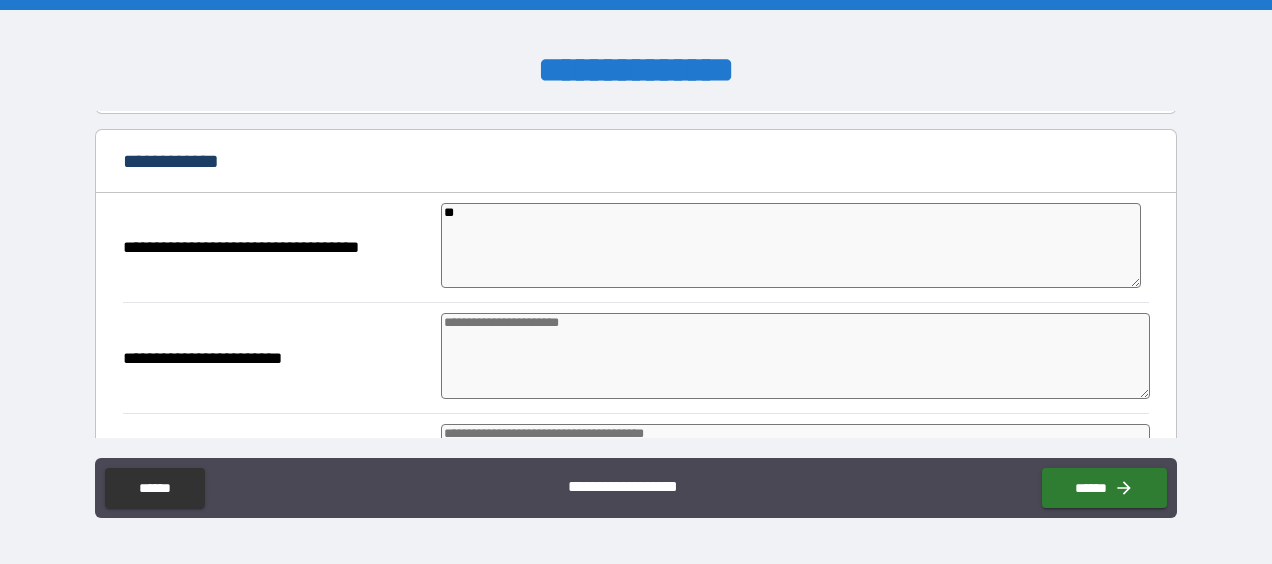 type on "*" 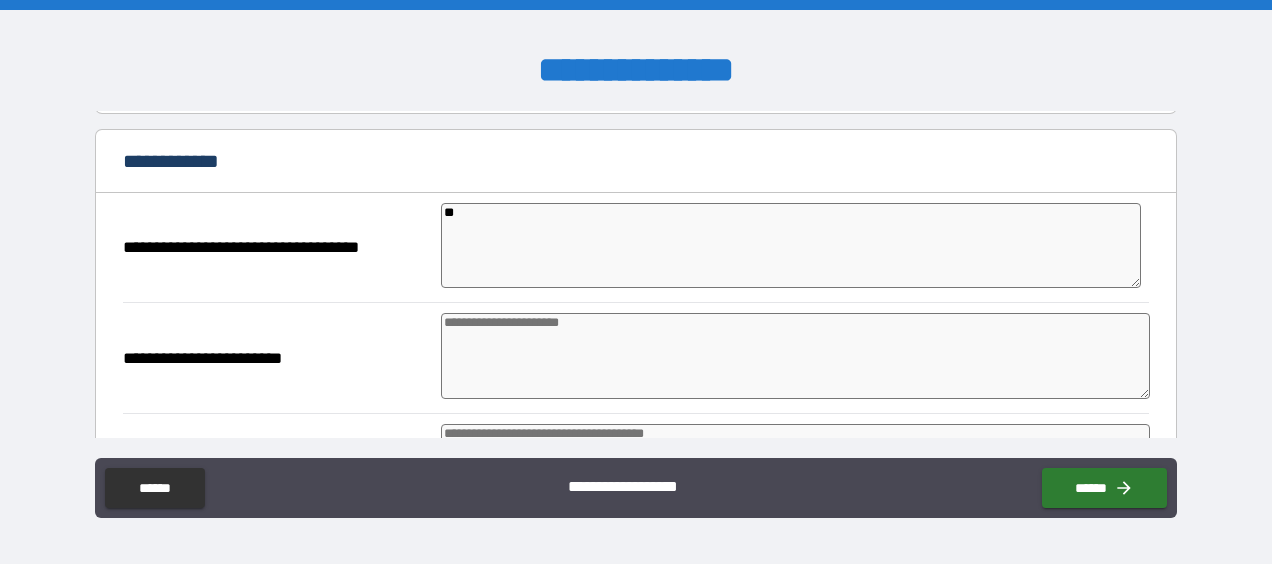 type on "*" 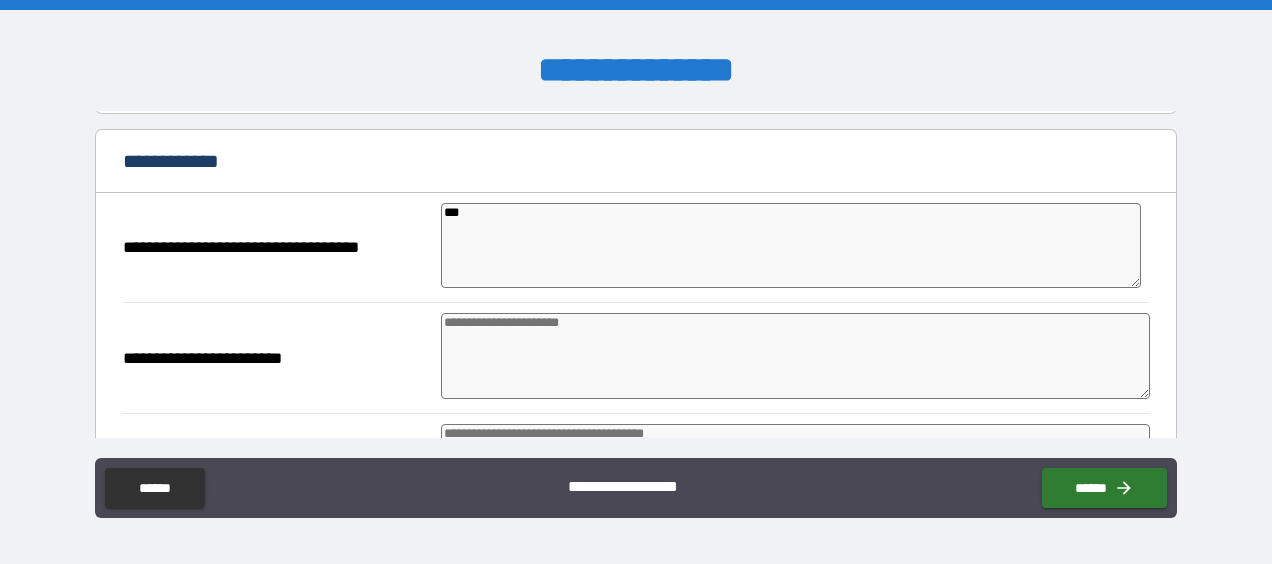 type on "*" 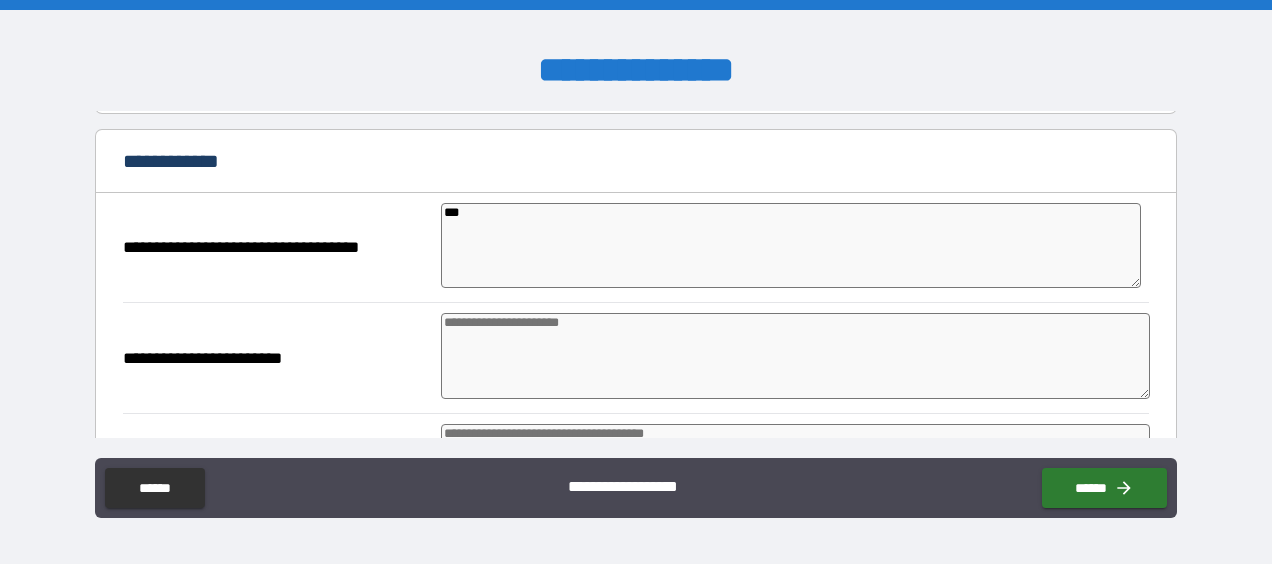 type on "*" 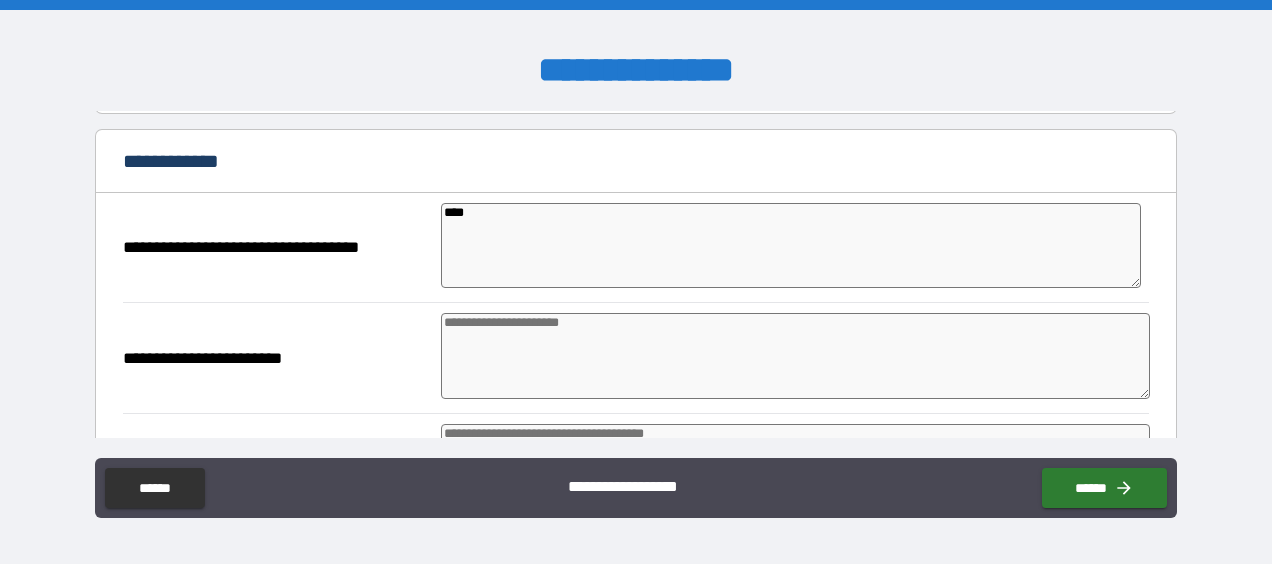 type on "*" 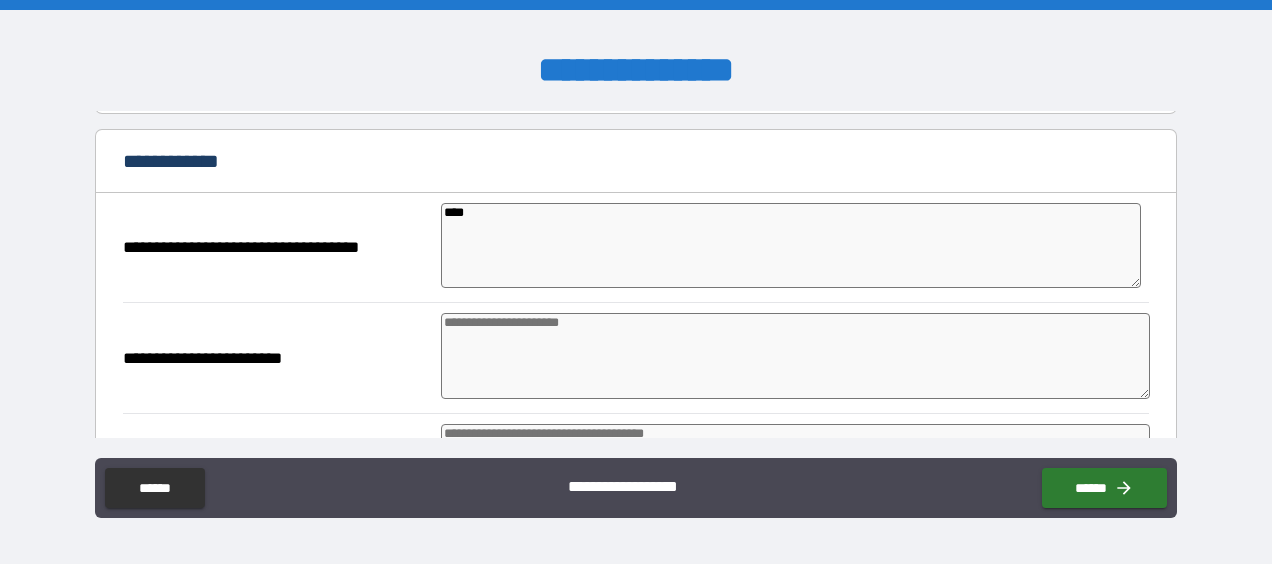type on "*" 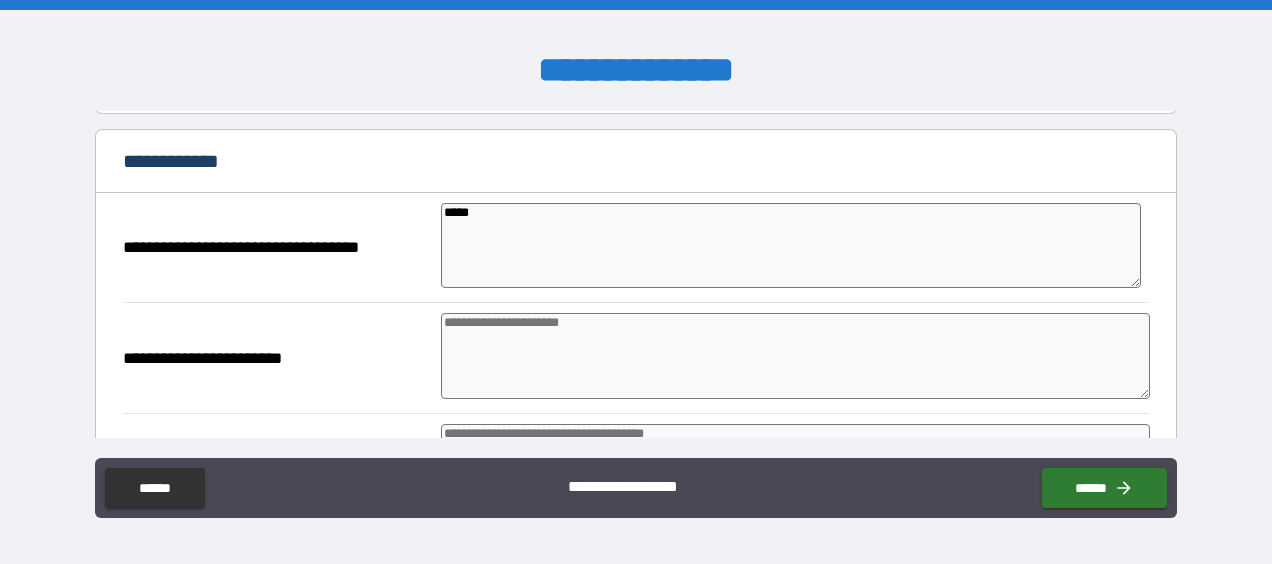 type on "*" 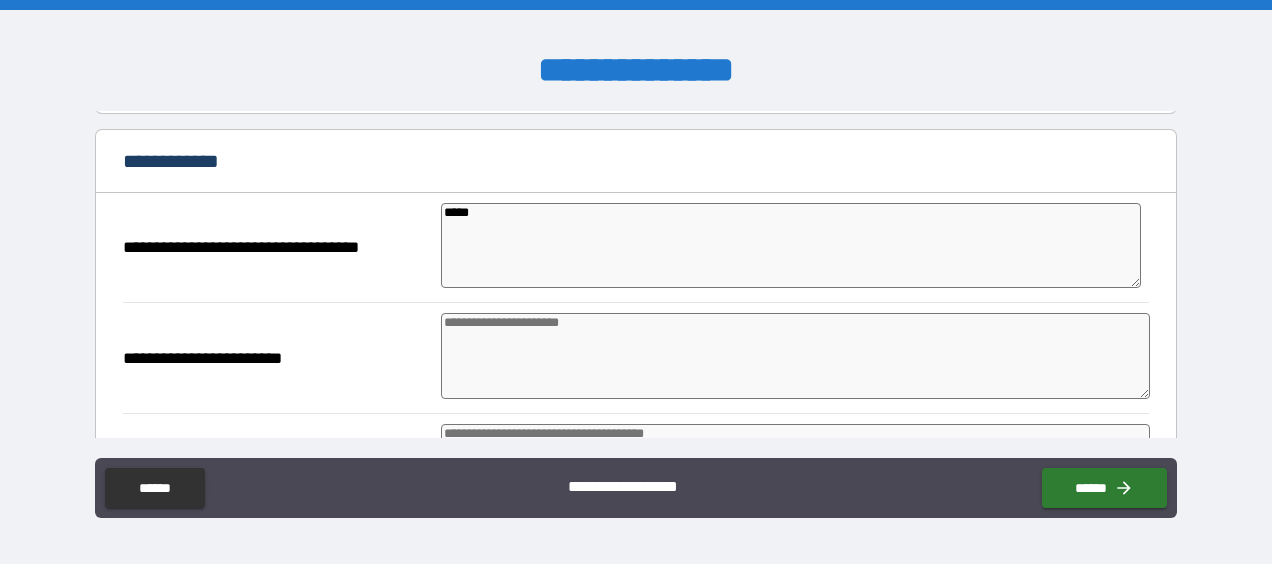 type on "*" 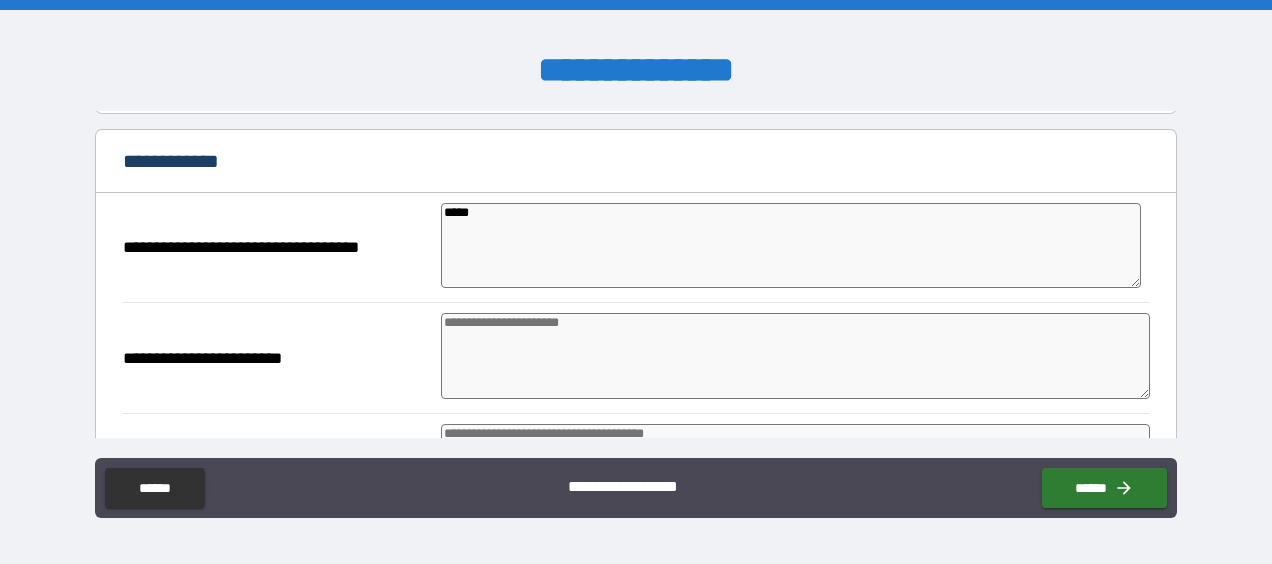 type on "******" 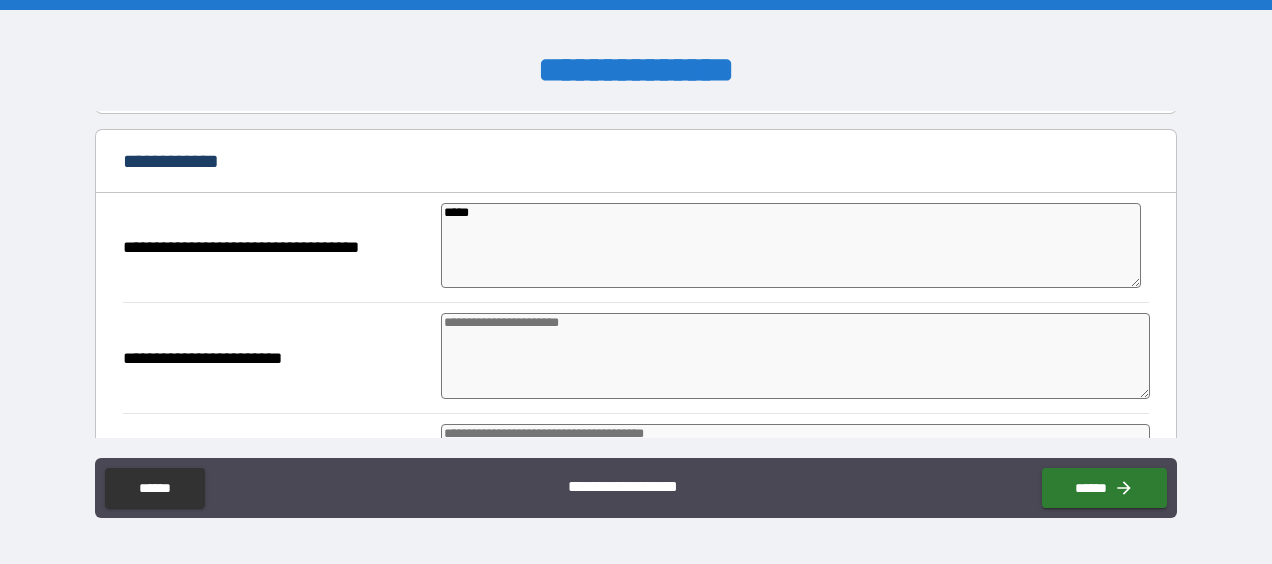 type on "*" 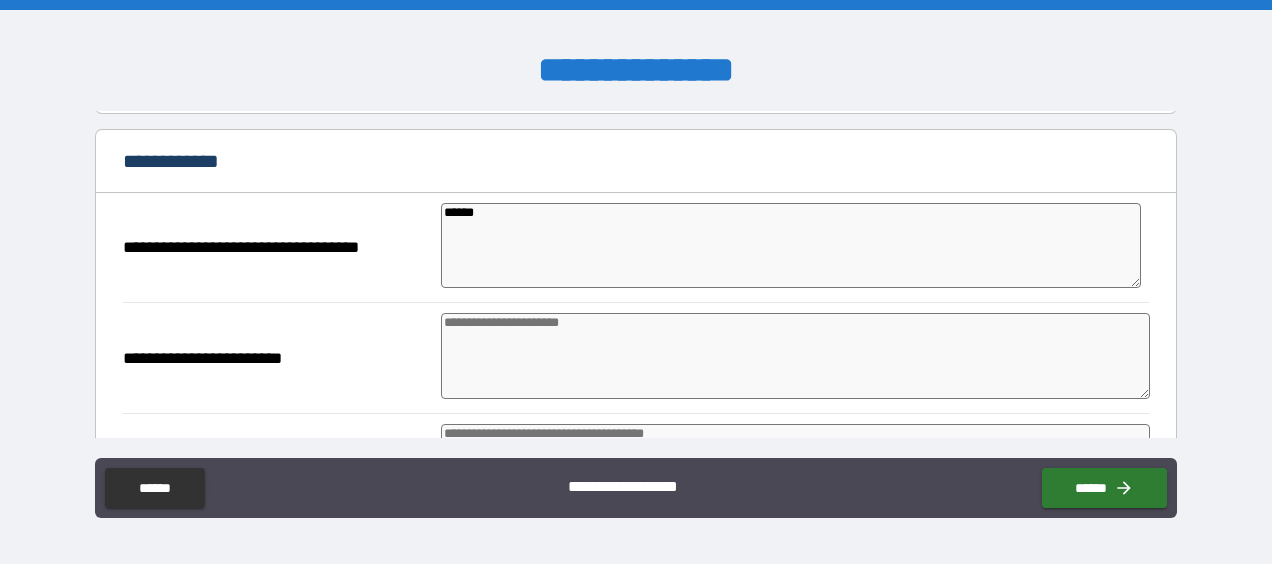 type on "*" 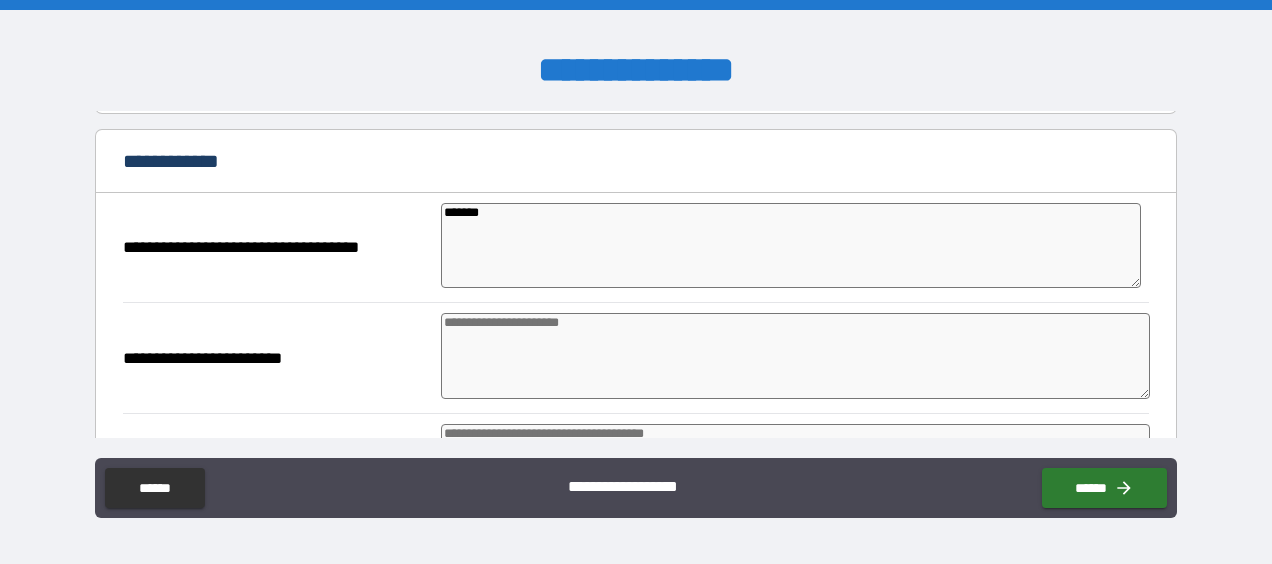 type on "*" 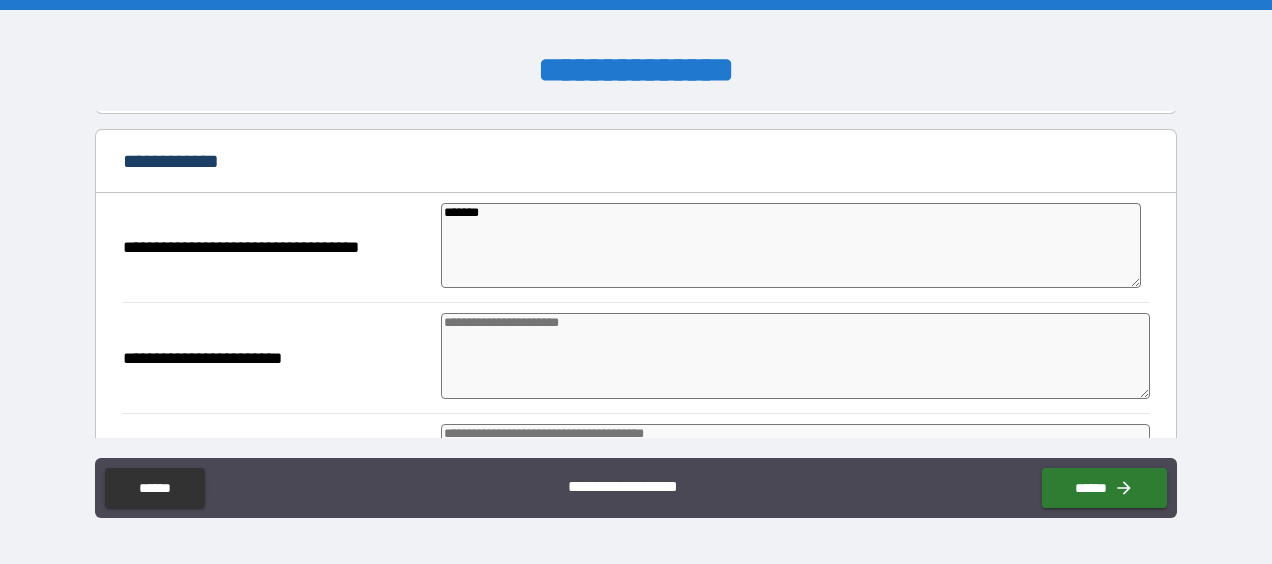 type on "*******" 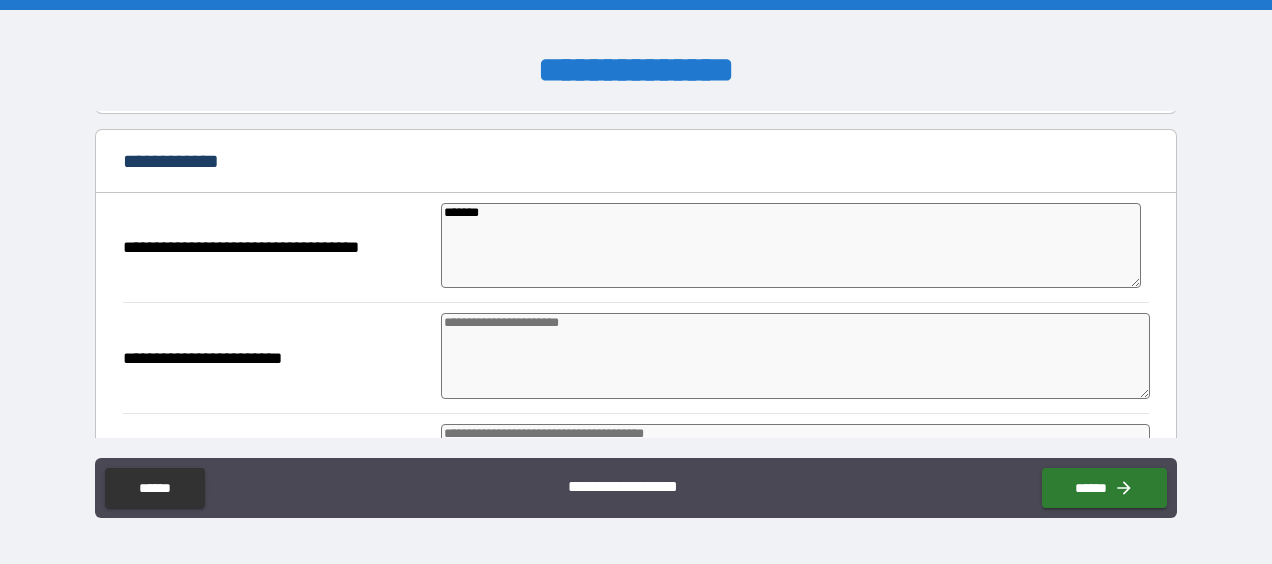 type on "*" 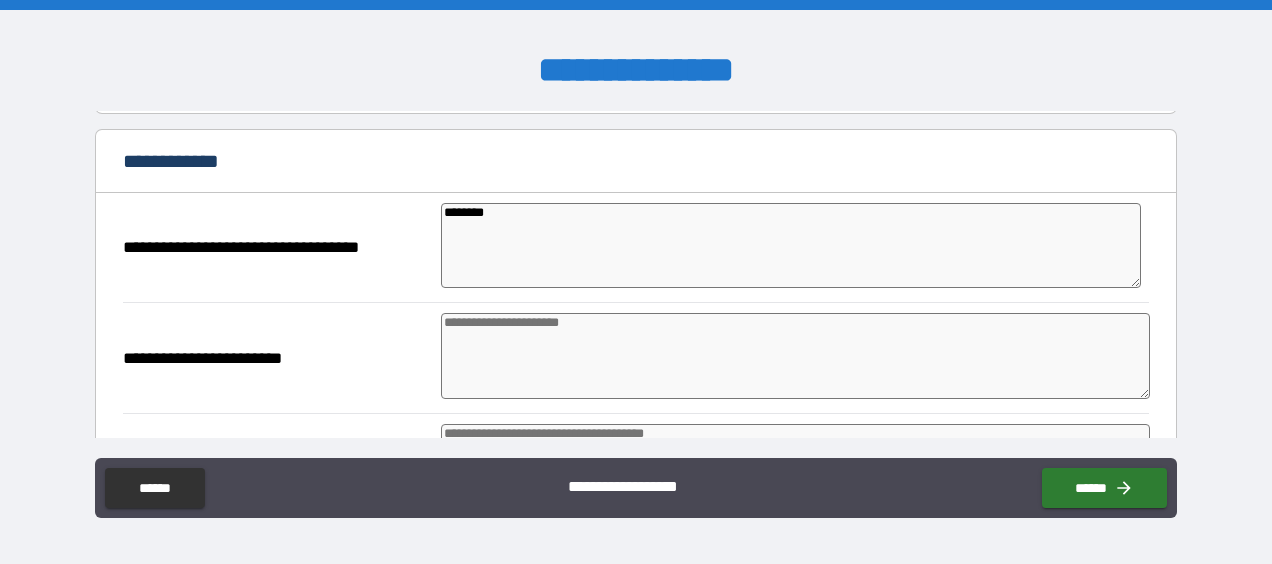 type on "*" 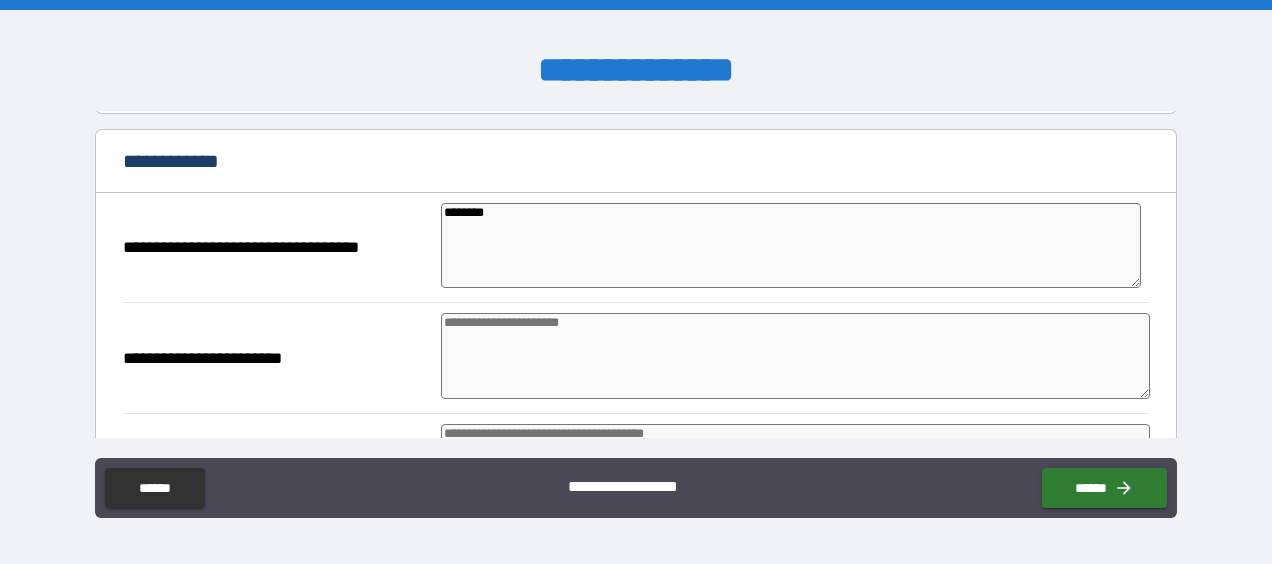 type on "*" 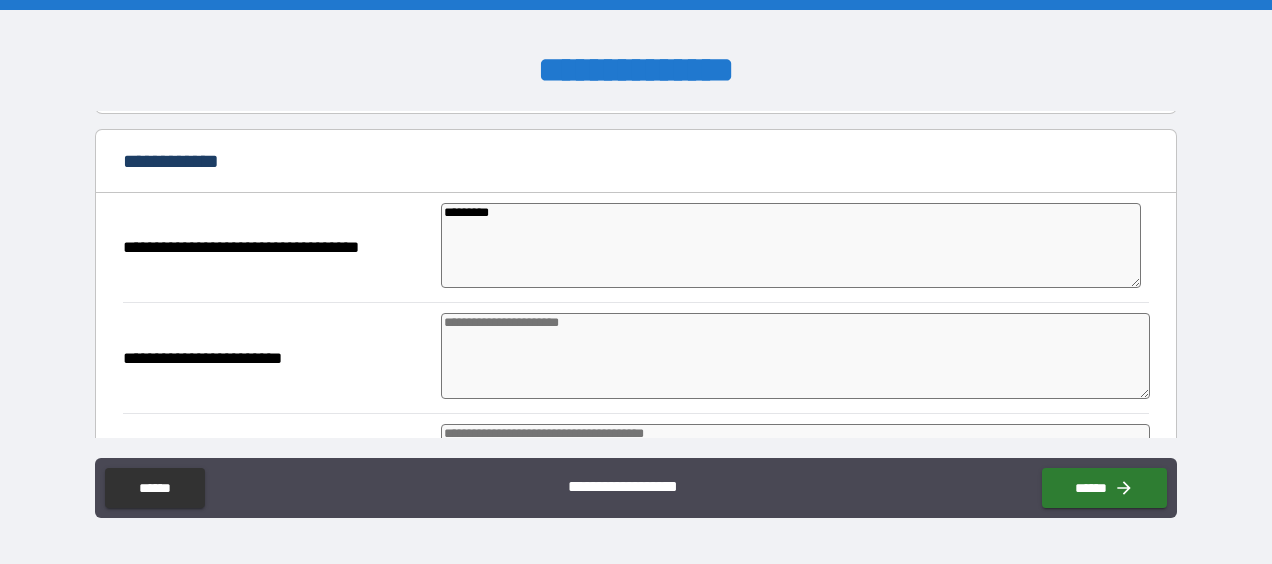 type on "*" 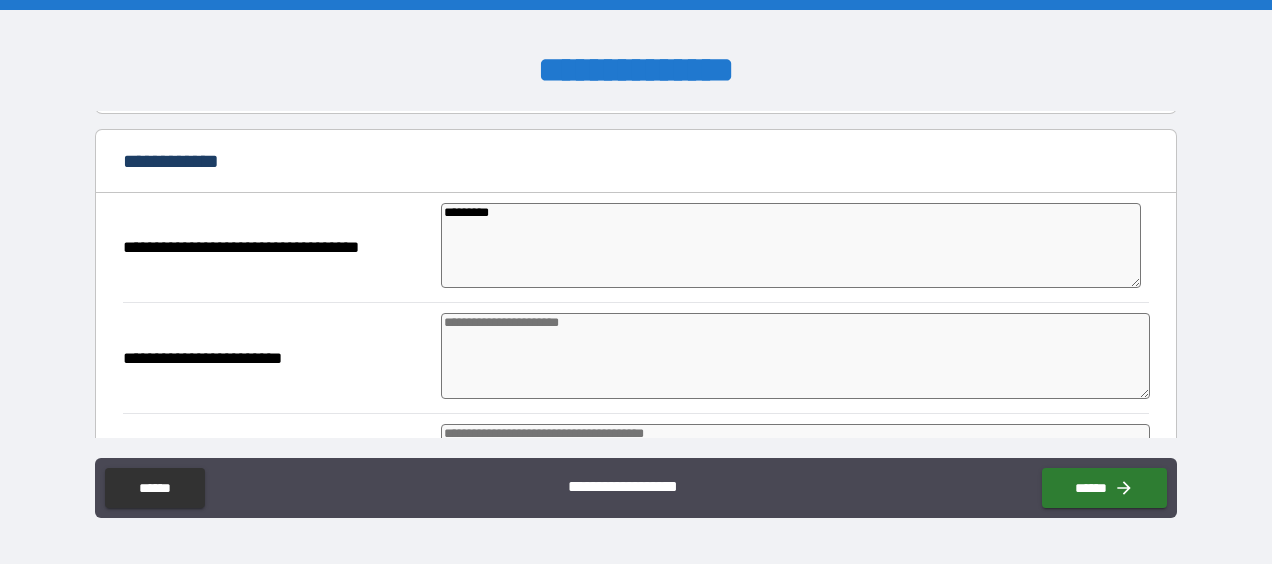 type on "*" 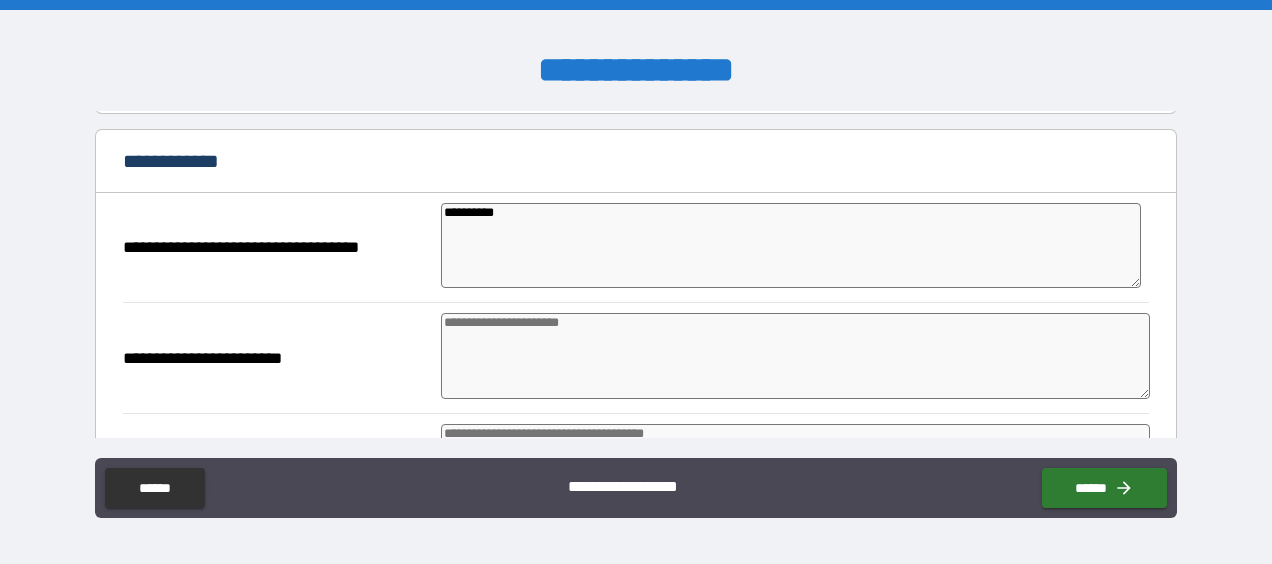 type on "*" 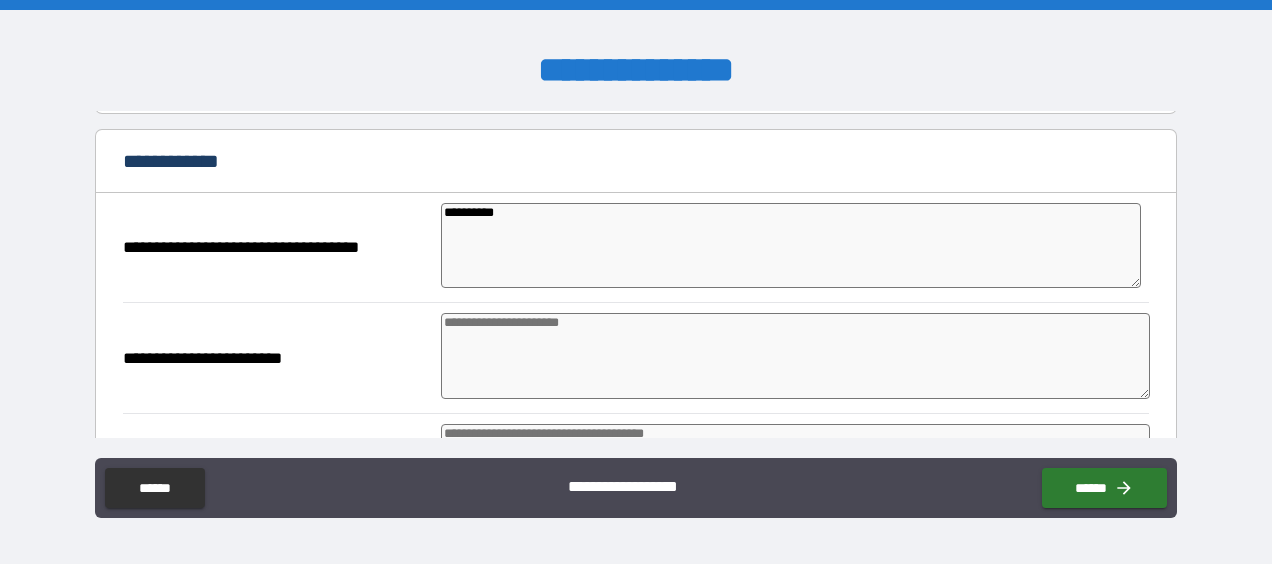 type on "*" 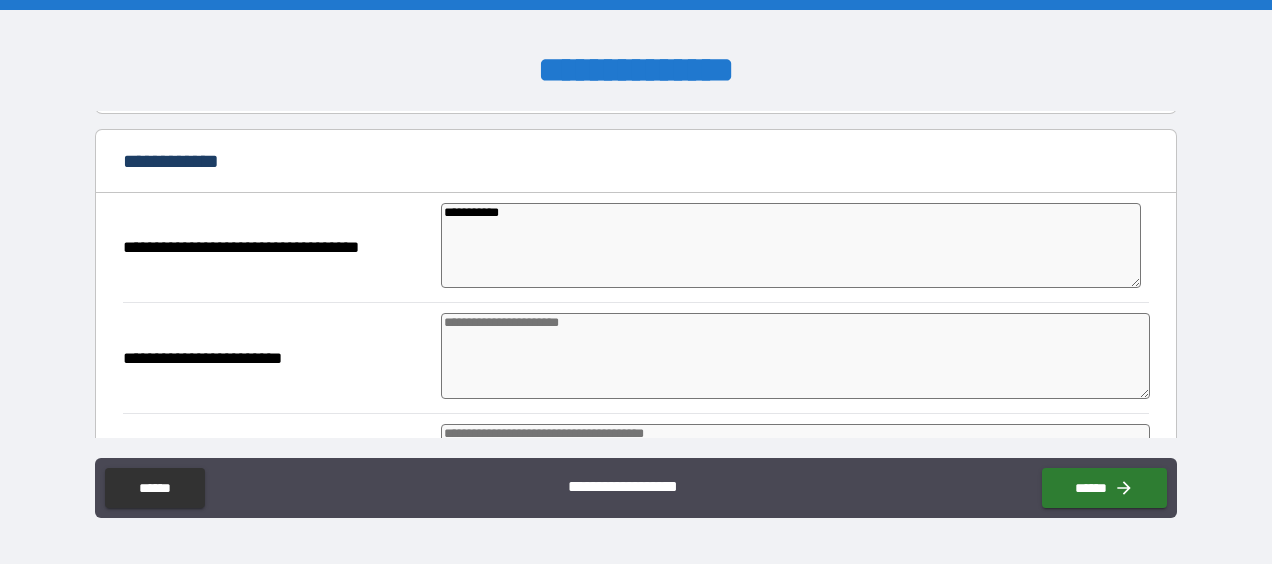 type on "**********" 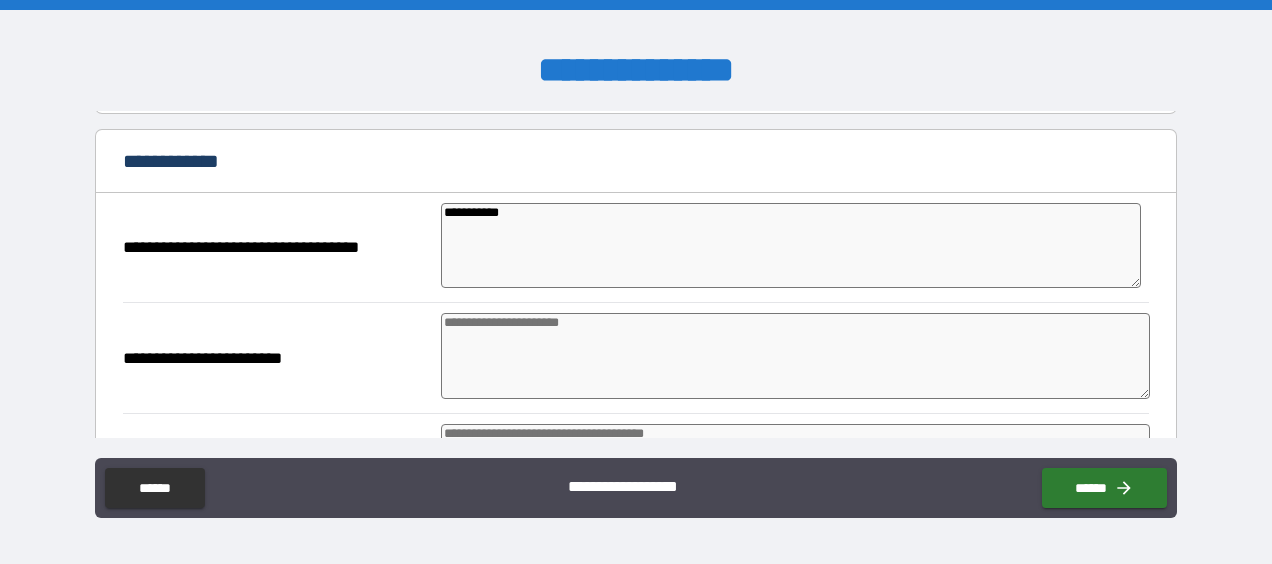 type on "*" 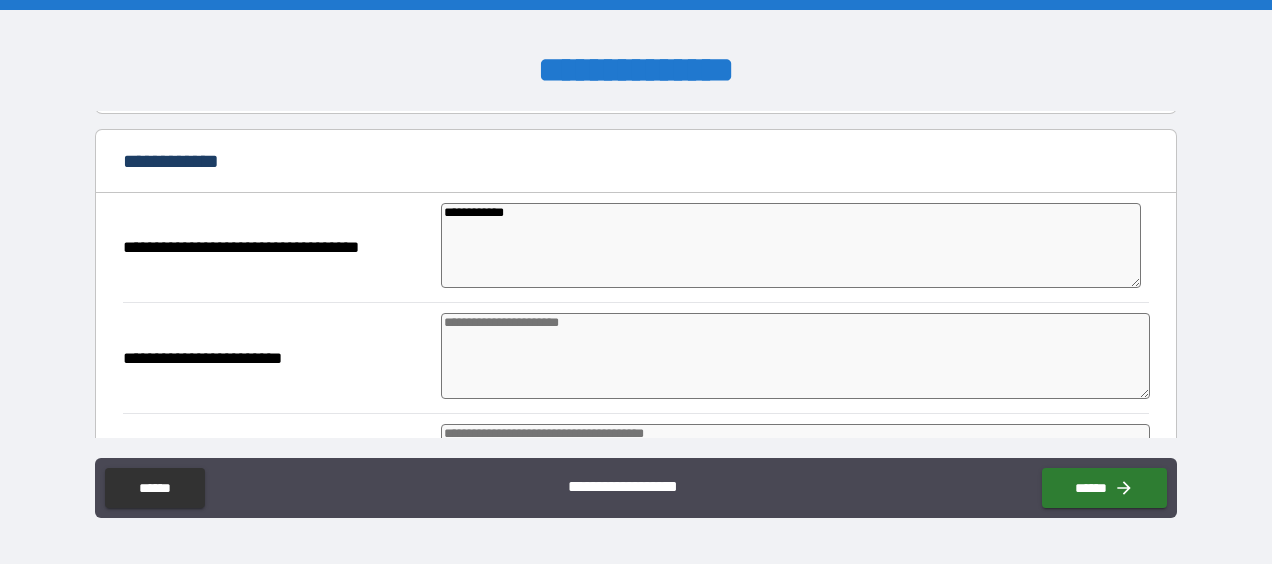 type on "*" 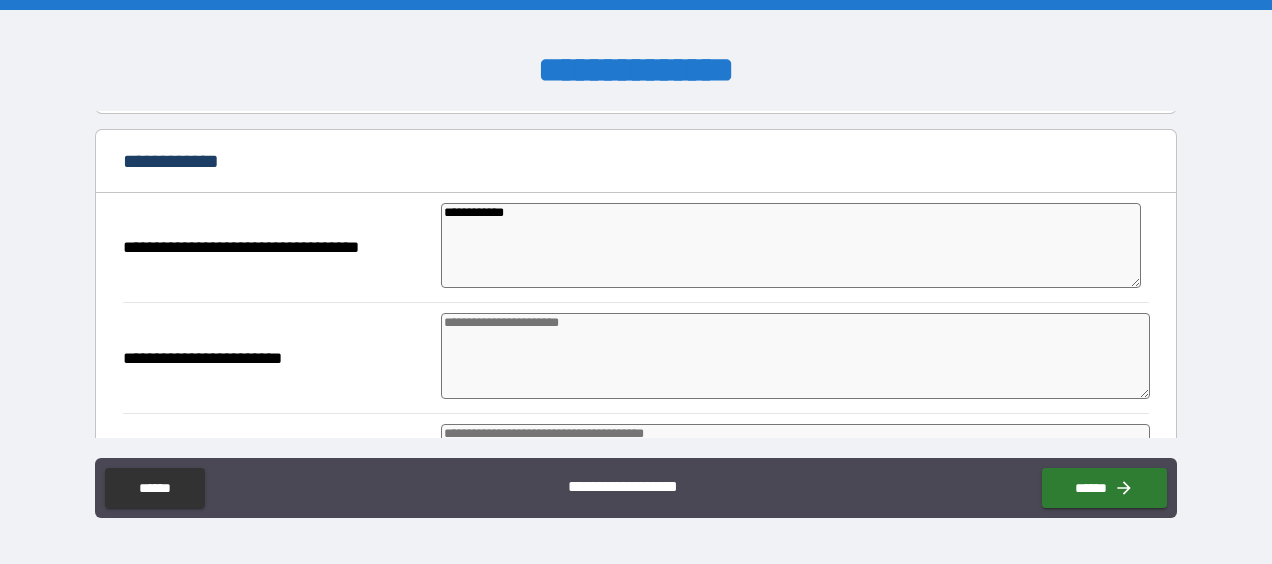type on "*" 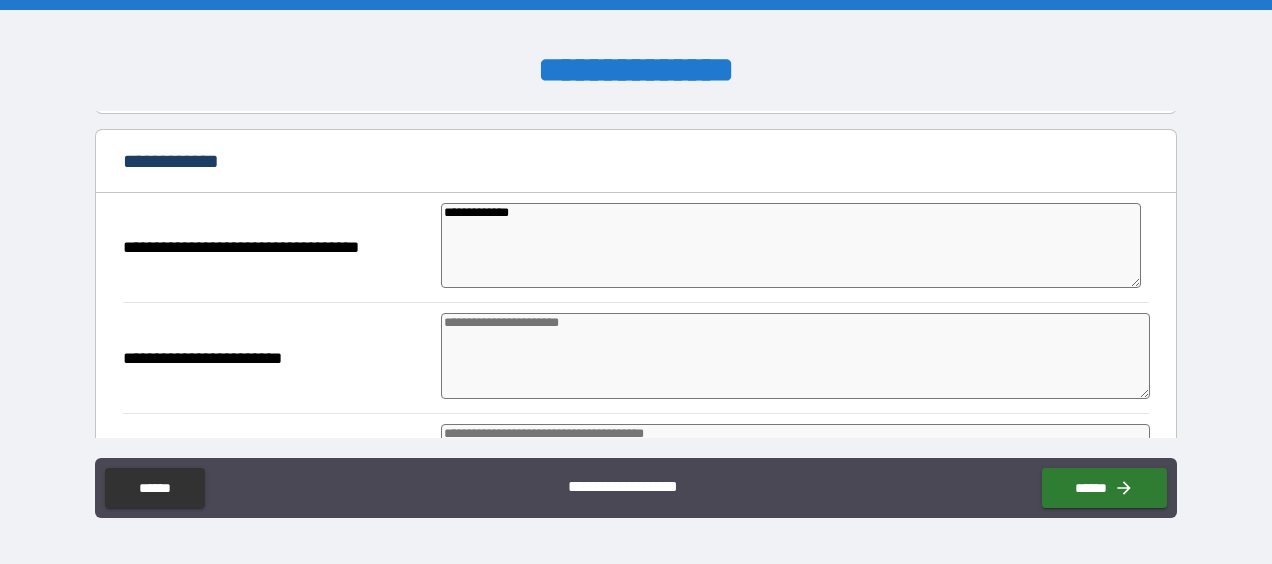 click at bounding box center (795, 356) 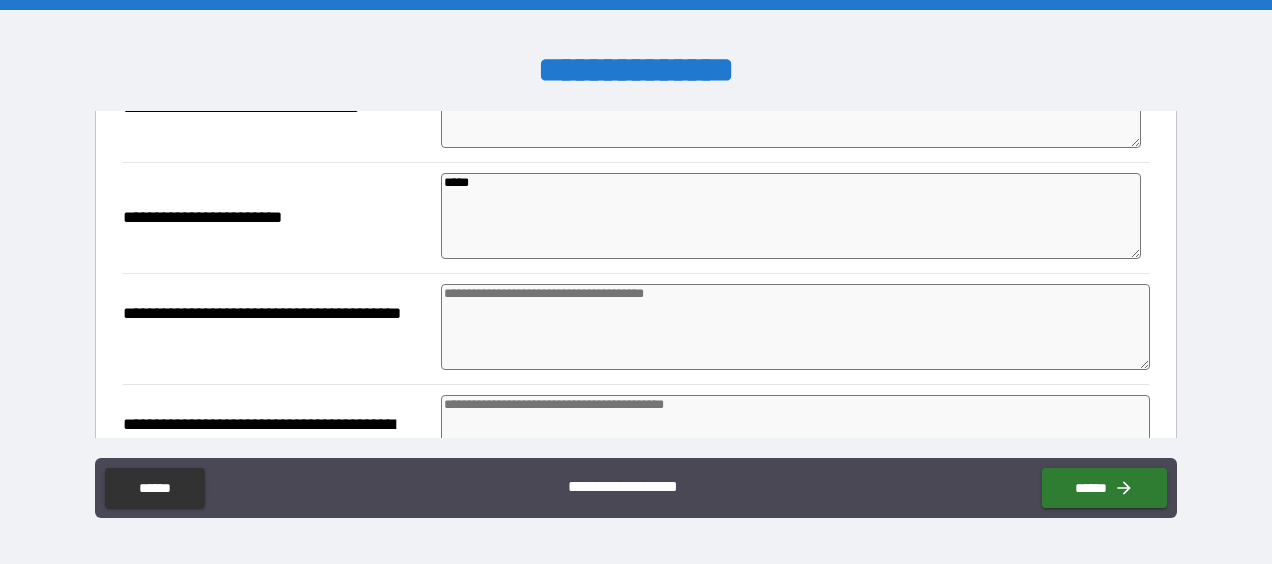 scroll, scrollTop: 845, scrollLeft: 0, axis: vertical 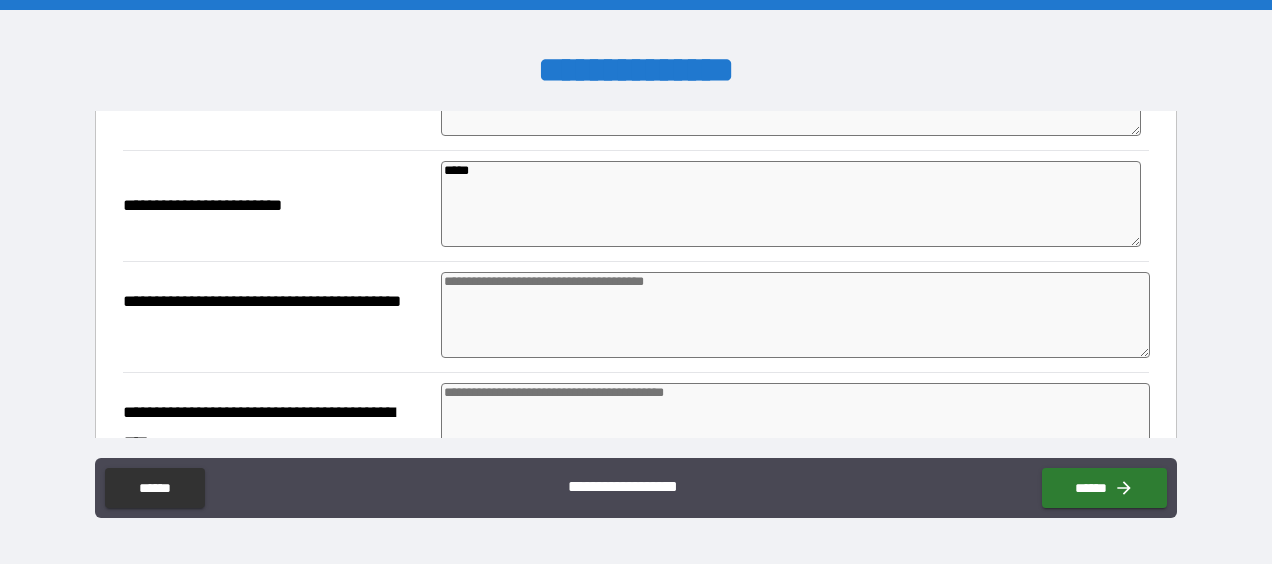 click at bounding box center [795, 315] 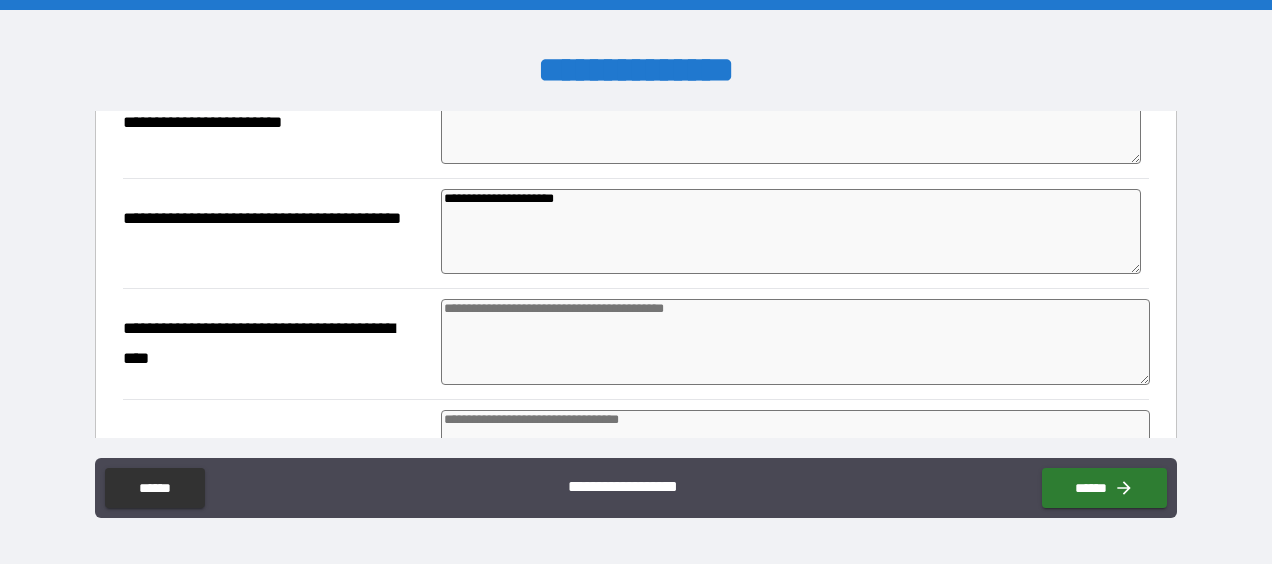 scroll, scrollTop: 944, scrollLeft: 0, axis: vertical 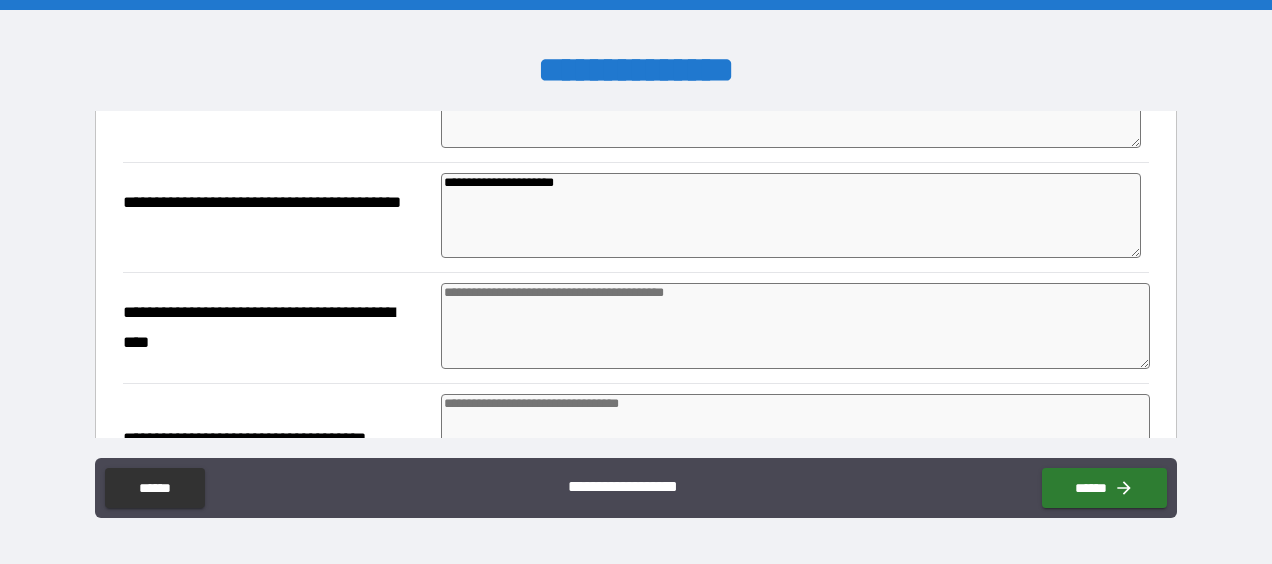 click at bounding box center (795, 326) 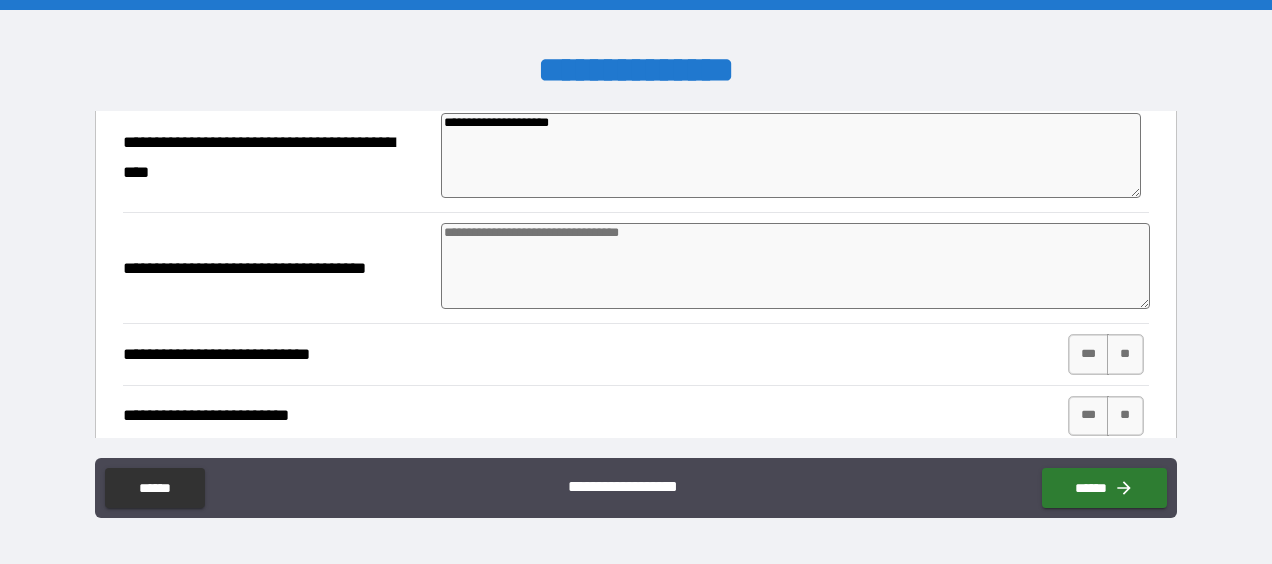 scroll, scrollTop: 1116, scrollLeft: 0, axis: vertical 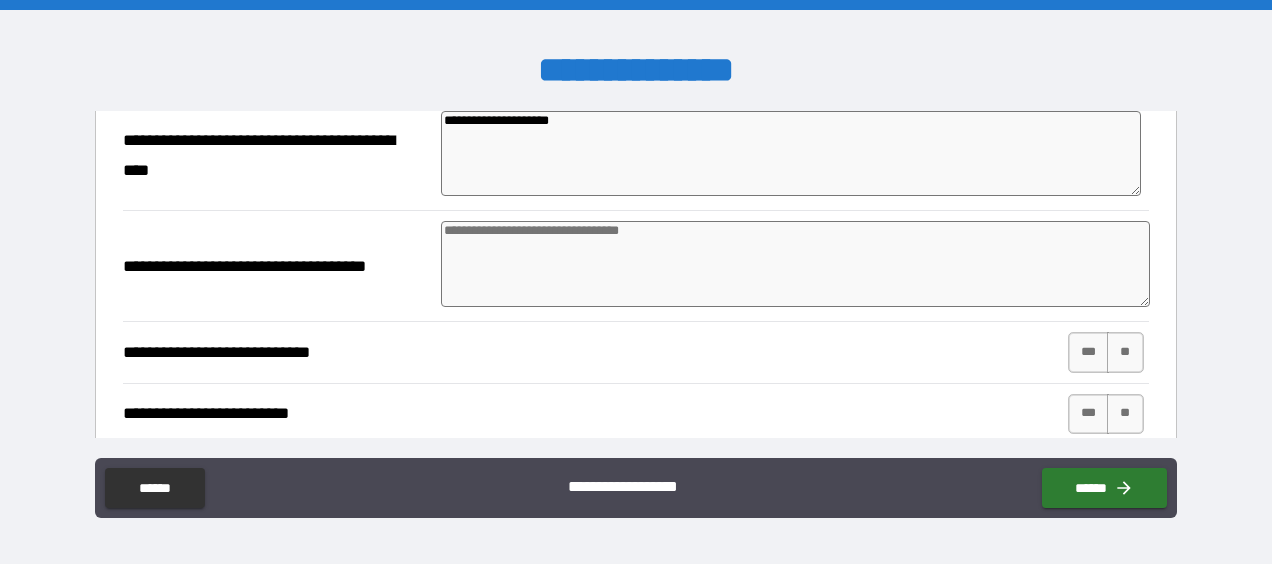 click at bounding box center (795, 264) 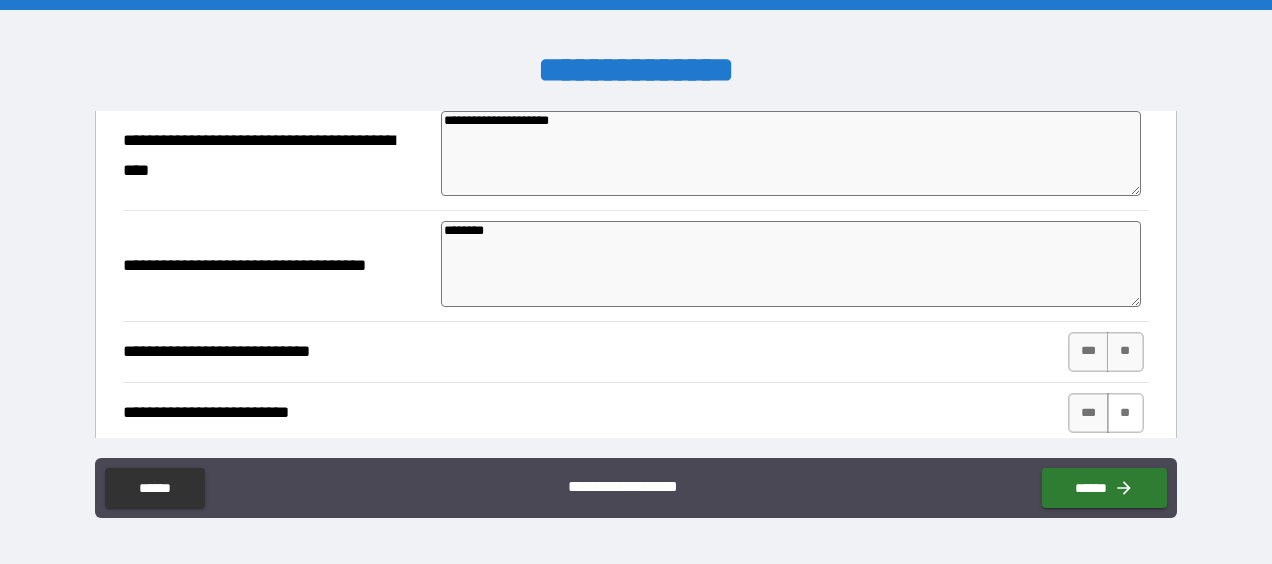 click on "**" at bounding box center [1125, 413] 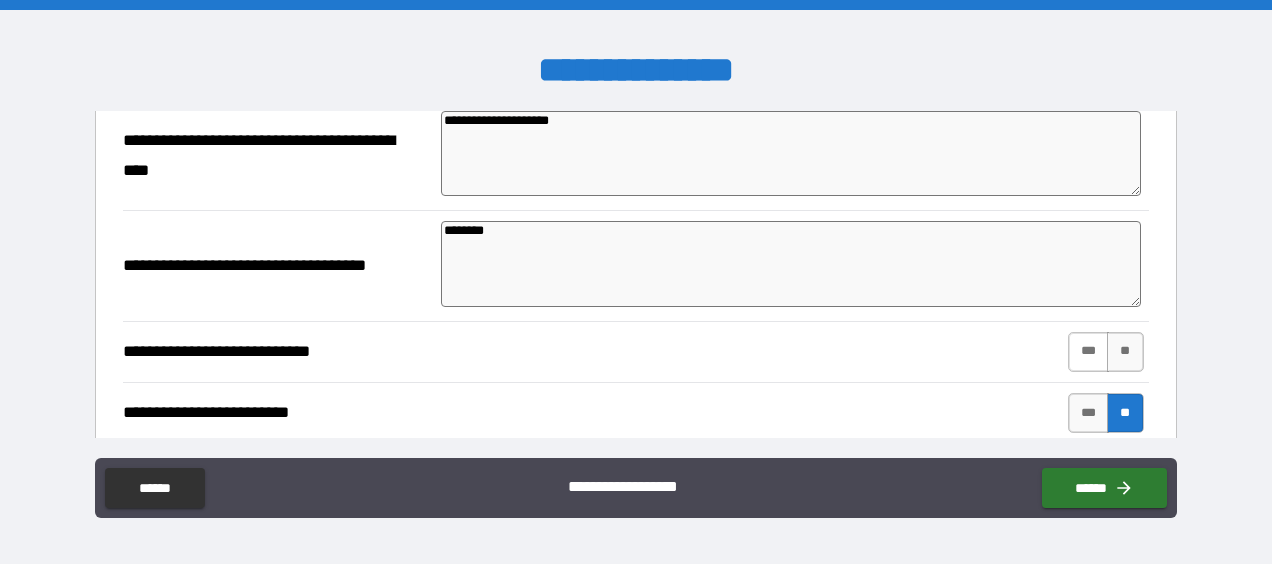 click on "***" at bounding box center (1089, 352) 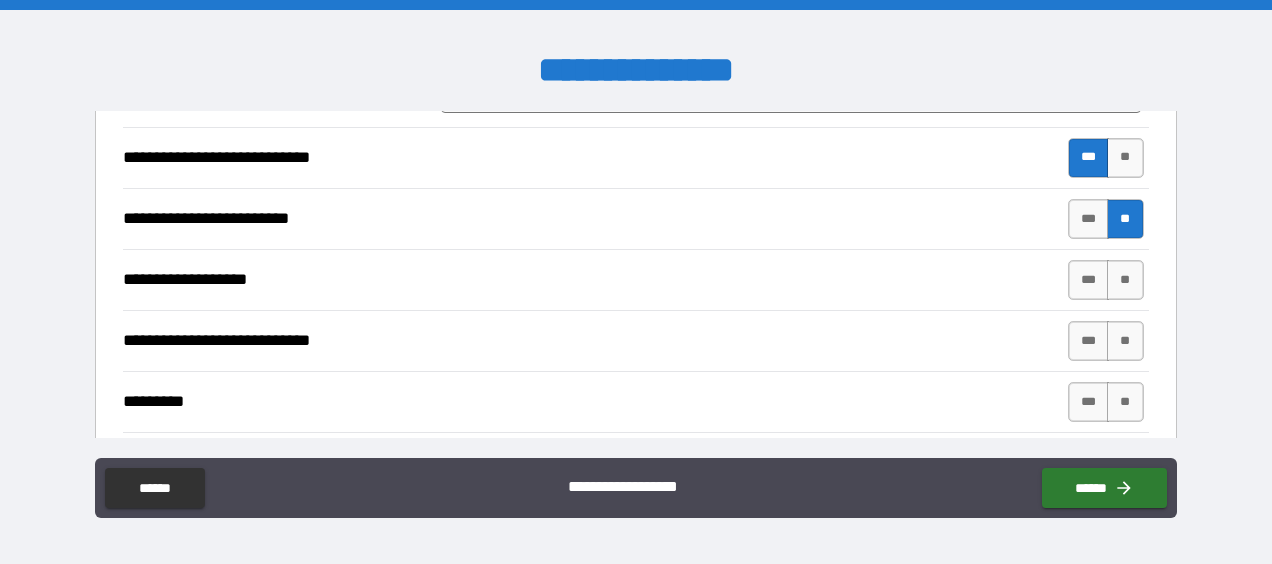 scroll, scrollTop: 1322, scrollLeft: 0, axis: vertical 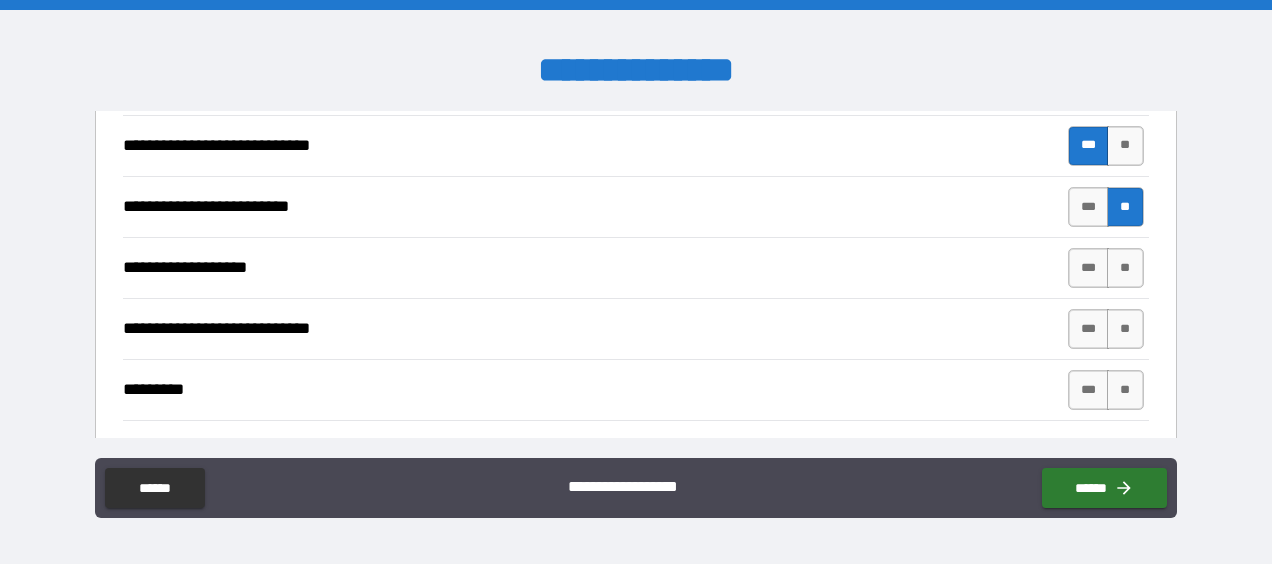 click on "**" at bounding box center (1125, 268) 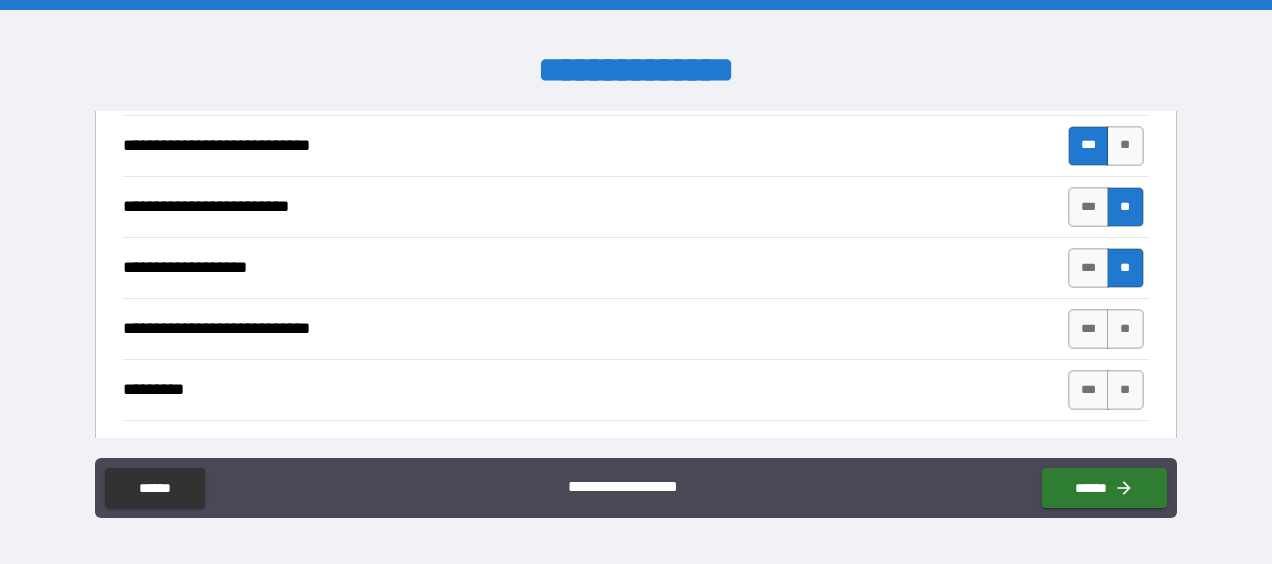 click on "**" at bounding box center (1125, 329) 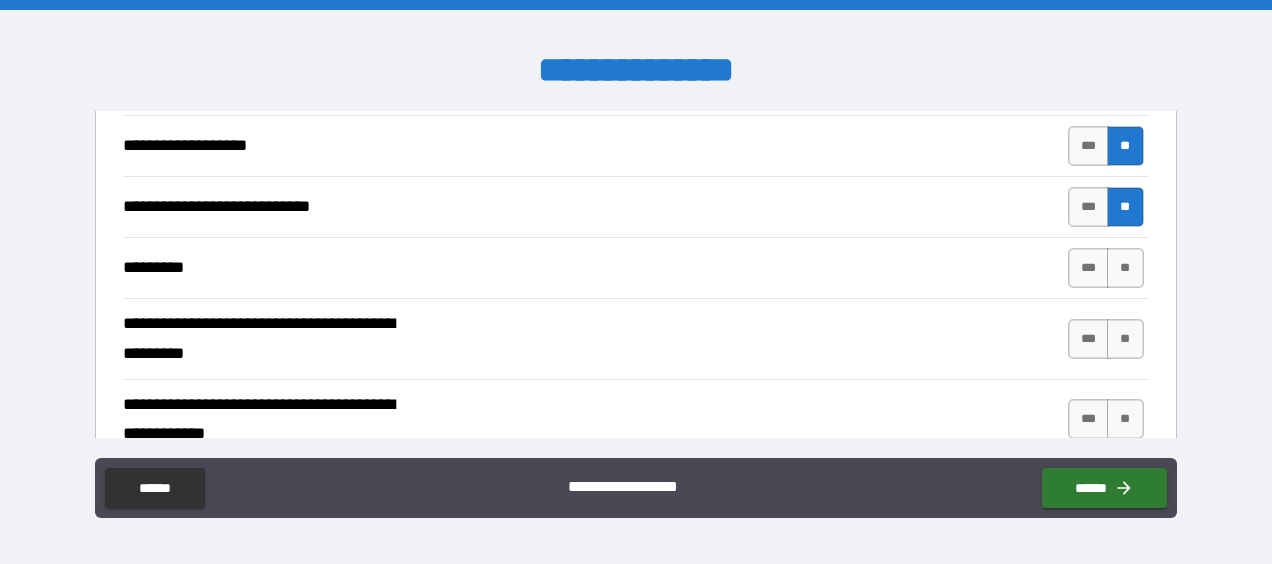 scroll, scrollTop: 1440, scrollLeft: 0, axis: vertical 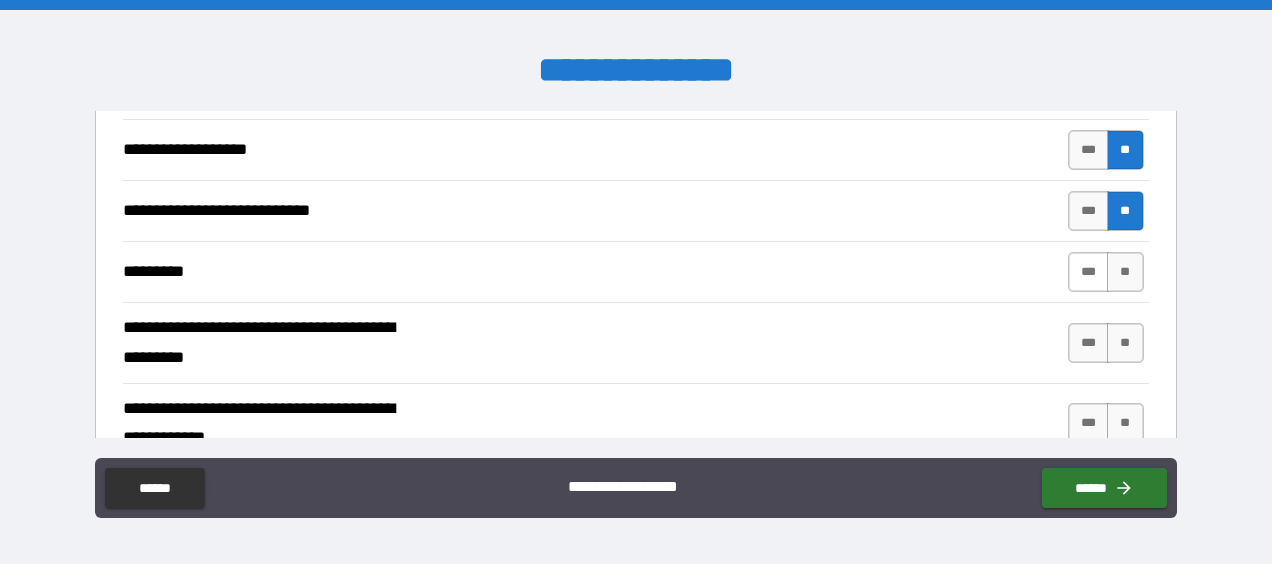 click on "***" at bounding box center (1089, 272) 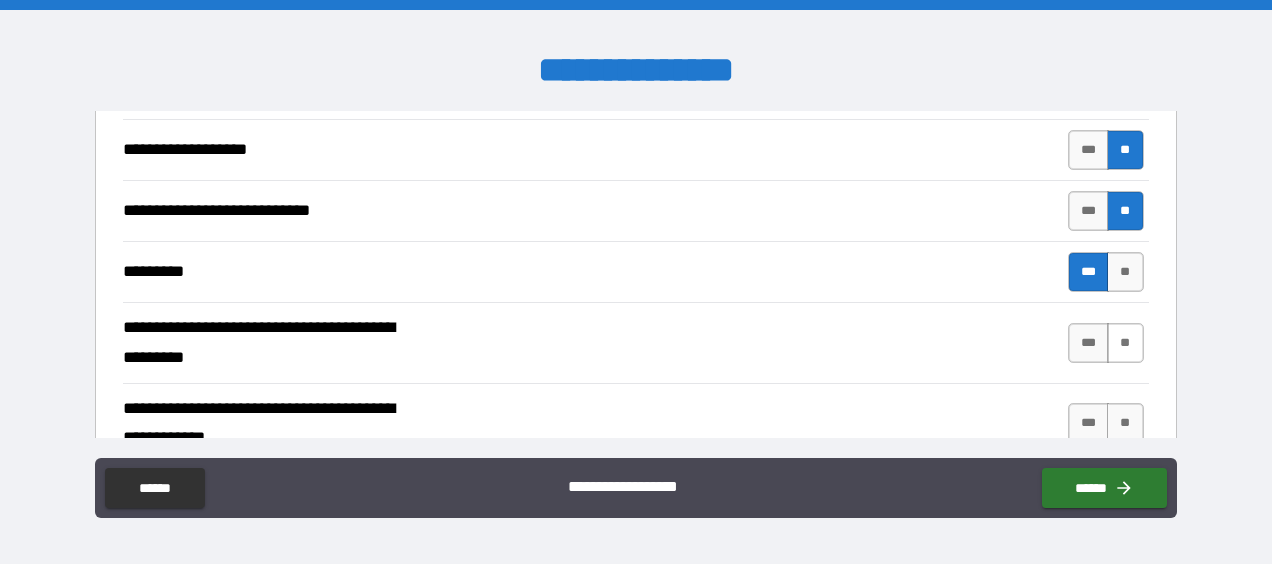 click on "**" at bounding box center (1125, 343) 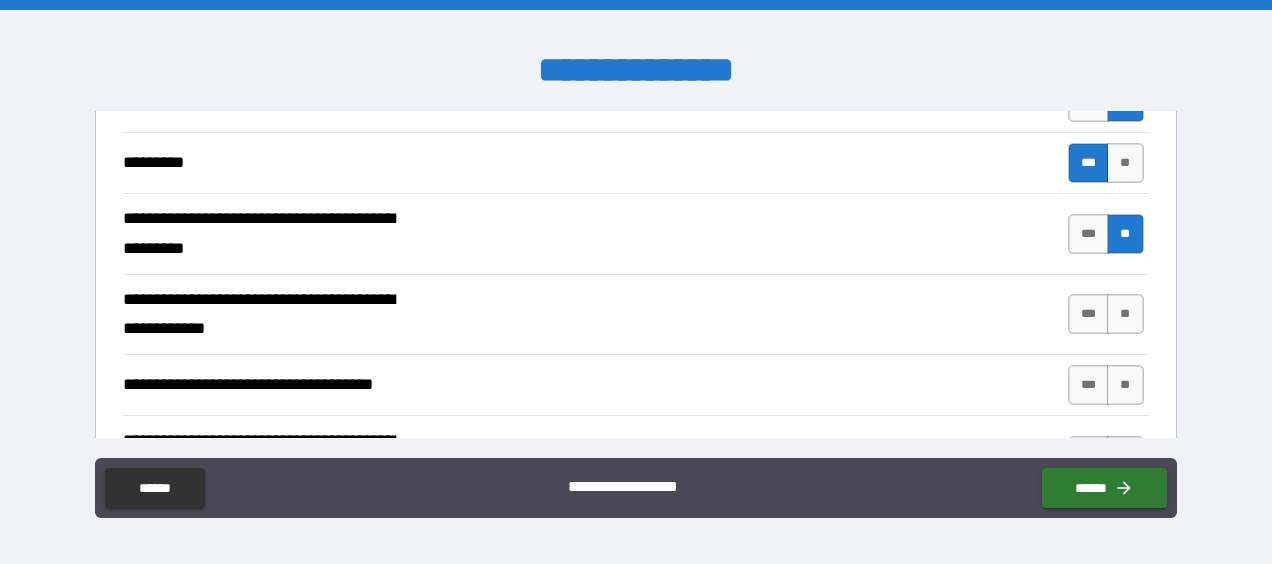 scroll, scrollTop: 1564, scrollLeft: 0, axis: vertical 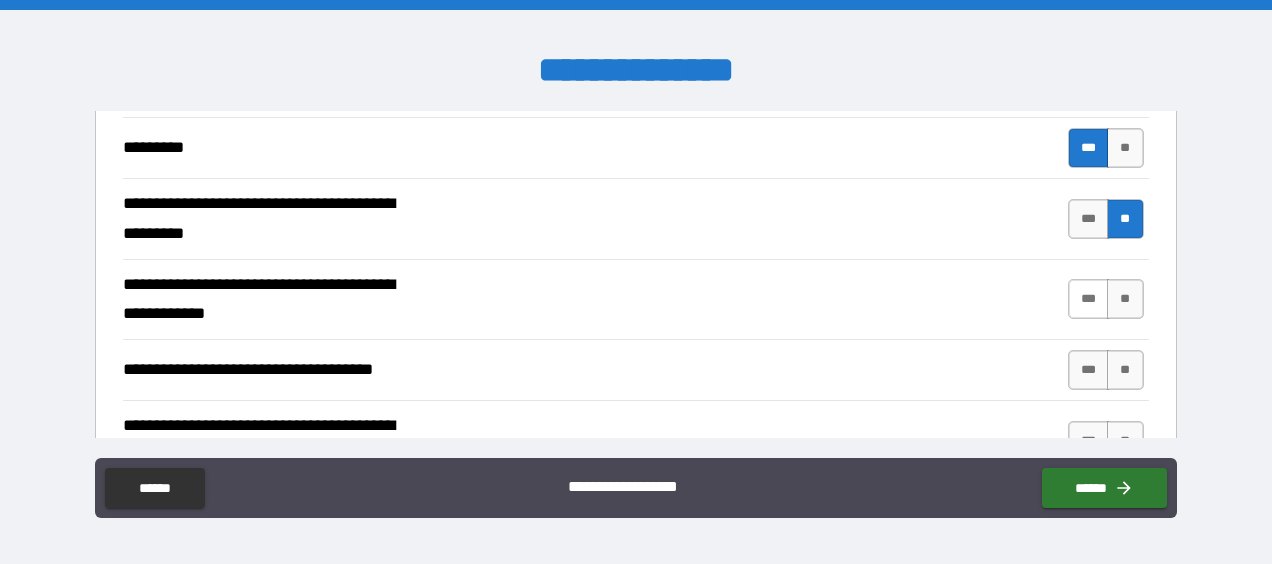 click on "***" at bounding box center [1089, 299] 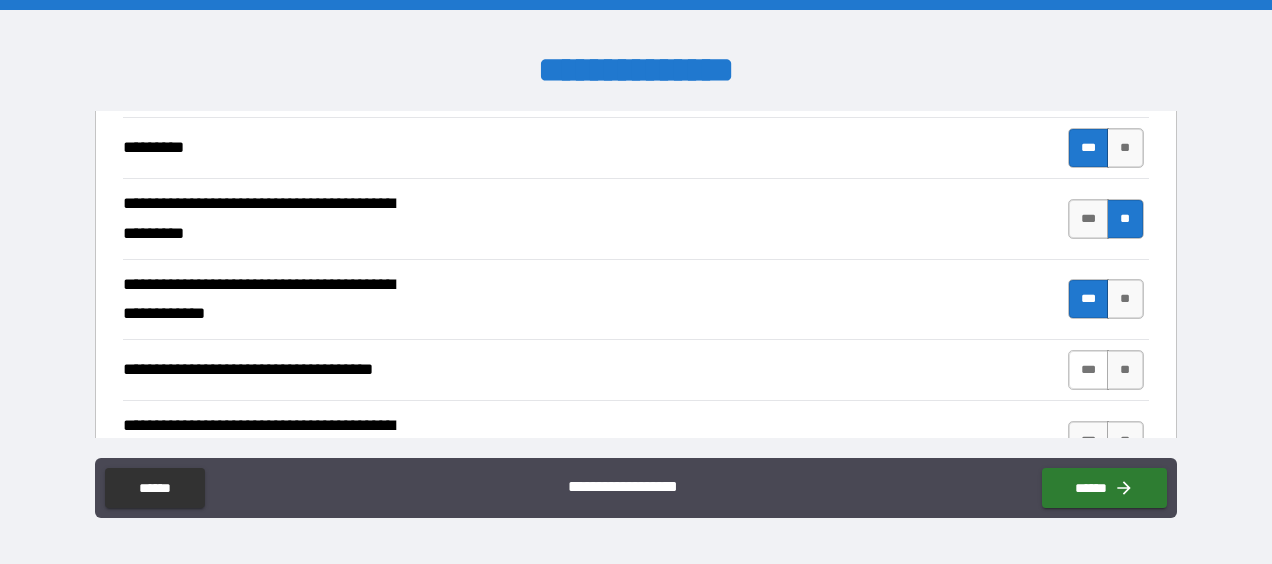 click on "***" at bounding box center (1089, 370) 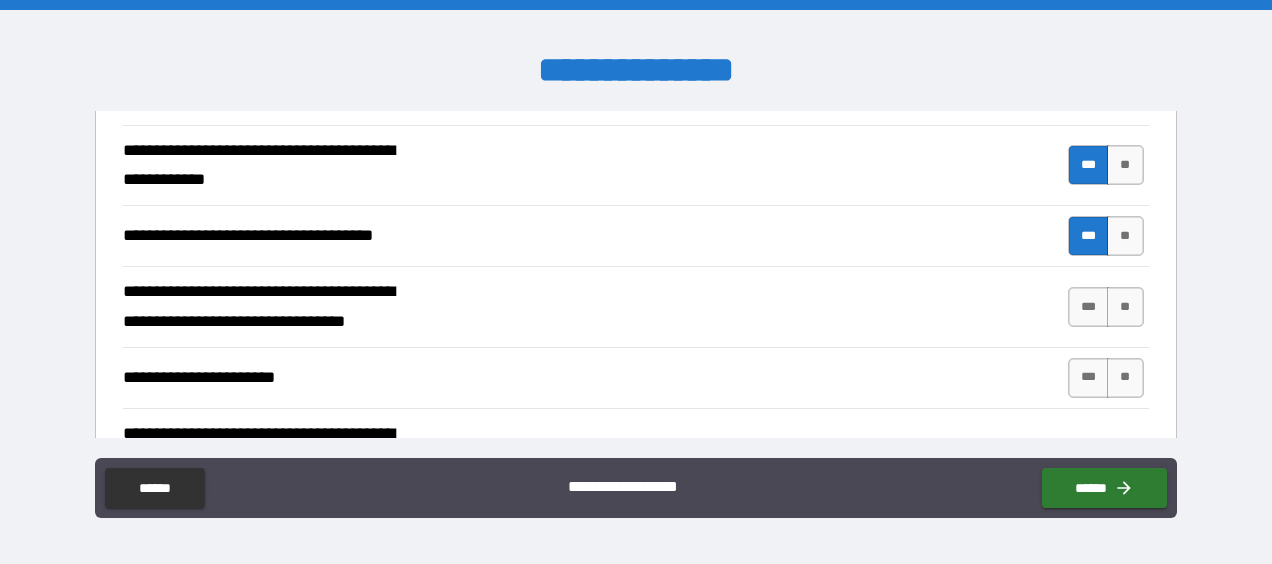 scroll, scrollTop: 1706, scrollLeft: 0, axis: vertical 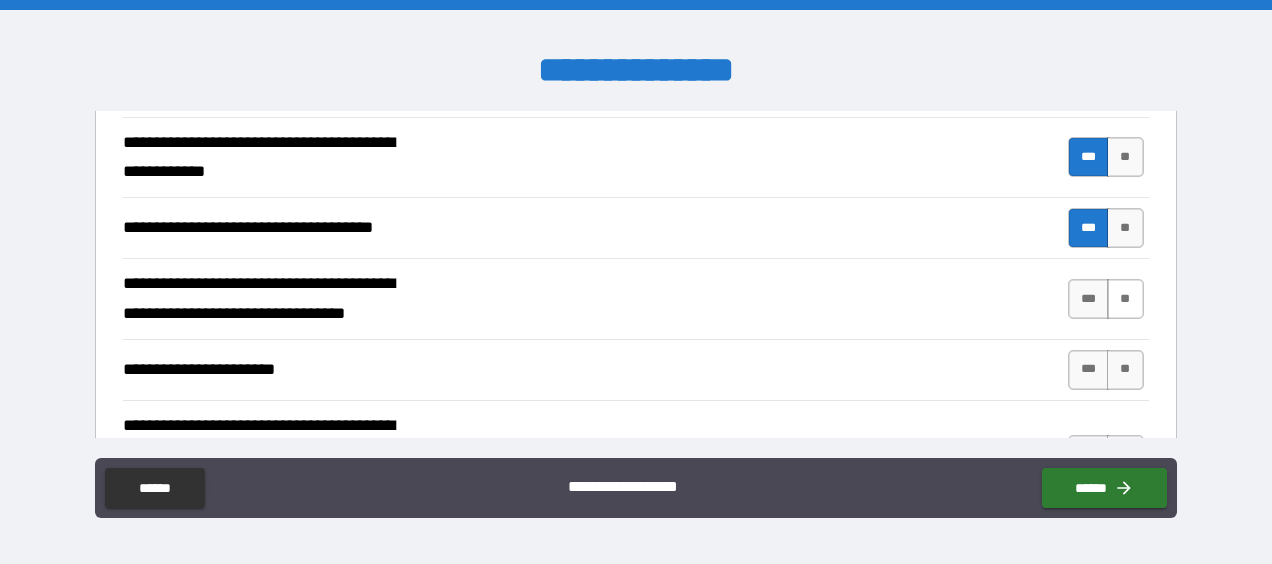 click on "**" at bounding box center (1125, 299) 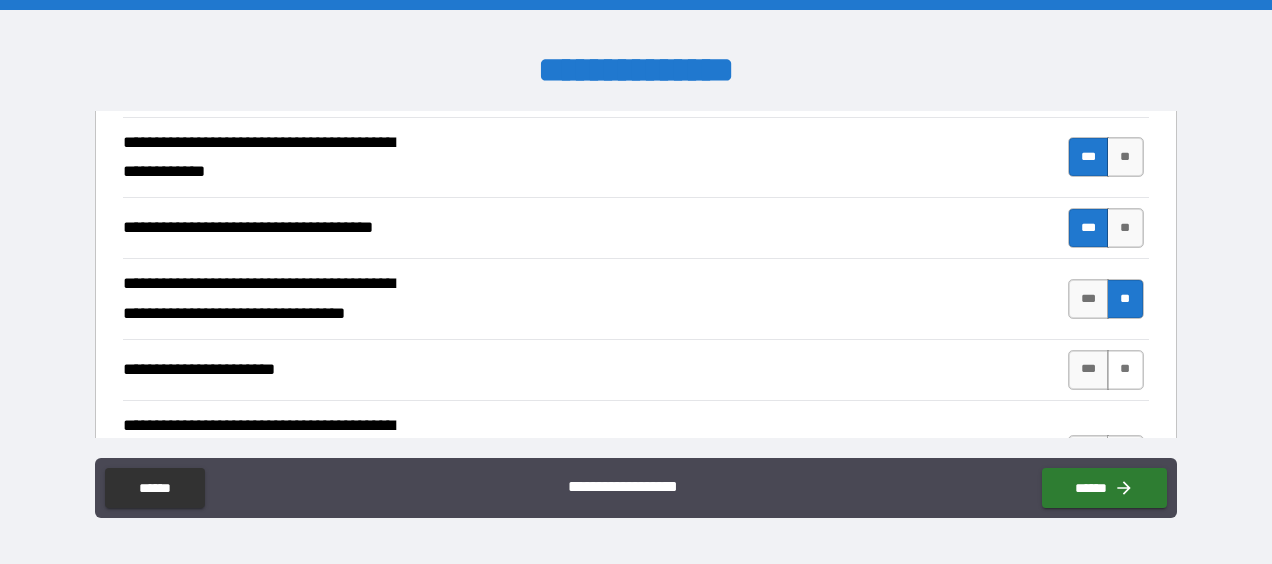 click on "**" at bounding box center [1125, 370] 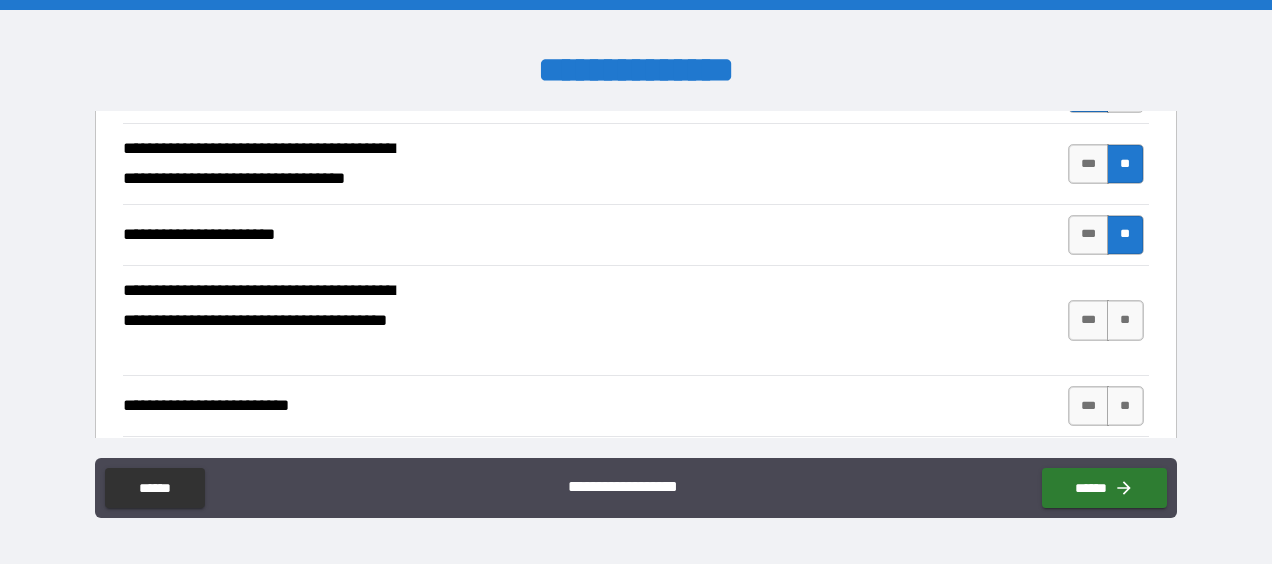 scroll, scrollTop: 1860, scrollLeft: 0, axis: vertical 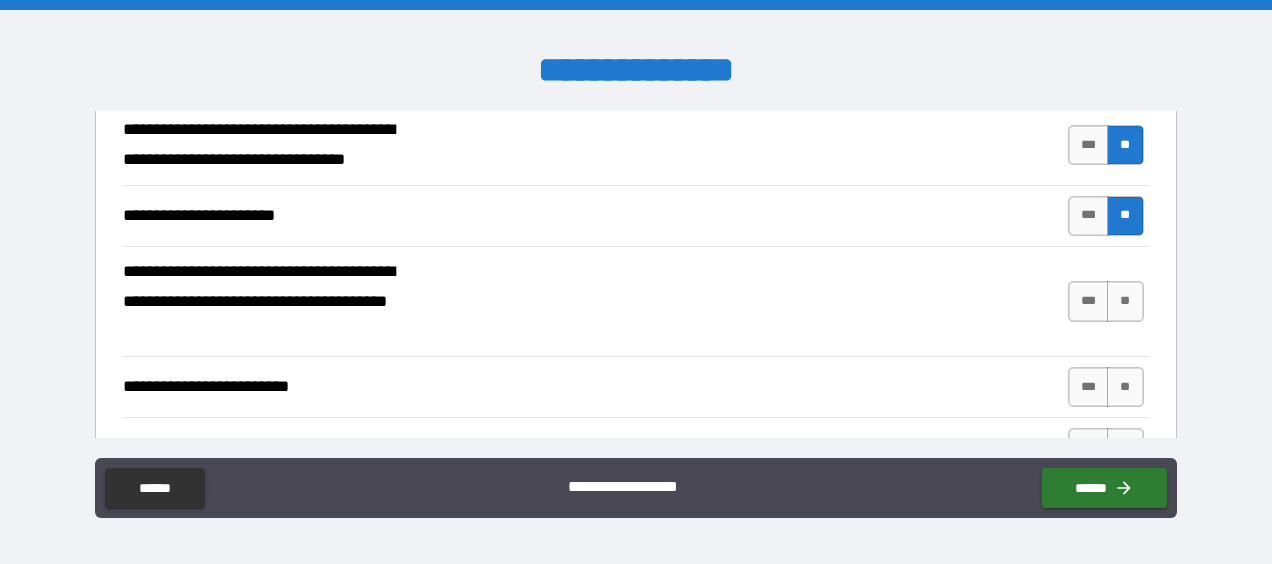 click on "***" at bounding box center [1089, 301] 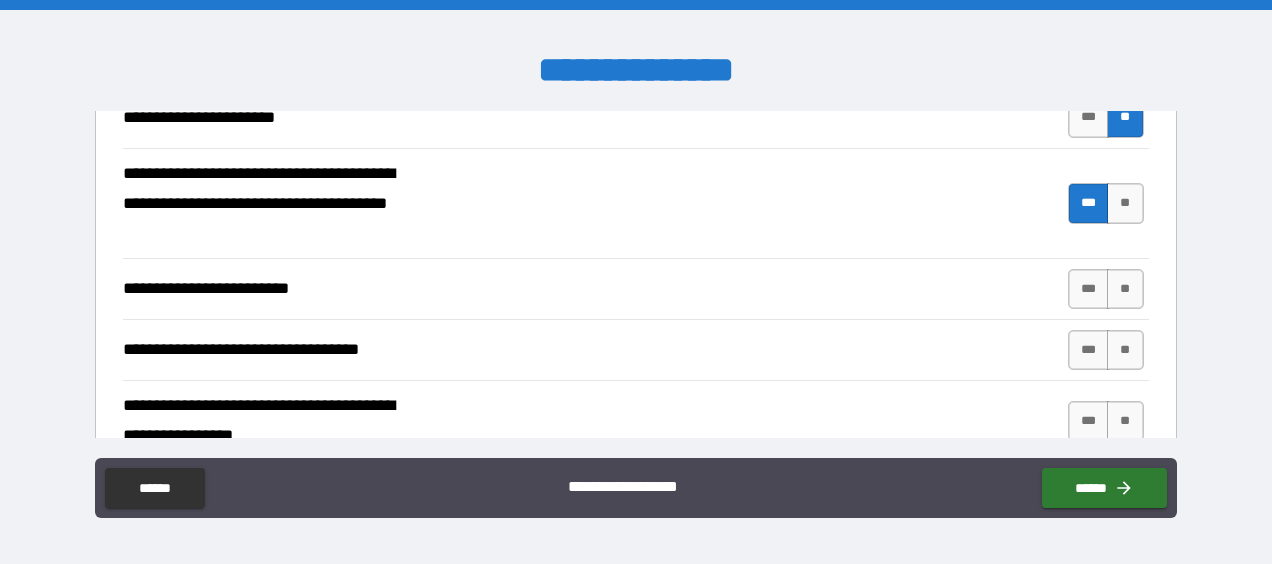 scroll, scrollTop: 1962, scrollLeft: 0, axis: vertical 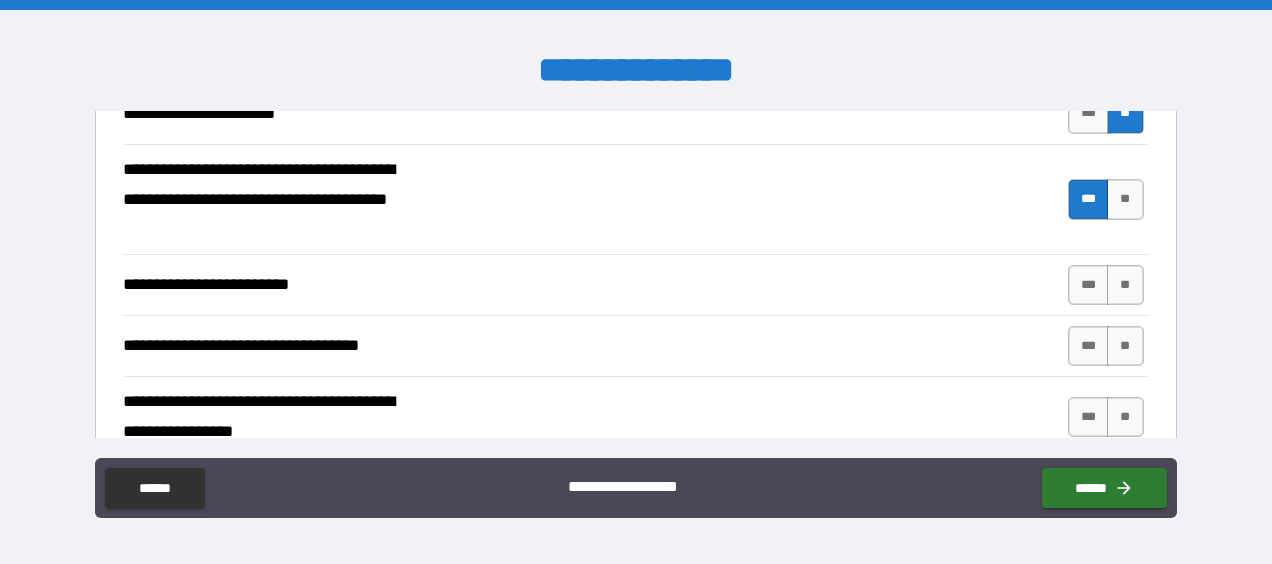 click on "**" at bounding box center (1125, 285) 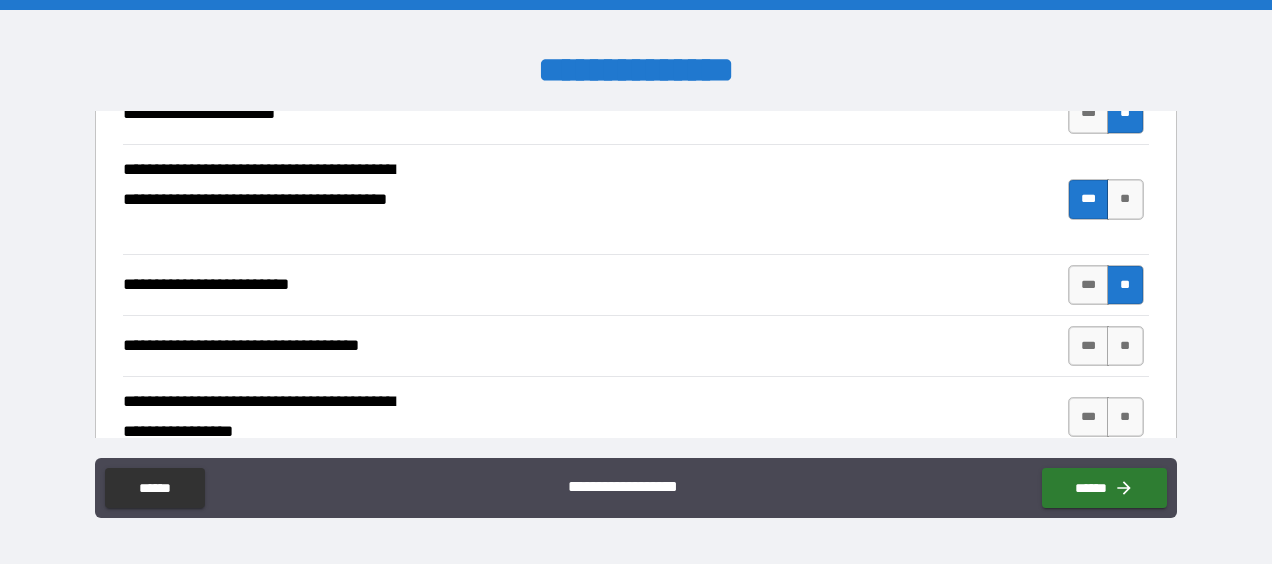 click on "**" at bounding box center (1125, 346) 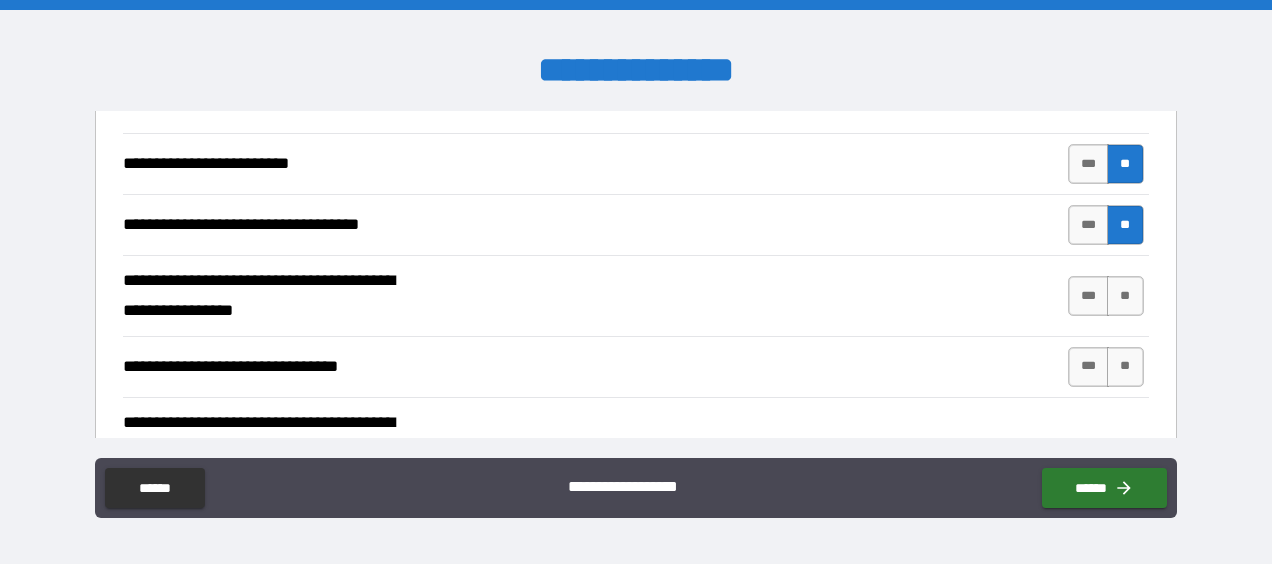 scroll, scrollTop: 2086, scrollLeft: 0, axis: vertical 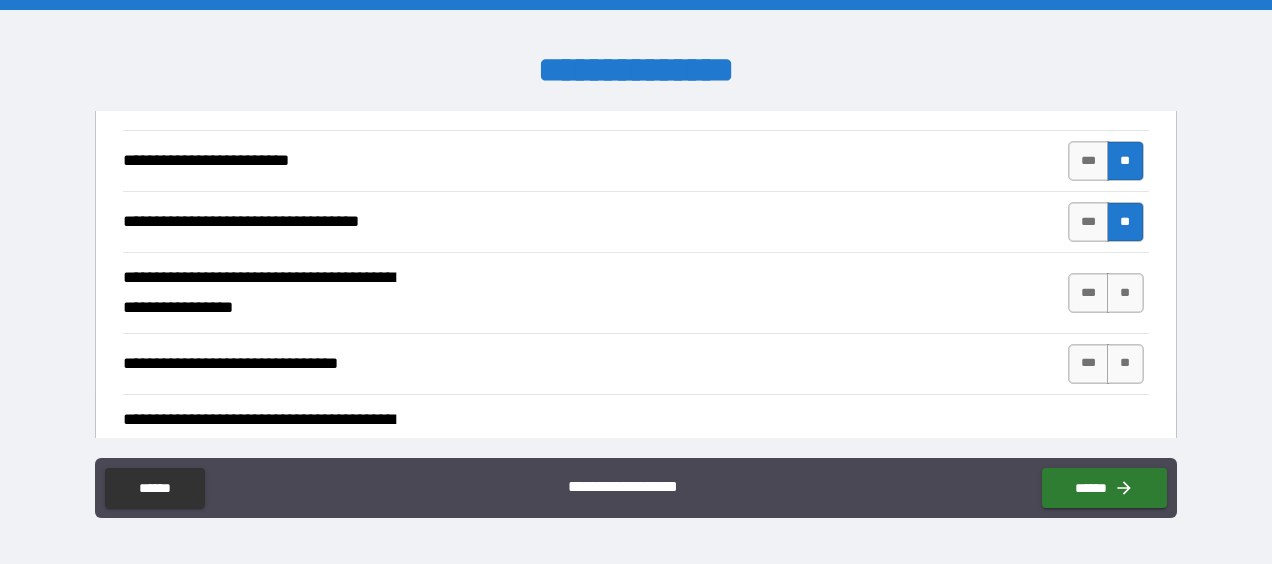 click on "**" at bounding box center [1125, 293] 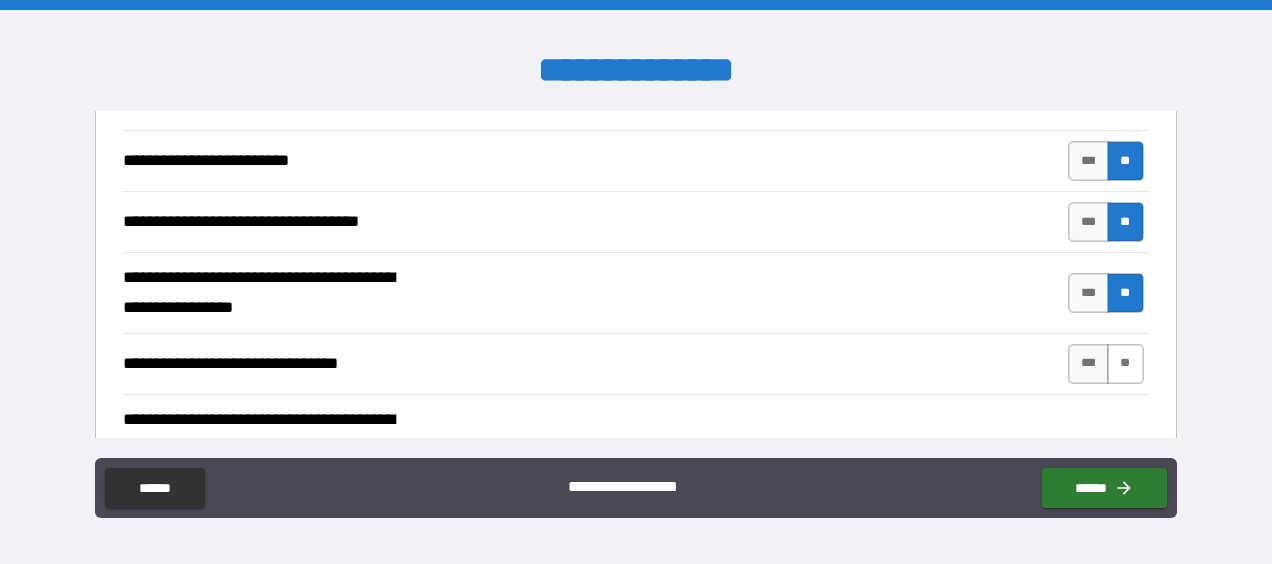 click on "**" at bounding box center (1125, 364) 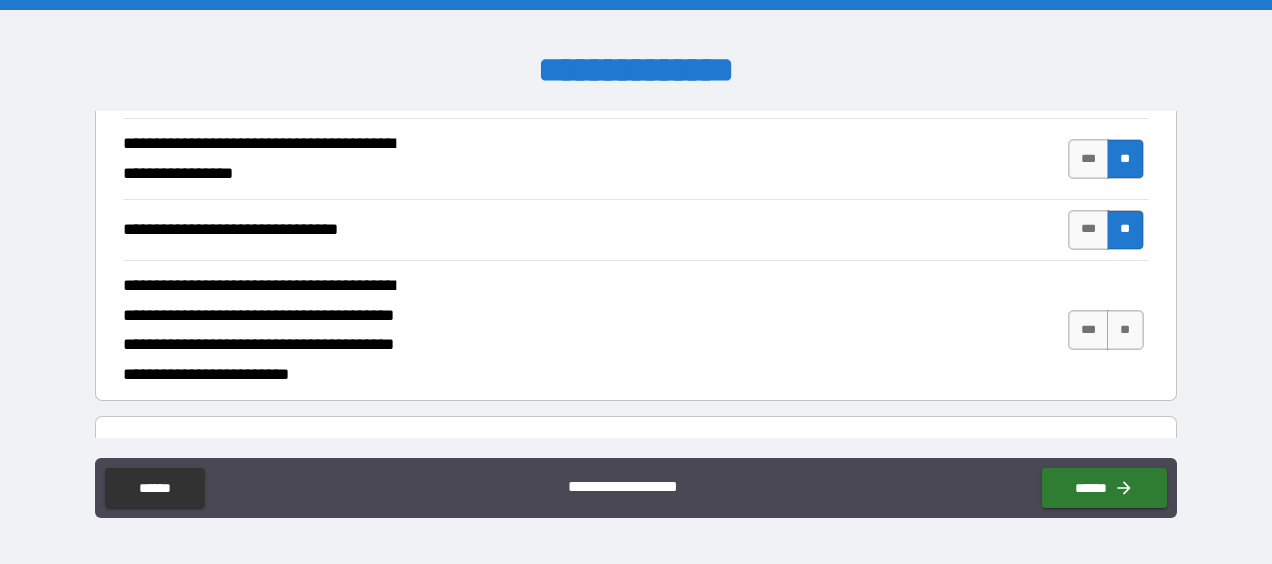 scroll, scrollTop: 2232, scrollLeft: 0, axis: vertical 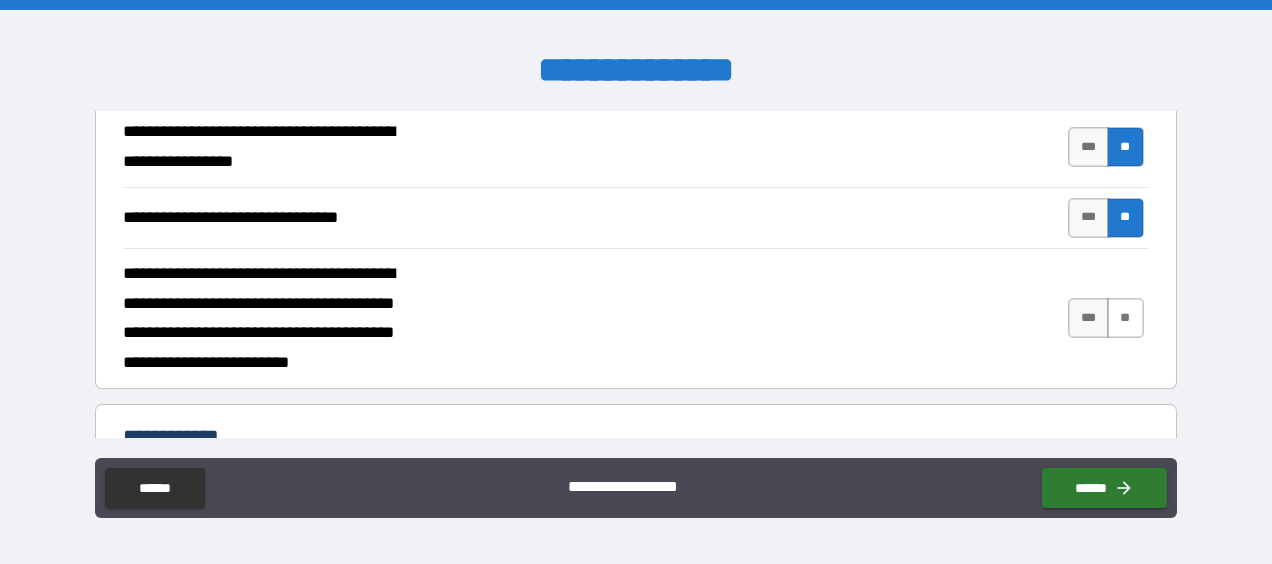 click on "**" at bounding box center (1125, 318) 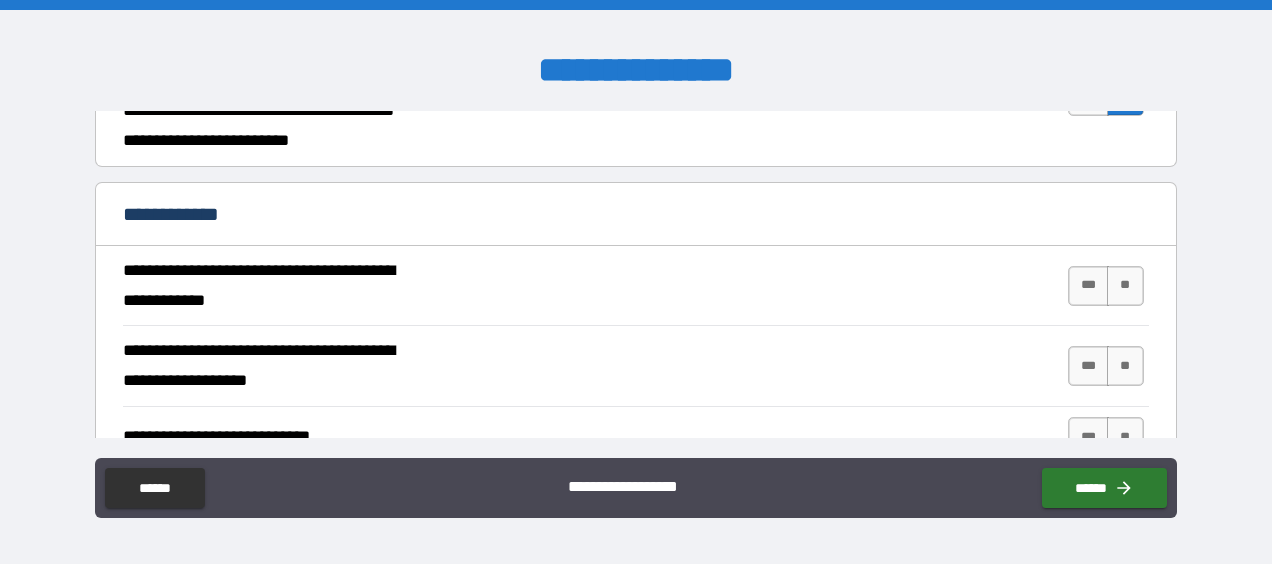 scroll, scrollTop: 2474, scrollLeft: 0, axis: vertical 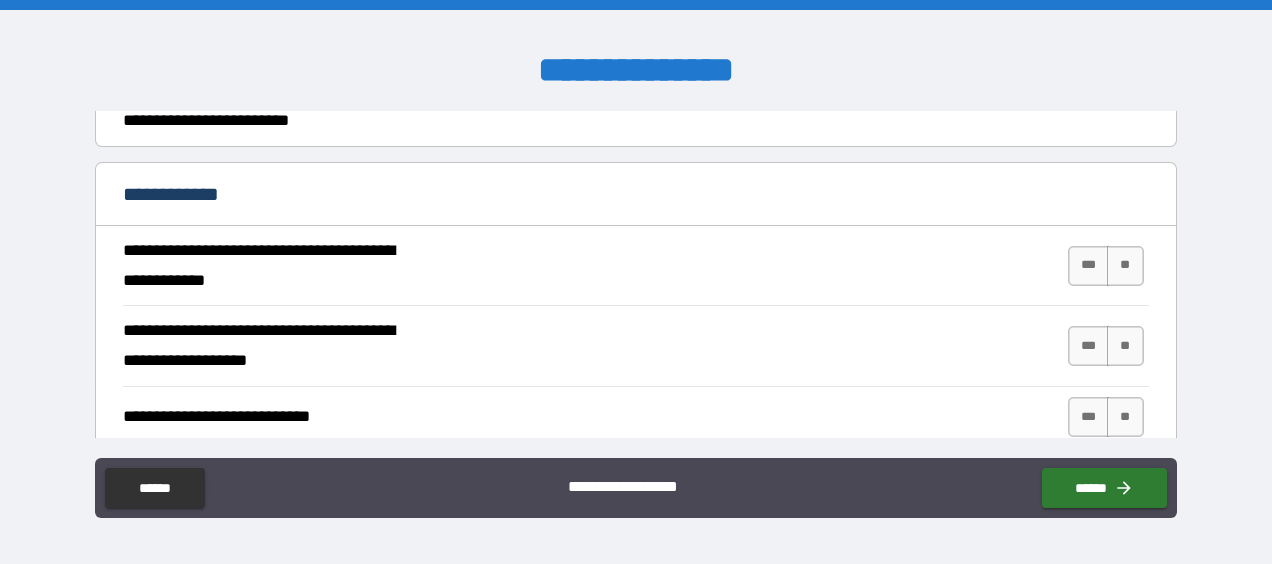 click on "**" at bounding box center (1125, 266) 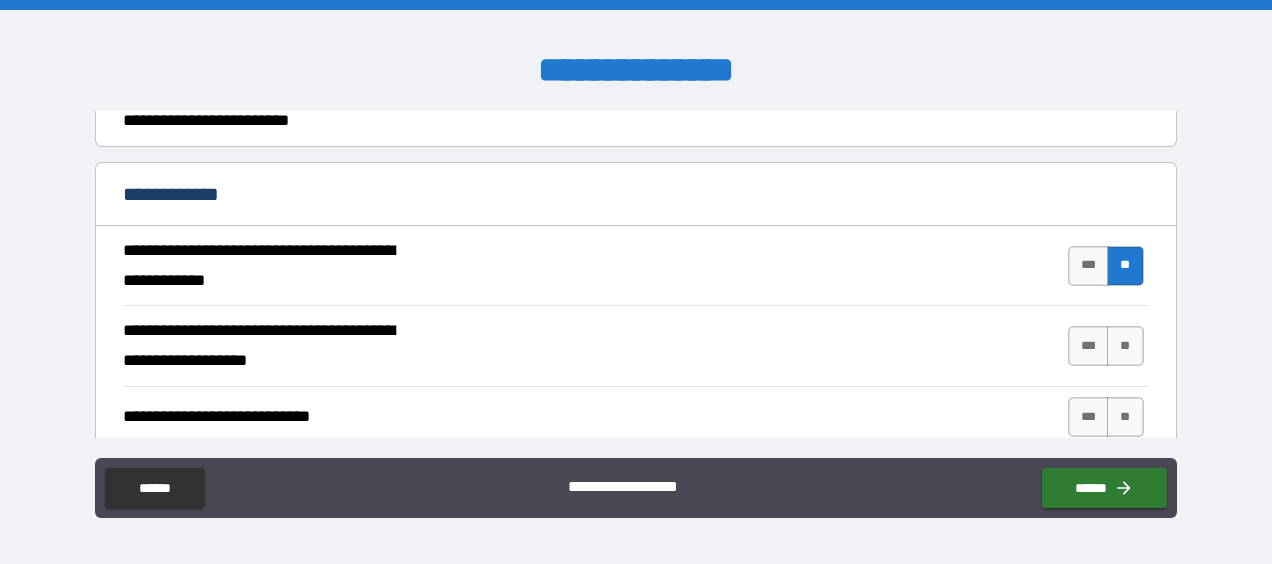click on "**" at bounding box center (1125, 346) 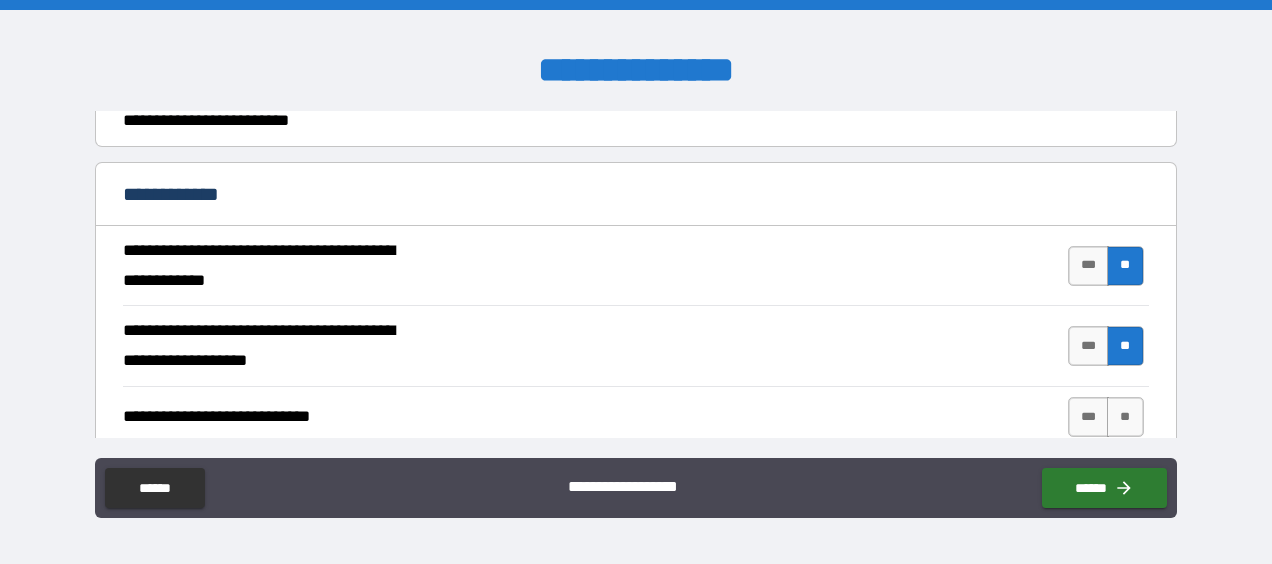 click on "**" at bounding box center [1125, 417] 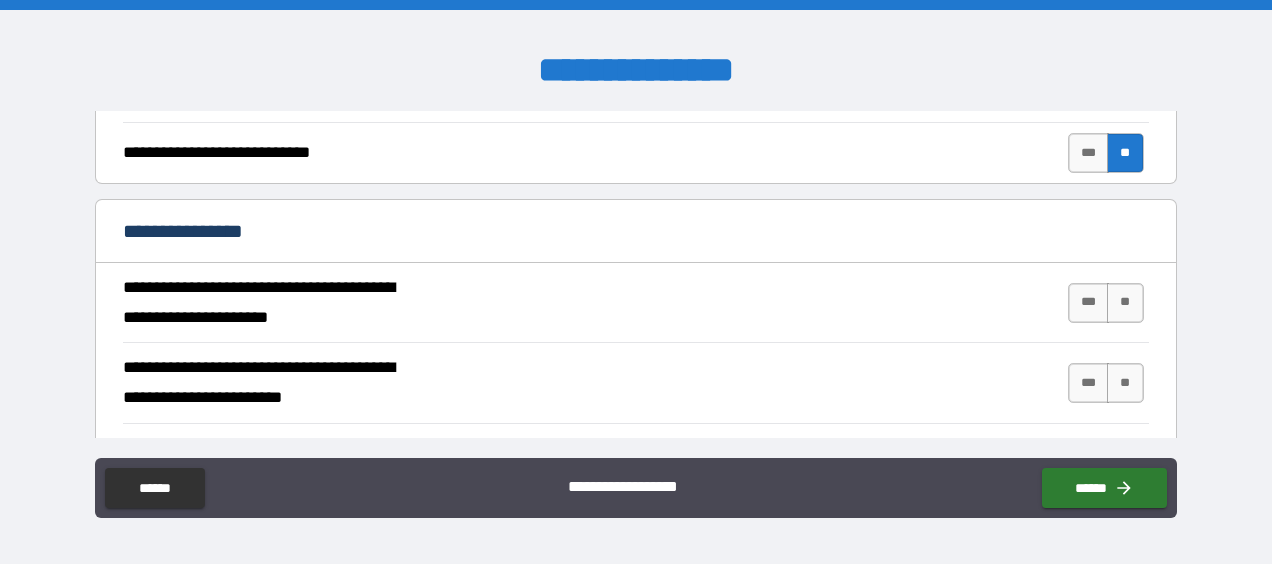 scroll, scrollTop: 2800, scrollLeft: 0, axis: vertical 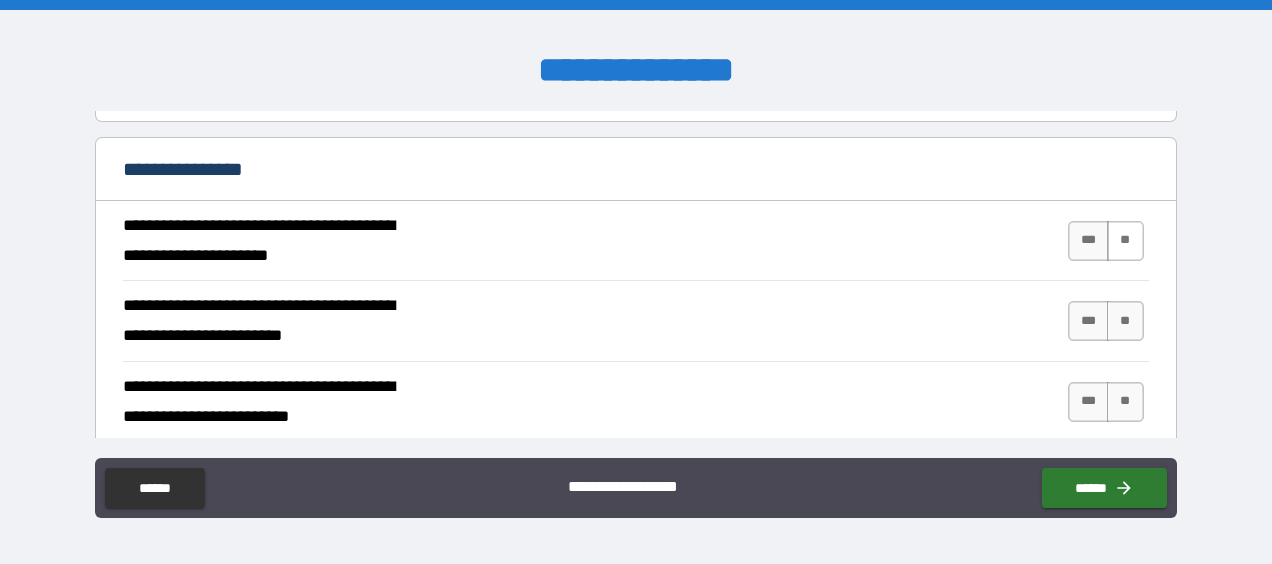 click on "**" at bounding box center (1125, 241) 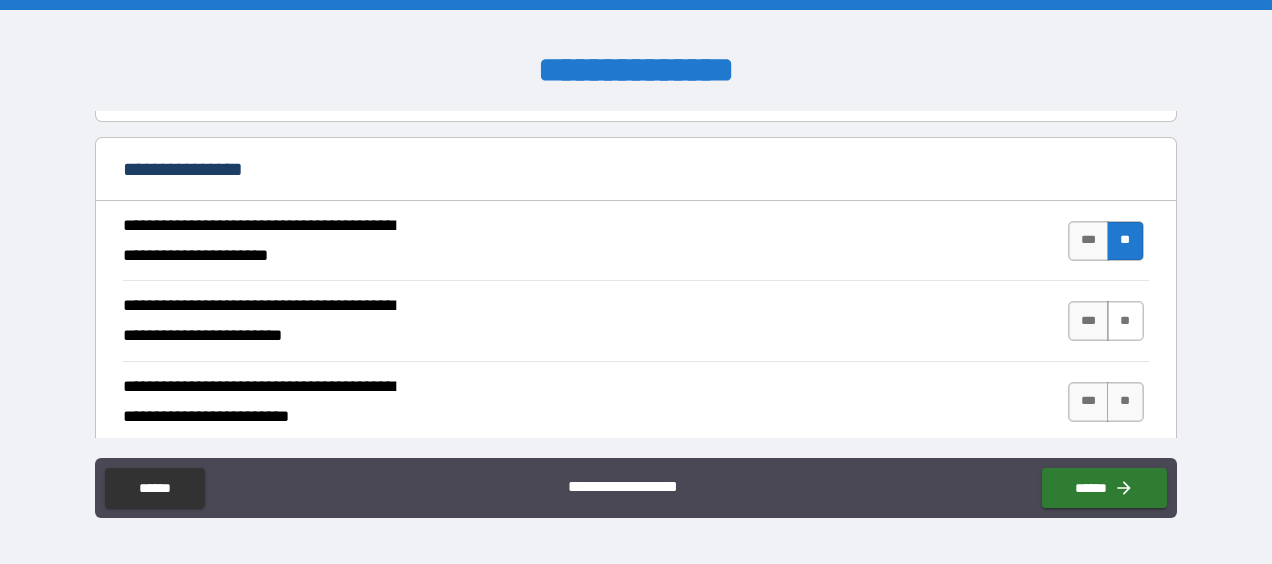click on "**" at bounding box center [1125, 321] 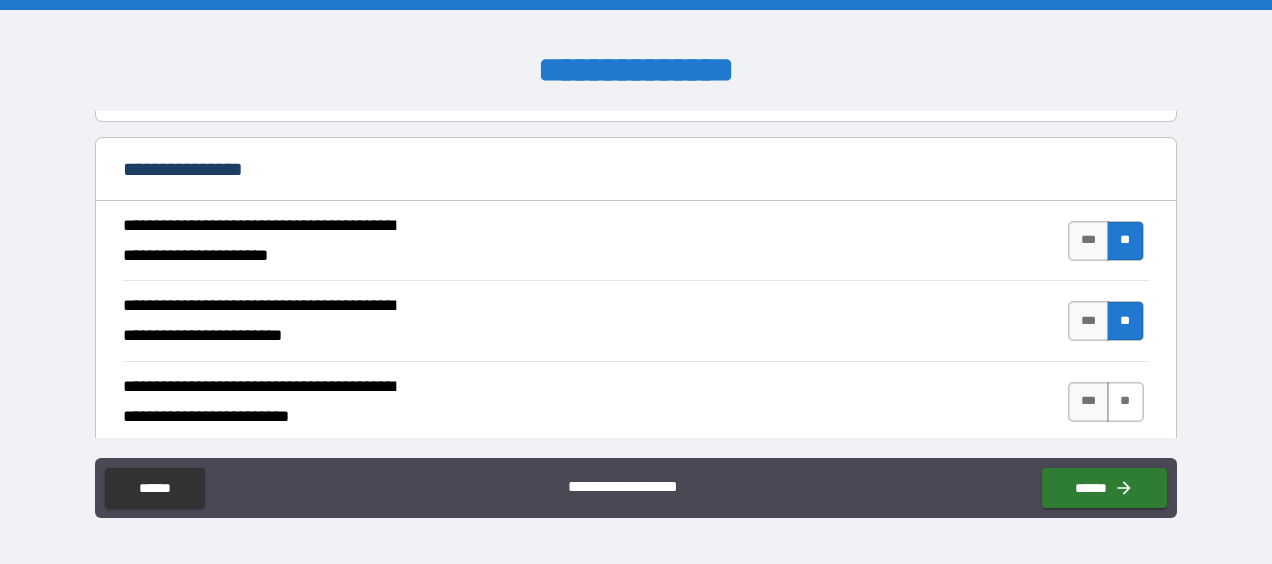 click on "**" at bounding box center [1125, 402] 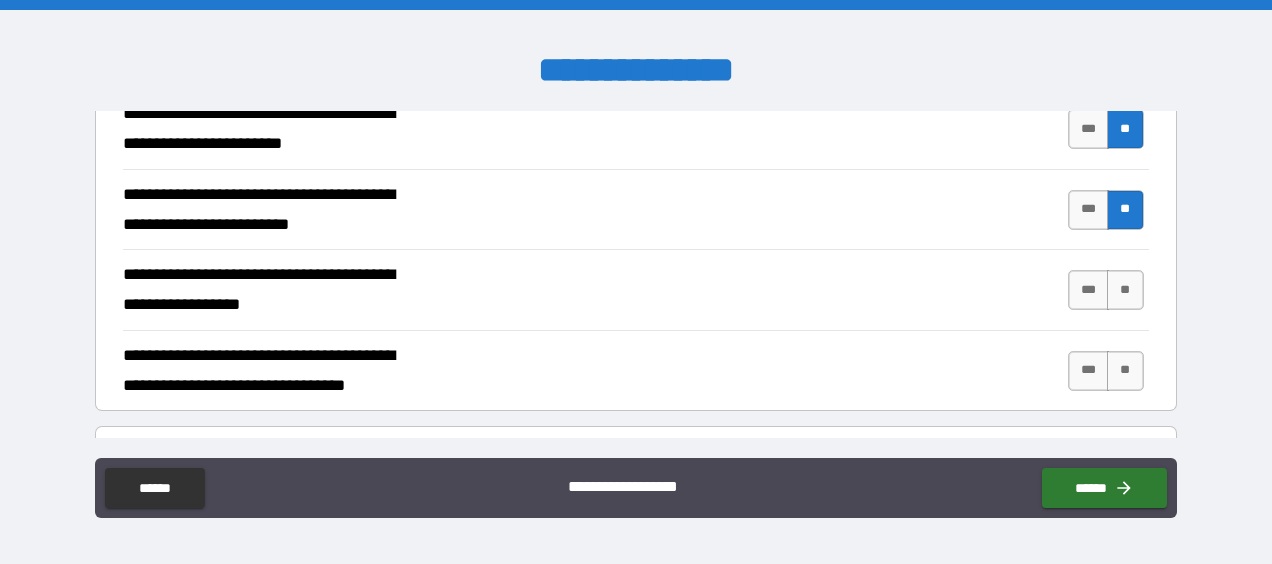 scroll, scrollTop: 3026, scrollLeft: 0, axis: vertical 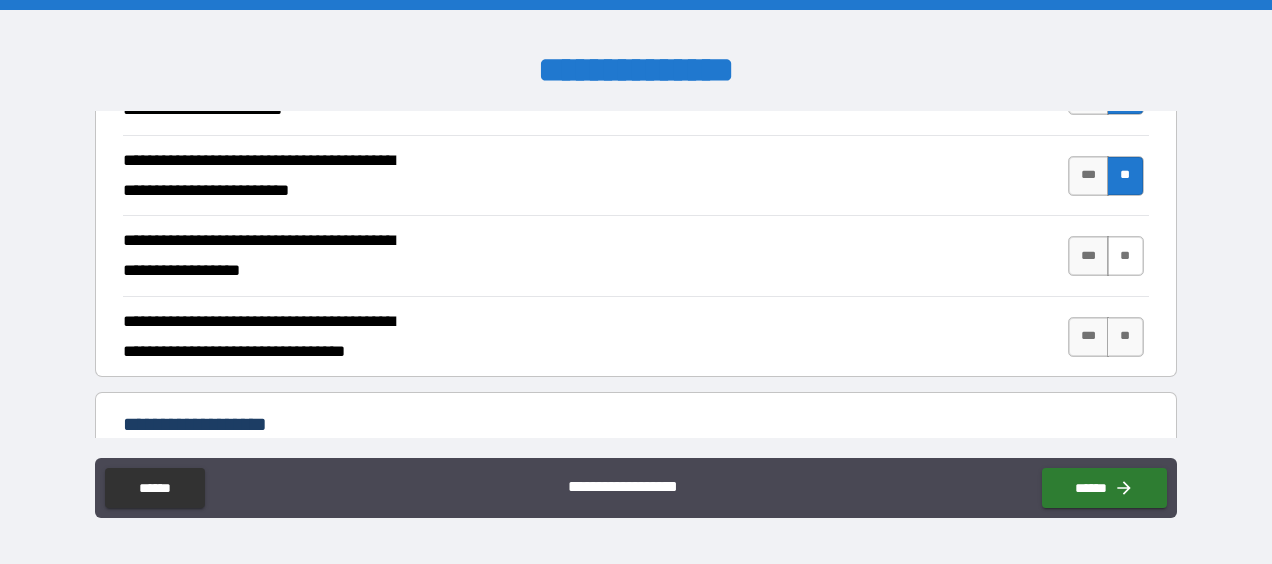 click on "**" at bounding box center (1125, 256) 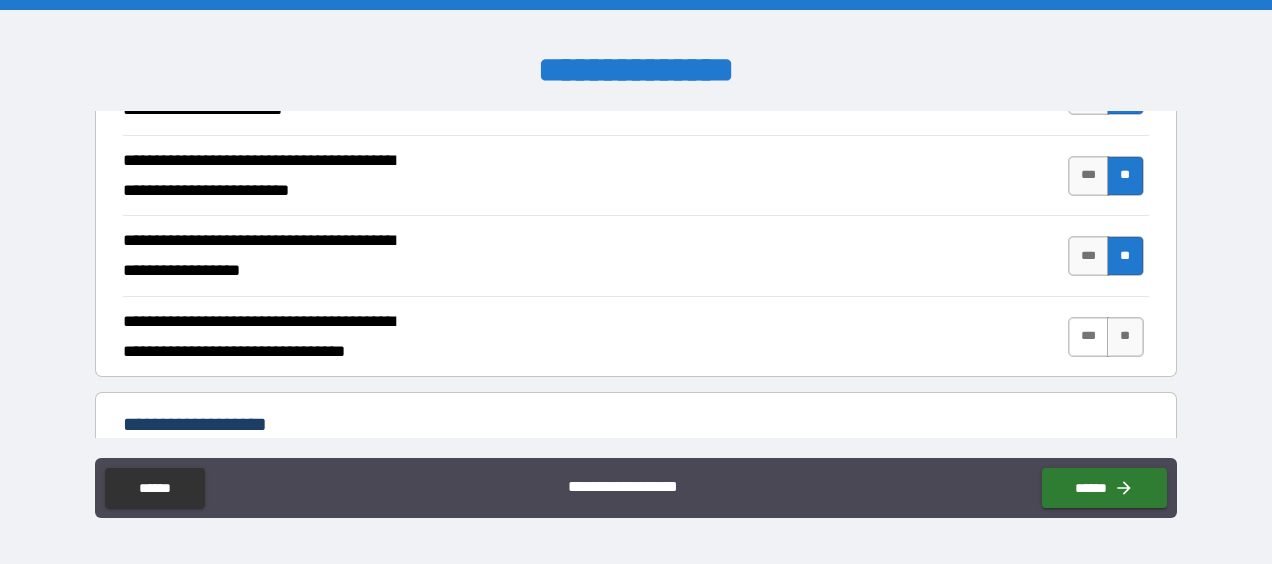 click on "***" at bounding box center [1089, 337] 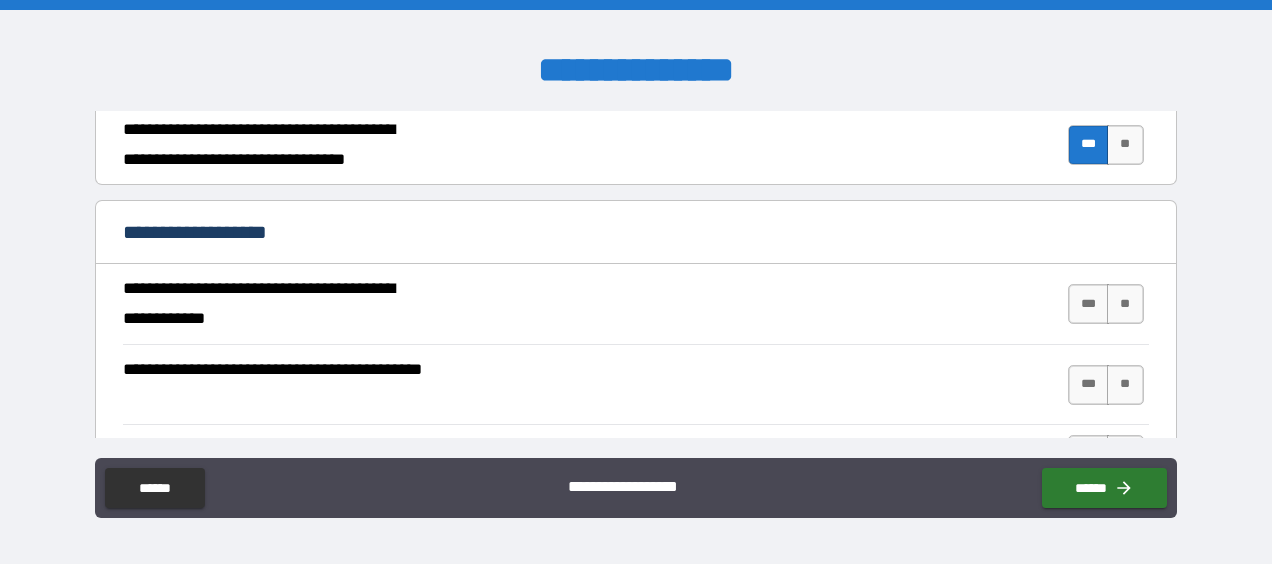 scroll, scrollTop: 3266, scrollLeft: 0, axis: vertical 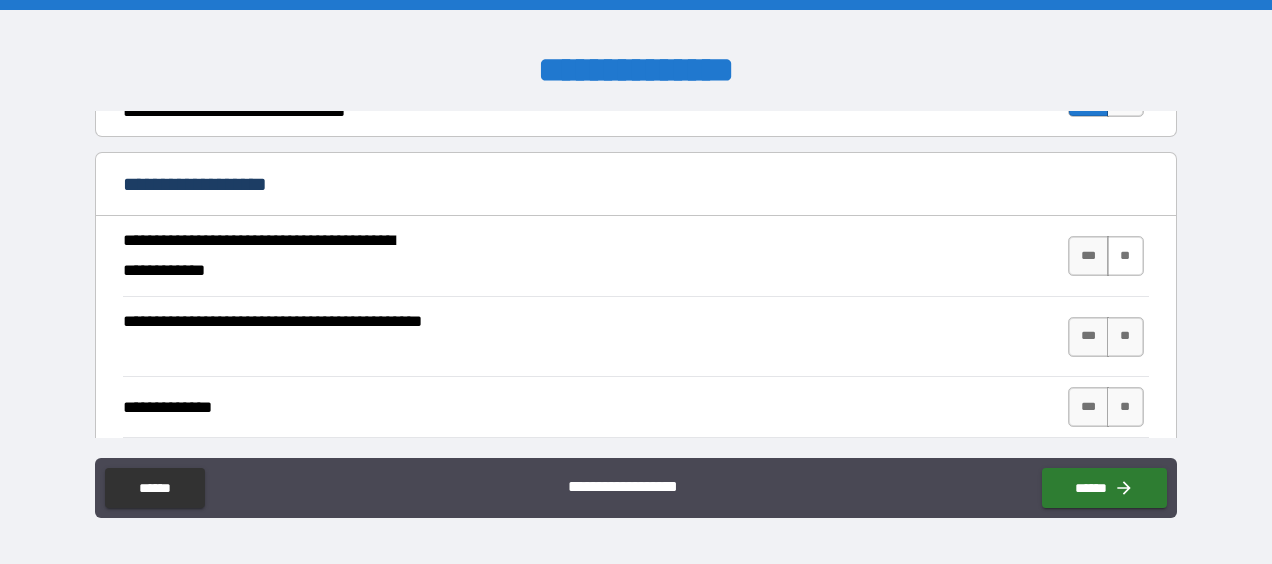 click on "**" at bounding box center [1125, 256] 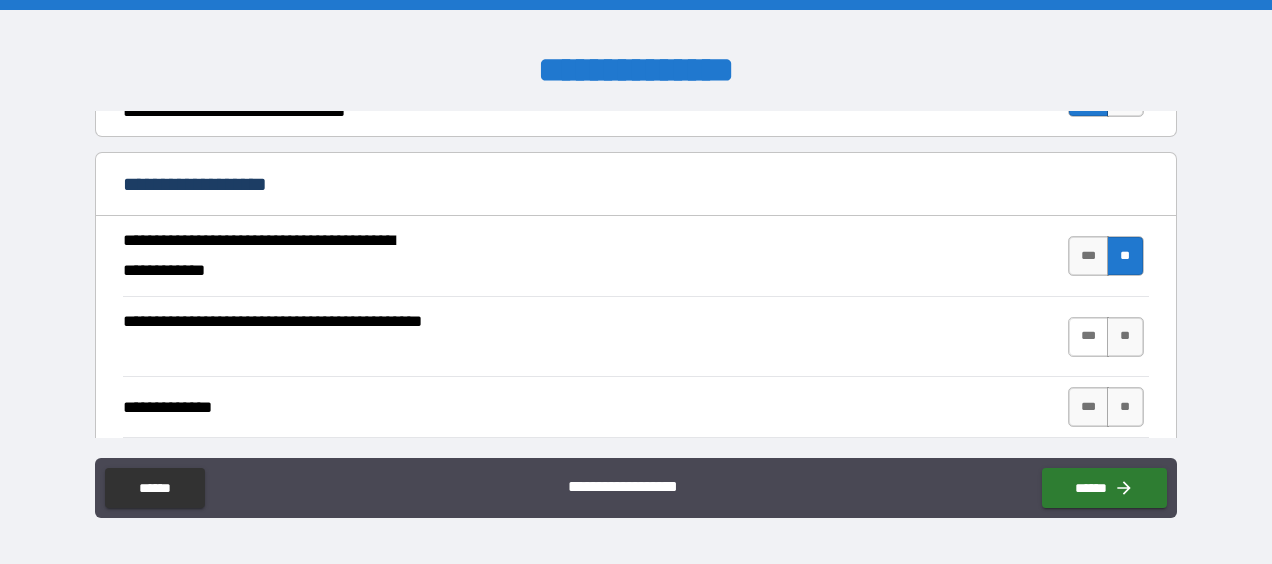 click on "***" at bounding box center (1089, 337) 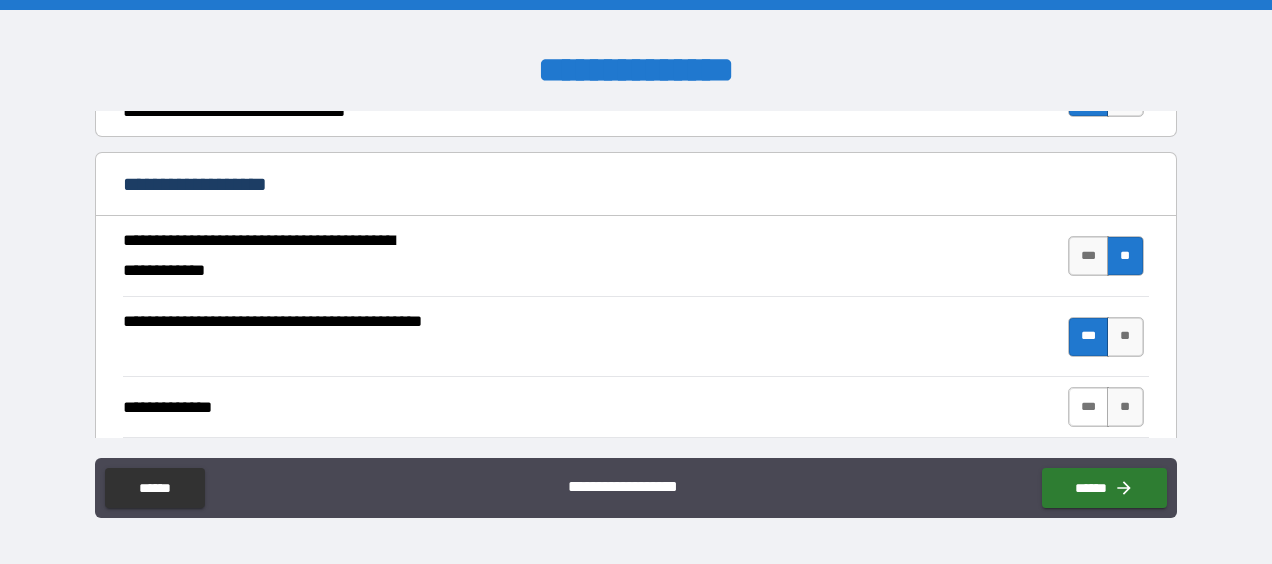 click on "***" at bounding box center [1089, 407] 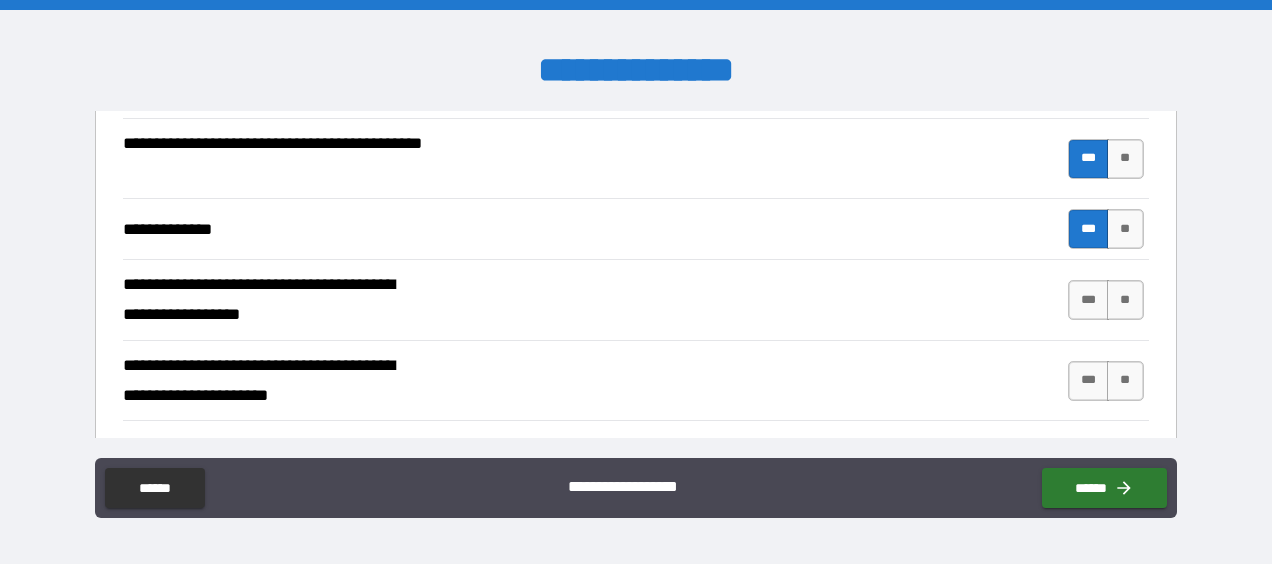 scroll, scrollTop: 3480, scrollLeft: 0, axis: vertical 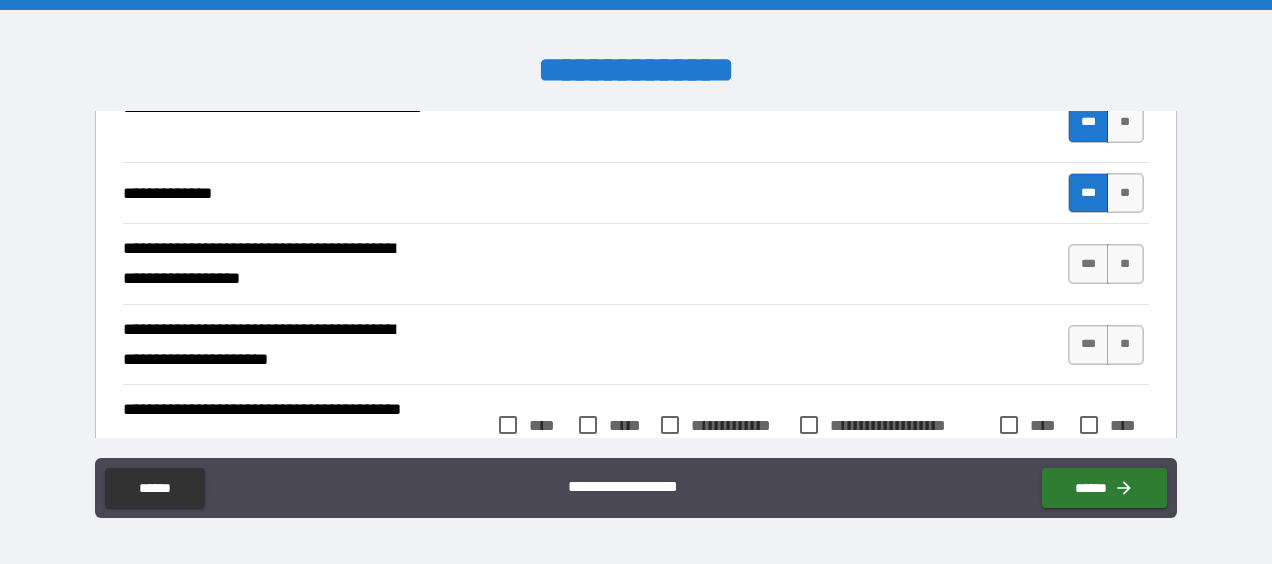 click on "**" at bounding box center (1125, 264) 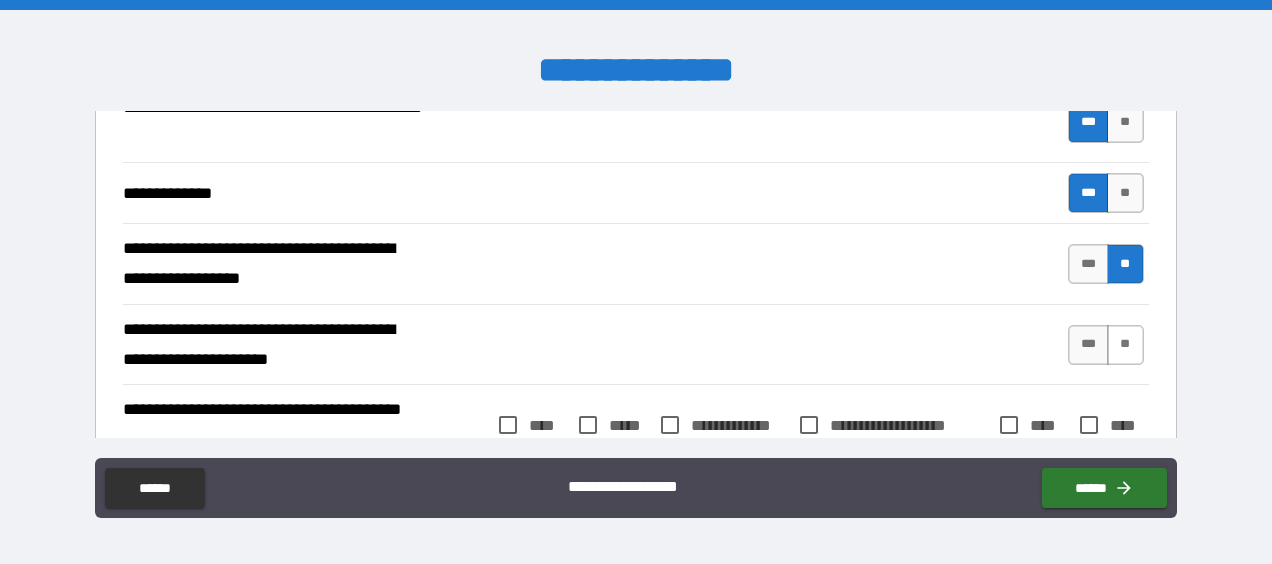 click on "**" at bounding box center (1125, 345) 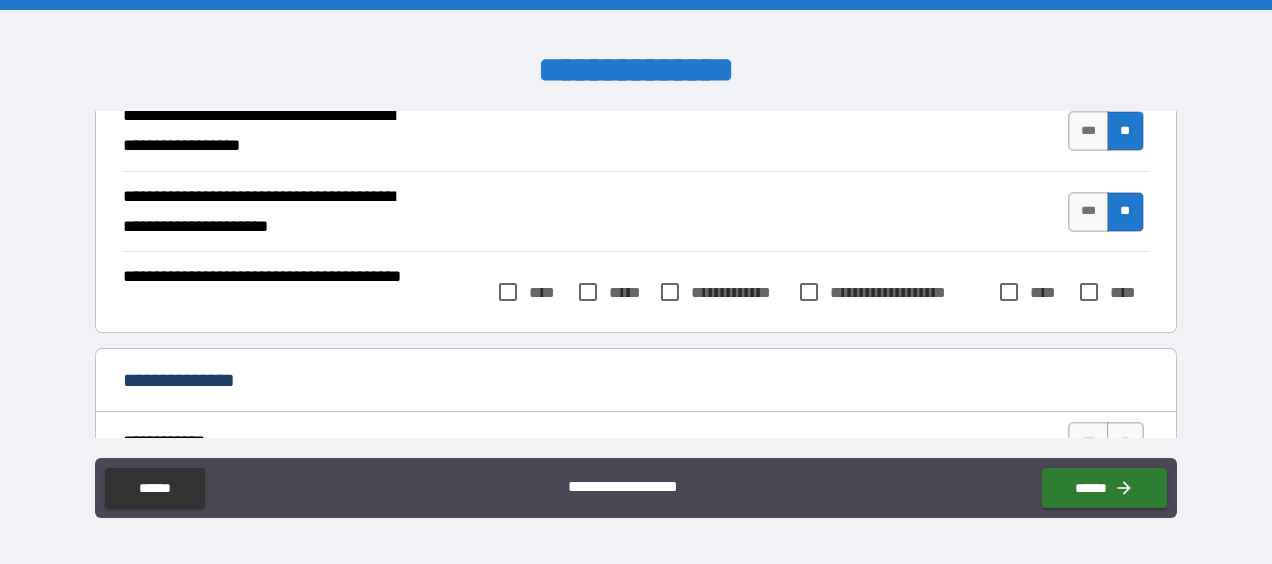 scroll, scrollTop: 3617, scrollLeft: 0, axis: vertical 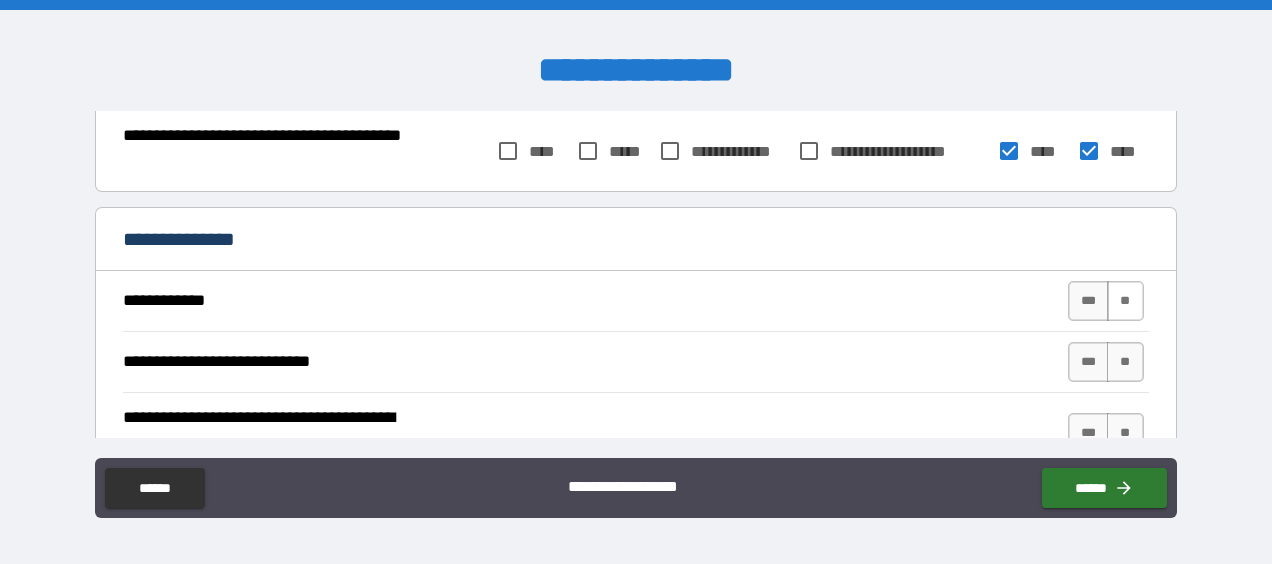 click on "**" at bounding box center (1125, 301) 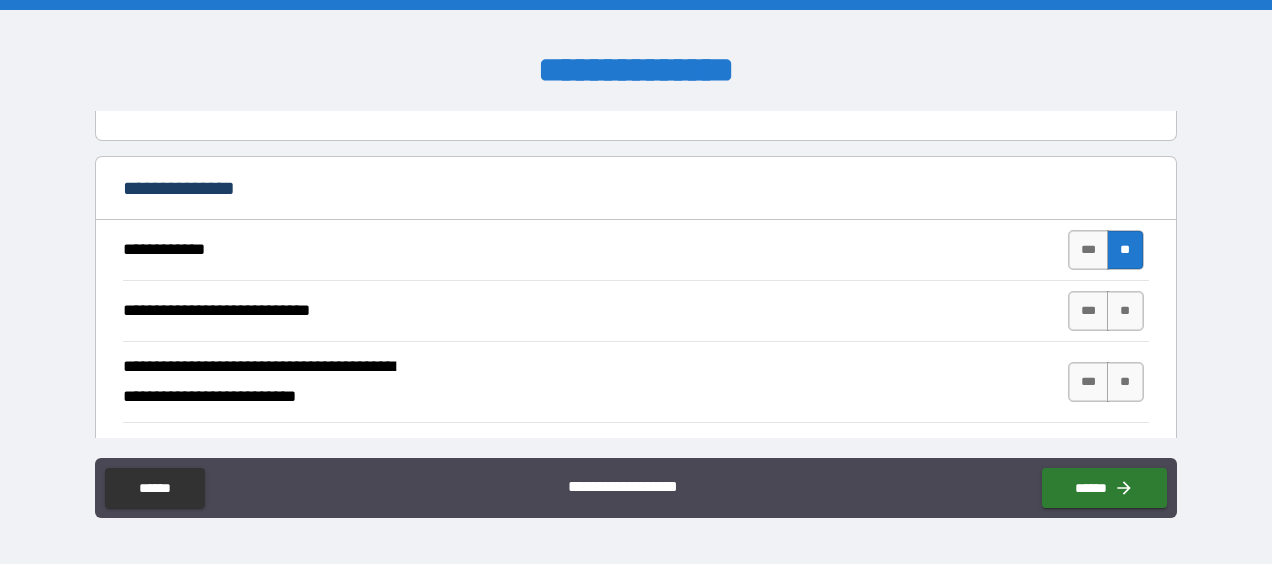 scroll, scrollTop: 3835, scrollLeft: 0, axis: vertical 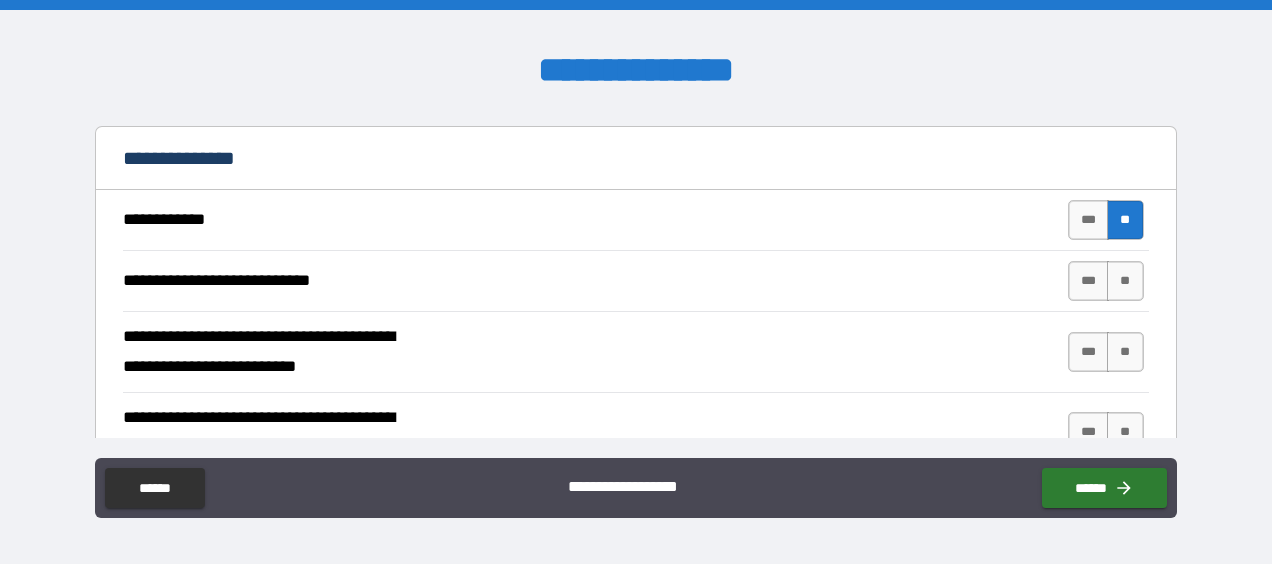 click on "**" at bounding box center (1125, 281) 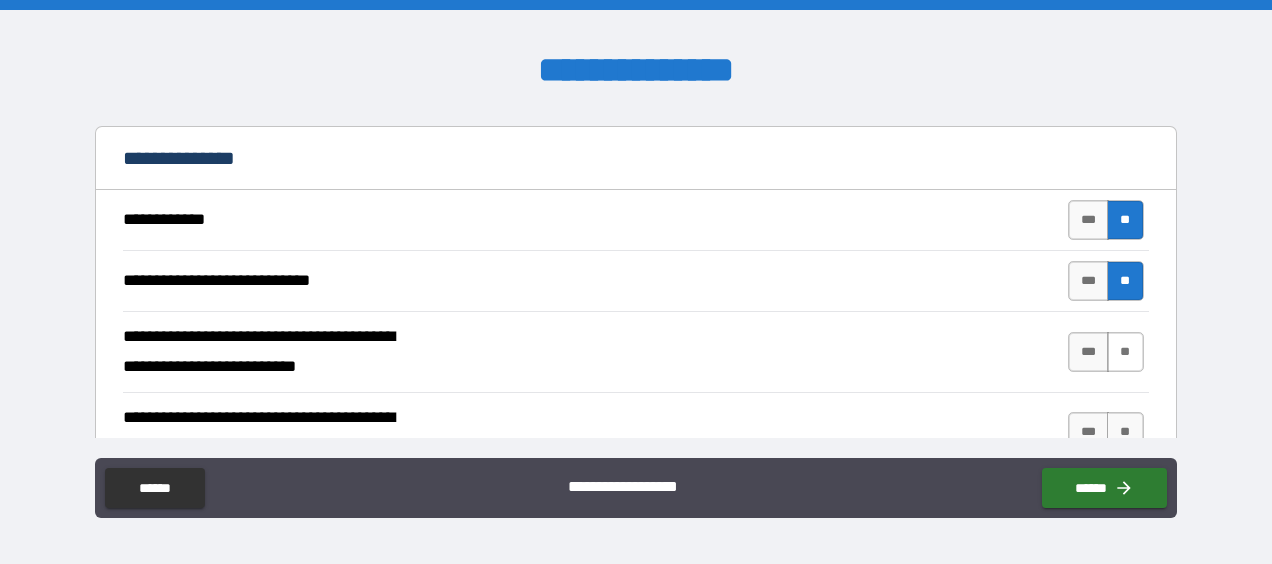 click on "**" at bounding box center [1125, 352] 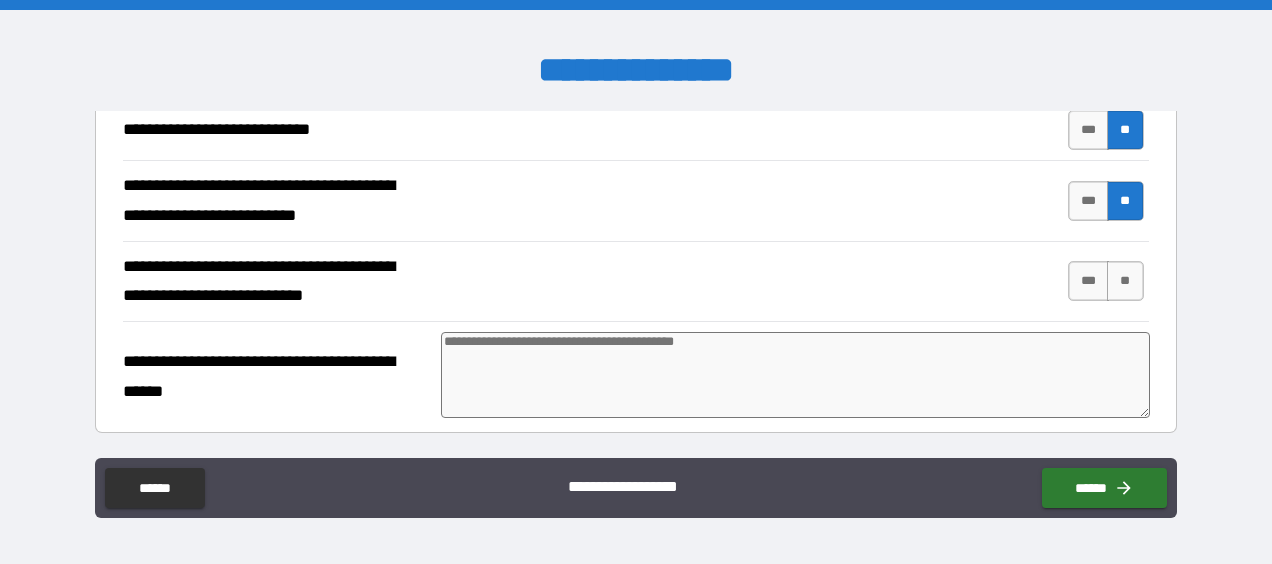 scroll, scrollTop: 3993, scrollLeft: 0, axis: vertical 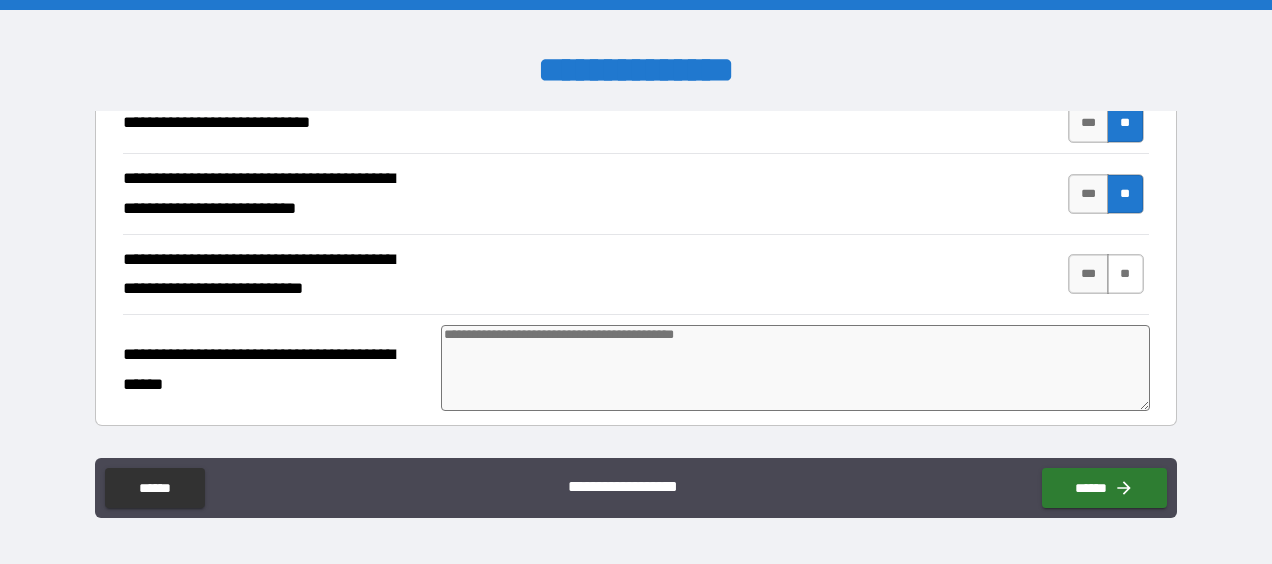 click on "**" at bounding box center [1125, 274] 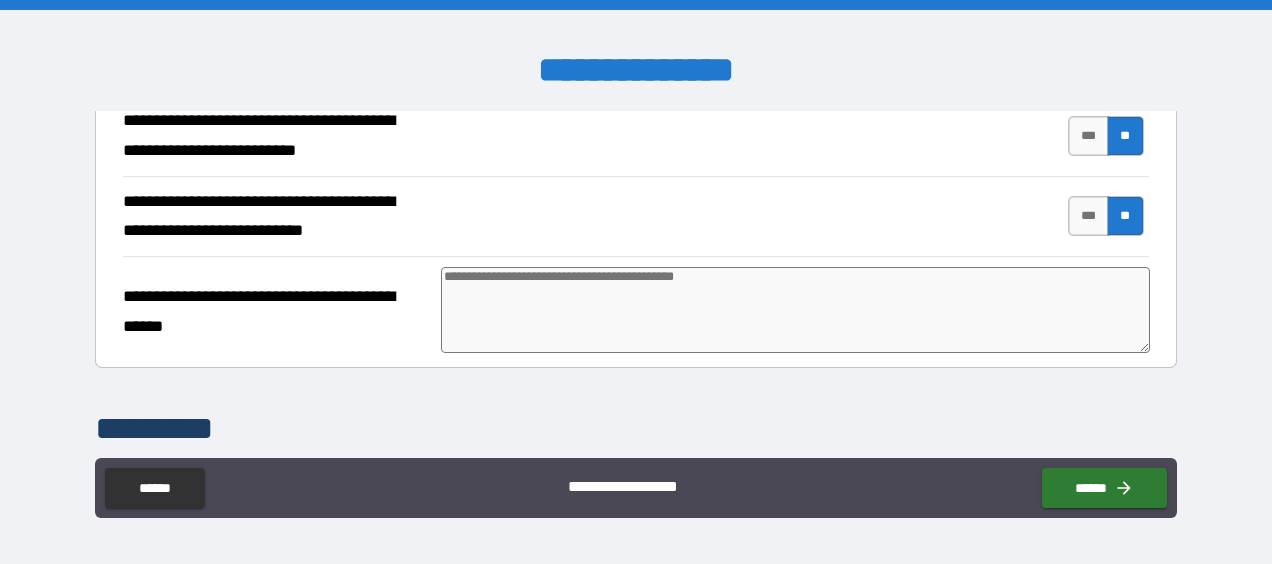 scroll, scrollTop: 4092, scrollLeft: 0, axis: vertical 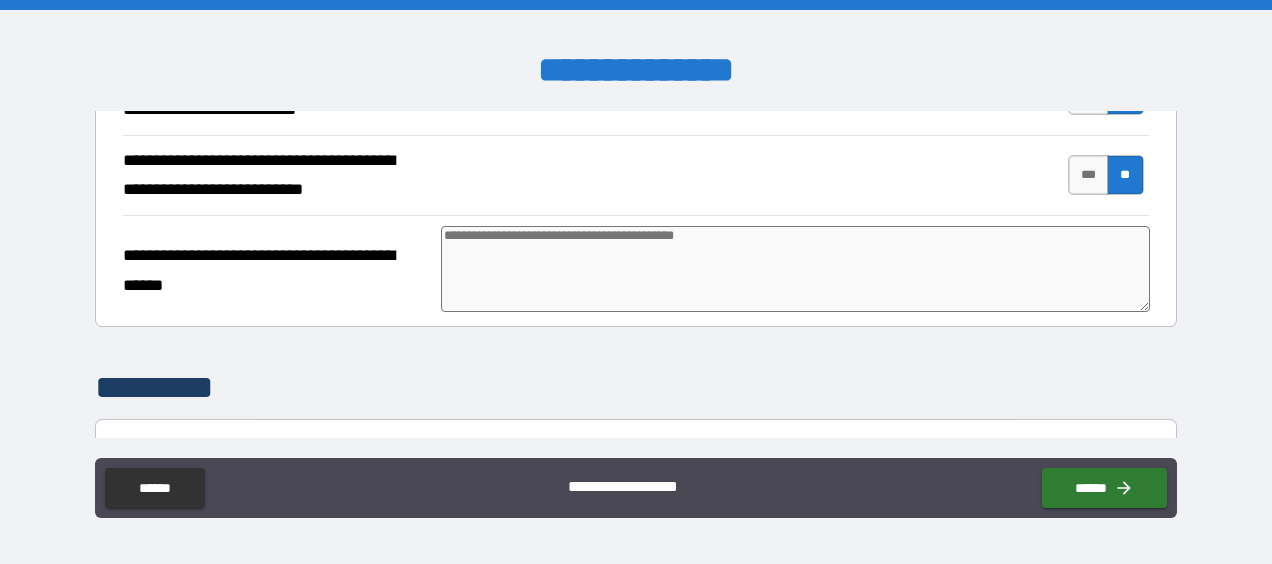 click at bounding box center (795, 269) 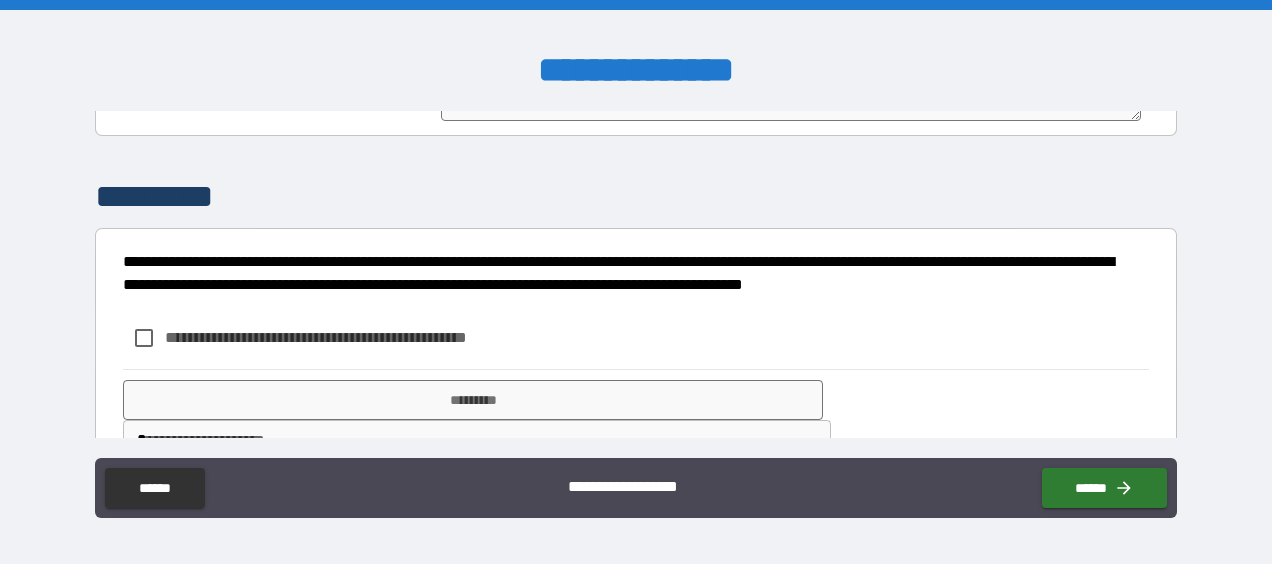 scroll, scrollTop: 4314, scrollLeft: 0, axis: vertical 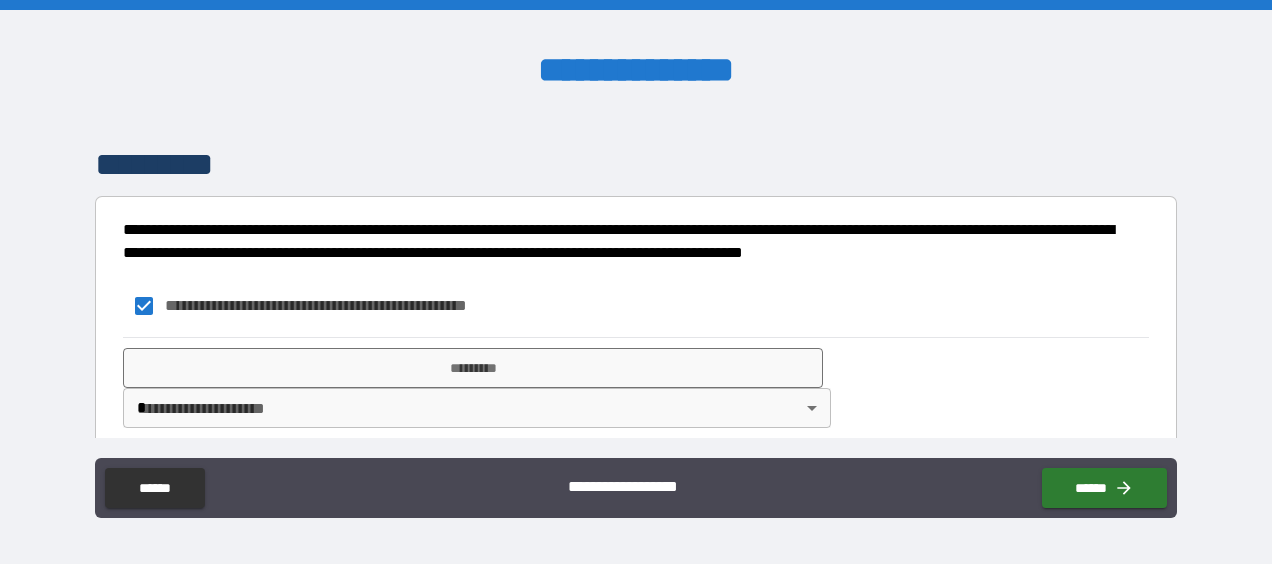 click on "**********" at bounding box center (636, 282) 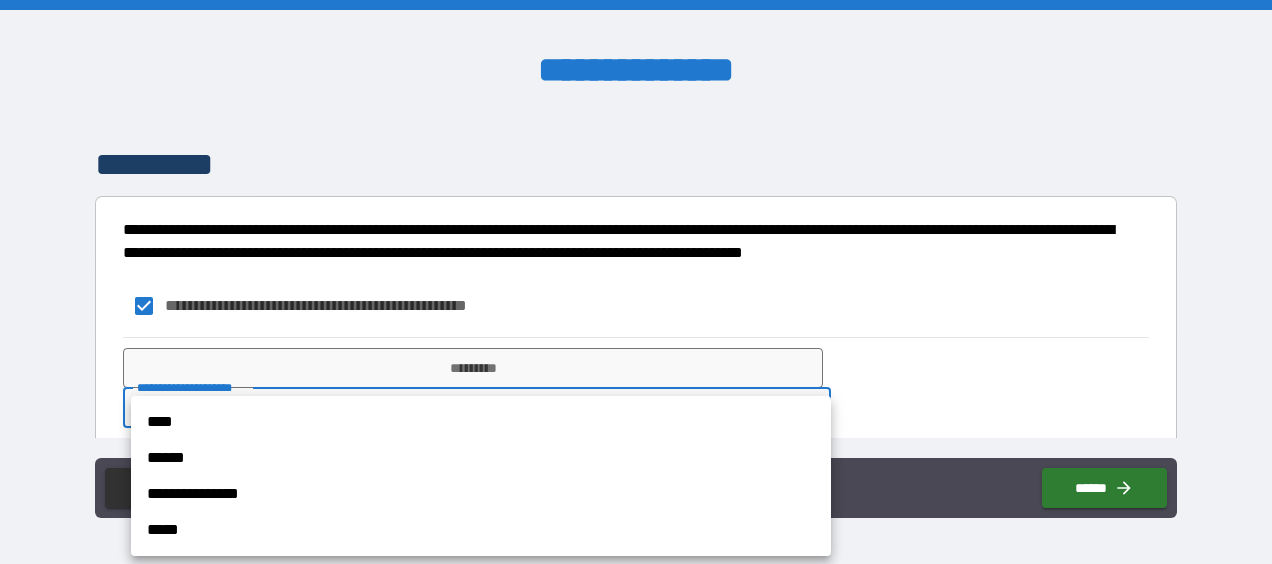 click on "****" at bounding box center (481, 422) 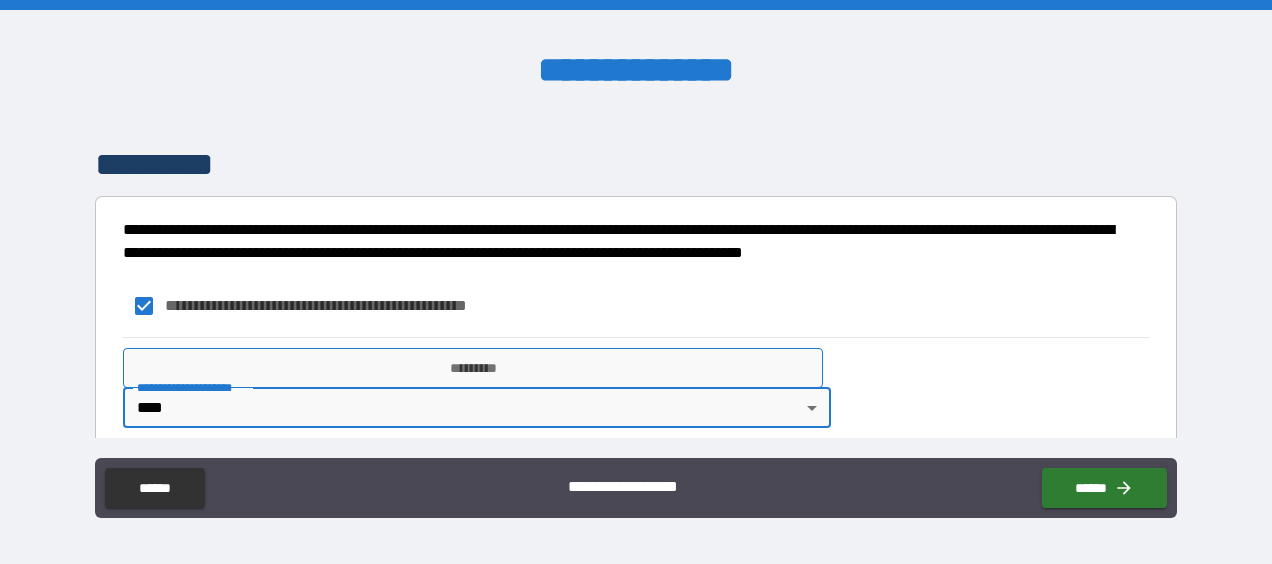 click on "*********" at bounding box center [473, 368] 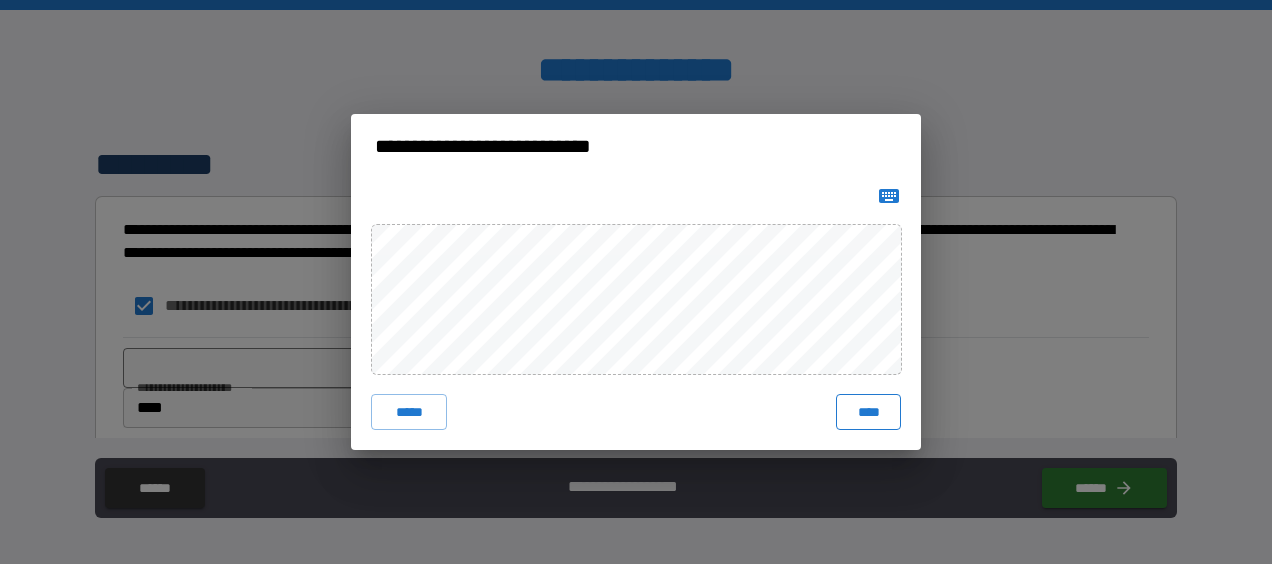 click on "****" at bounding box center (868, 412) 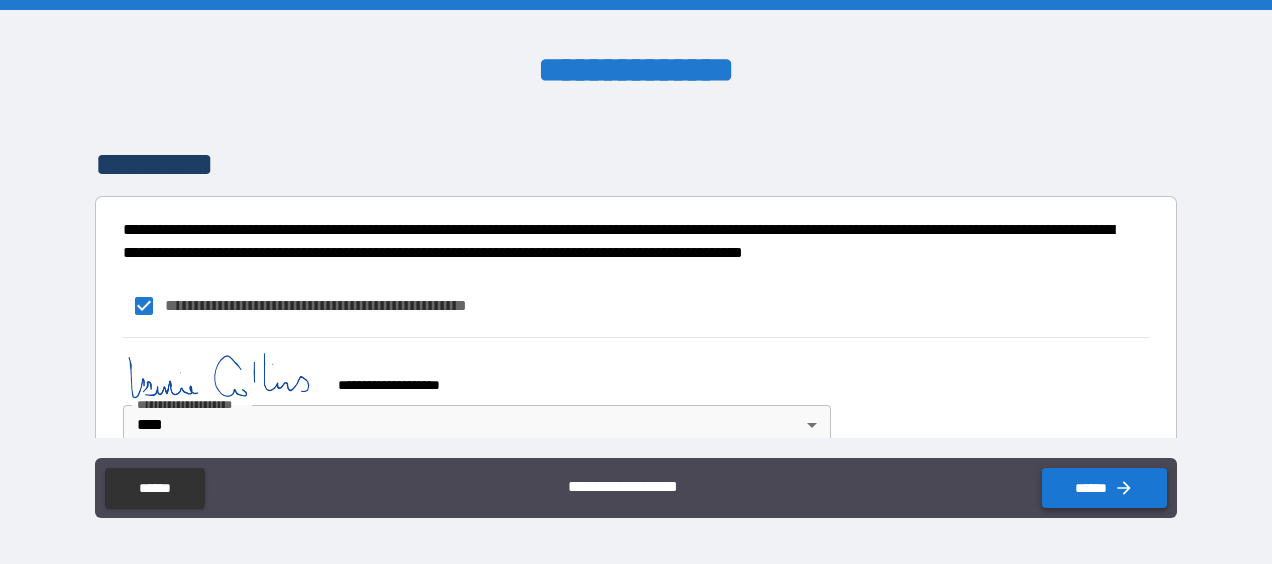click on "******" at bounding box center [1104, 488] 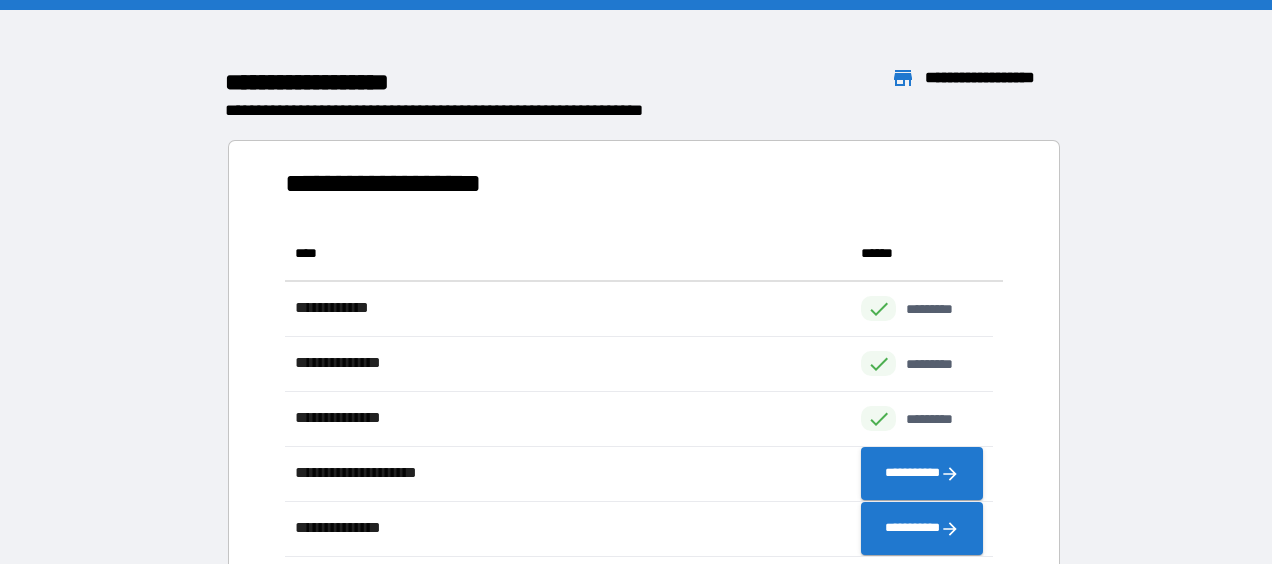 scroll, scrollTop: 425, scrollLeft: 692, axis: both 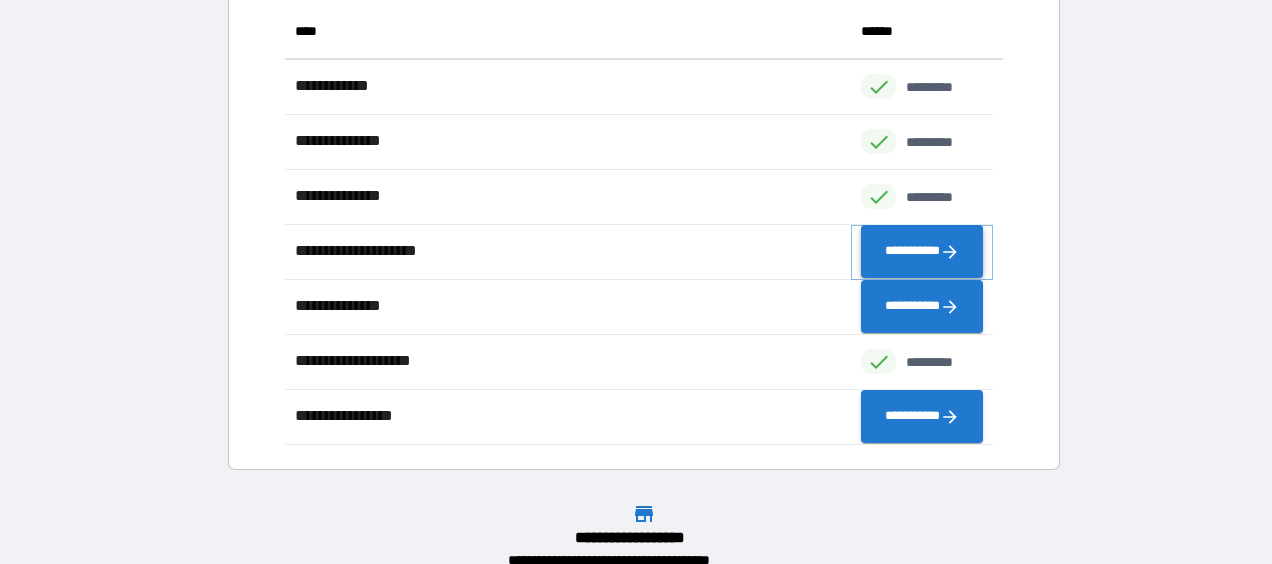 click on "**********" at bounding box center [922, 252] 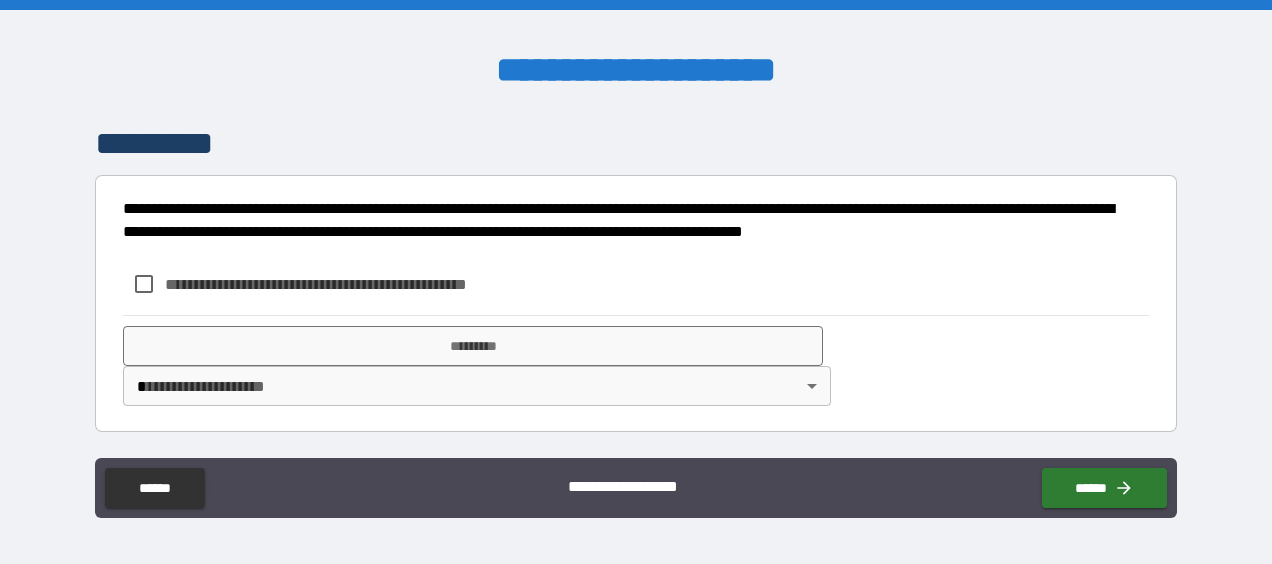scroll, scrollTop: 2234, scrollLeft: 0, axis: vertical 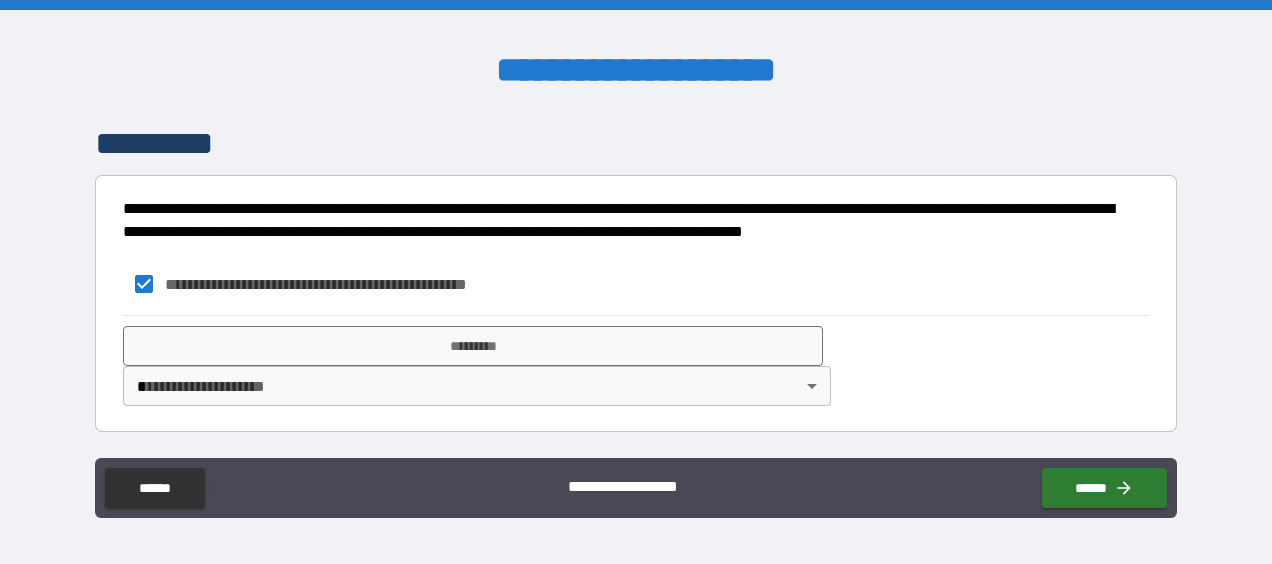 click on "**********" at bounding box center (636, 282) 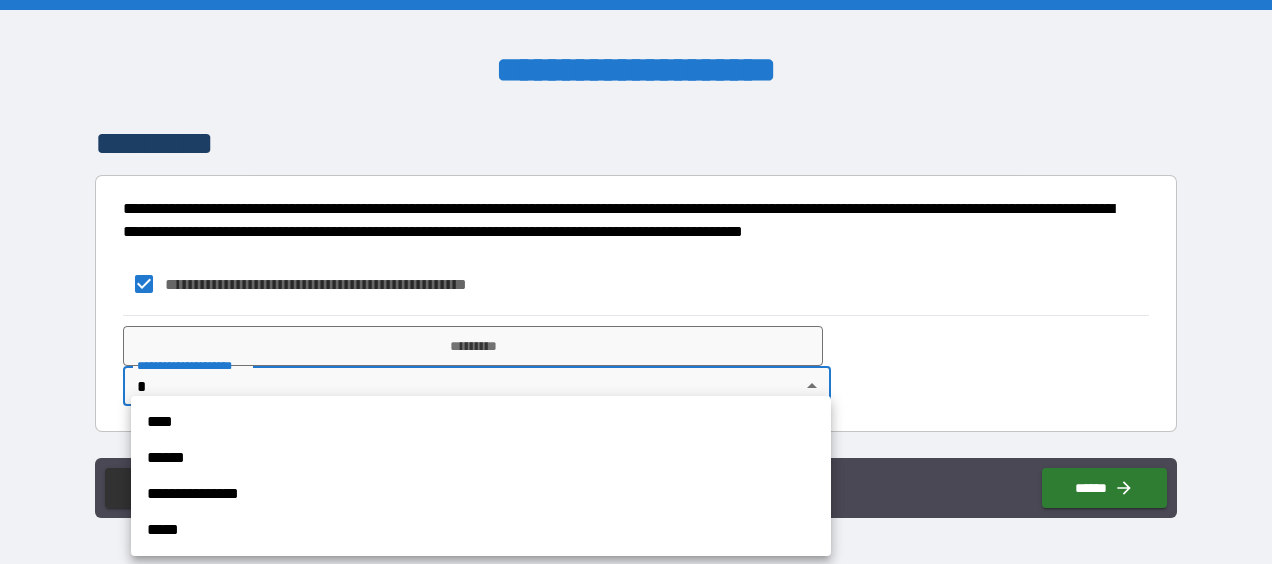 click on "****" at bounding box center (481, 422) 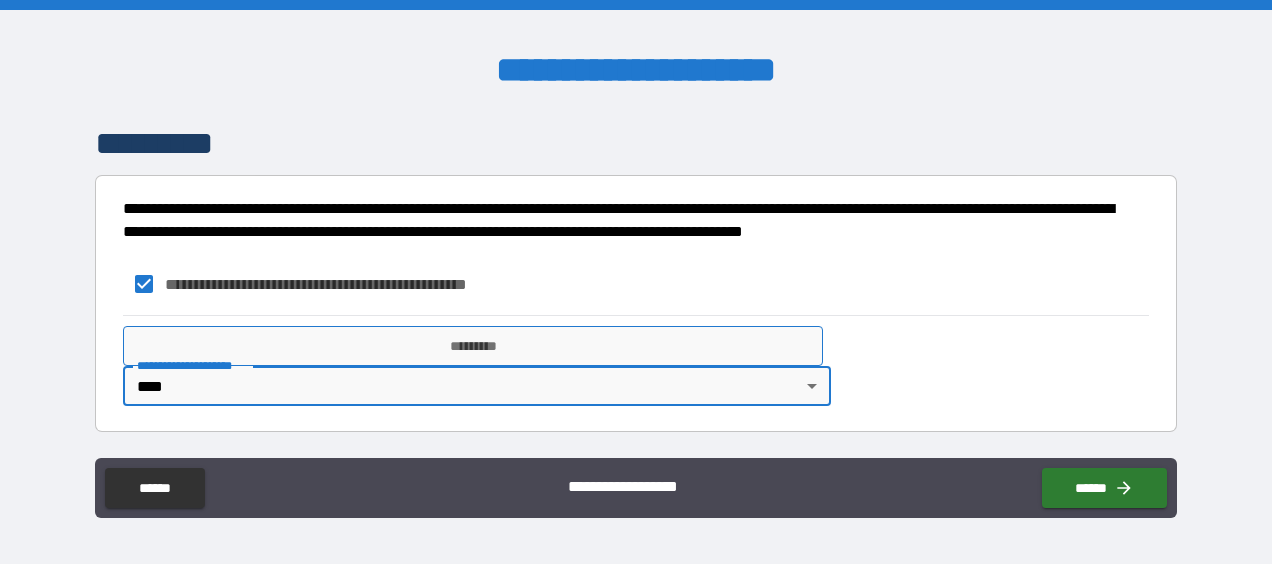 click on "*********" at bounding box center [473, 346] 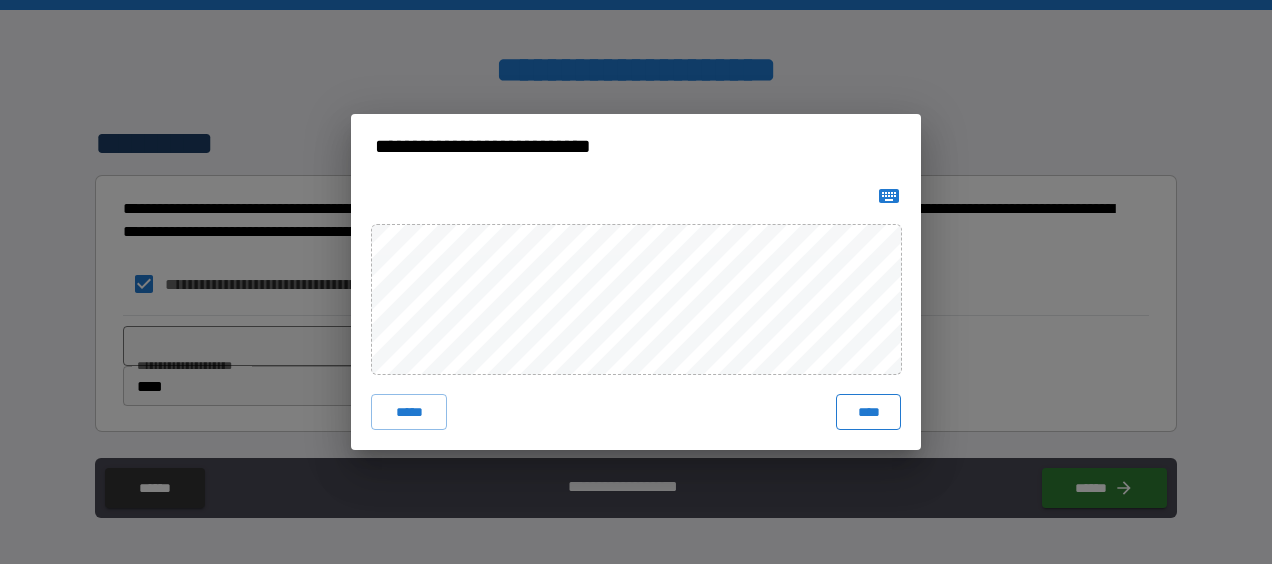 click on "****" at bounding box center (868, 412) 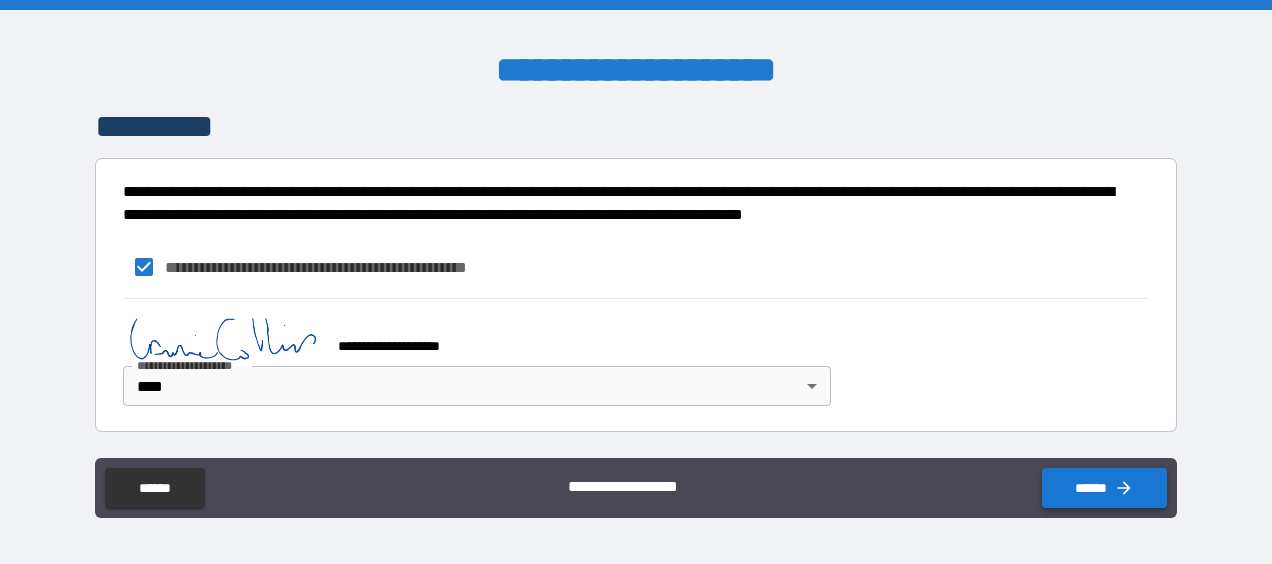 click on "******" at bounding box center [1104, 488] 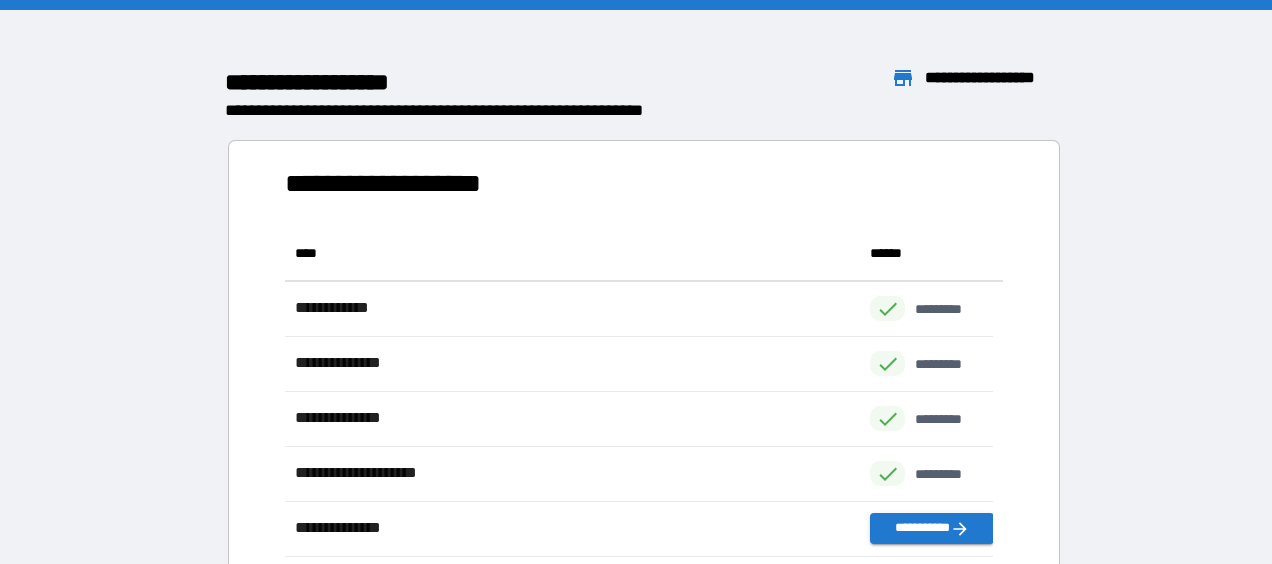 scroll, scrollTop: 16, scrollLeft: 16, axis: both 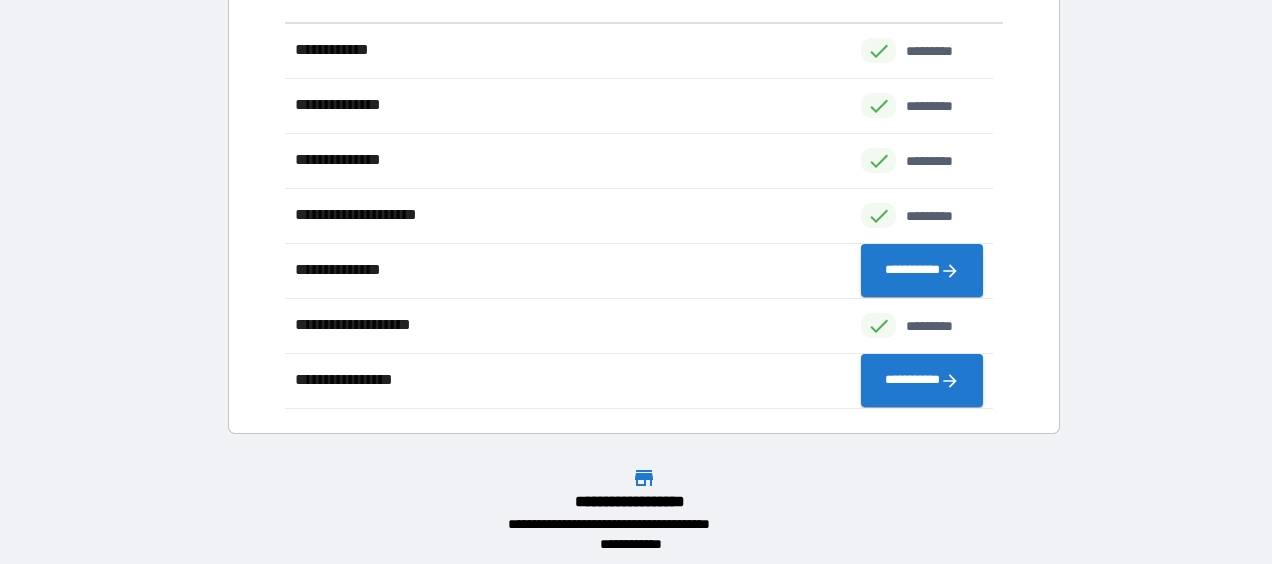 click on "**********" at bounding box center (922, 271) 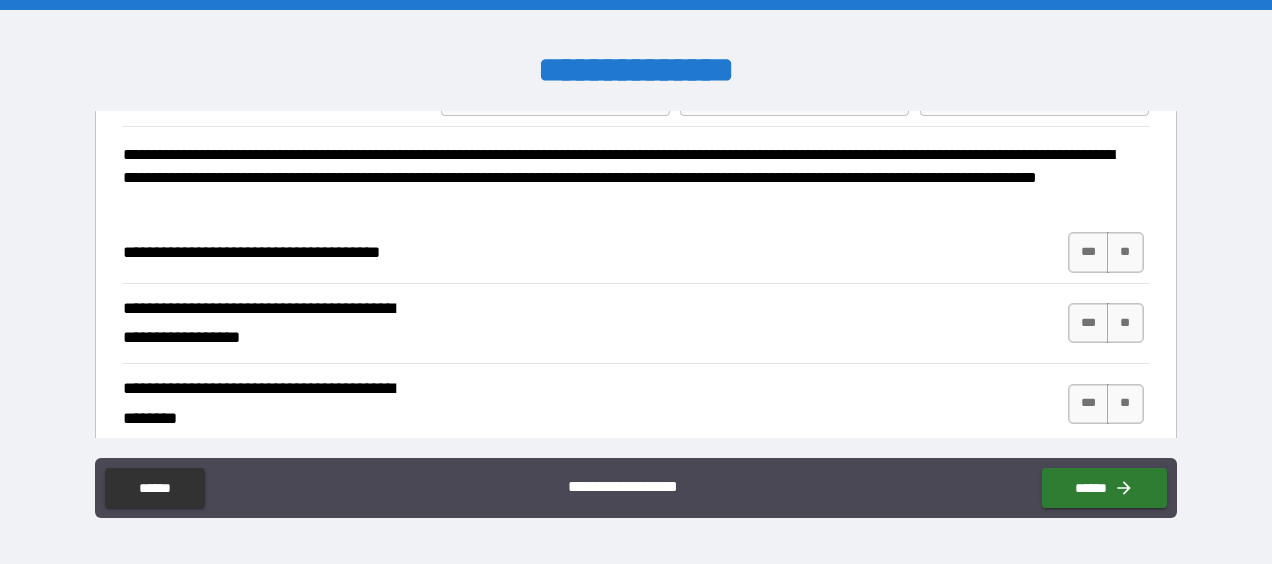 scroll, scrollTop: 128, scrollLeft: 0, axis: vertical 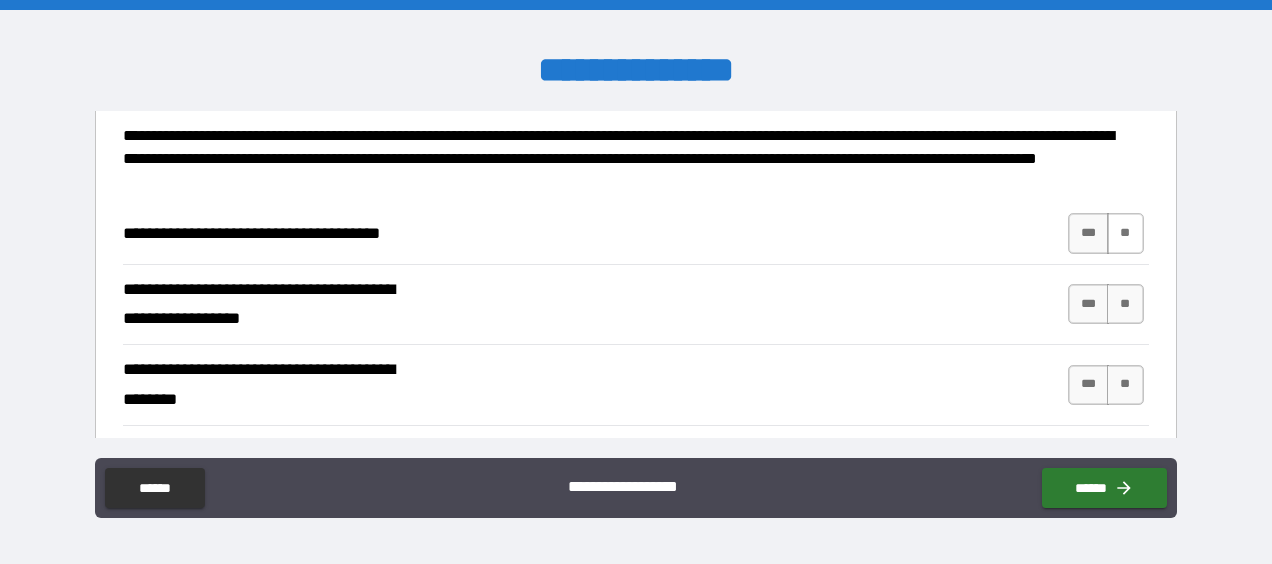 click on "**" at bounding box center [1125, 233] 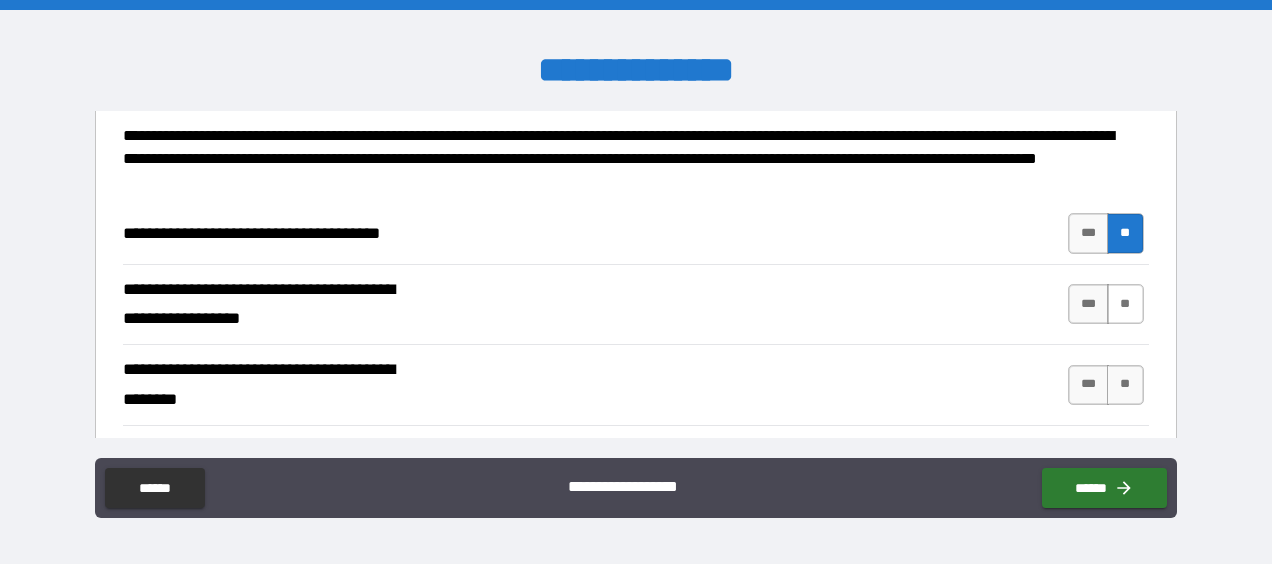 click on "**" at bounding box center [1125, 304] 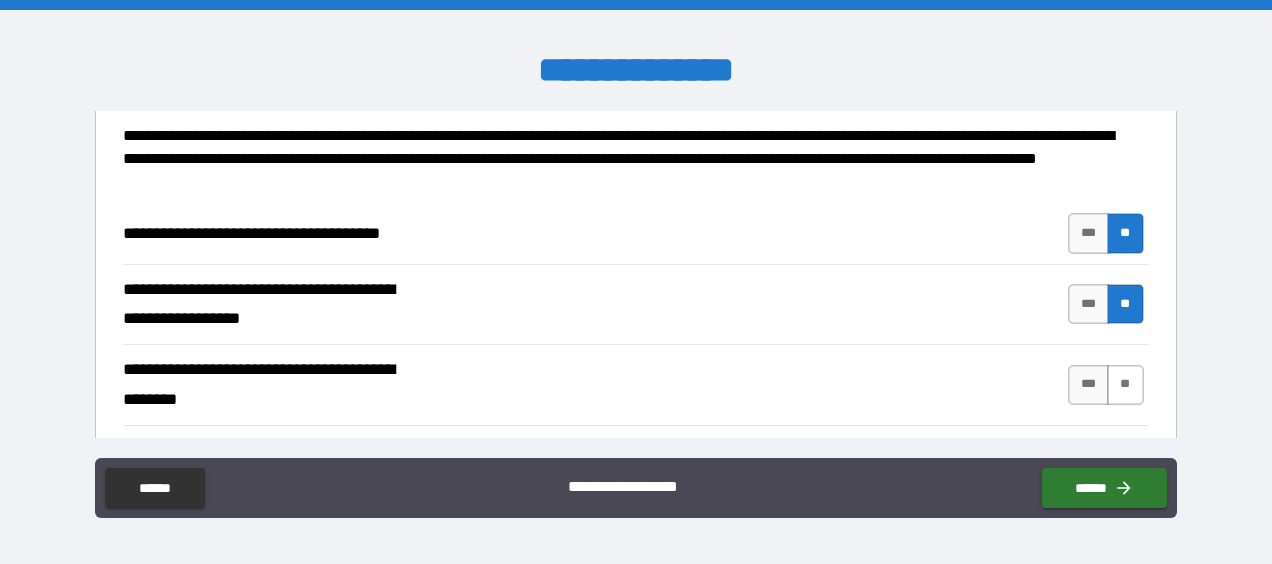 click on "**" at bounding box center [1125, 385] 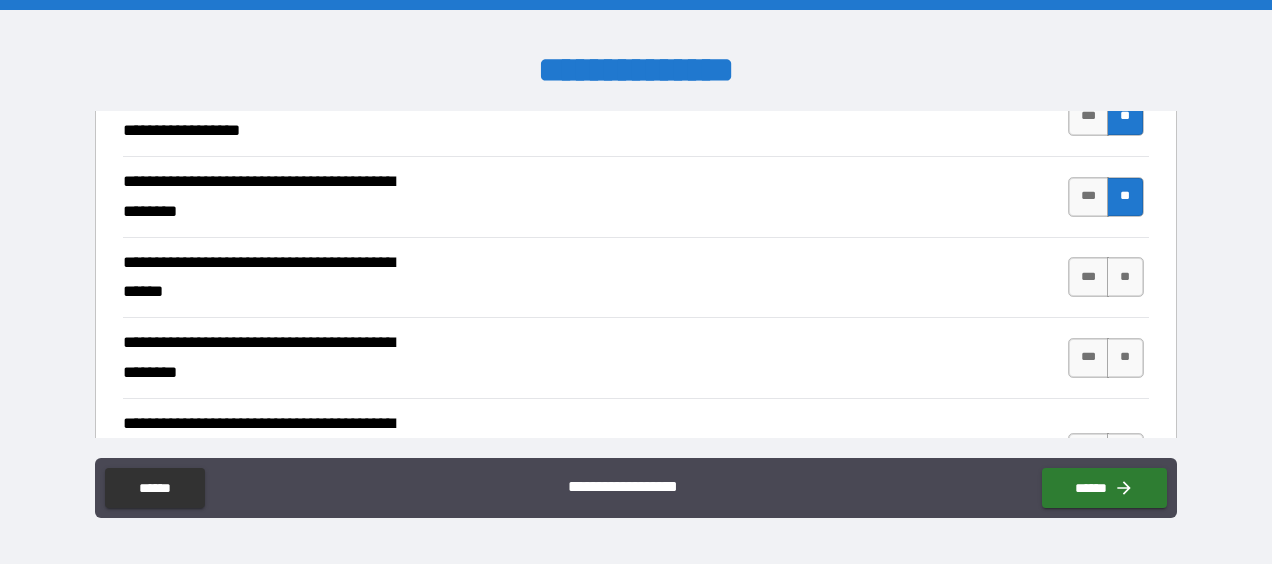 scroll, scrollTop: 358, scrollLeft: 0, axis: vertical 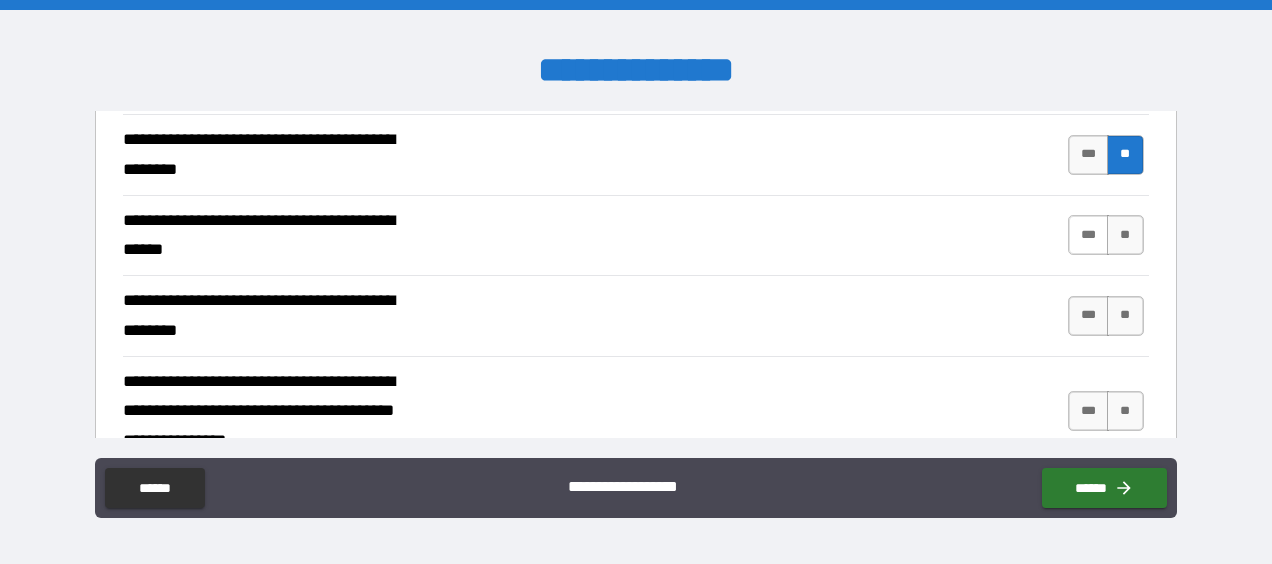 click on "***" at bounding box center [1089, 235] 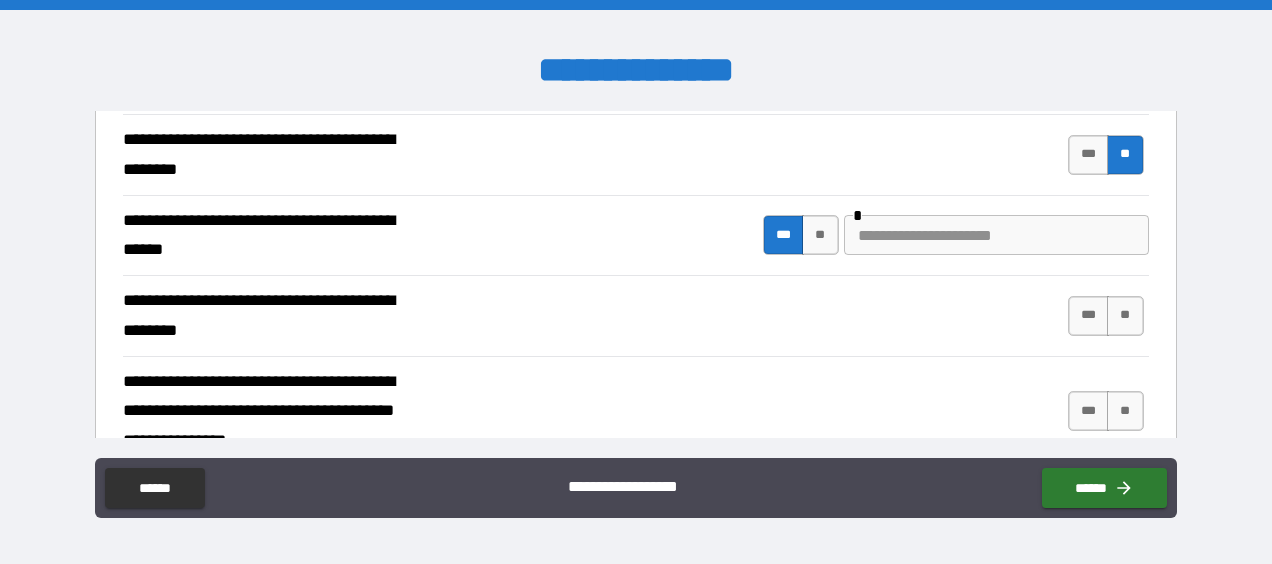 click at bounding box center (996, 235) 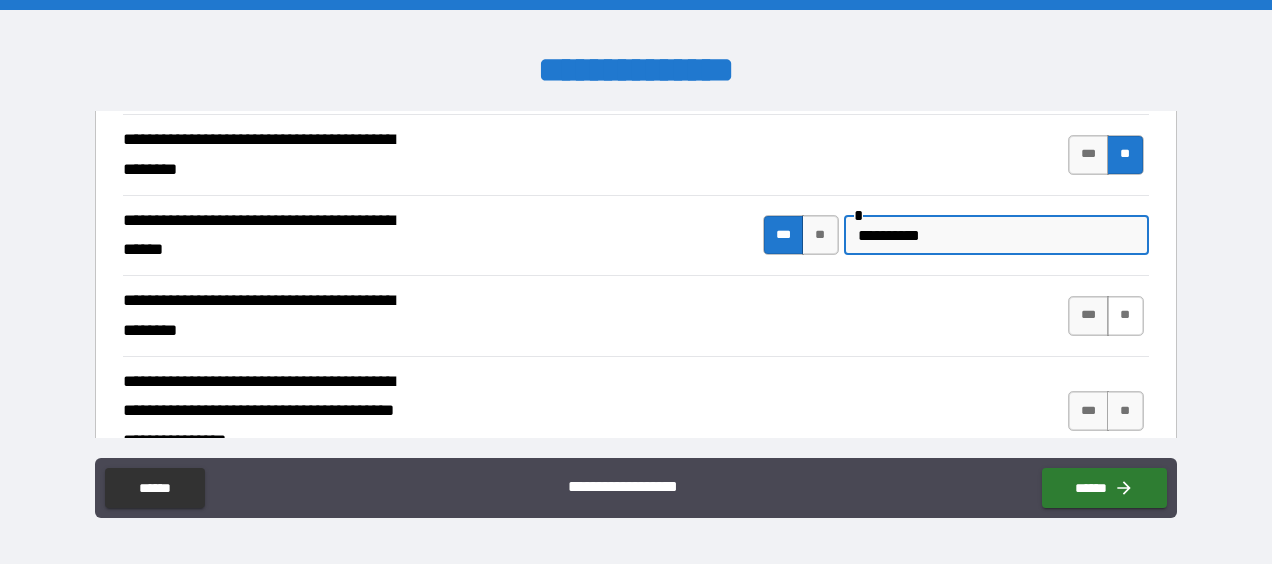 click on "**" at bounding box center [1125, 316] 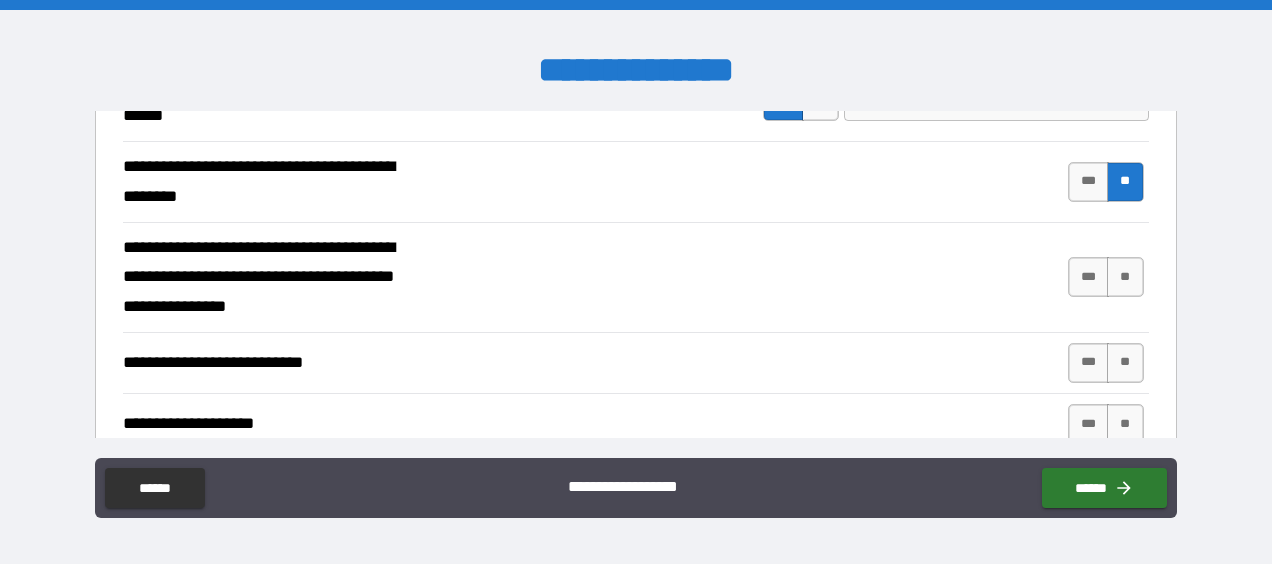 scroll, scrollTop: 500, scrollLeft: 0, axis: vertical 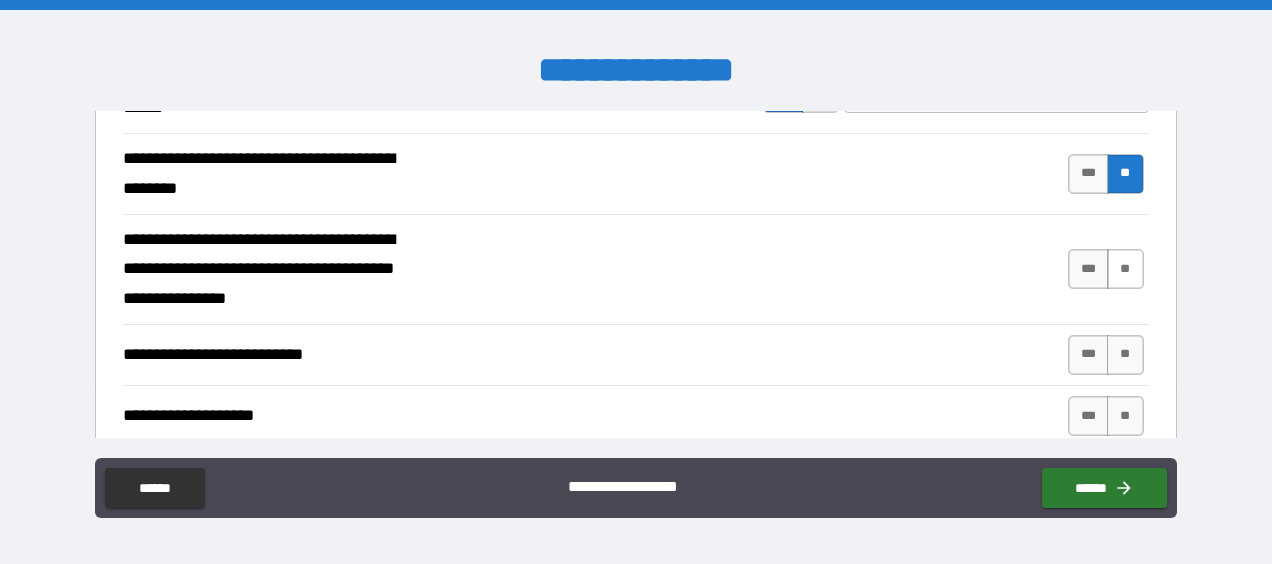 click on "**" at bounding box center (1125, 269) 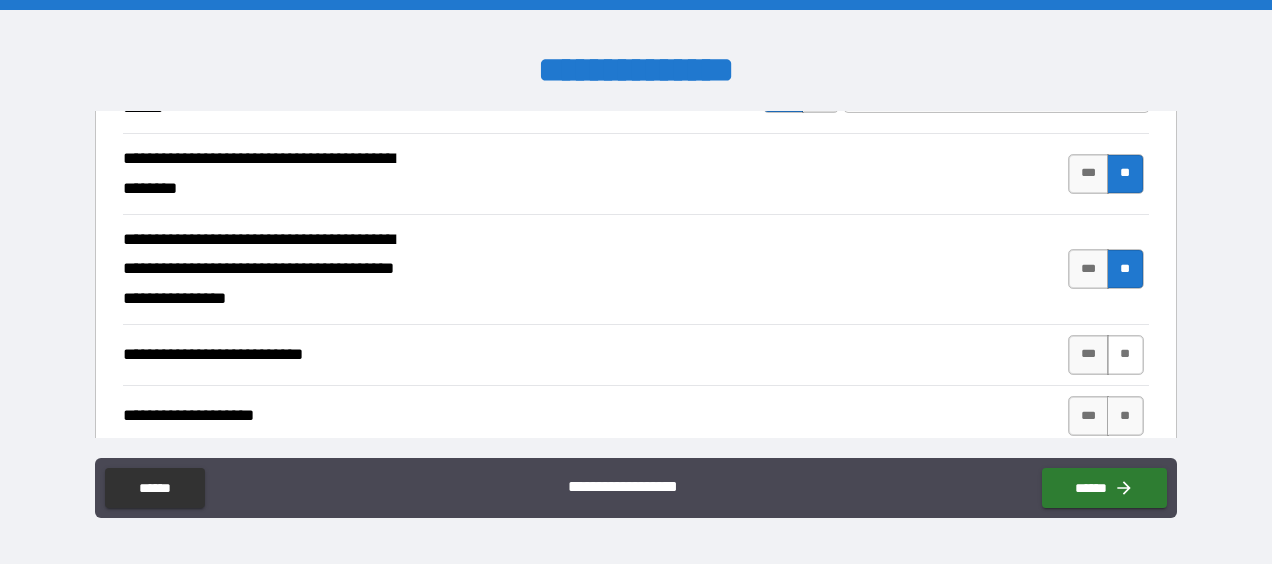 click on "**" at bounding box center [1125, 355] 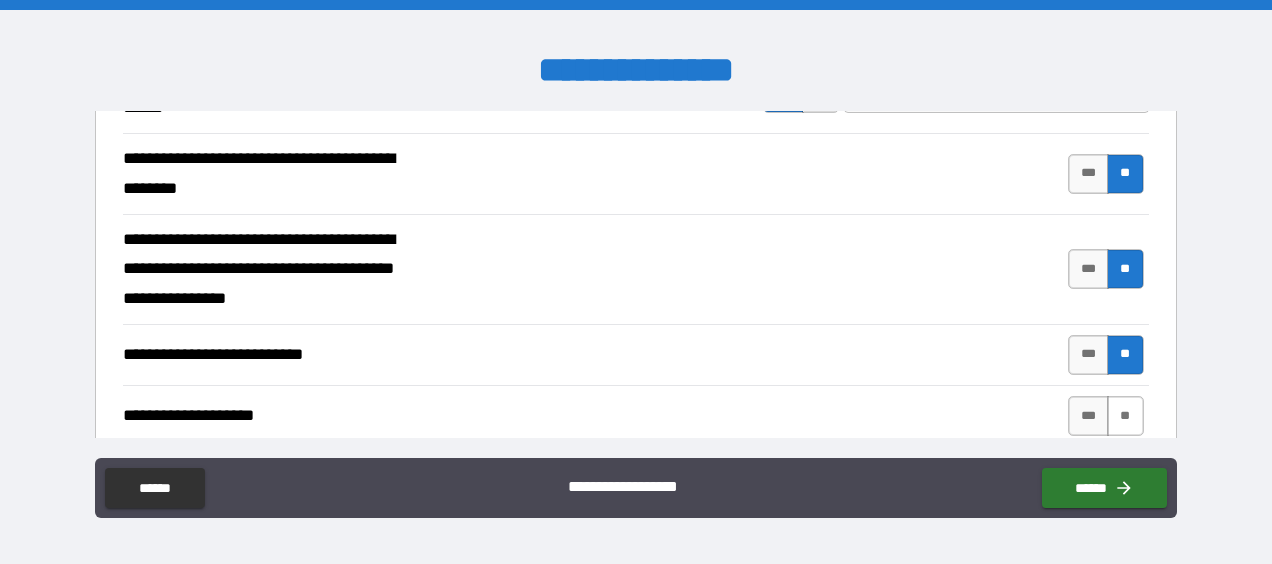 click on "**" at bounding box center [1125, 416] 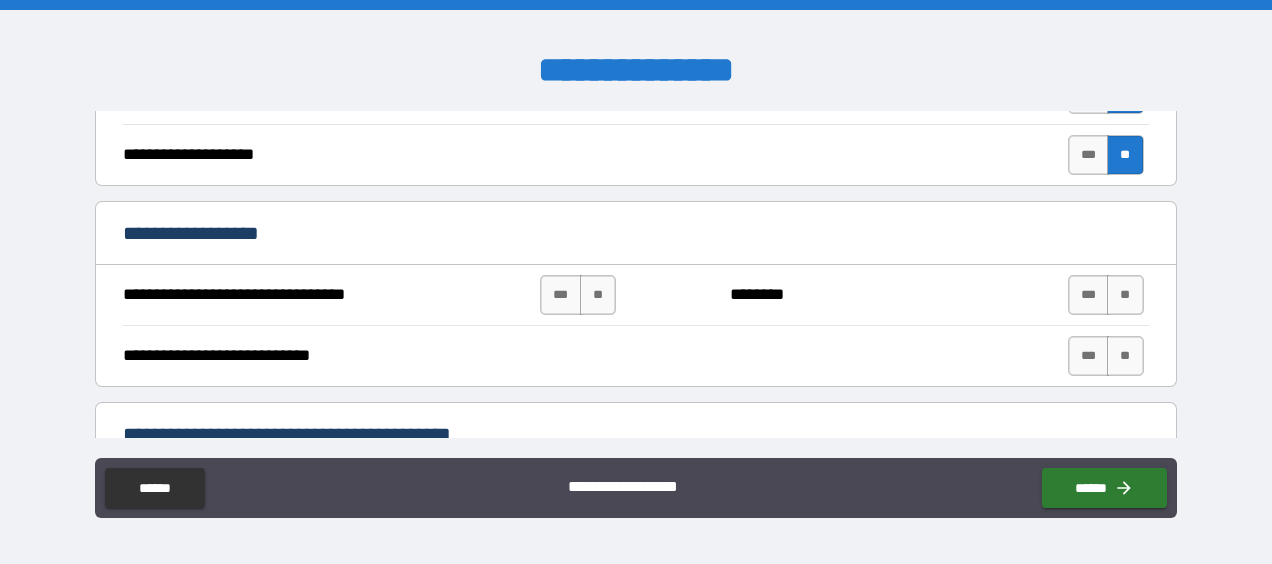 scroll, scrollTop: 815, scrollLeft: 0, axis: vertical 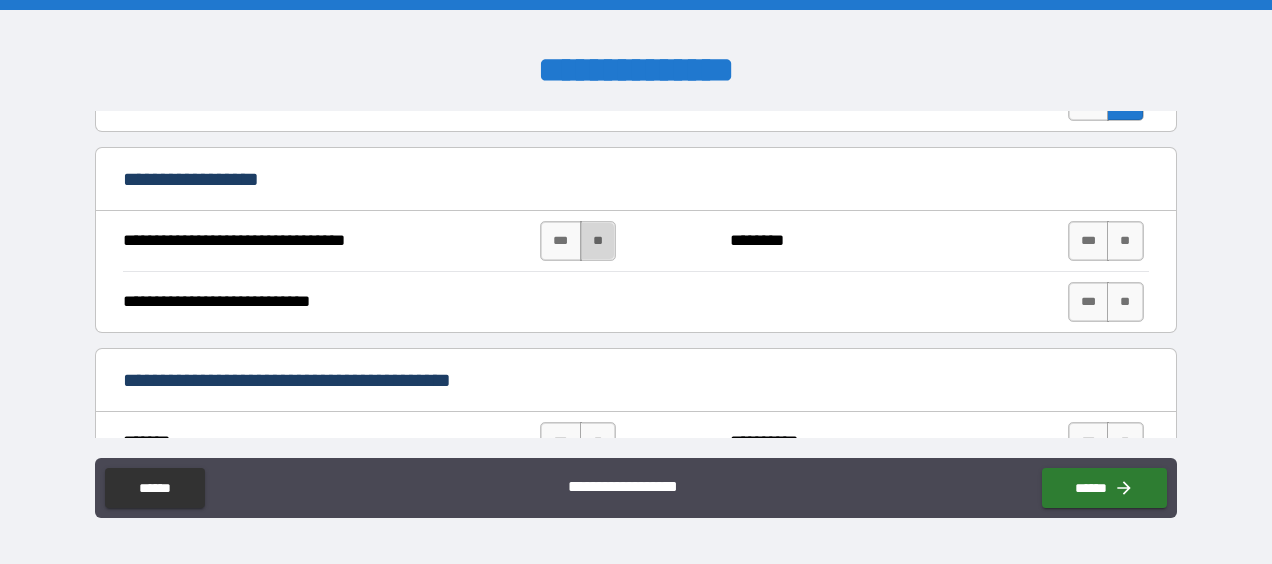click on "**" at bounding box center (598, 241) 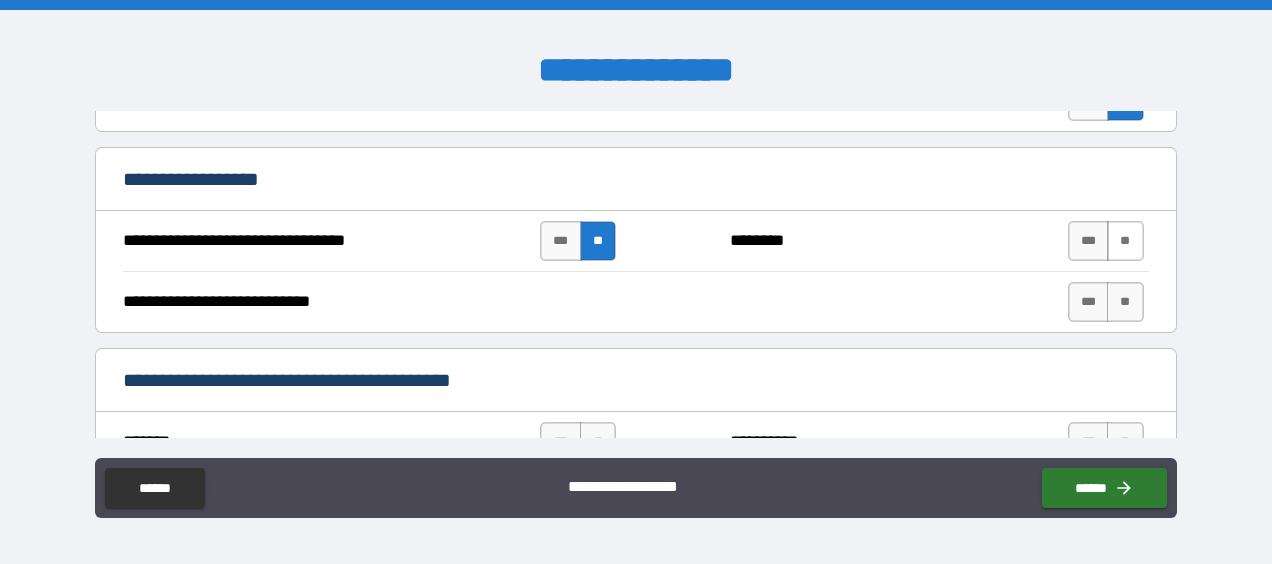 click on "**" at bounding box center [1125, 241] 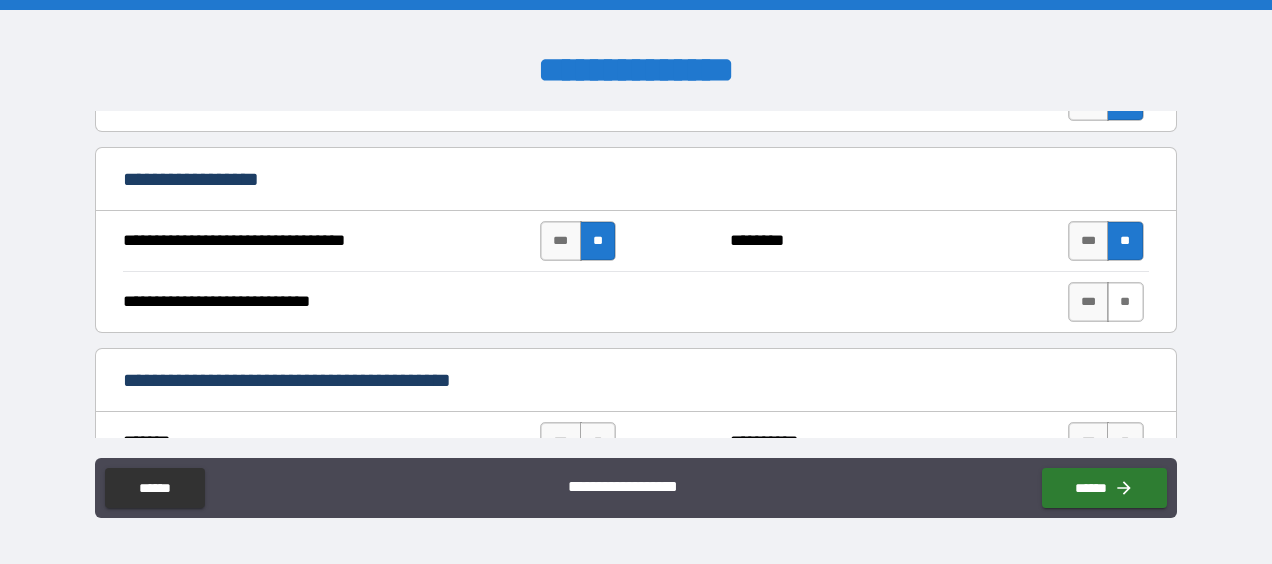 click on "**" at bounding box center (1125, 302) 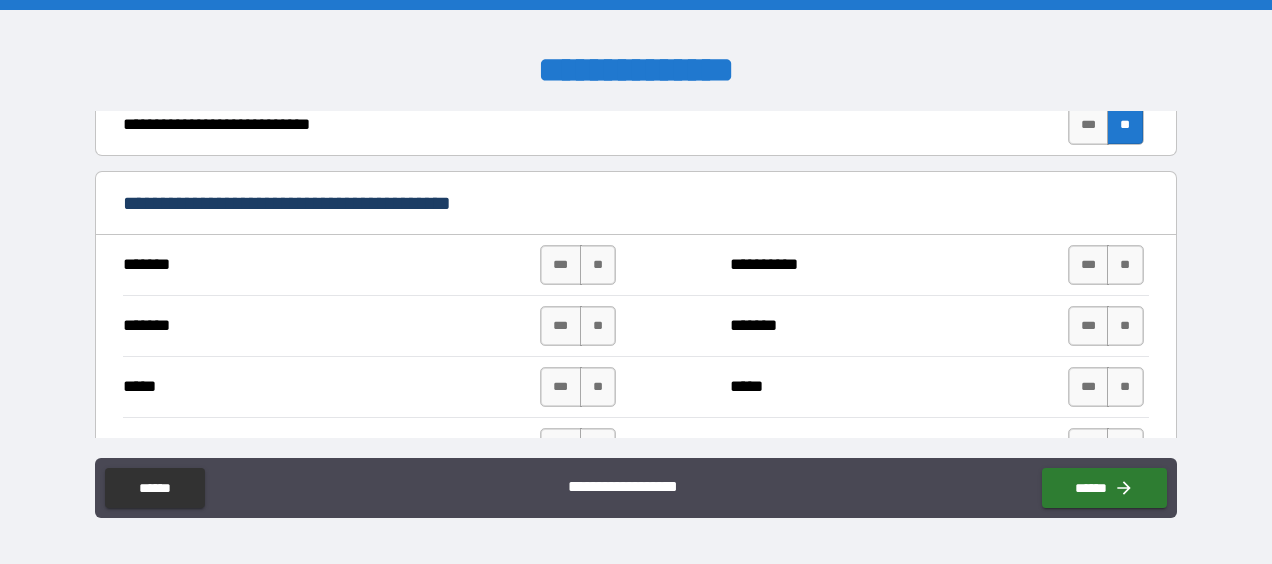 scroll, scrollTop: 993, scrollLeft: 0, axis: vertical 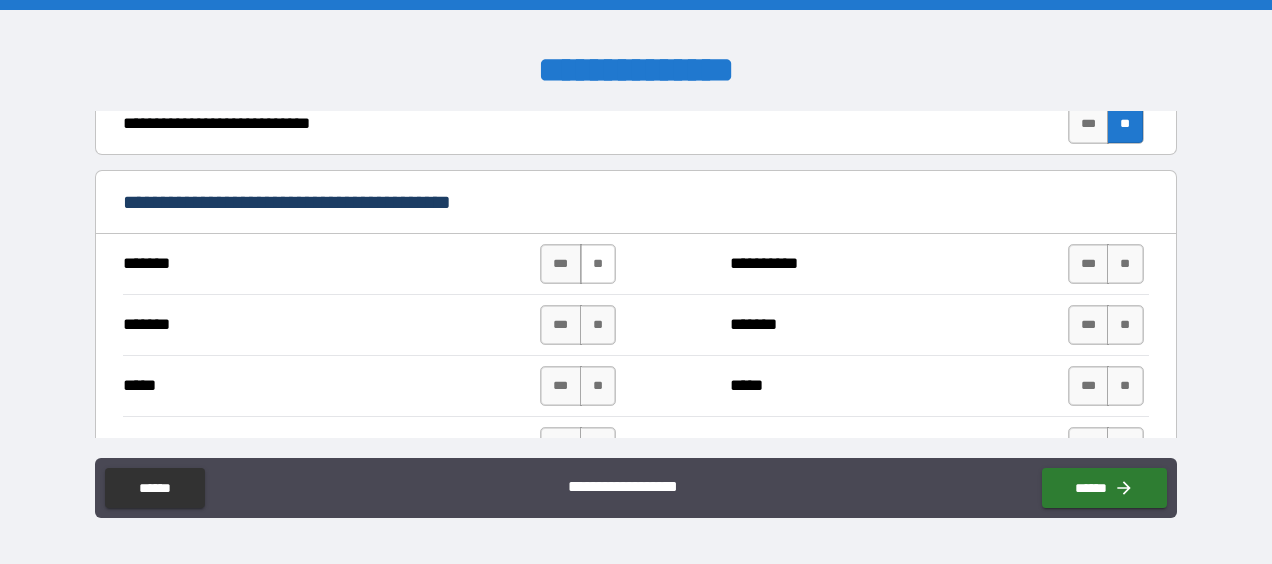 click on "**" at bounding box center [598, 264] 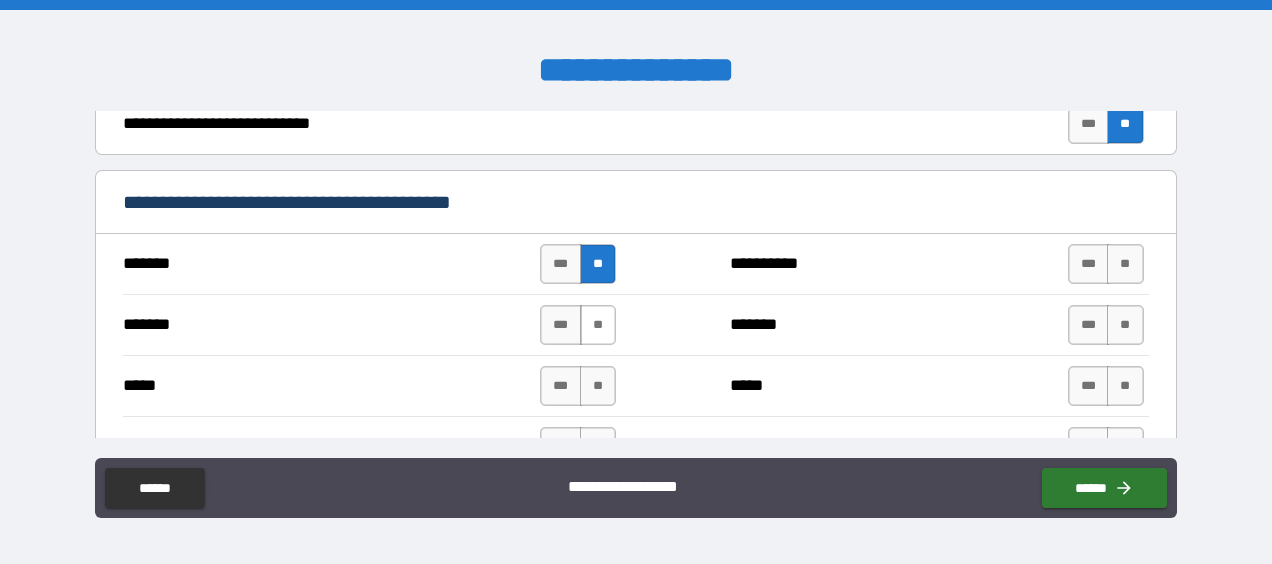 click on "**" at bounding box center [598, 325] 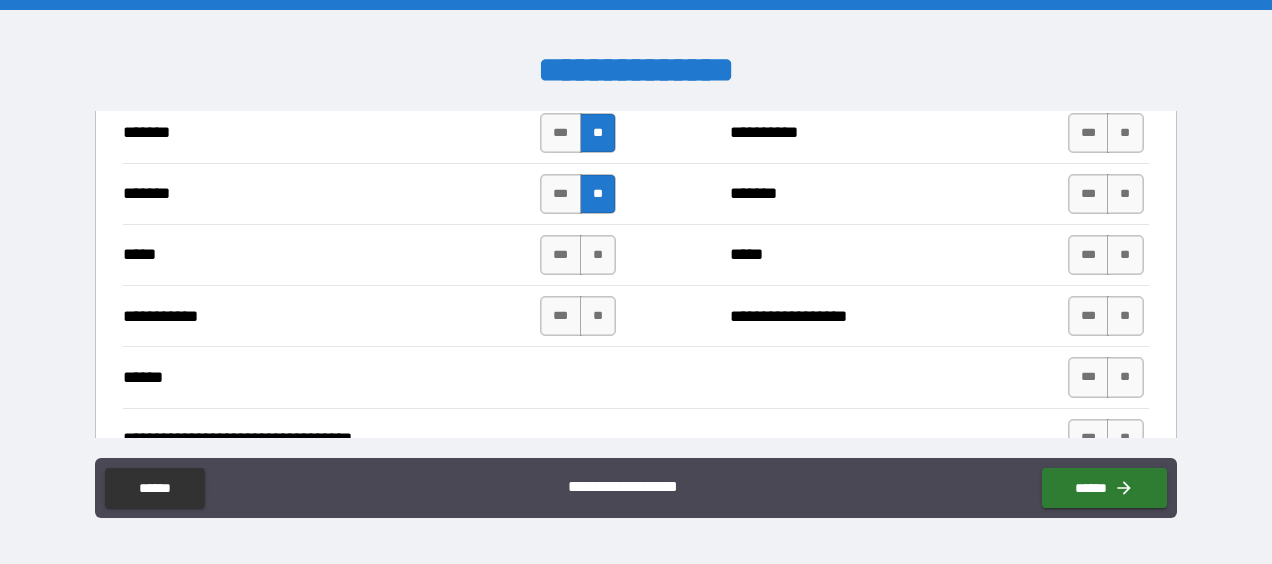 scroll, scrollTop: 1136, scrollLeft: 0, axis: vertical 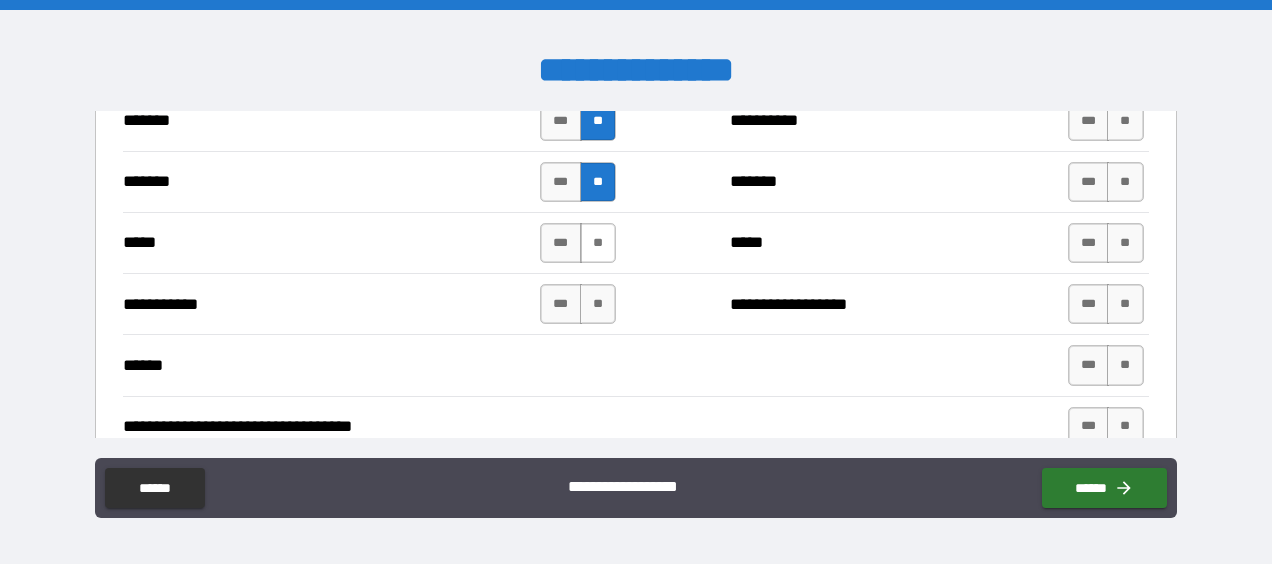 click on "**" at bounding box center [598, 243] 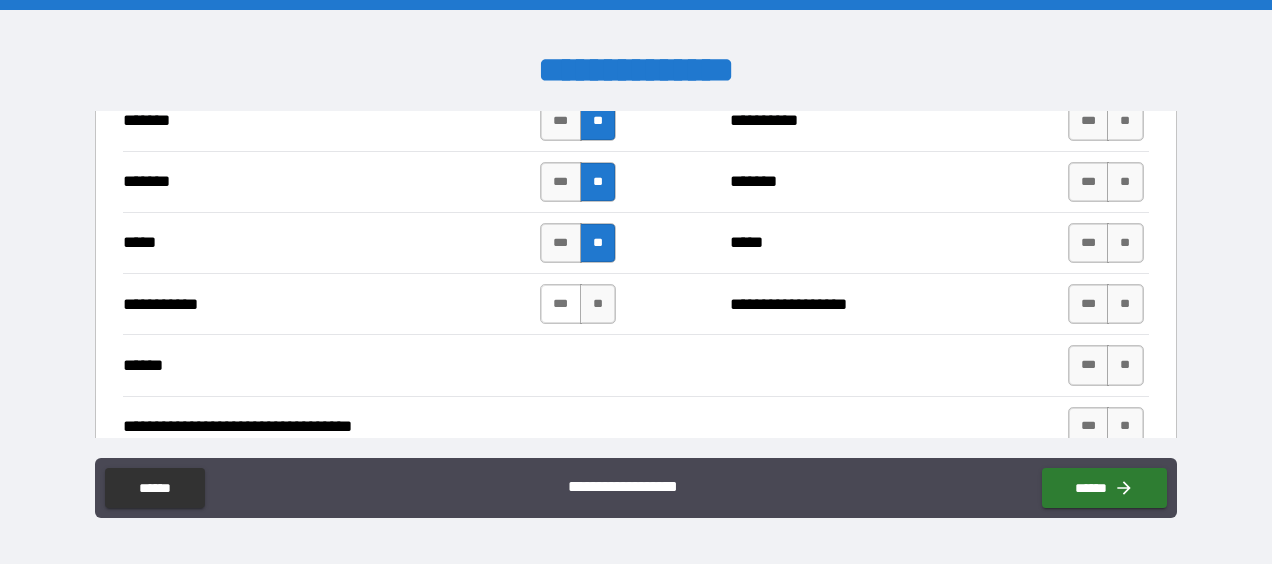 click on "***" at bounding box center [561, 304] 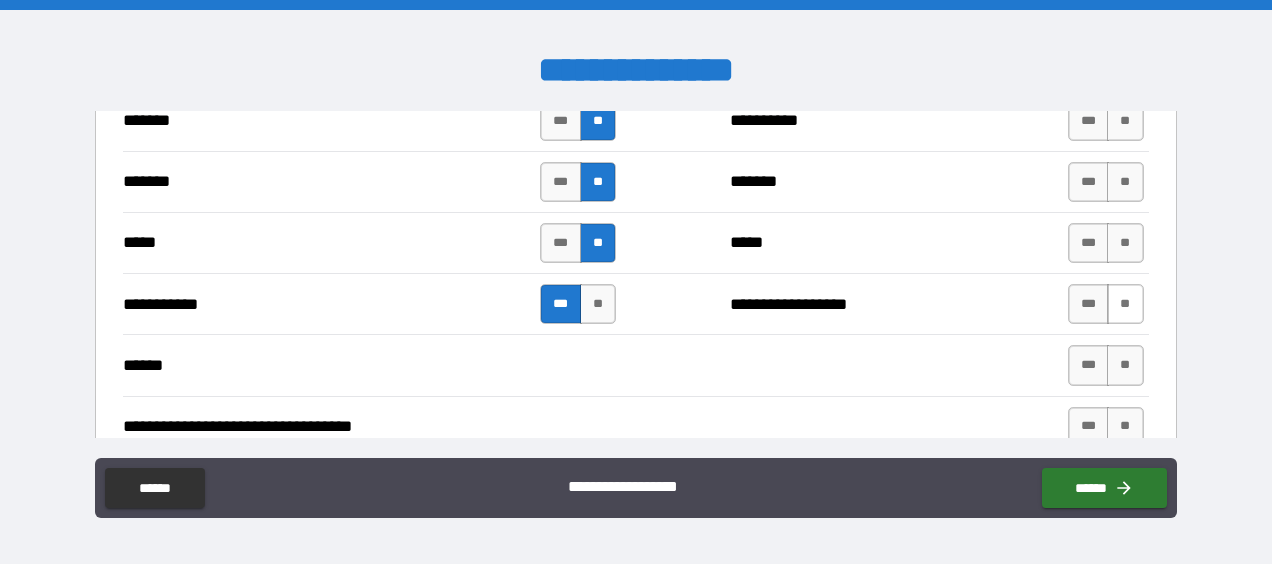 click on "**" at bounding box center (1125, 304) 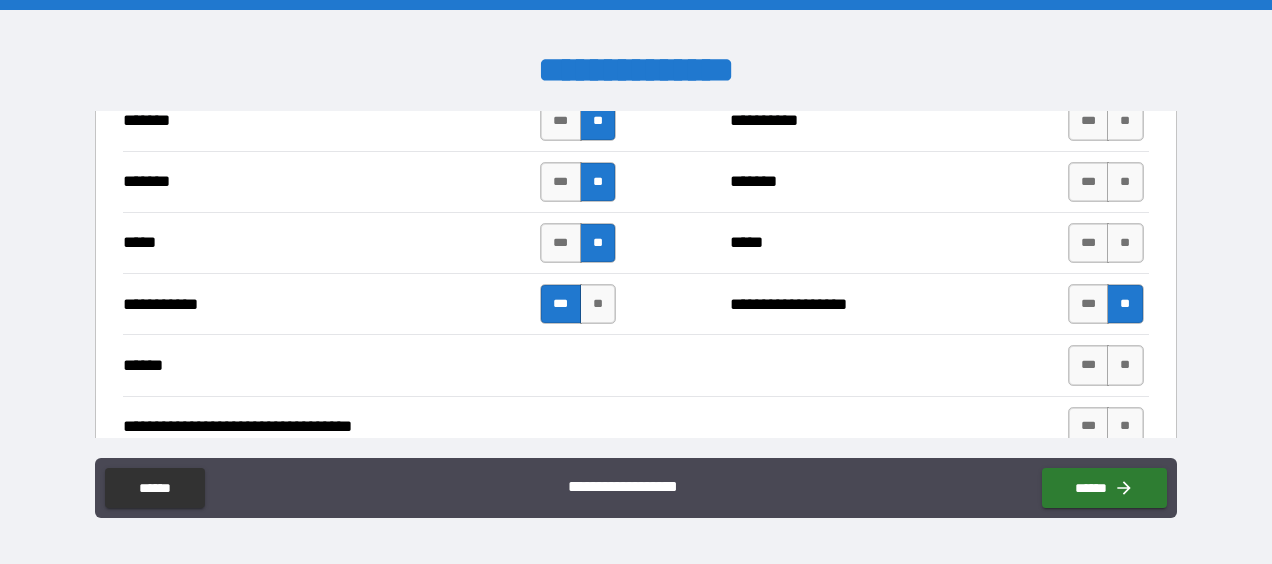 click on "**" at bounding box center (1125, 243) 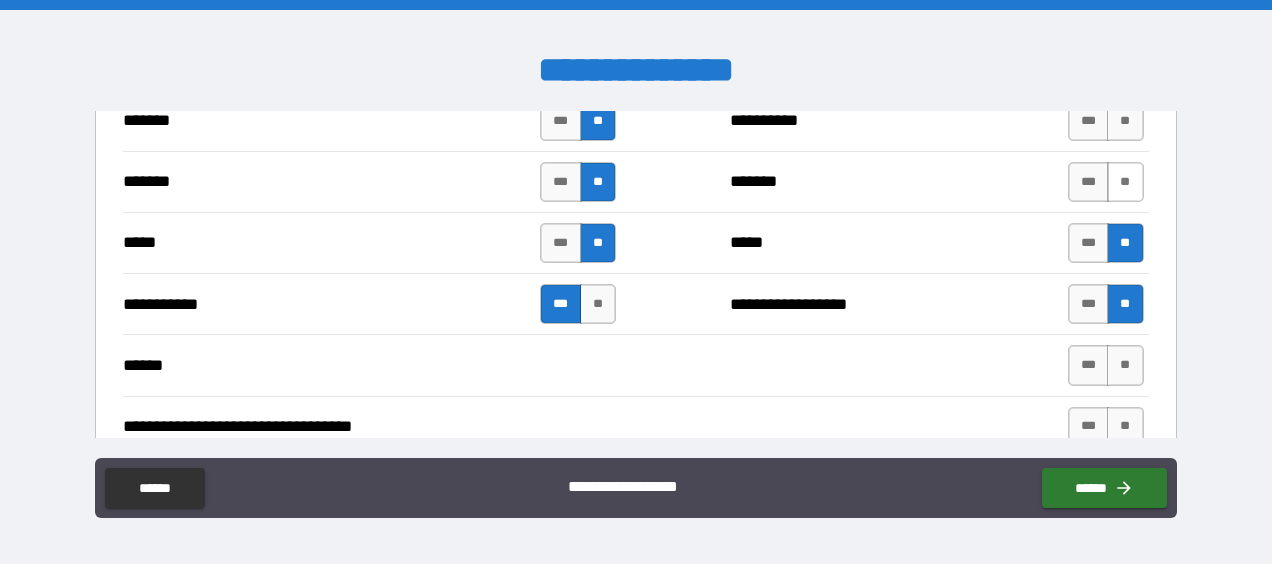click on "**" at bounding box center (1125, 182) 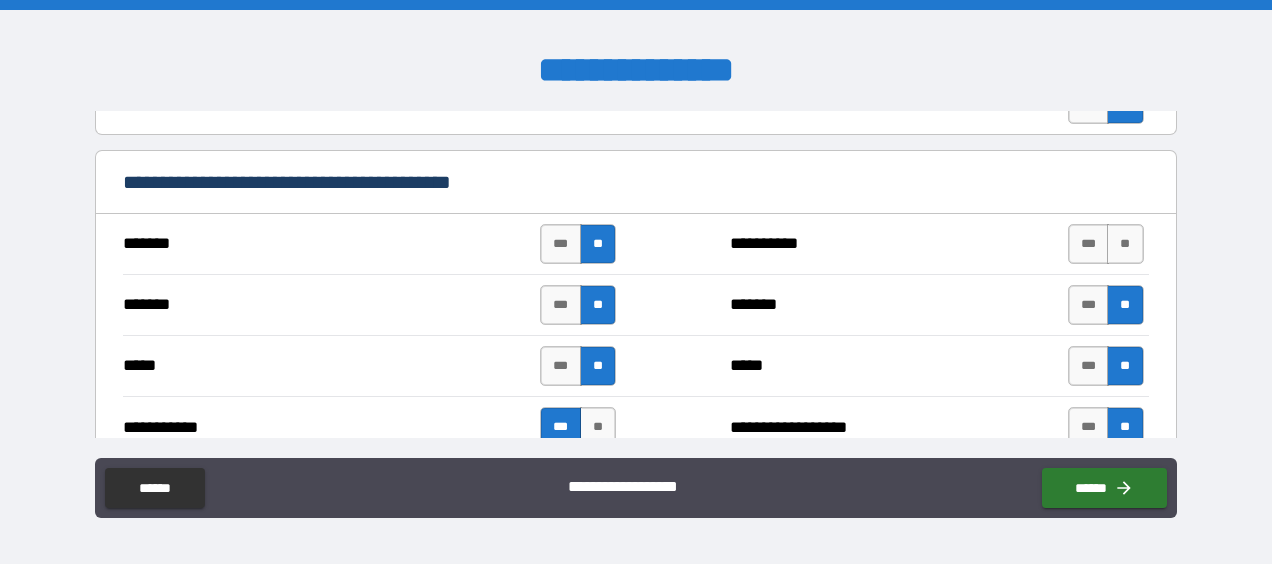 scroll, scrollTop: 1012, scrollLeft: 0, axis: vertical 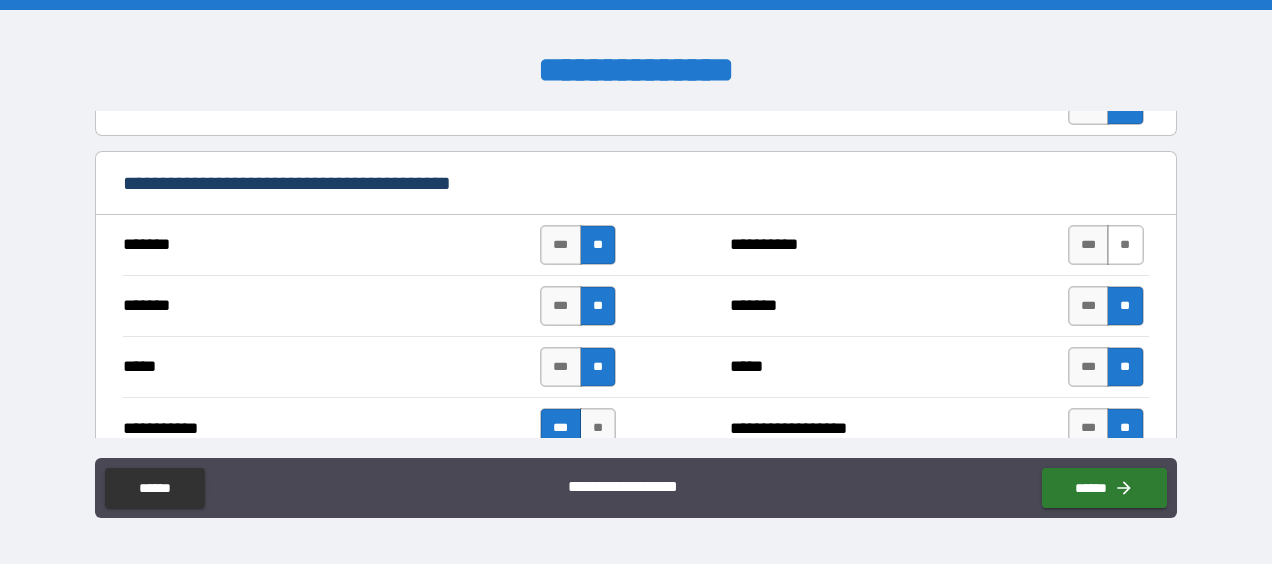 click on "**" at bounding box center (1125, 245) 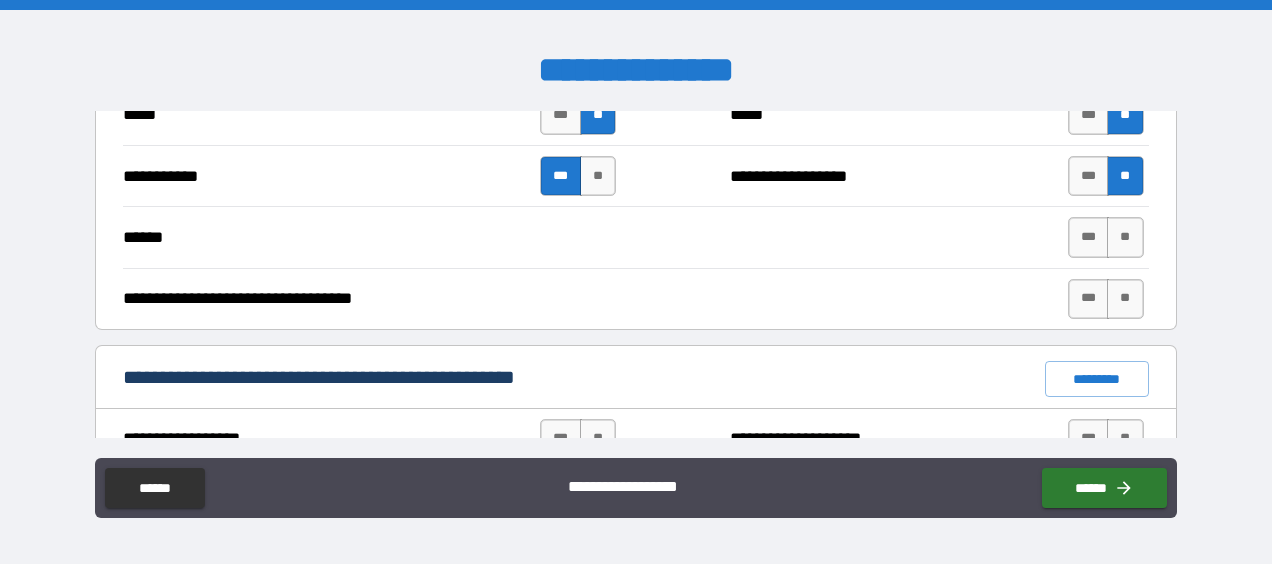 scroll, scrollTop: 1264, scrollLeft: 0, axis: vertical 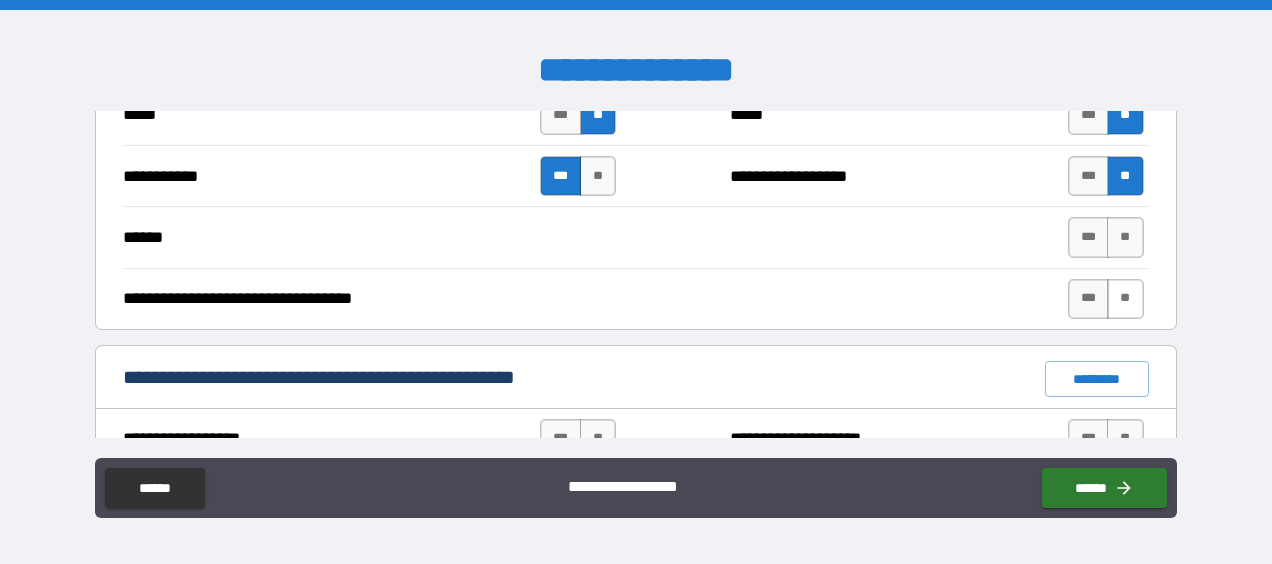 click on "**" at bounding box center [1125, 299] 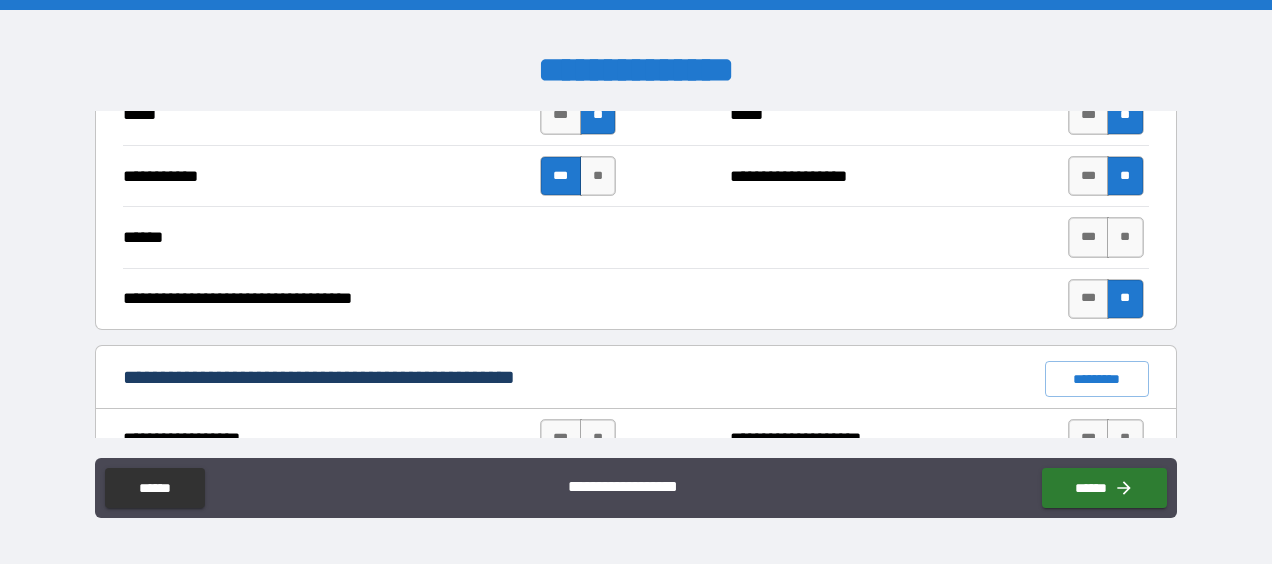 click on "**" at bounding box center [1125, 237] 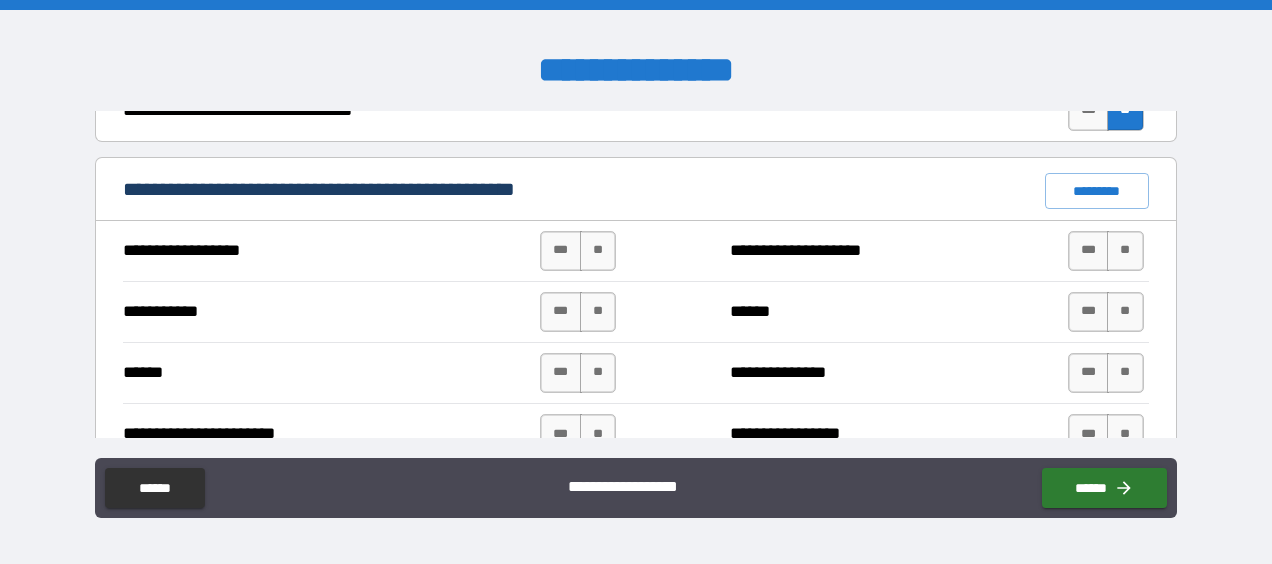 scroll, scrollTop: 1457, scrollLeft: 0, axis: vertical 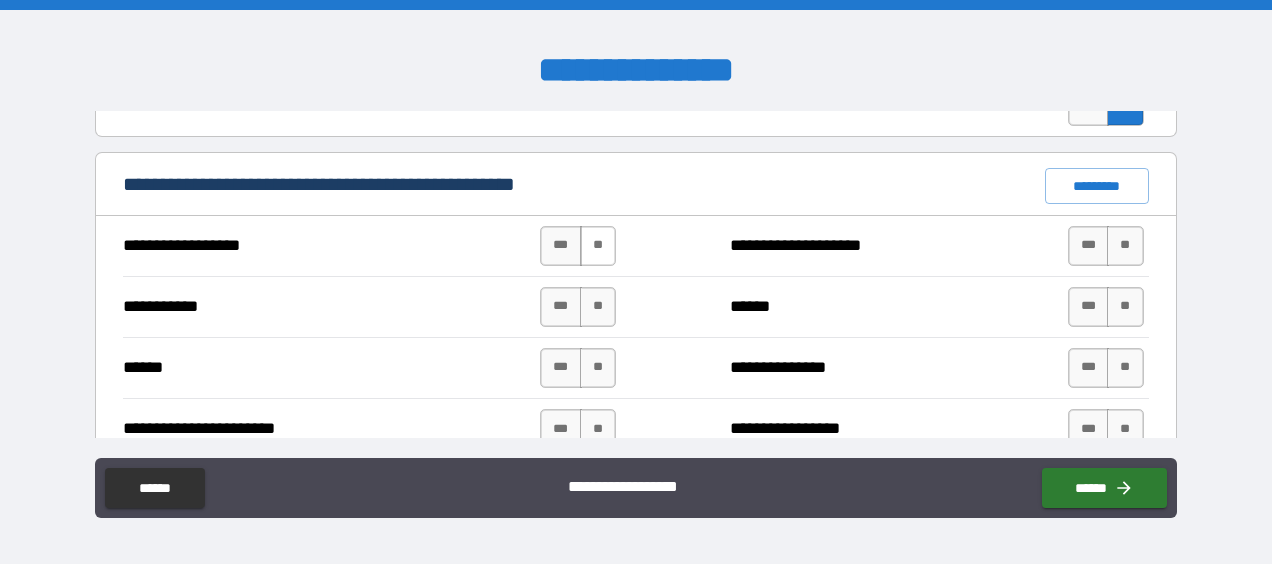 click on "**" at bounding box center (598, 246) 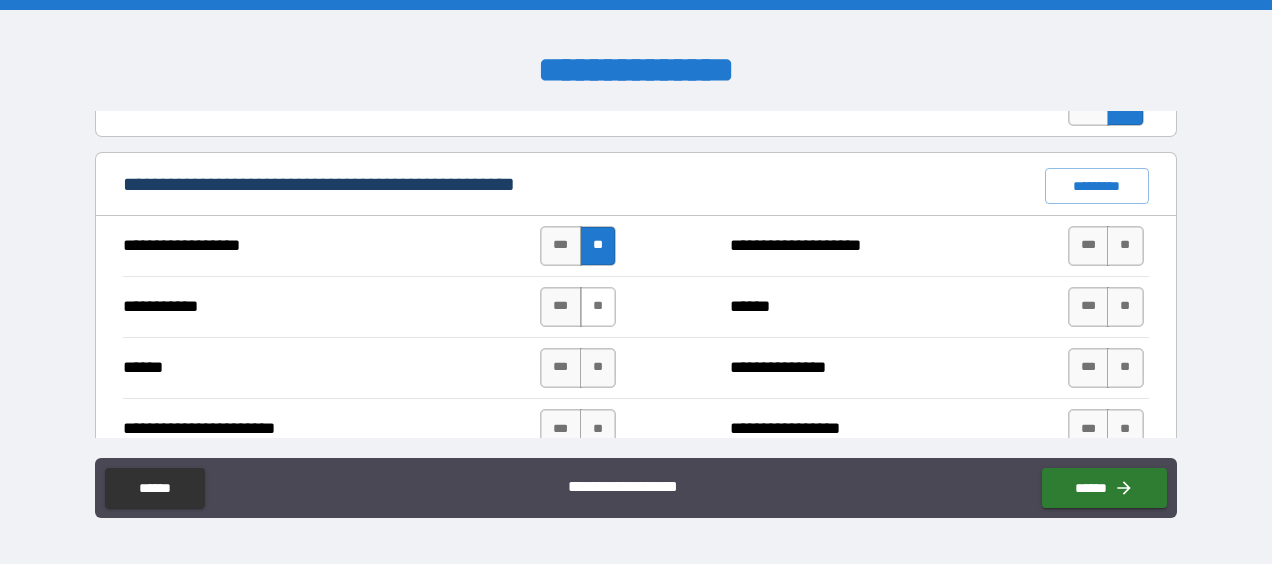 click on "**" at bounding box center (598, 307) 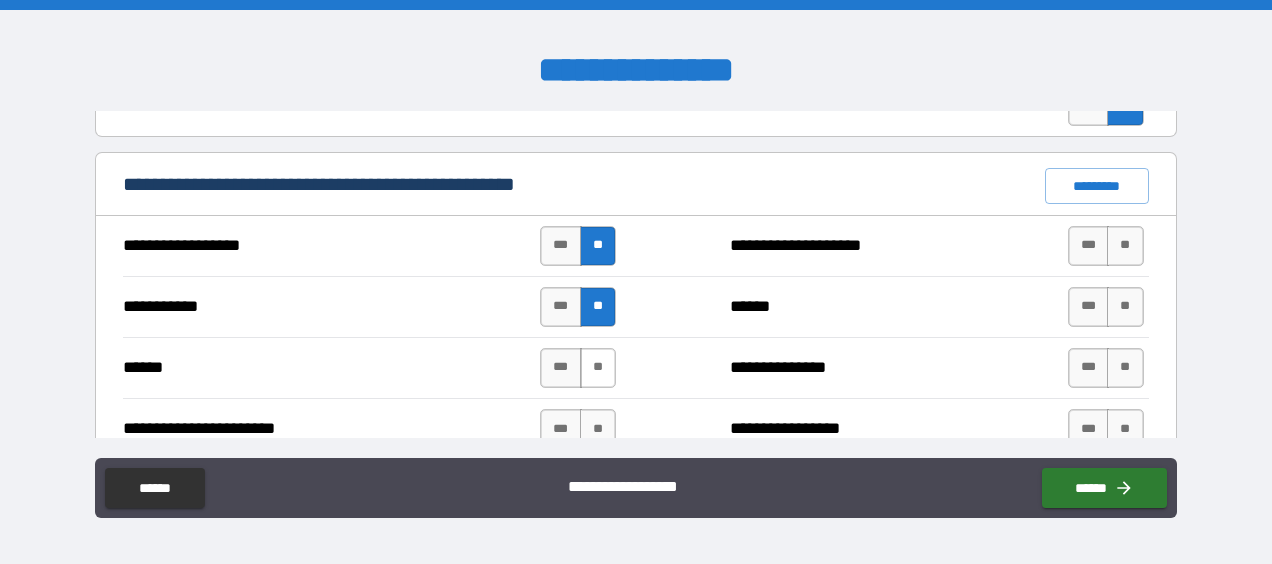 click on "**" at bounding box center [598, 368] 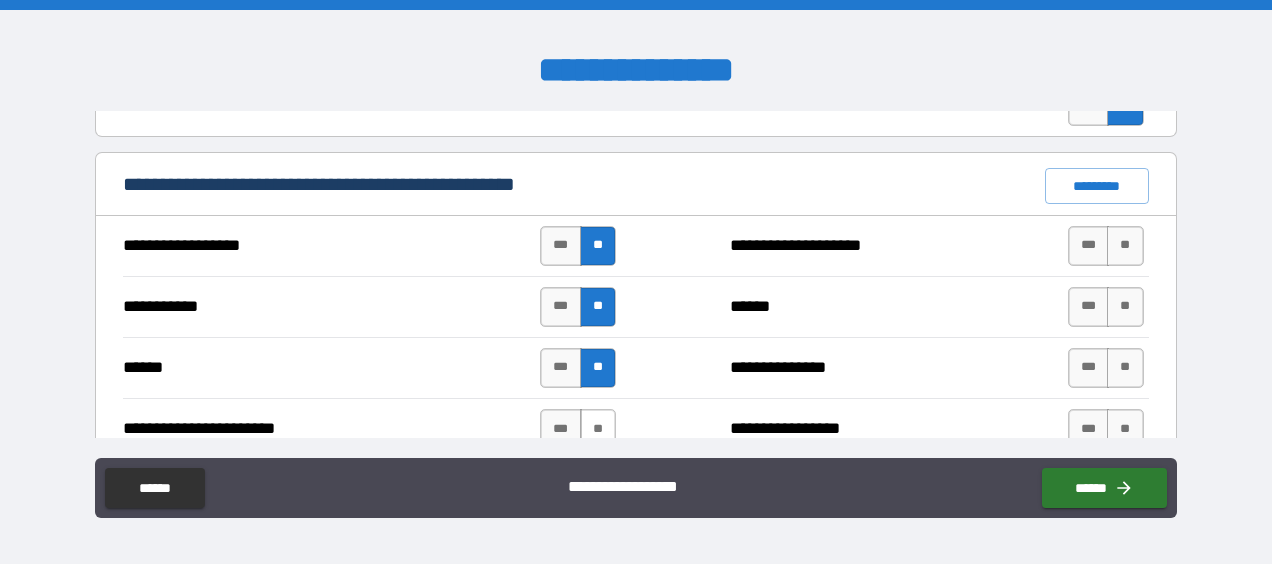 click on "**" at bounding box center [598, 429] 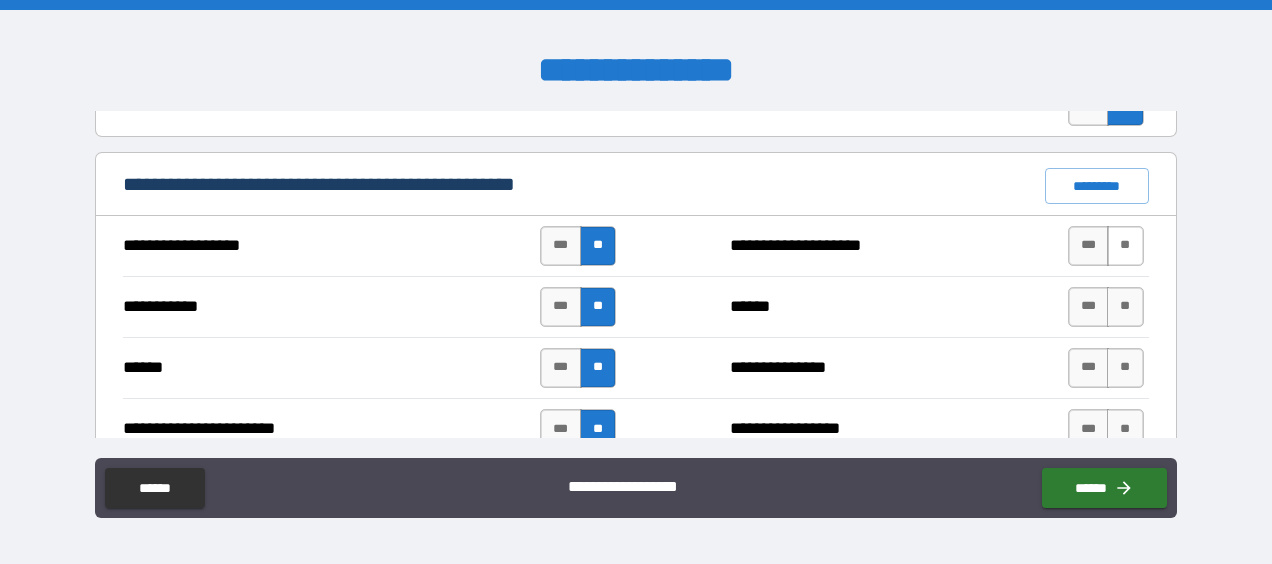 click on "**" at bounding box center (1125, 246) 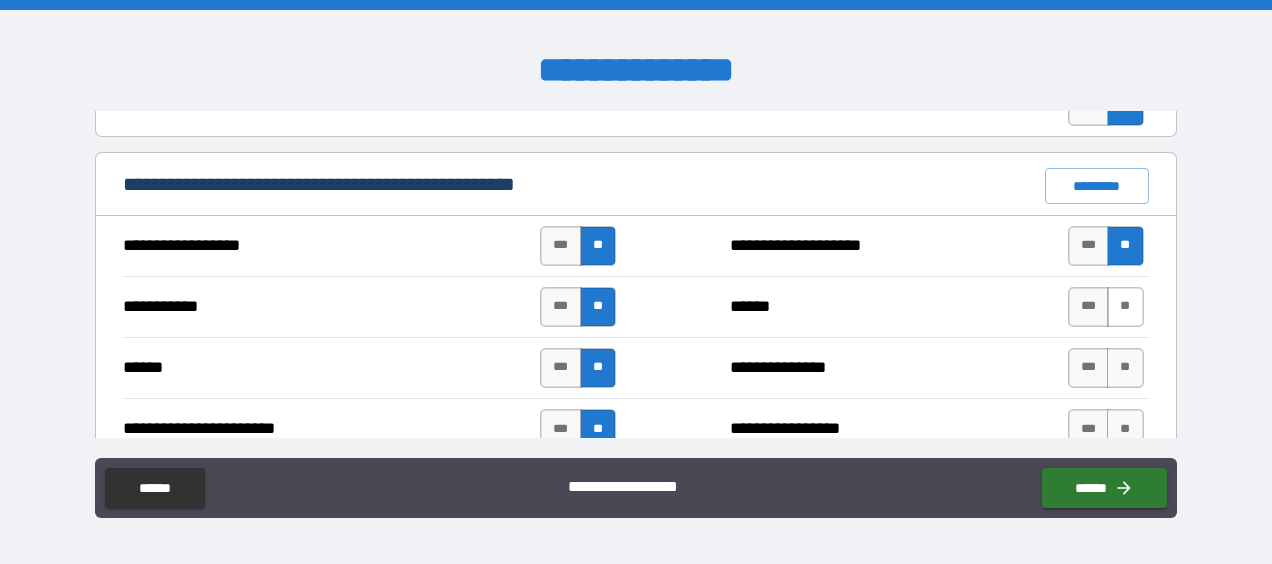 click on "**" at bounding box center [1125, 307] 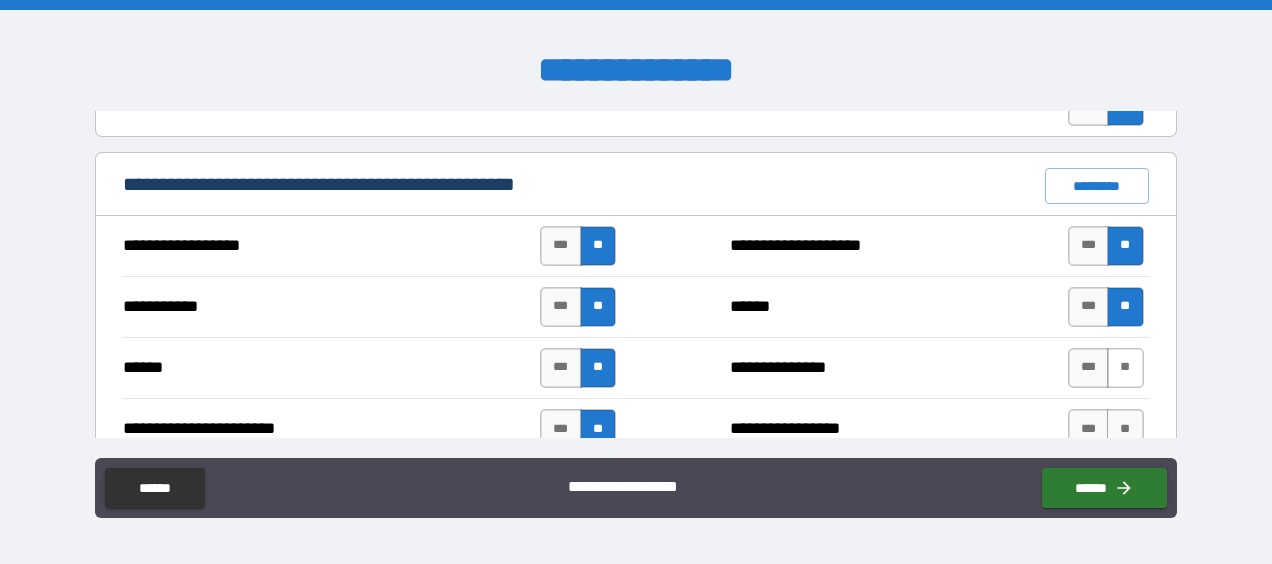 click on "**" at bounding box center [1125, 368] 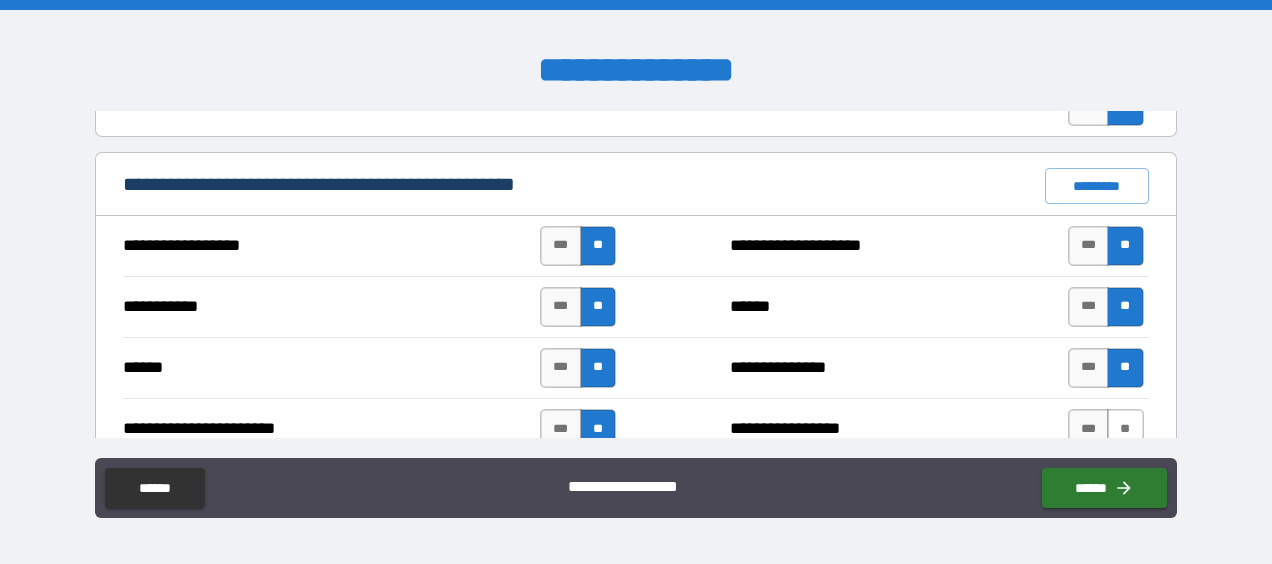 click on "**" at bounding box center [1125, 429] 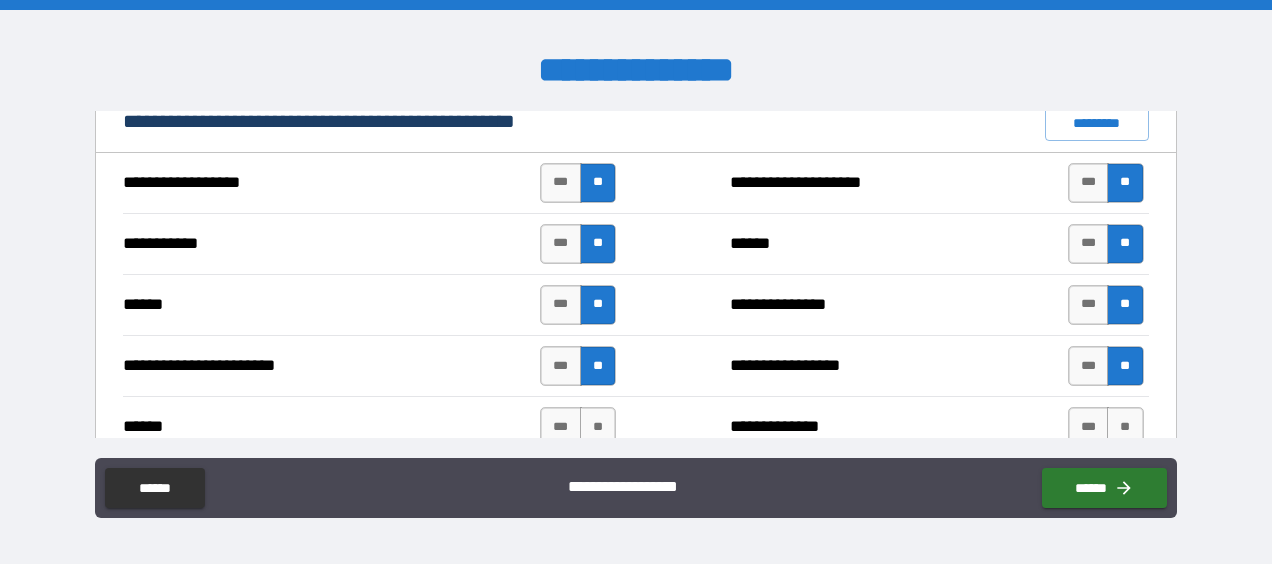 scroll, scrollTop: 1621, scrollLeft: 0, axis: vertical 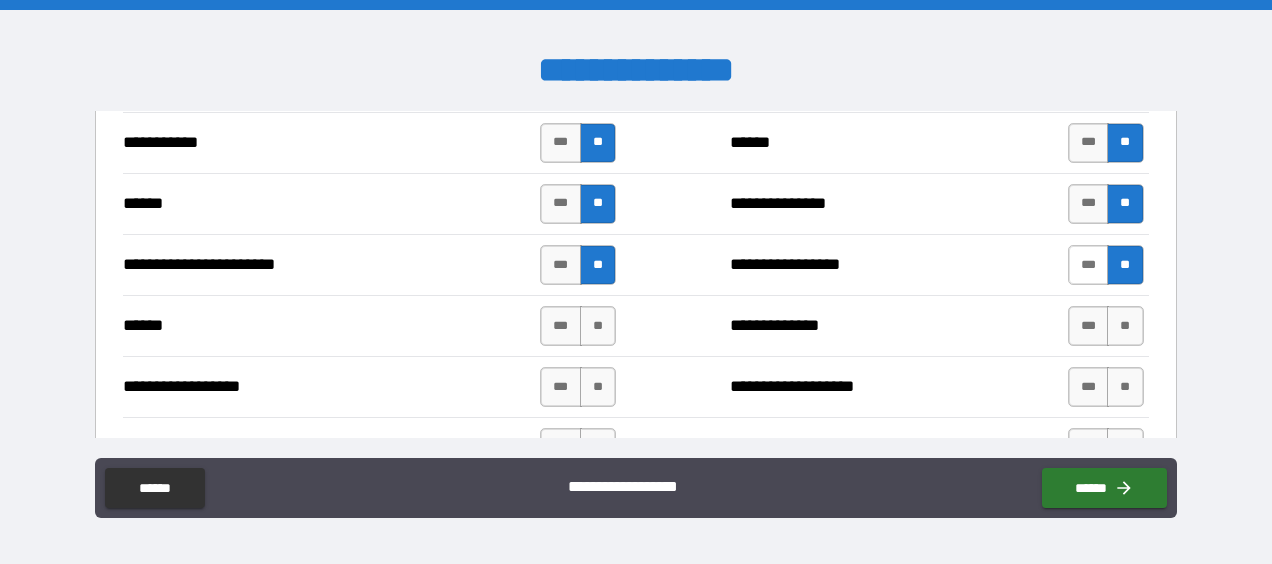 click on "***" at bounding box center [1089, 265] 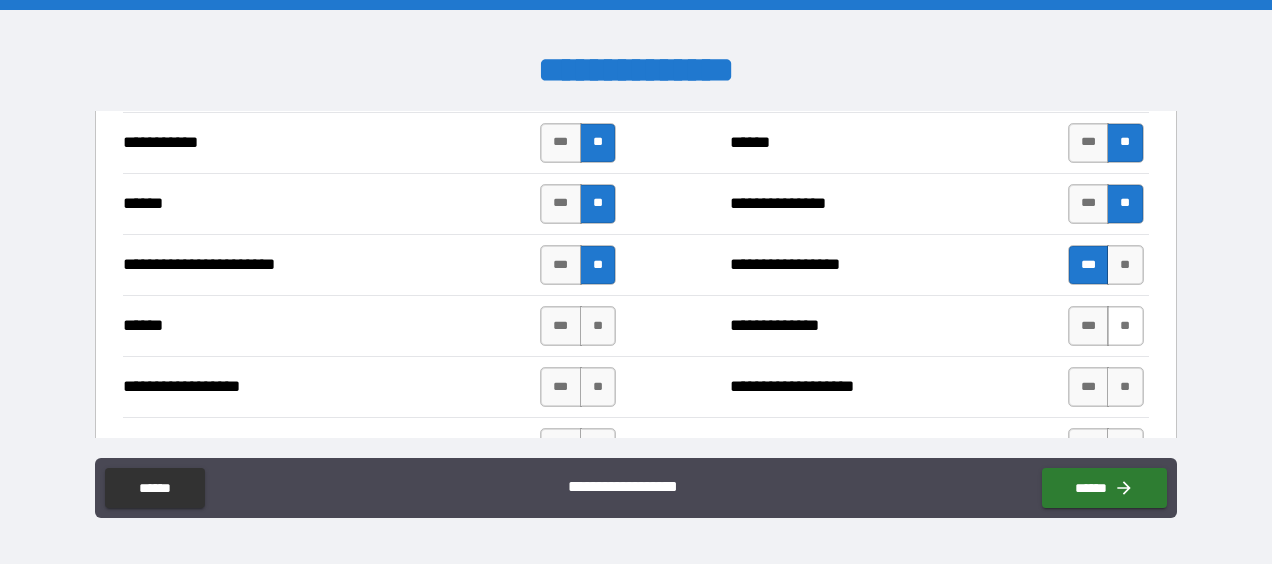click on "**" at bounding box center (1125, 326) 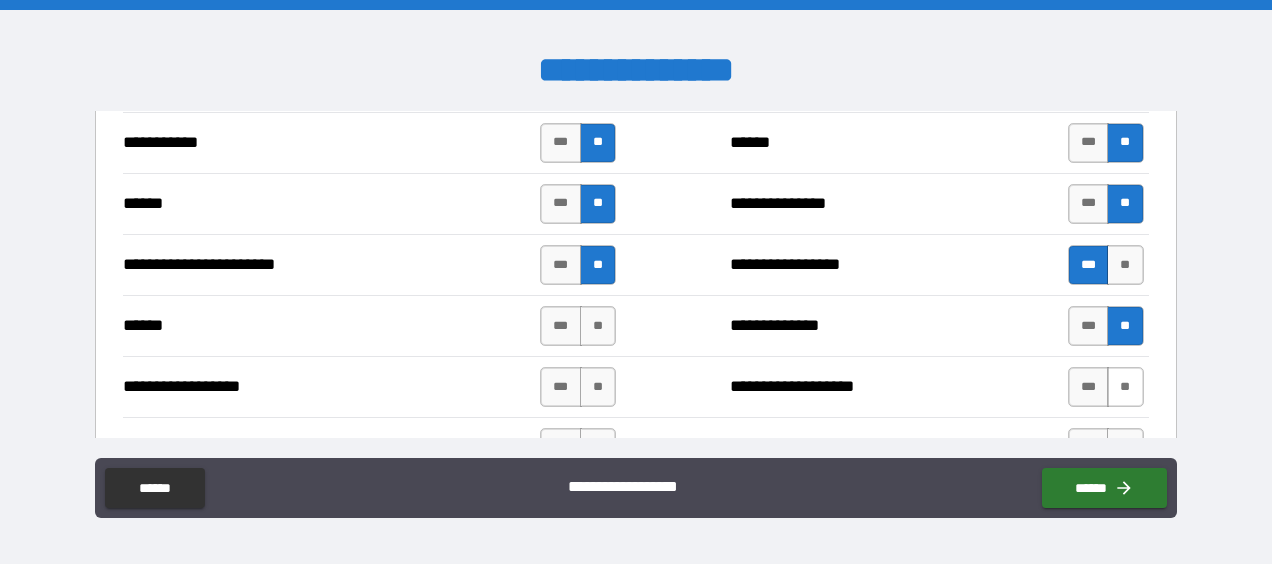 click on "**" at bounding box center [1125, 387] 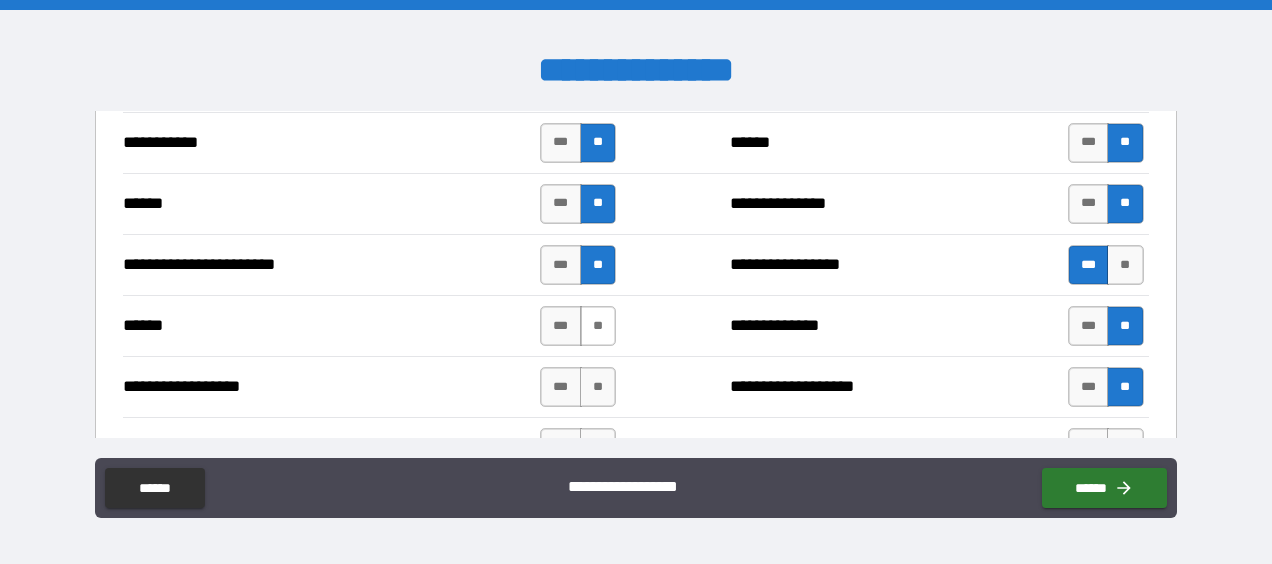 click on "**" at bounding box center (598, 326) 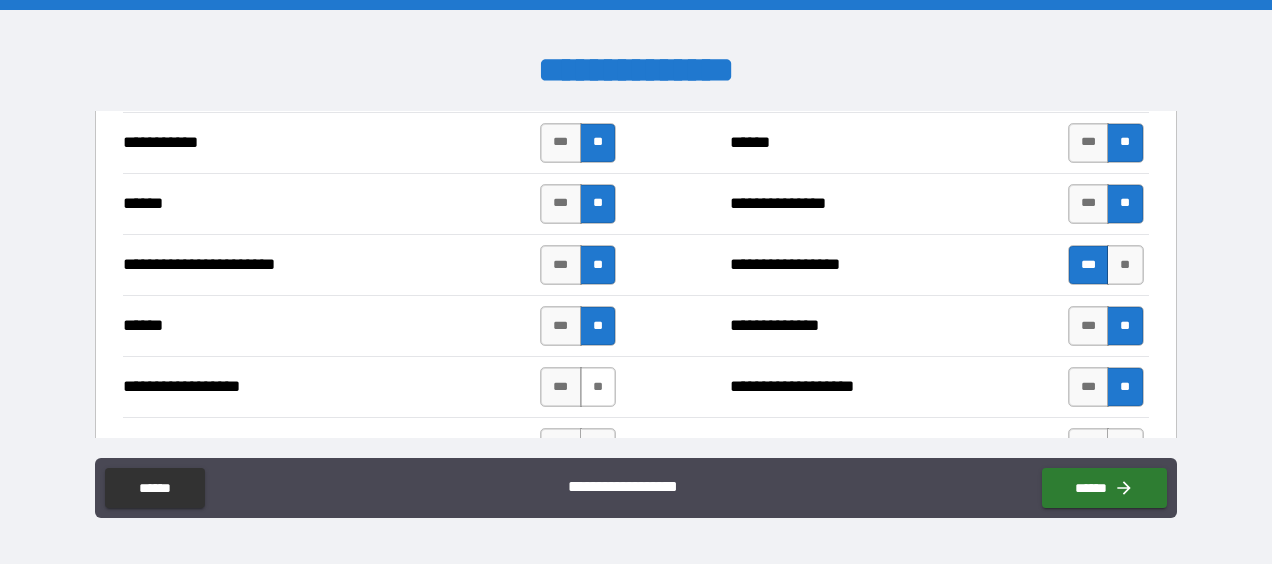 click on "**" at bounding box center [598, 387] 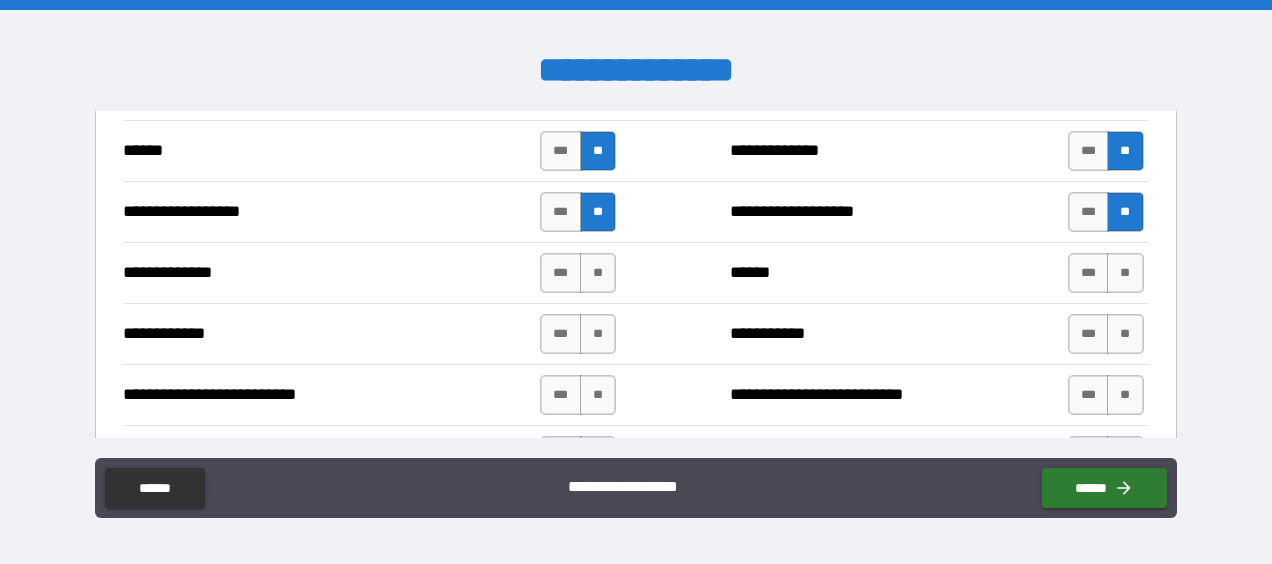 scroll, scrollTop: 1806, scrollLeft: 0, axis: vertical 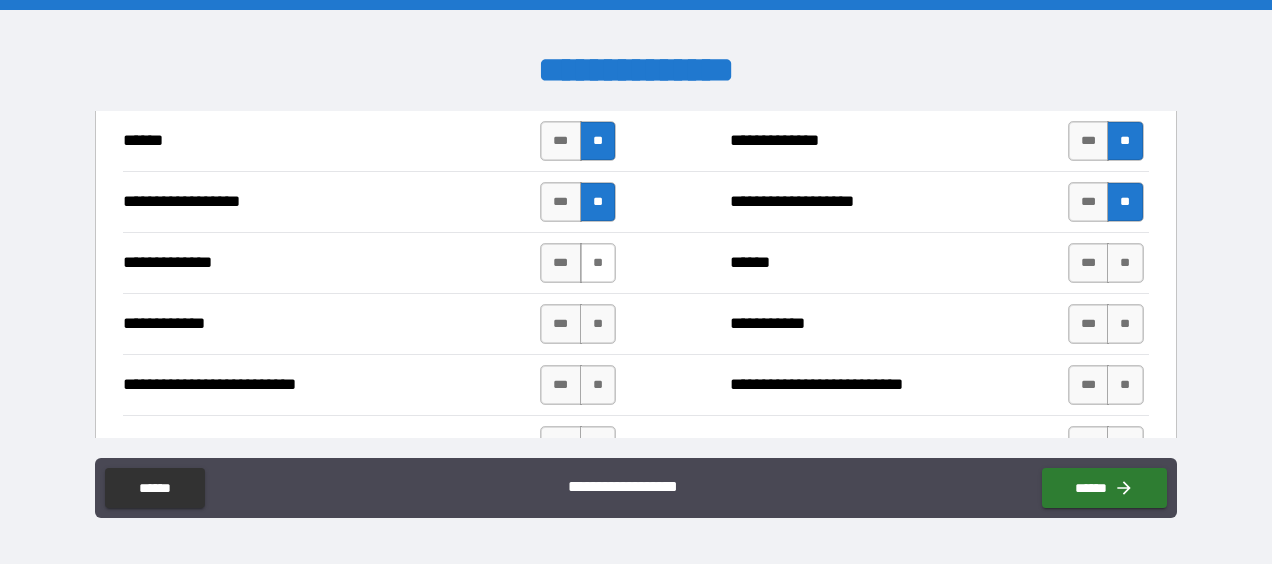 click on "**" at bounding box center (598, 263) 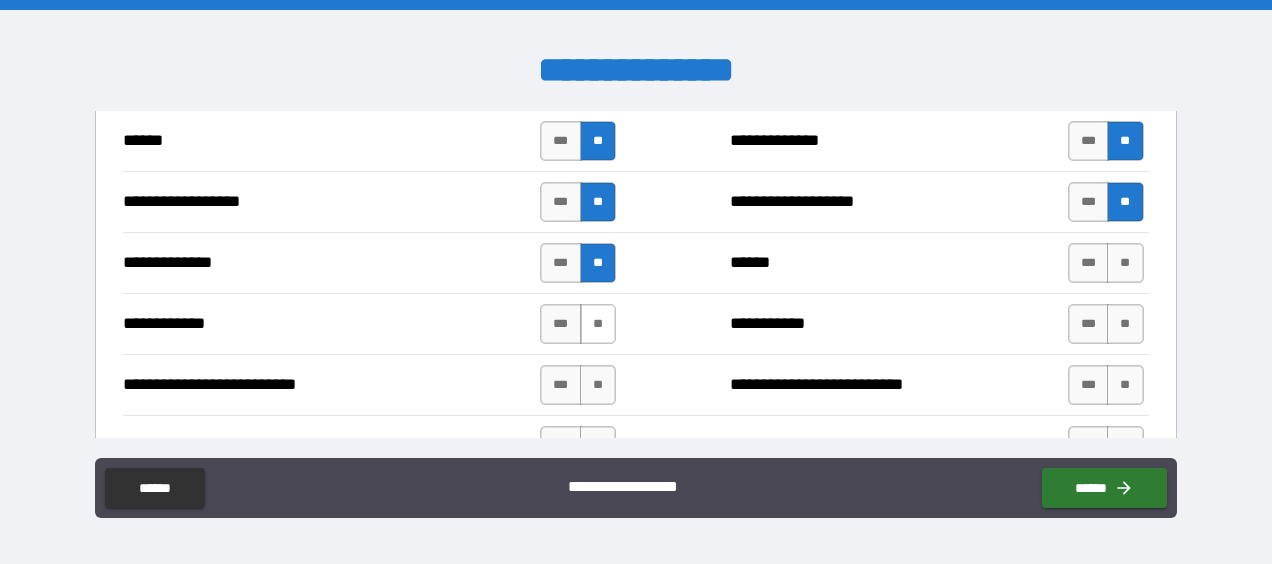 click on "**" at bounding box center [598, 324] 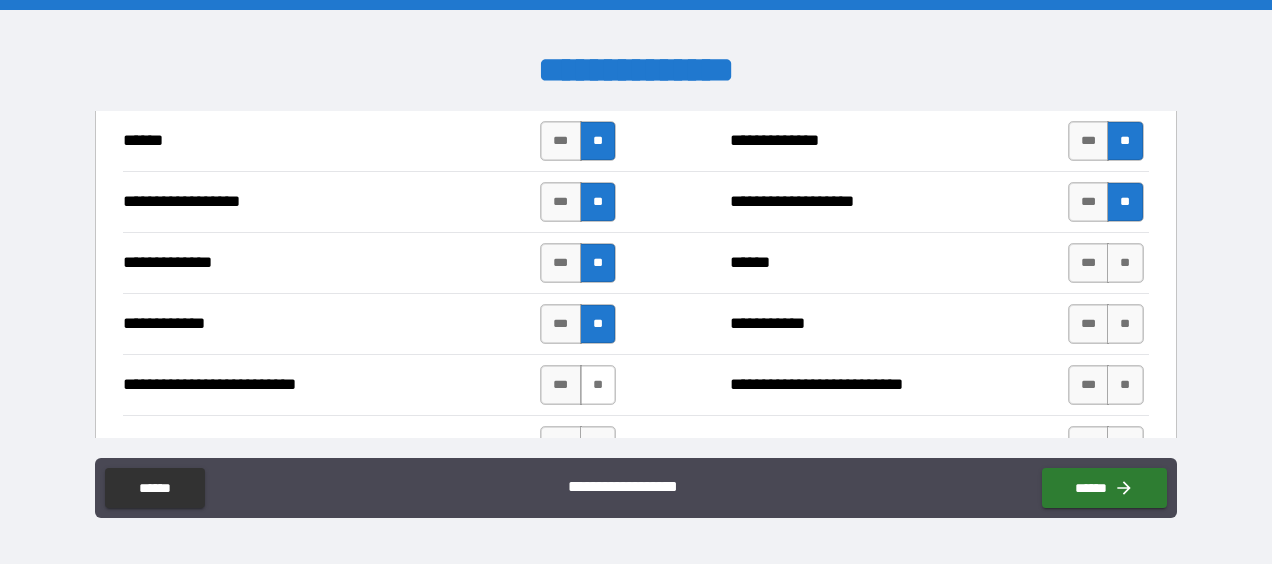 click on "**" at bounding box center (598, 385) 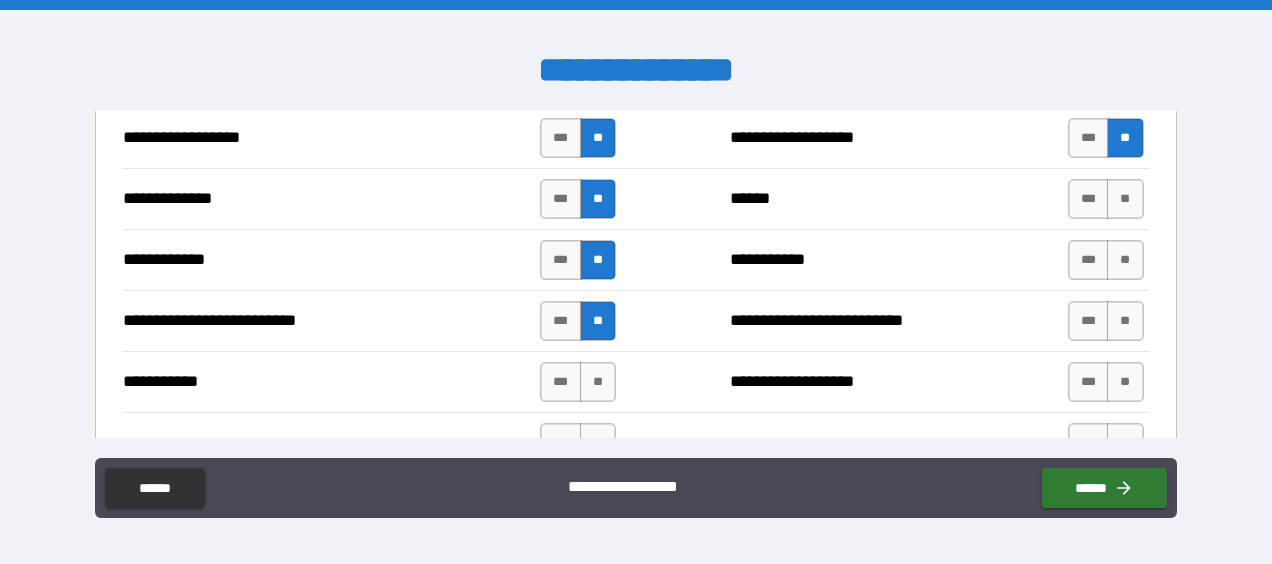 scroll, scrollTop: 1955, scrollLeft: 0, axis: vertical 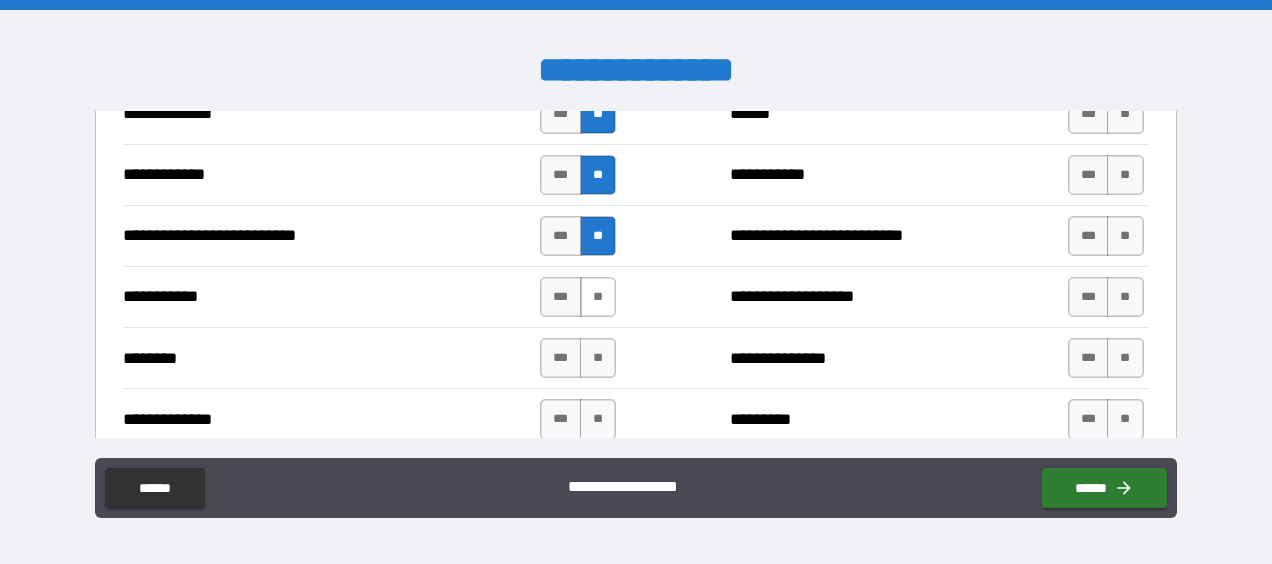 click on "**" at bounding box center (598, 297) 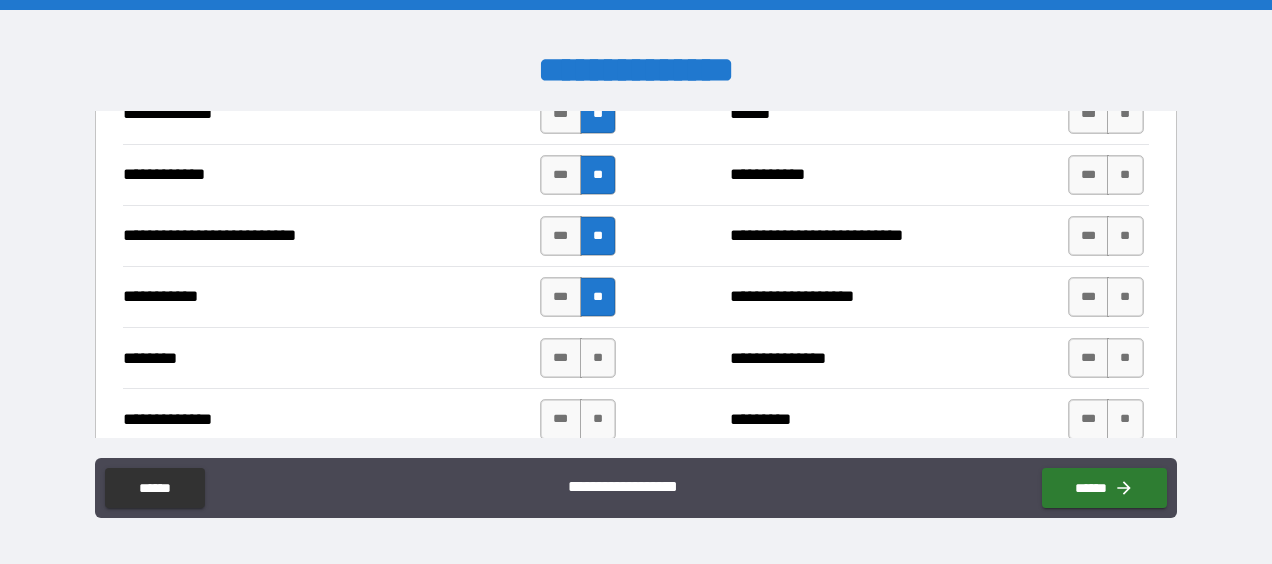 click on "**" at bounding box center [598, 358] 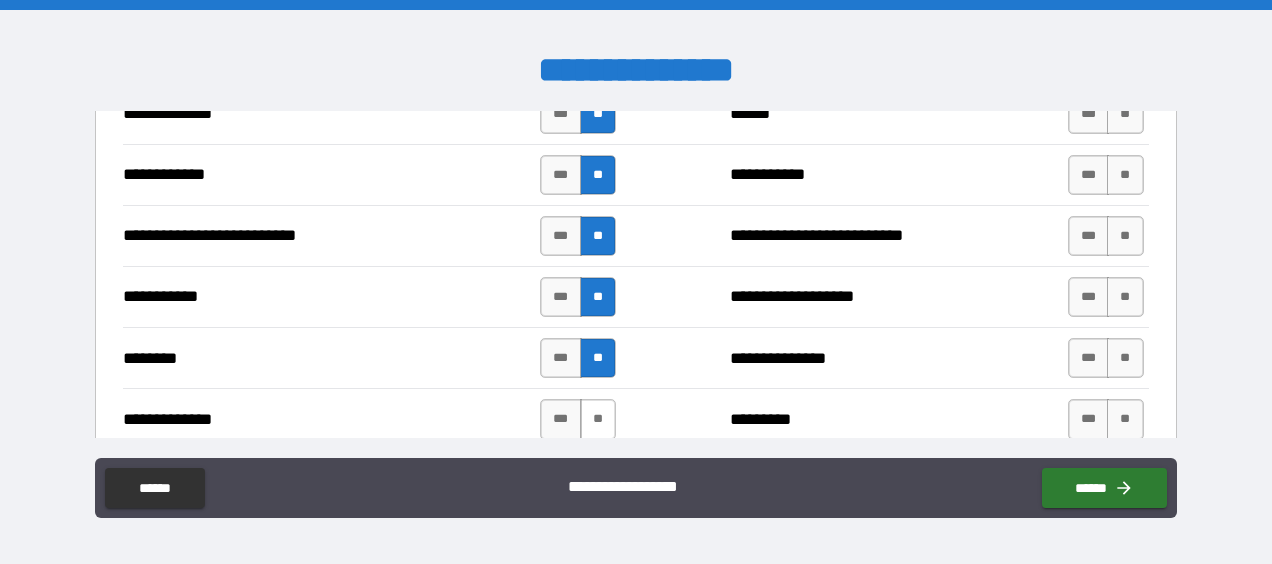 click on "**" at bounding box center (598, 419) 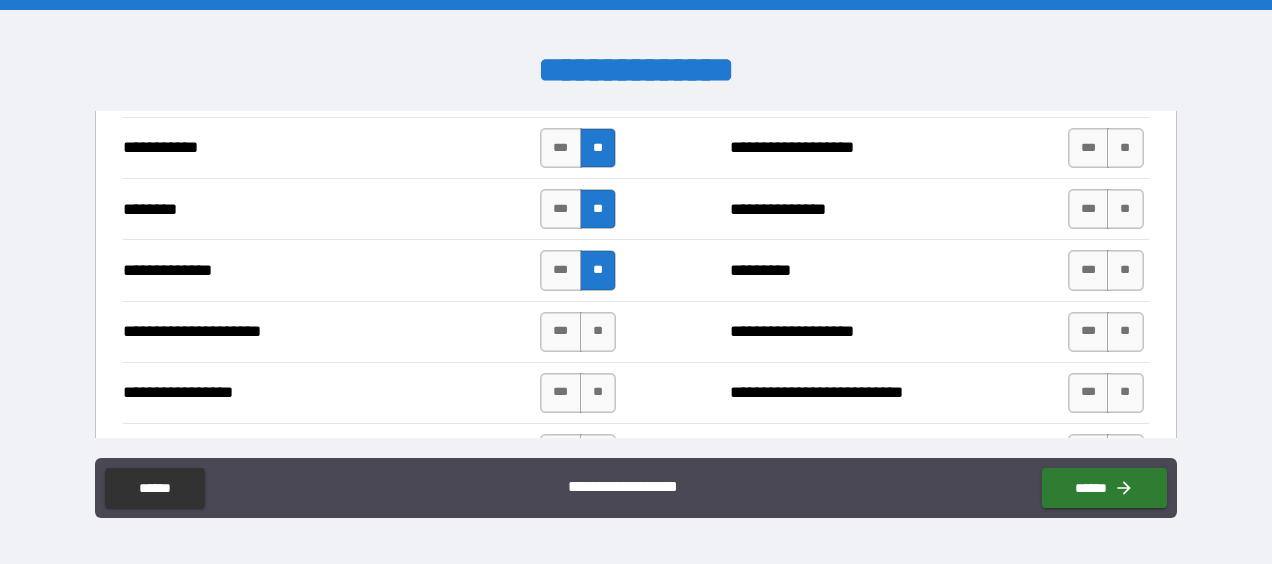 scroll, scrollTop: 2110, scrollLeft: 0, axis: vertical 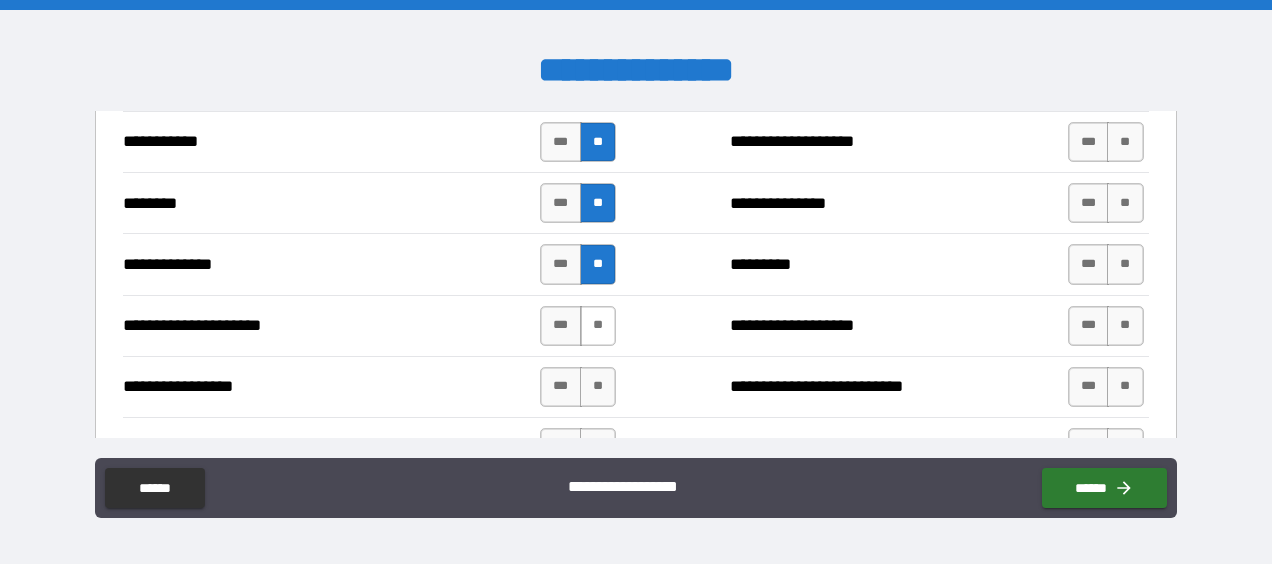 click on "**" at bounding box center [598, 326] 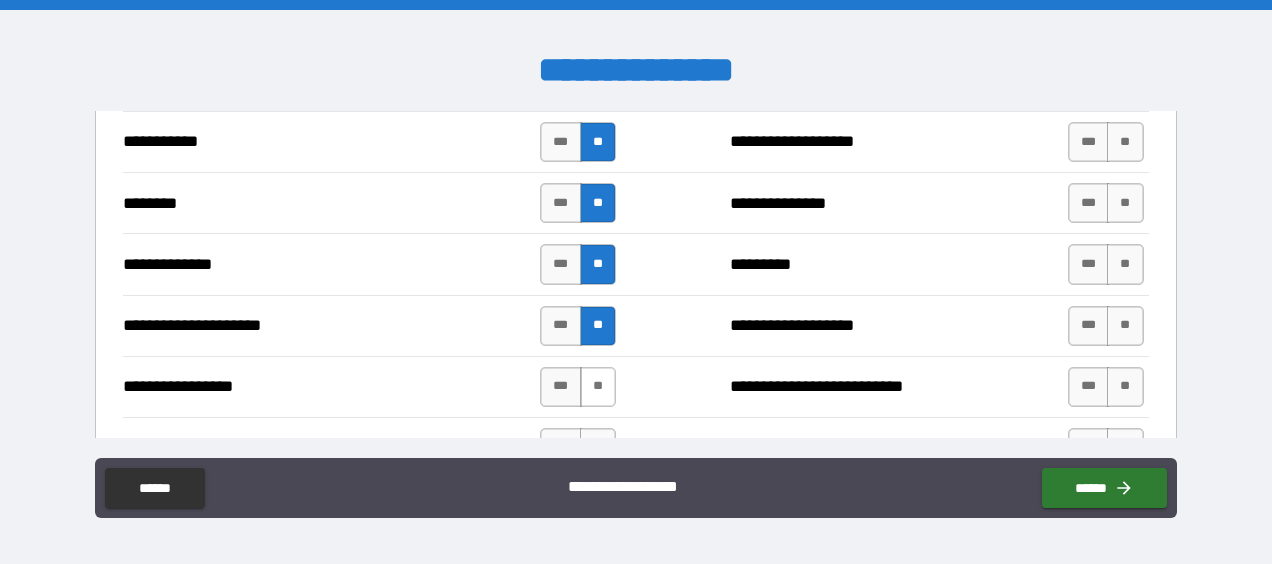 click on "**" at bounding box center [598, 387] 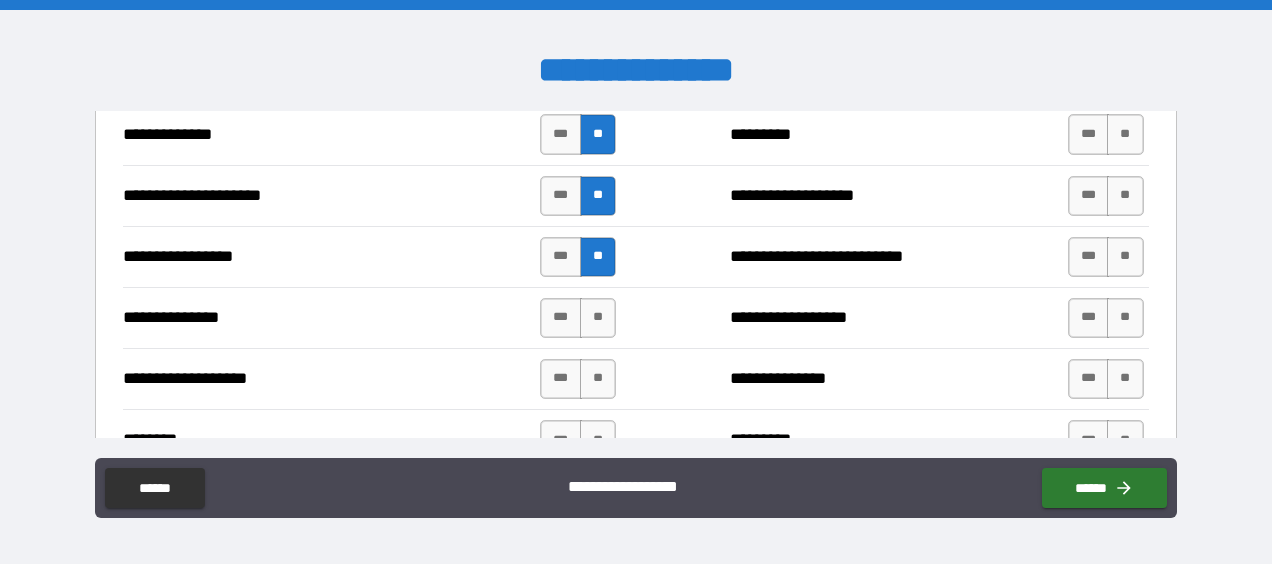 scroll, scrollTop: 2256, scrollLeft: 0, axis: vertical 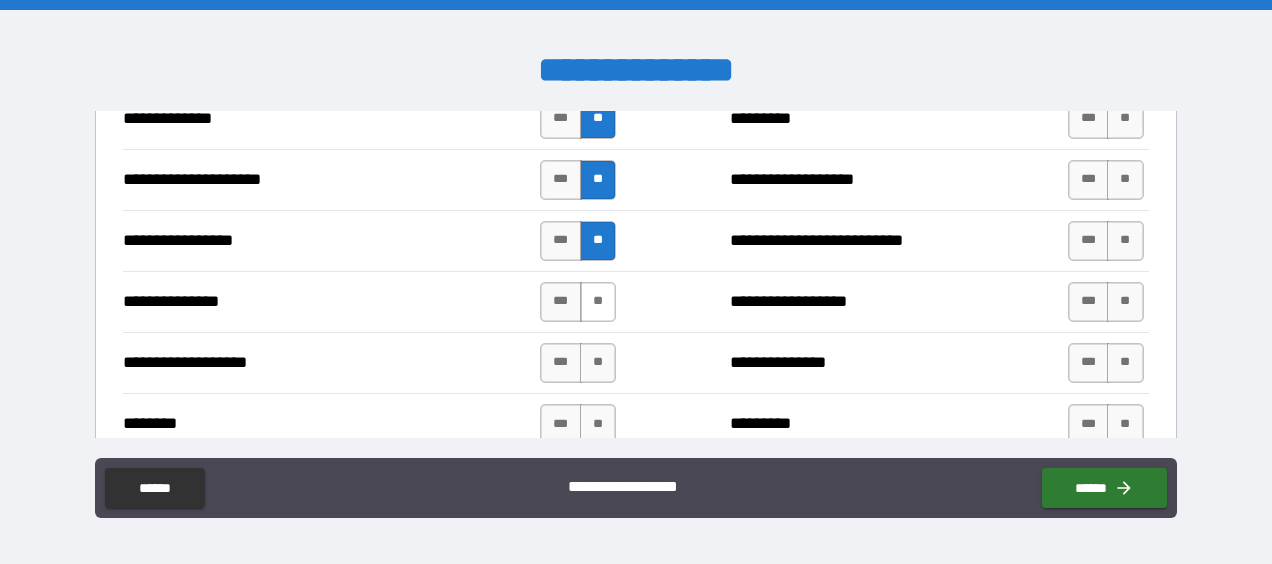 click on "**" at bounding box center (598, 302) 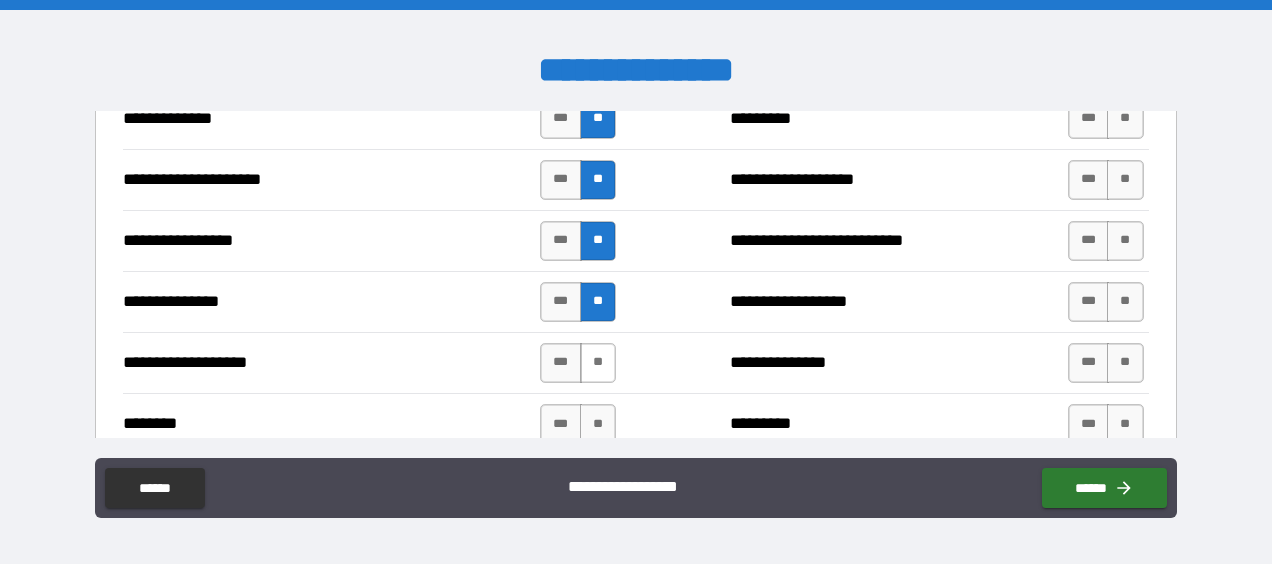 click on "**" at bounding box center [598, 363] 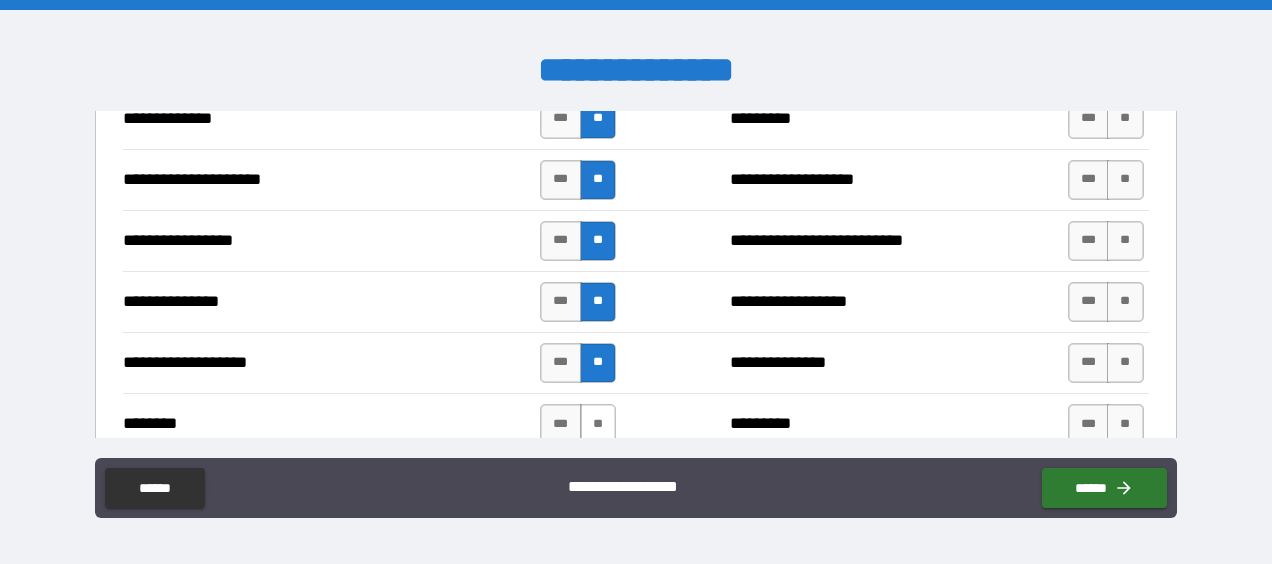 click on "**" at bounding box center [598, 424] 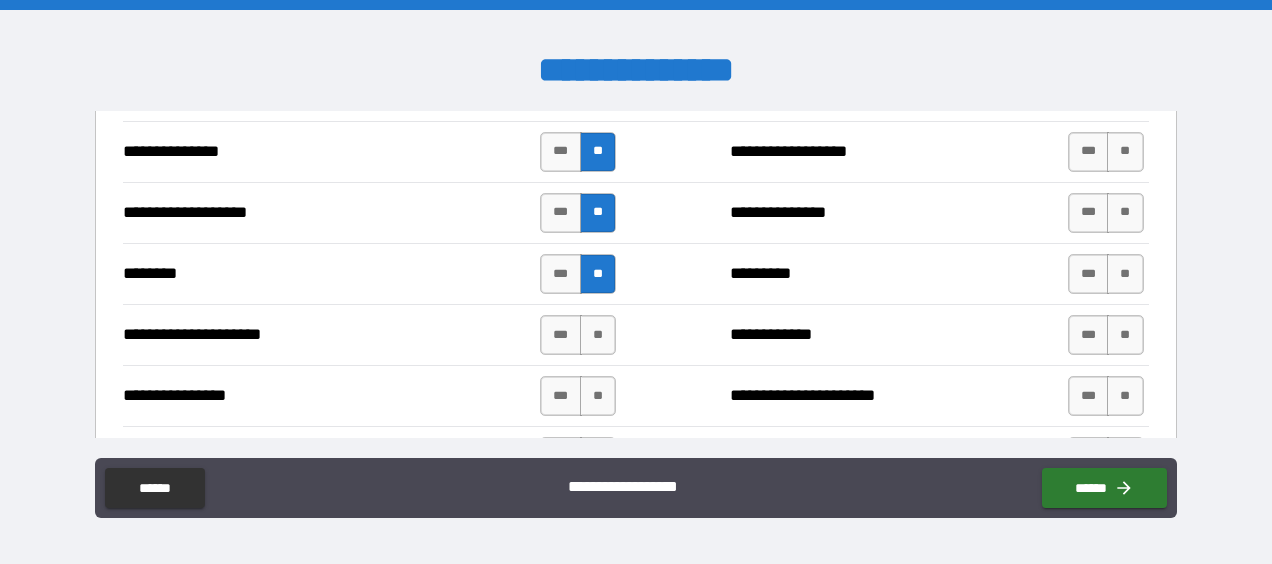 scroll, scrollTop: 2414, scrollLeft: 0, axis: vertical 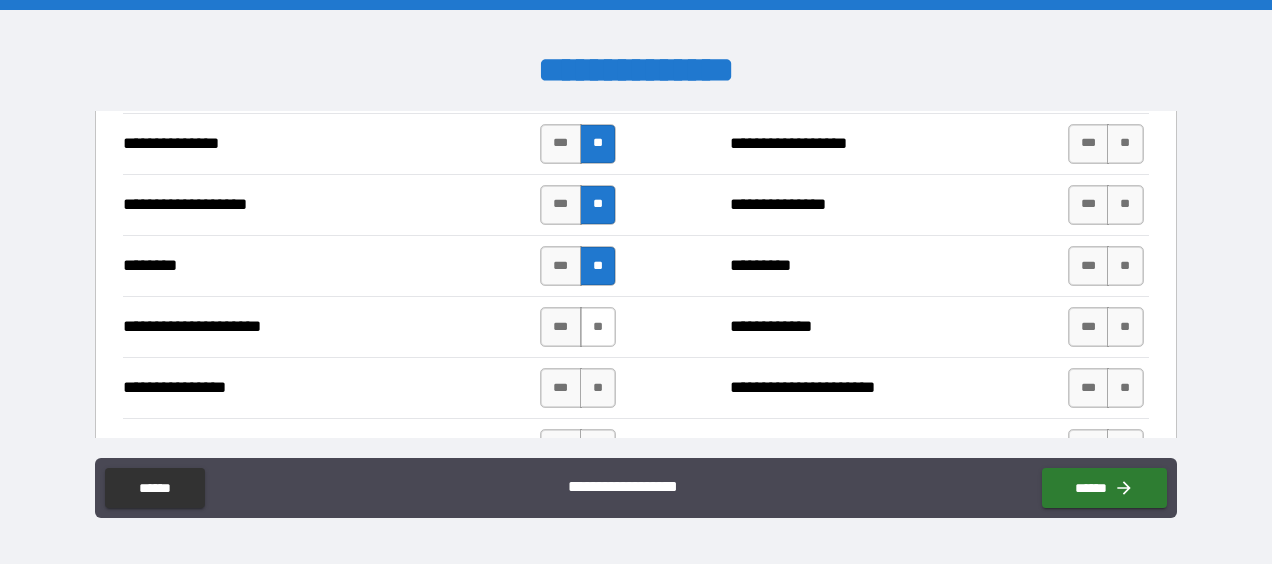 click on "**" at bounding box center (598, 327) 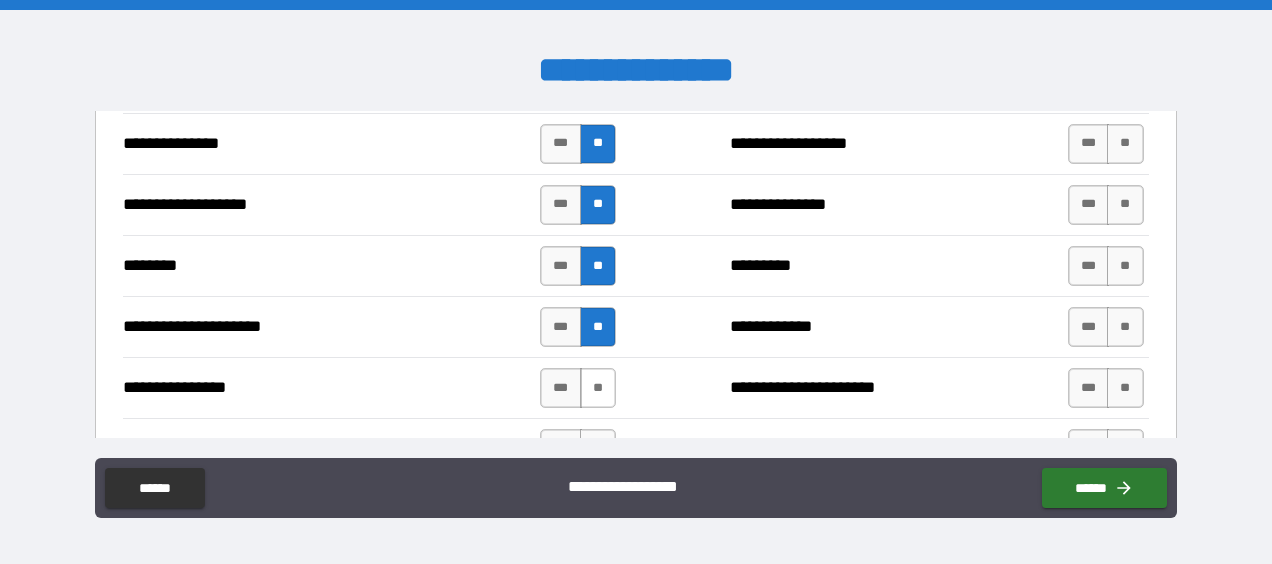 click on "**" at bounding box center [598, 388] 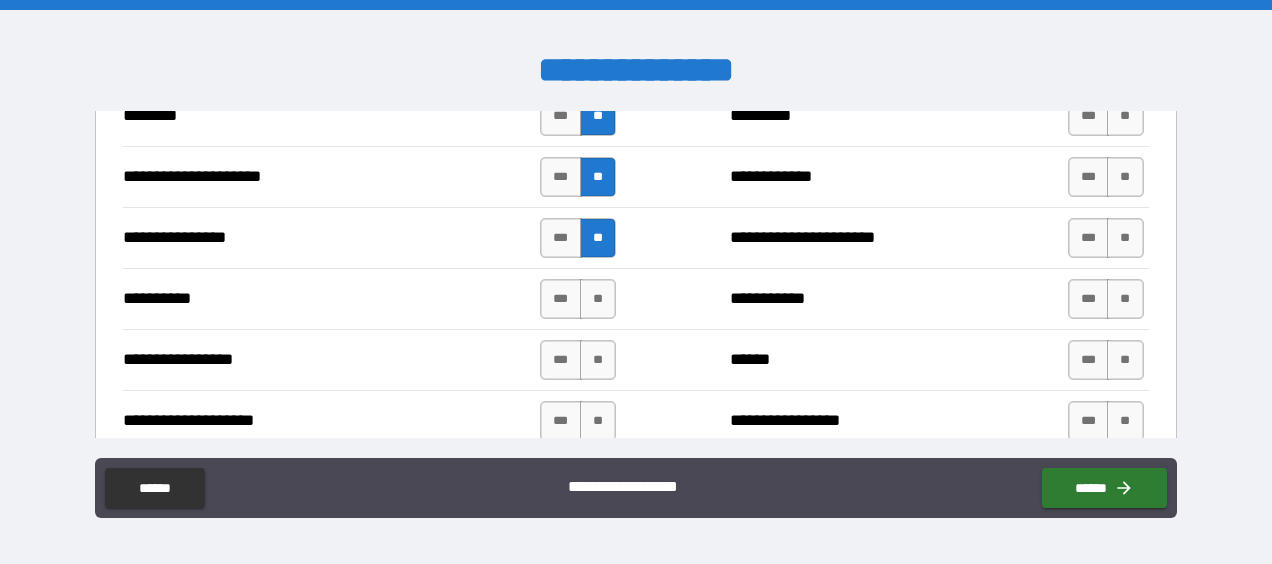 scroll, scrollTop: 2564, scrollLeft: 0, axis: vertical 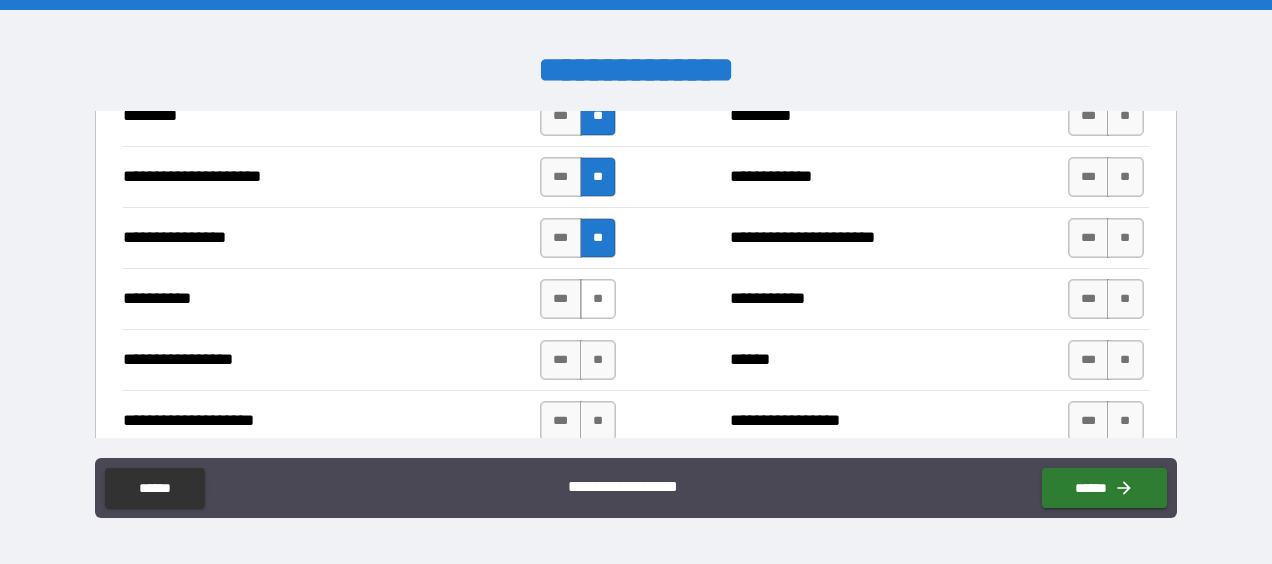 click on "**" at bounding box center [598, 299] 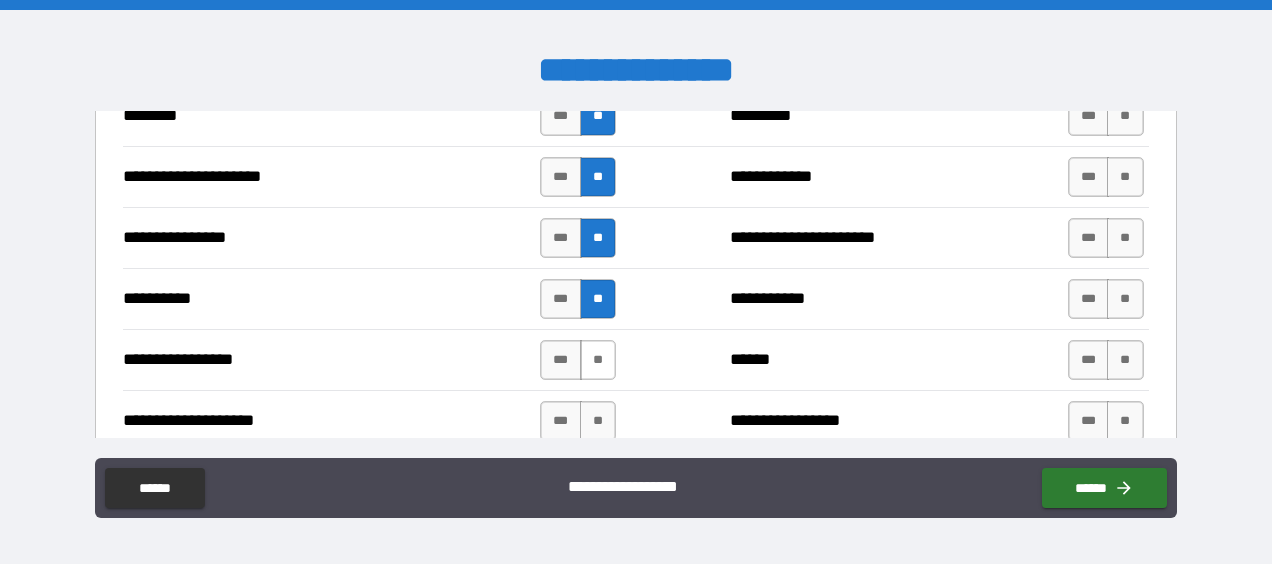 click on "**" at bounding box center [598, 360] 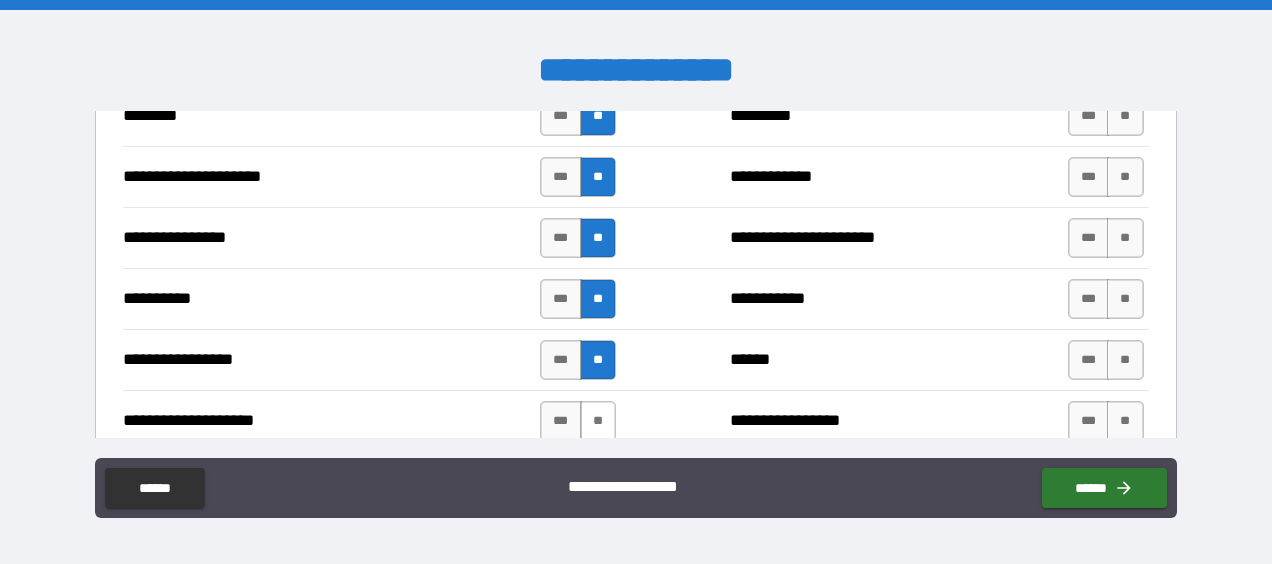 click on "**" at bounding box center [598, 421] 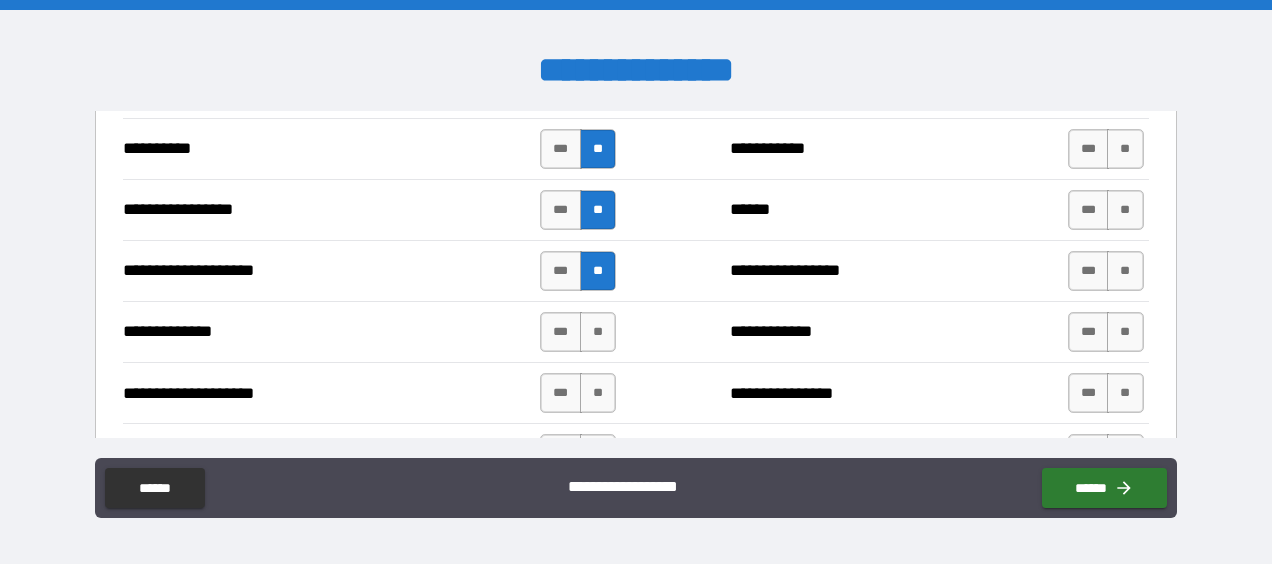 scroll, scrollTop: 2720, scrollLeft: 0, axis: vertical 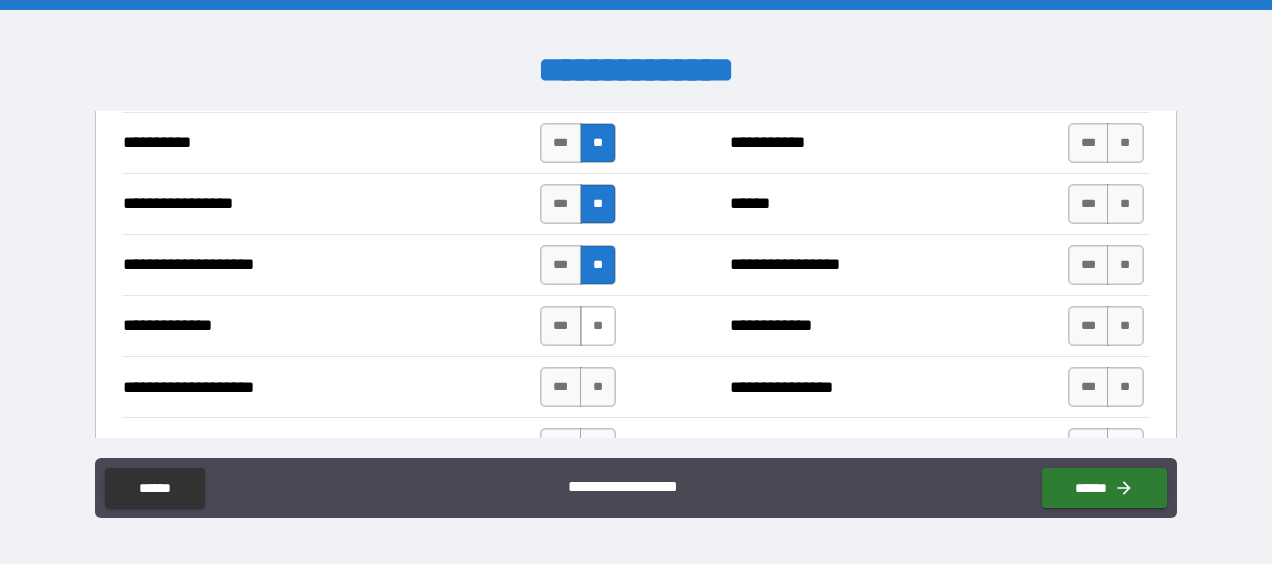 click on "**" at bounding box center (598, 326) 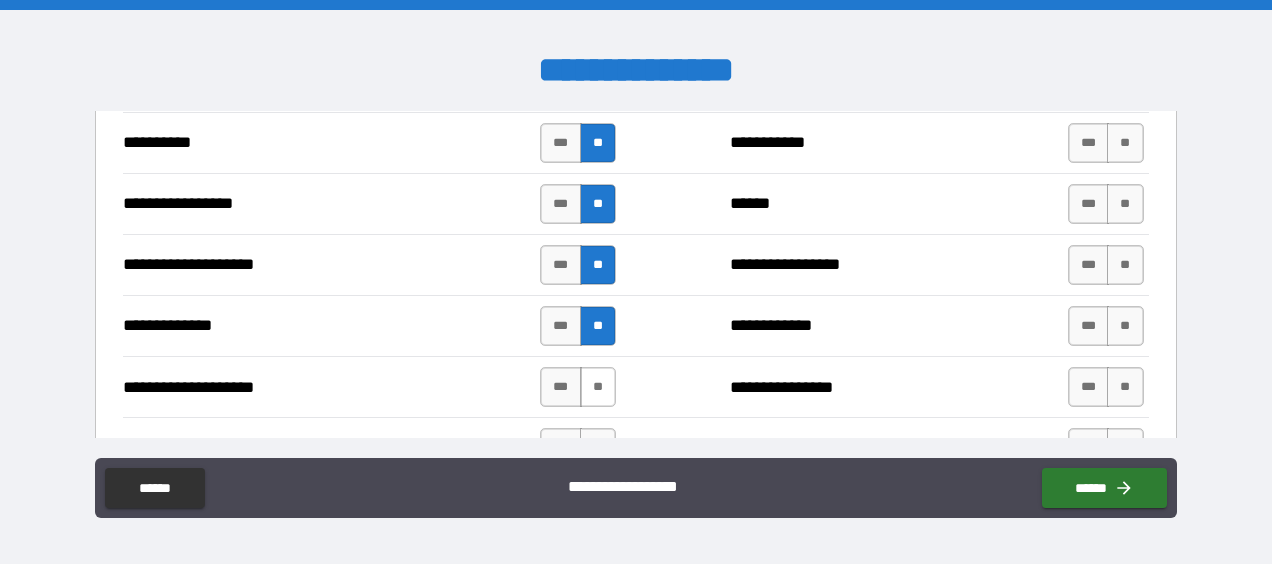 click on "**" at bounding box center [598, 387] 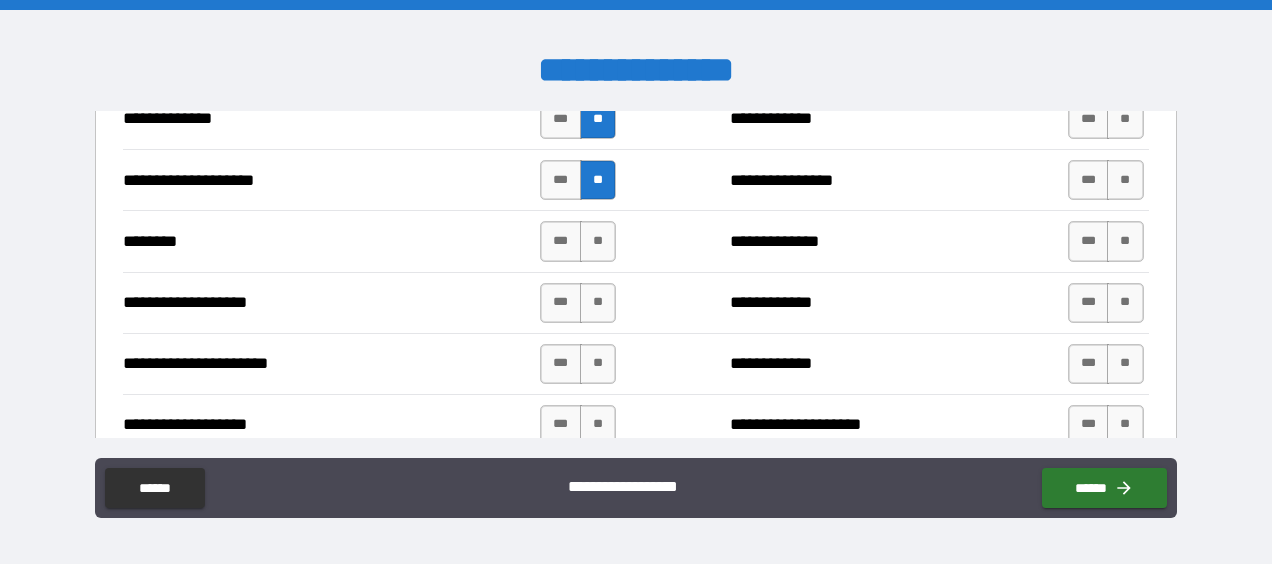 scroll, scrollTop: 2929, scrollLeft: 0, axis: vertical 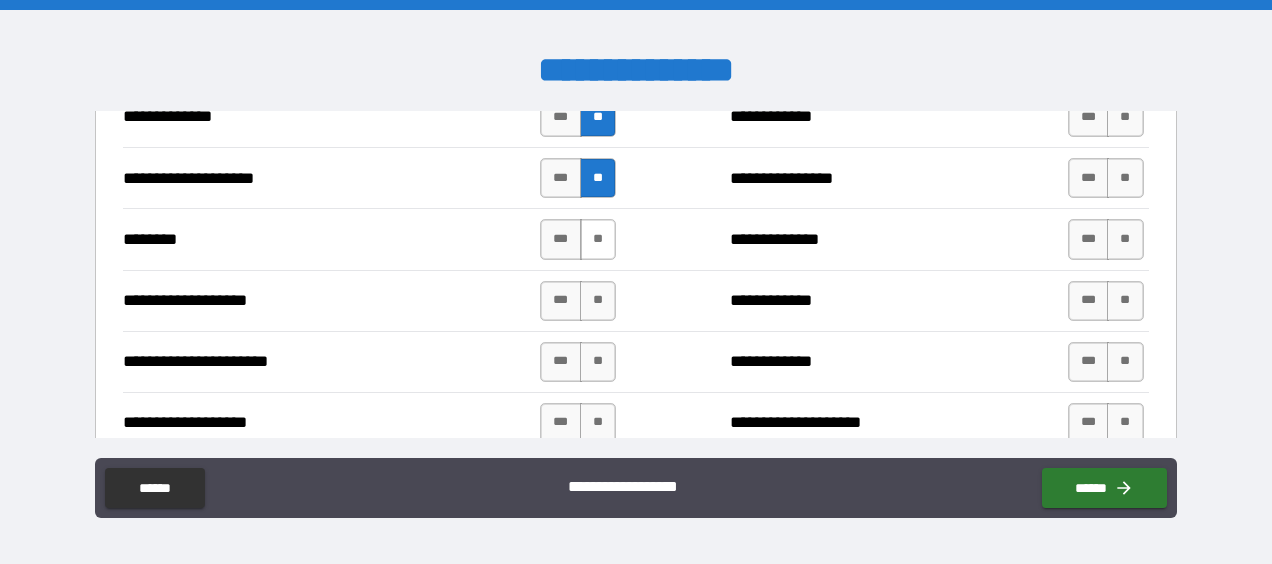 click on "**" at bounding box center (598, 239) 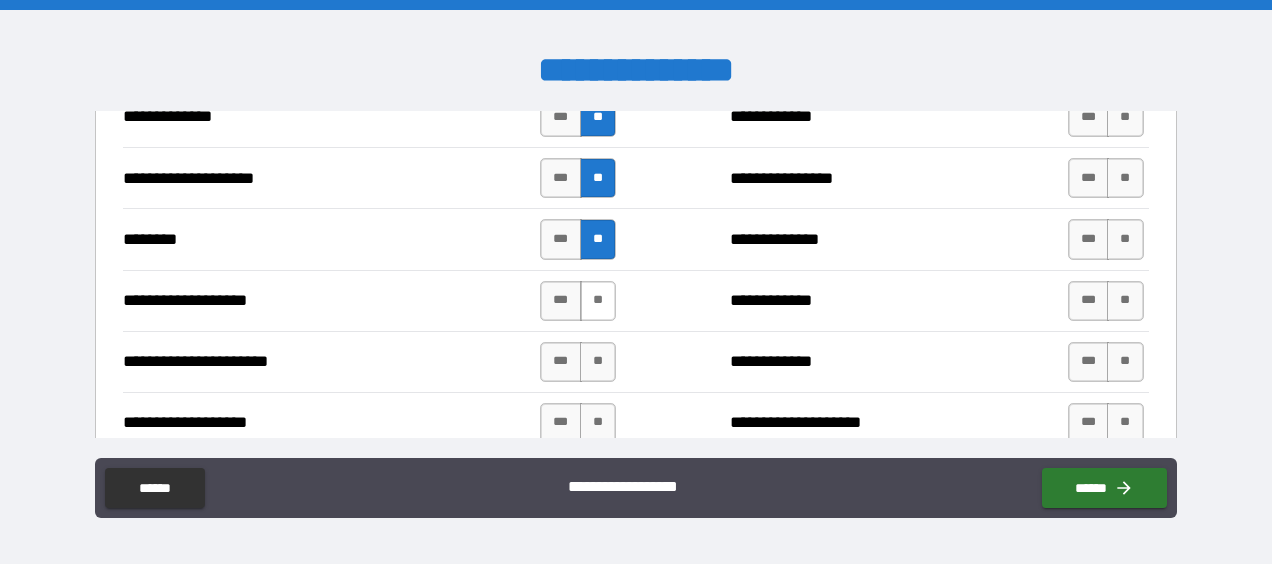 click on "**" at bounding box center (598, 301) 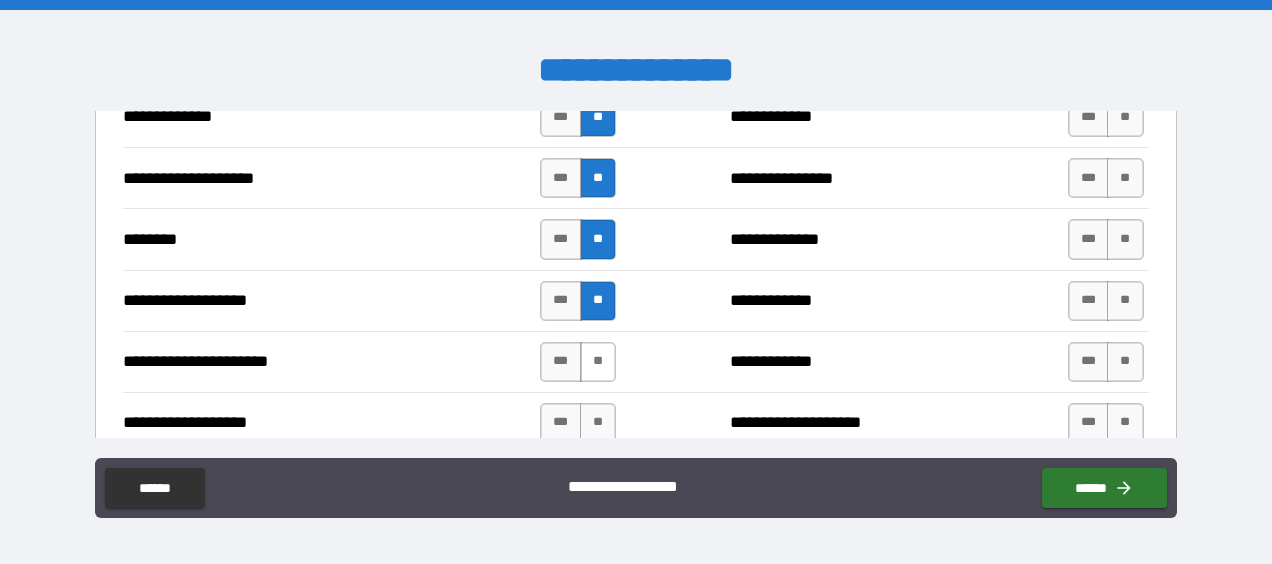 click on "**" at bounding box center [598, 362] 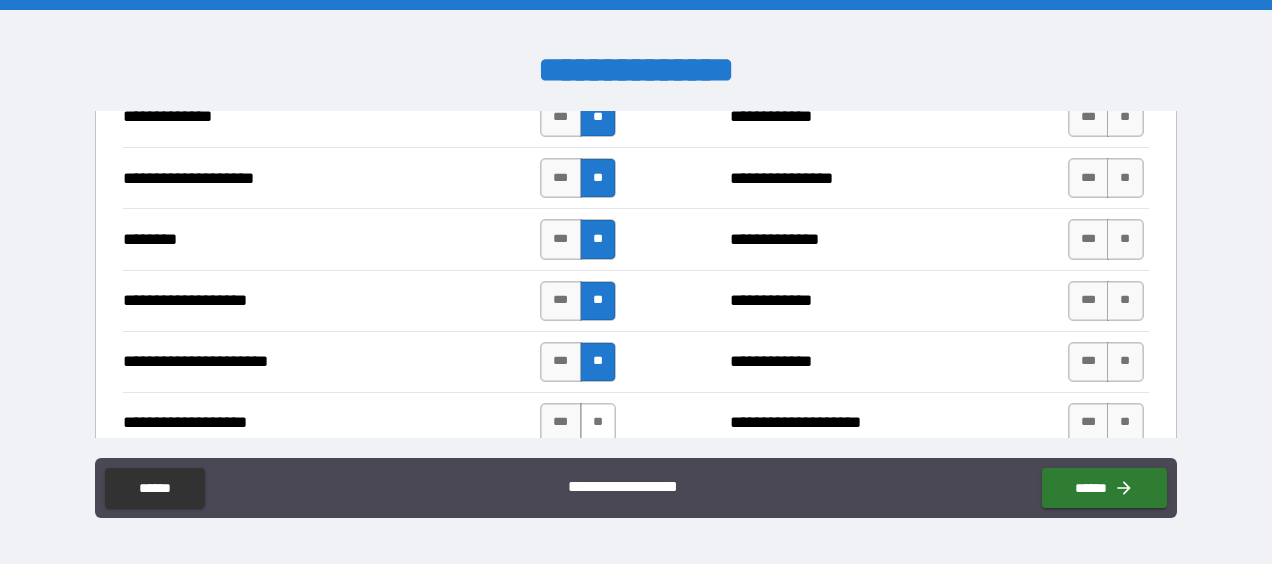 click on "**" at bounding box center (598, 423) 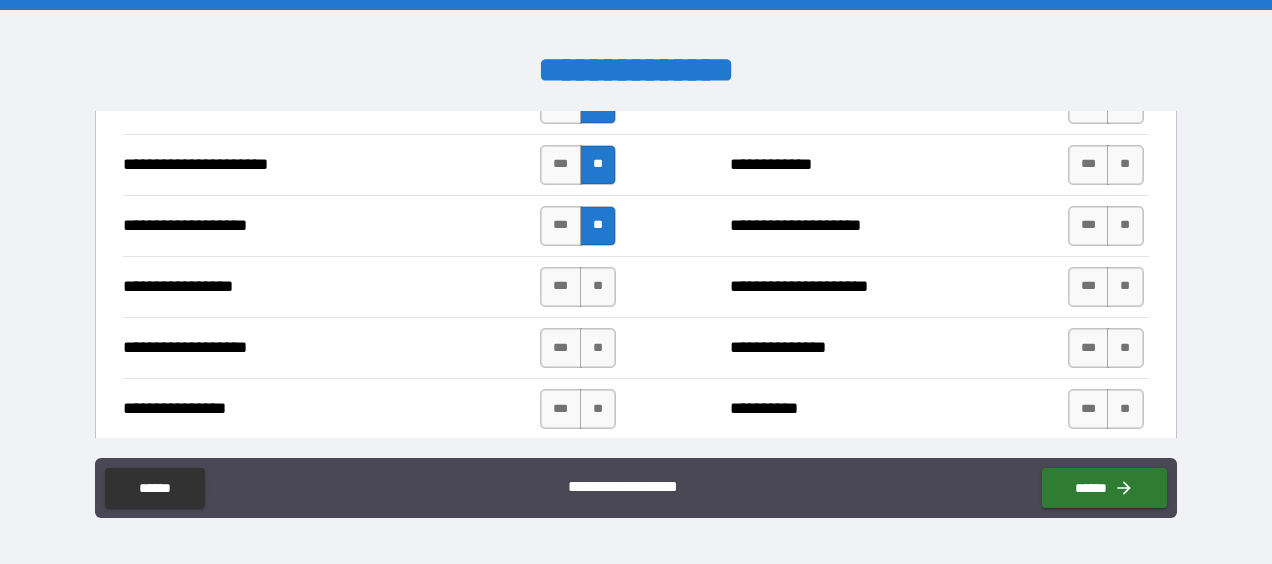 scroll, scrollTop: 3128, scrollLeft: 0, axis: vertical 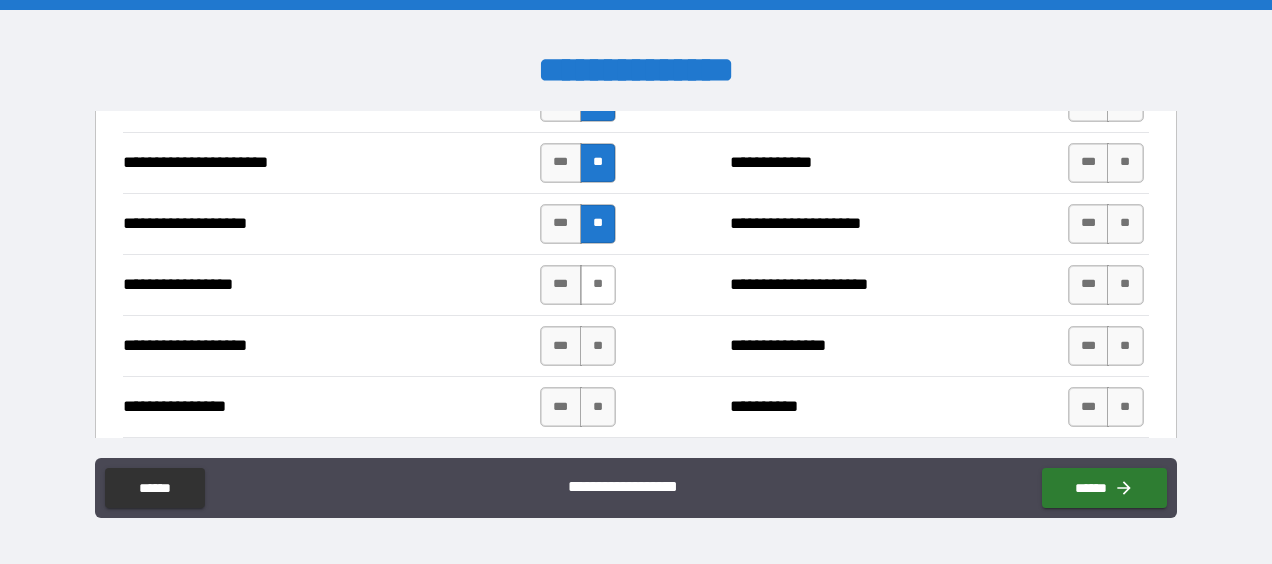click on "**" at bounding box center (598, 285) 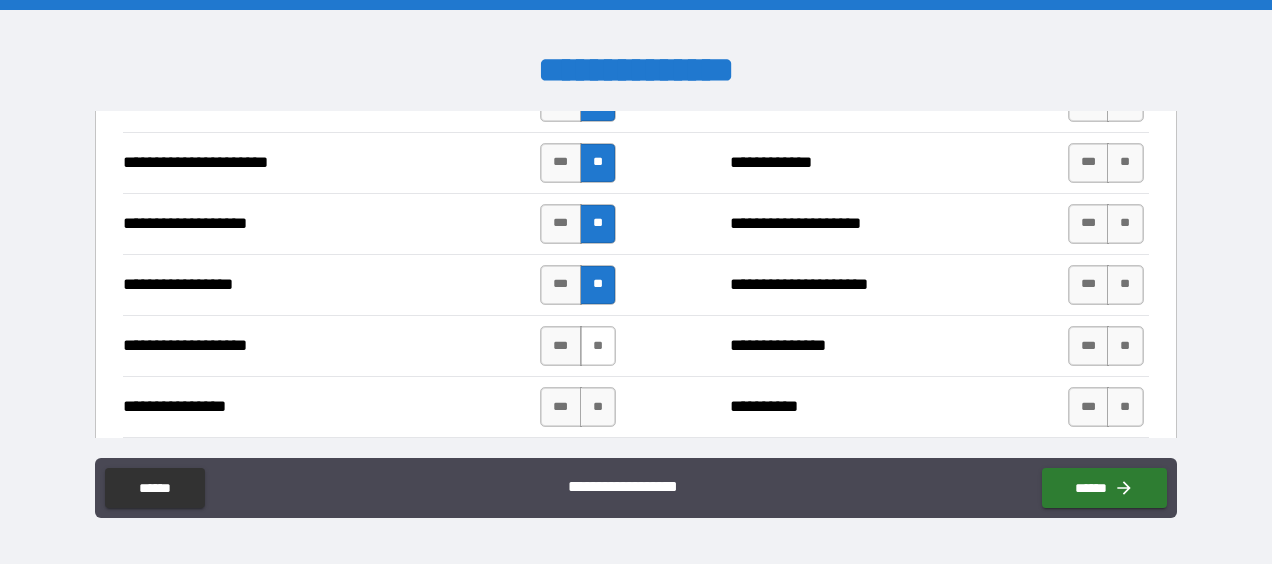 click on "**" at bounding box center (598, 346) 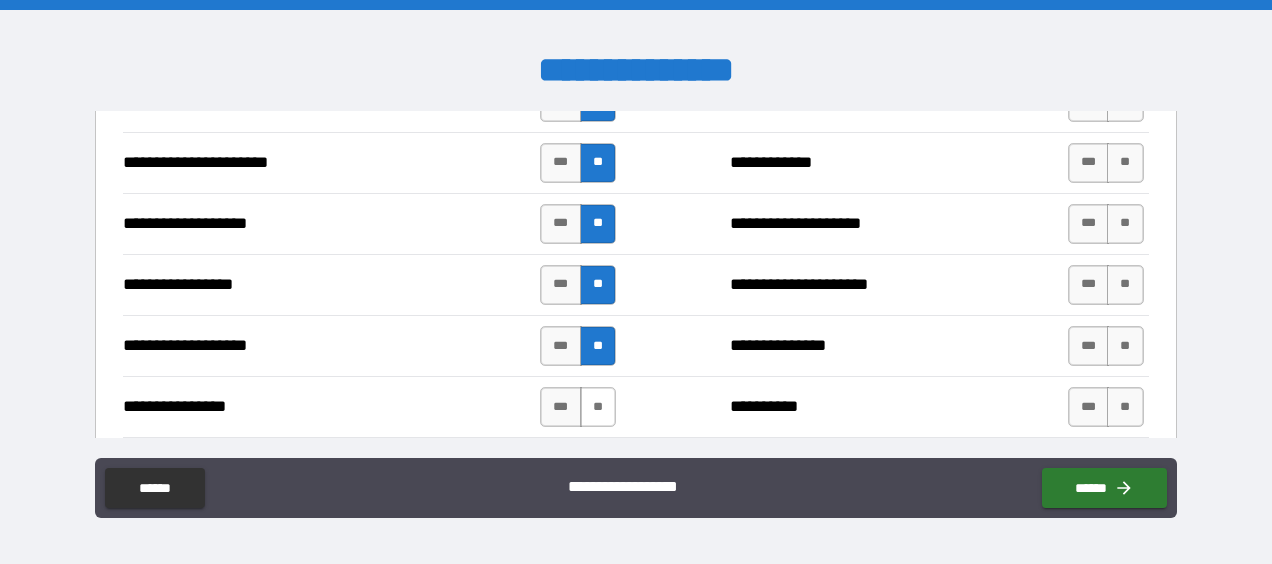 click on "**" at bounding box center (598, 407) 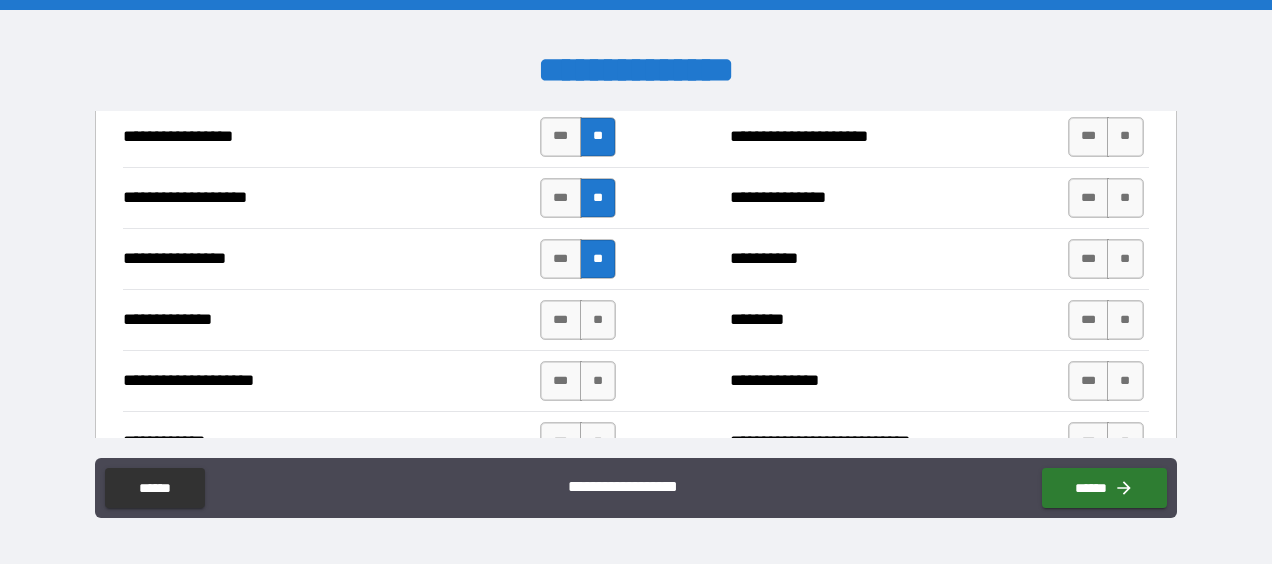 scroll, scrollTop: 3298, scrollLeft: 0, axis: vertical 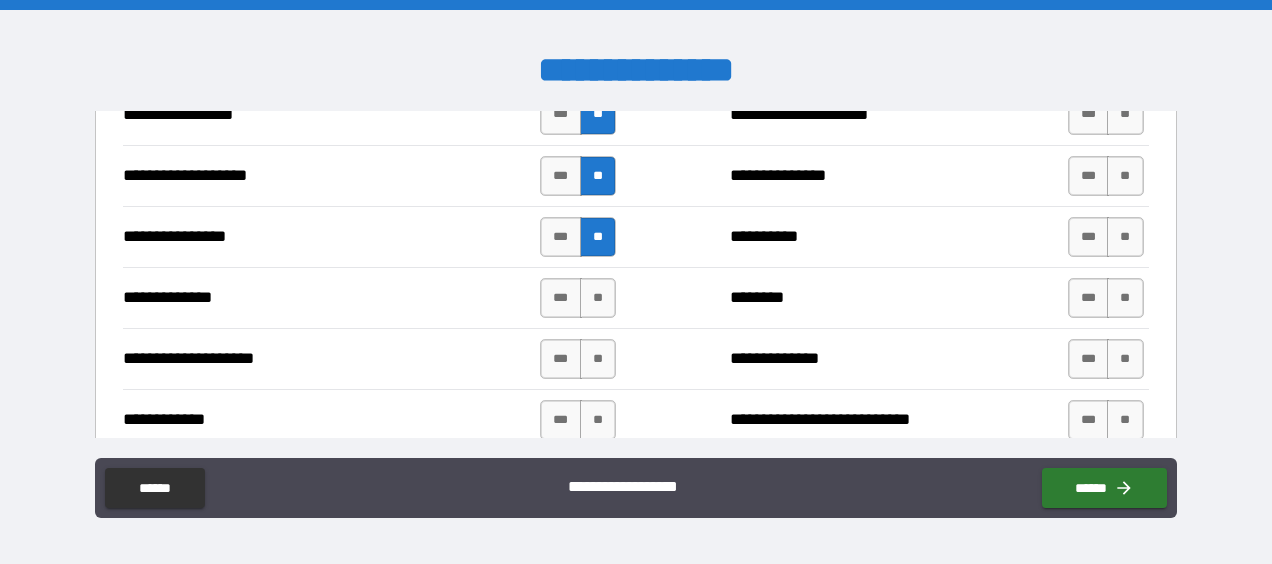 click on "**" at bounding box center [598, 298] 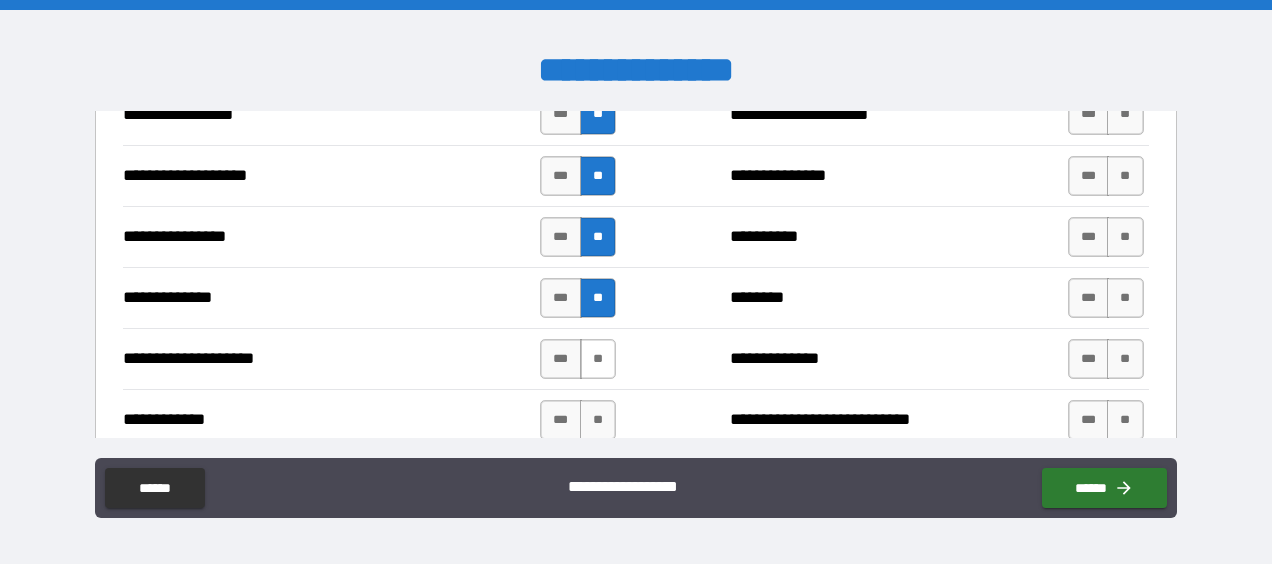 click on "**" at bounding box center (598, 359) 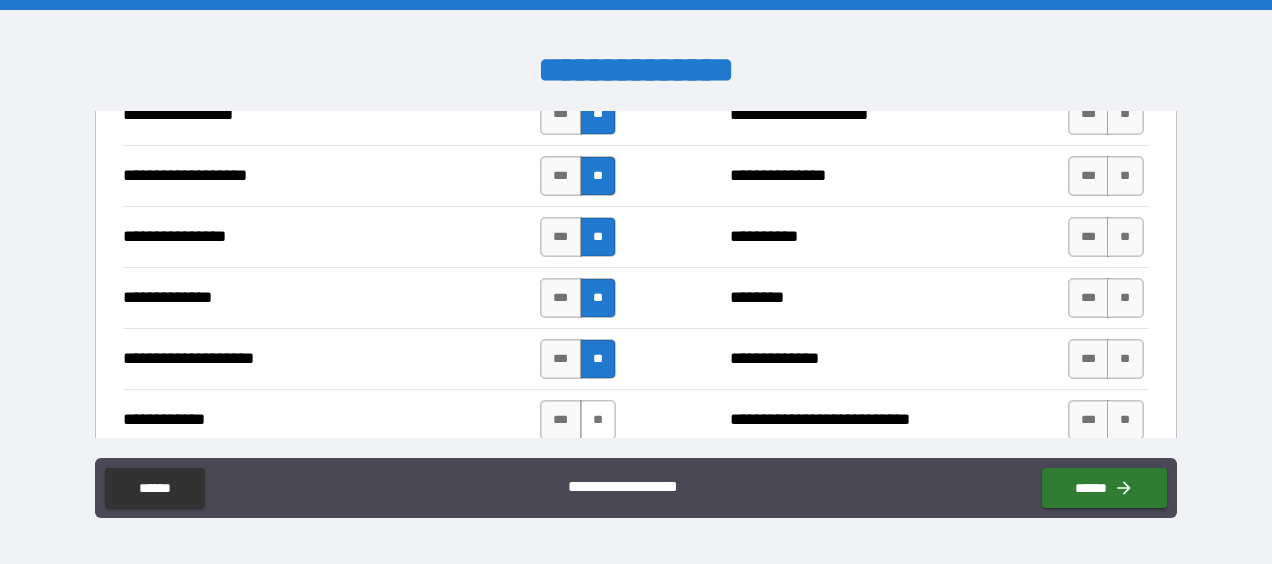 click on "**" at bounding box center (598, 420) 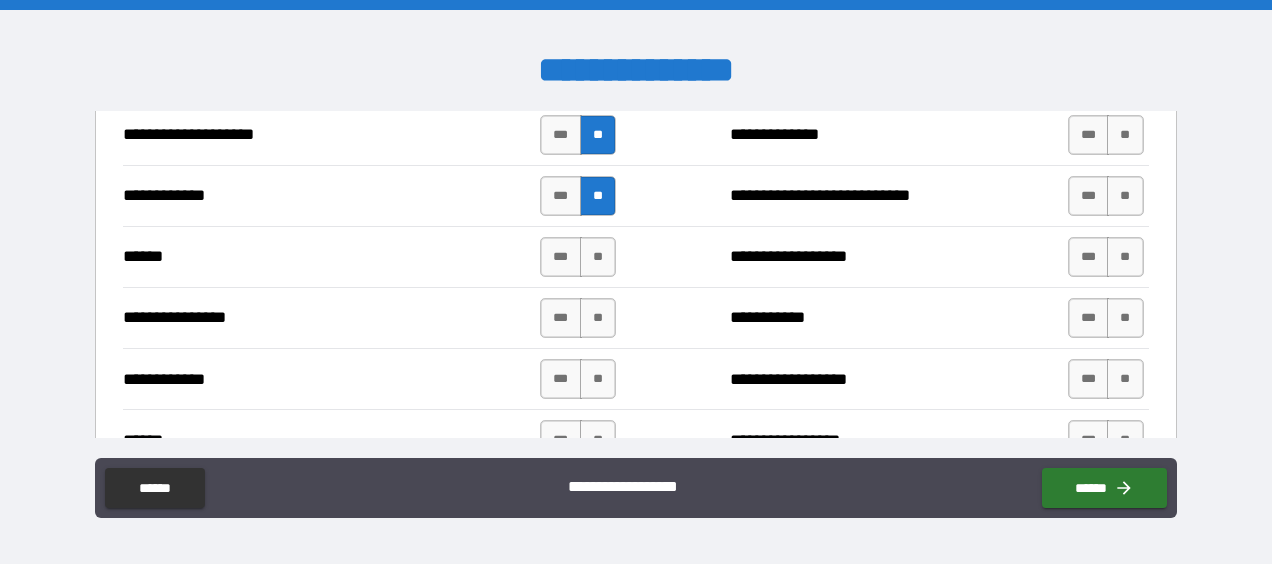 scroll, scrollTop: 3536, scrollLeft: 0, axis: vertical 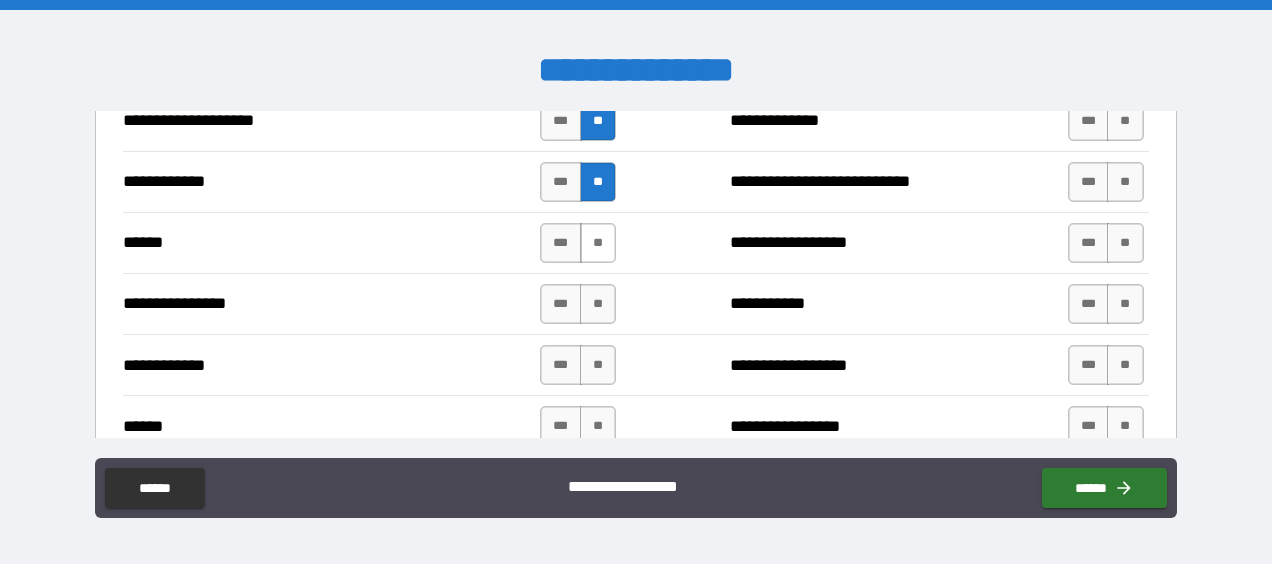 click on "**" at bounding box center (598, 243) 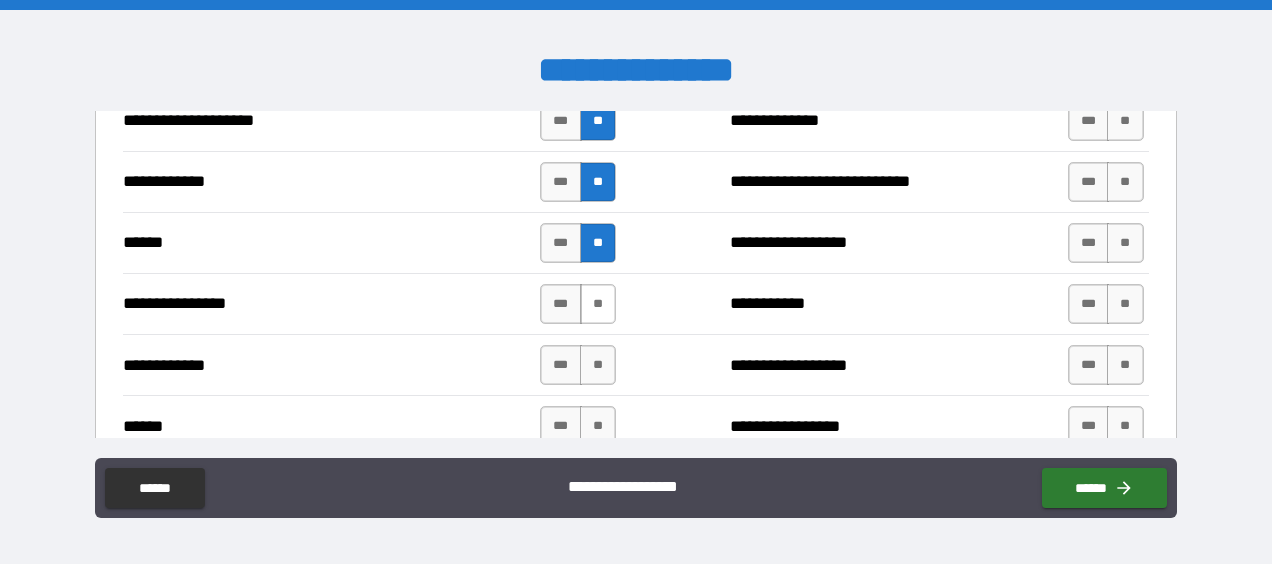 click on "**" at bounding box center [598, 304] 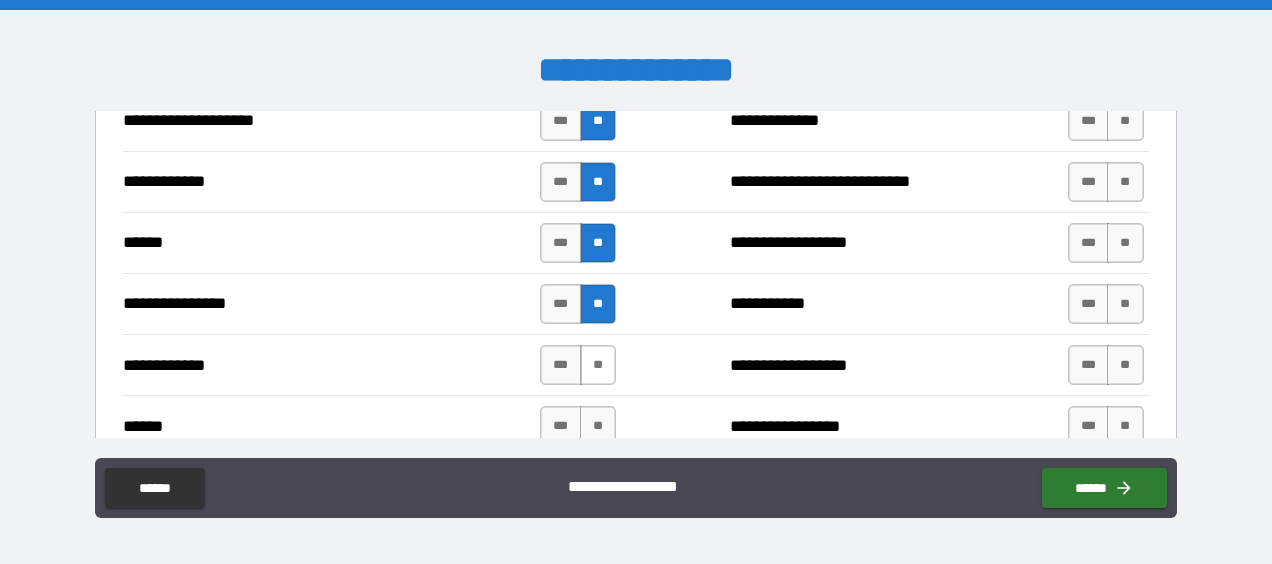 click on "**" at bounding box center (598, 365) 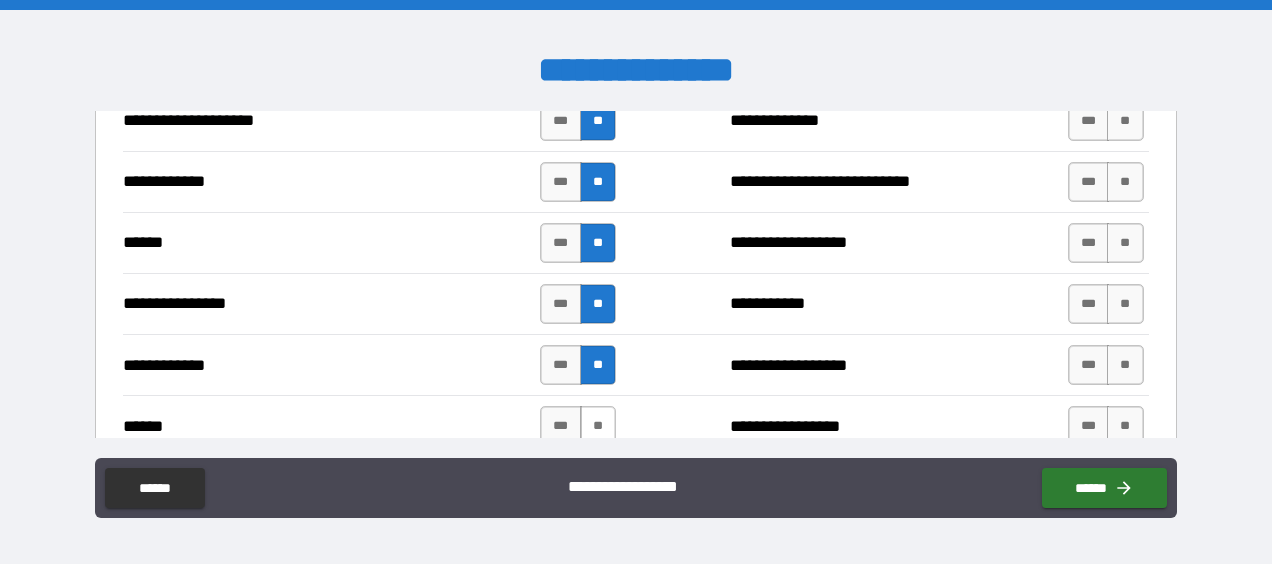 click on "**" at bounding box center [598, 426] 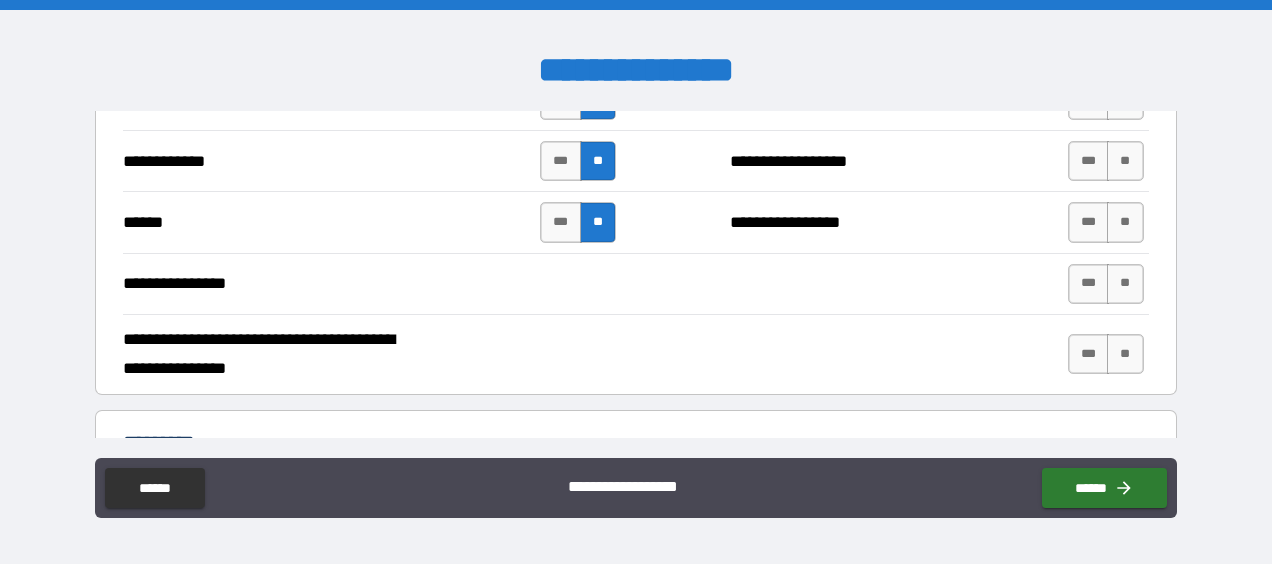 scroll, scrollTop: 3752, scrollLeft: 0, axis: vertical 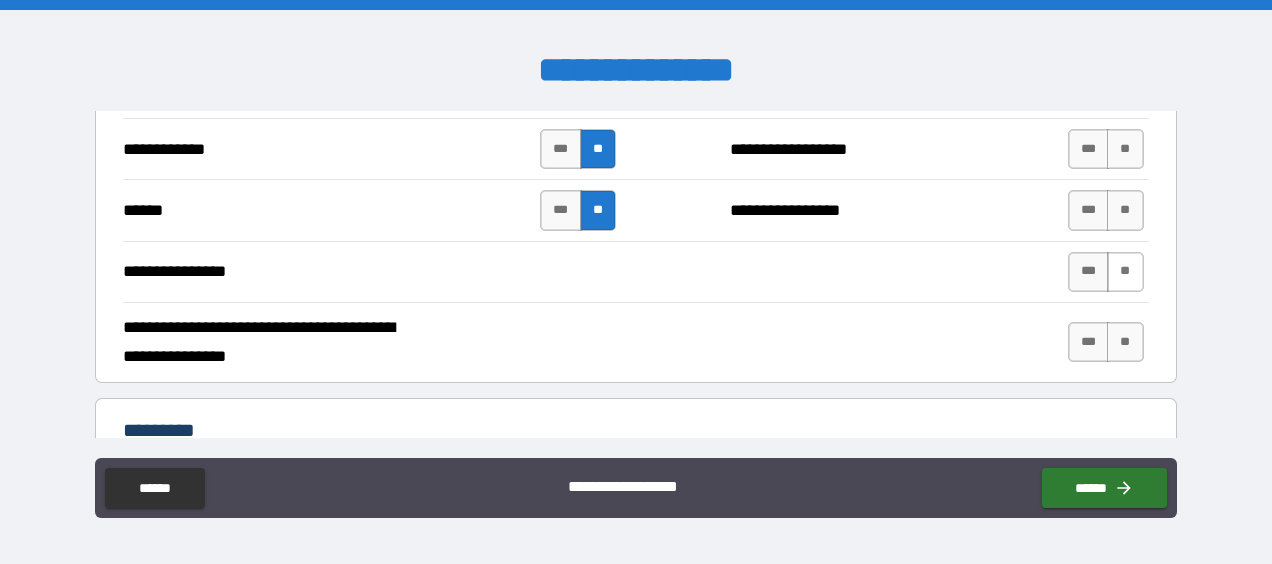 click on "**" at bounding box center [1125, 272] 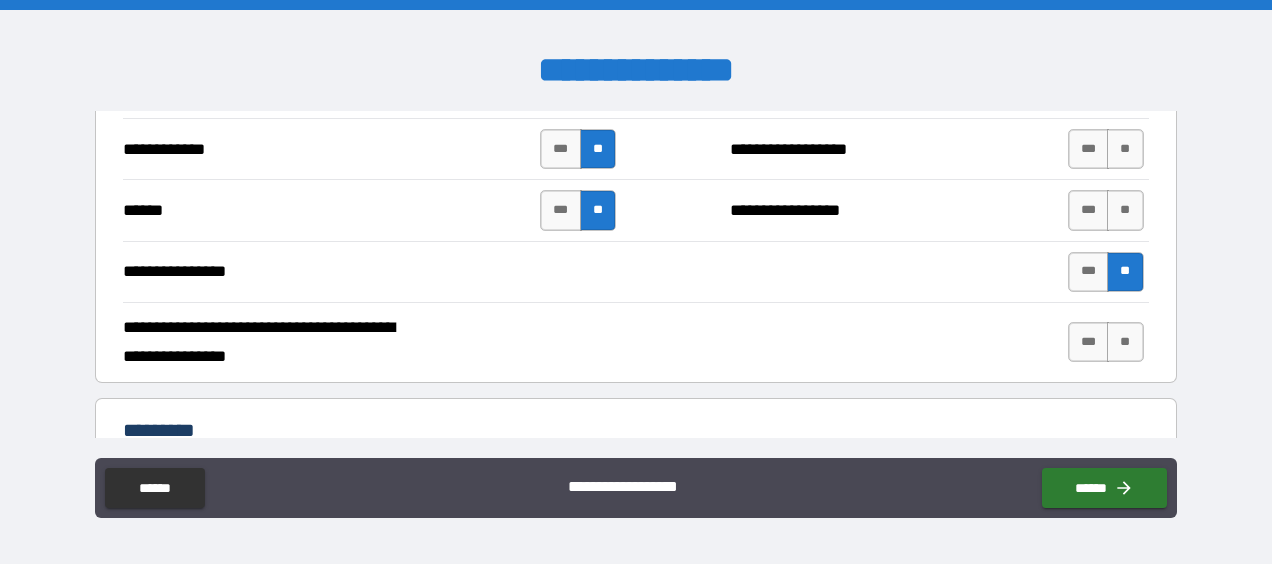click on "**" at bounding box center (1125, 342) 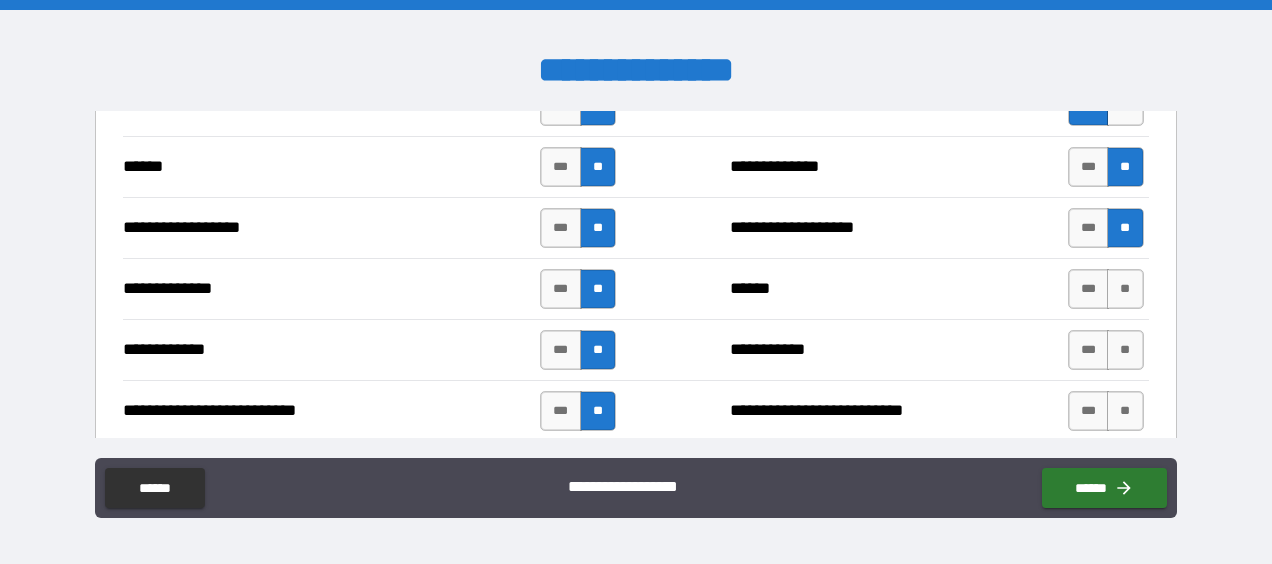 scroll, scrollTop: 1829, scrollLeft: 0, axis: vertical 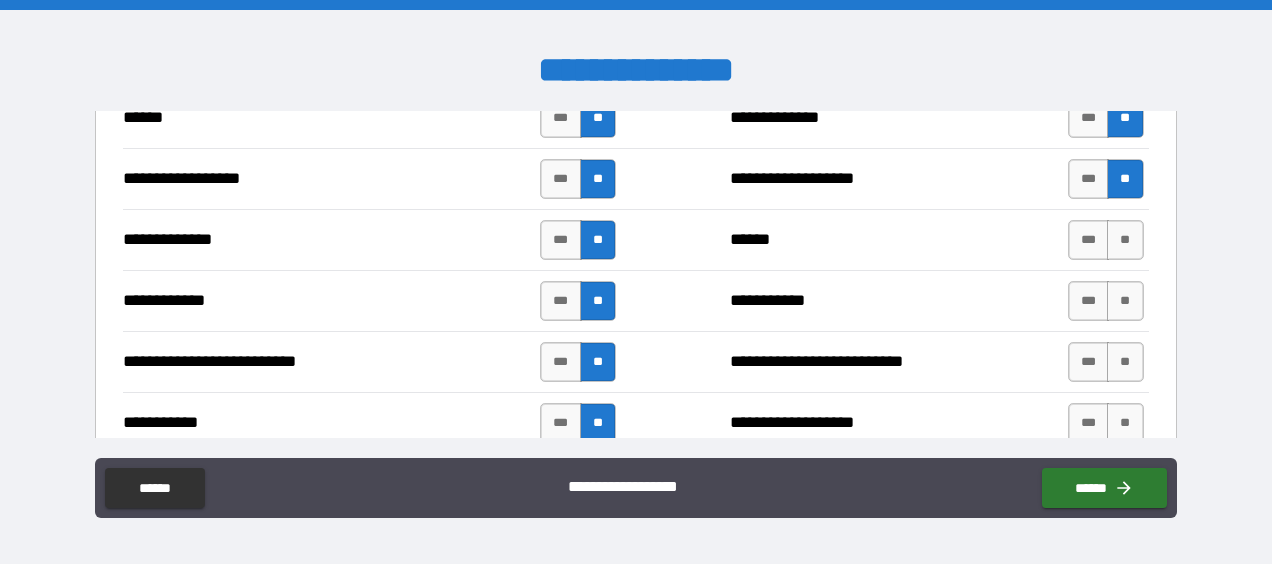 click on "**" at bounding box center (1125, 240) 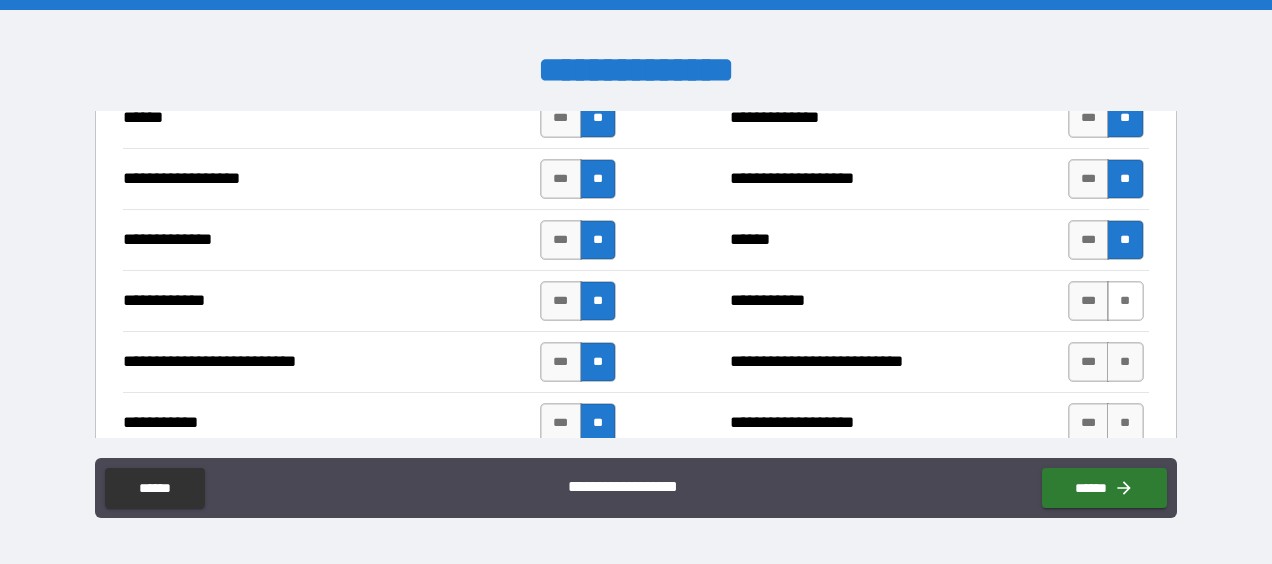 click on "**" at bounding box center (1125, 301) 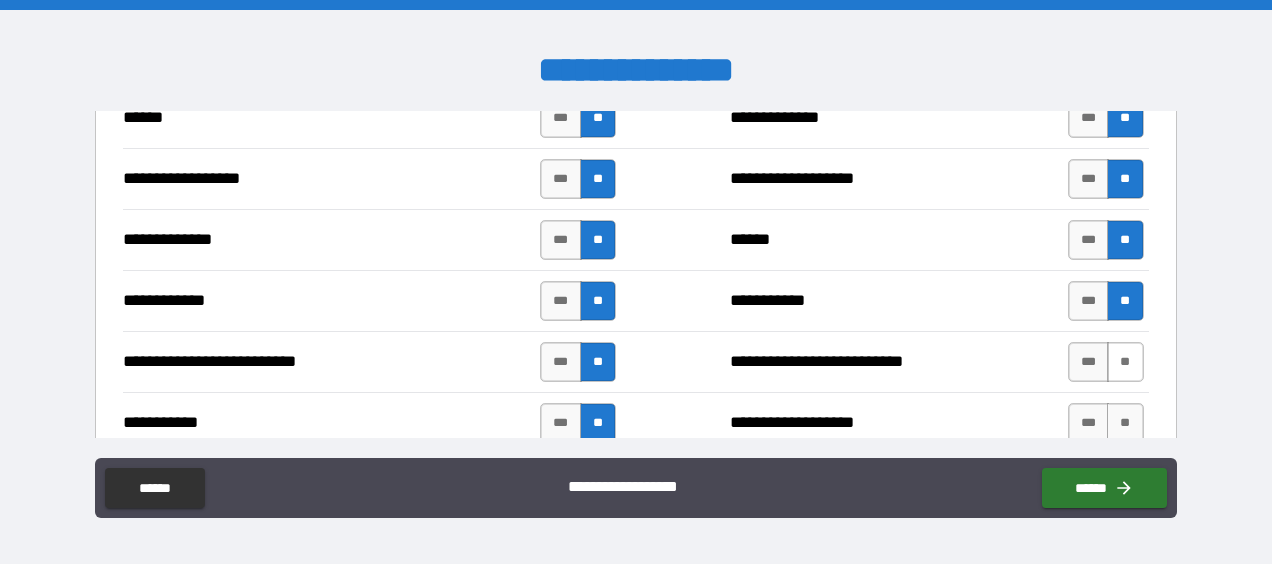 click on "**" at bounding box center [1125, 362] 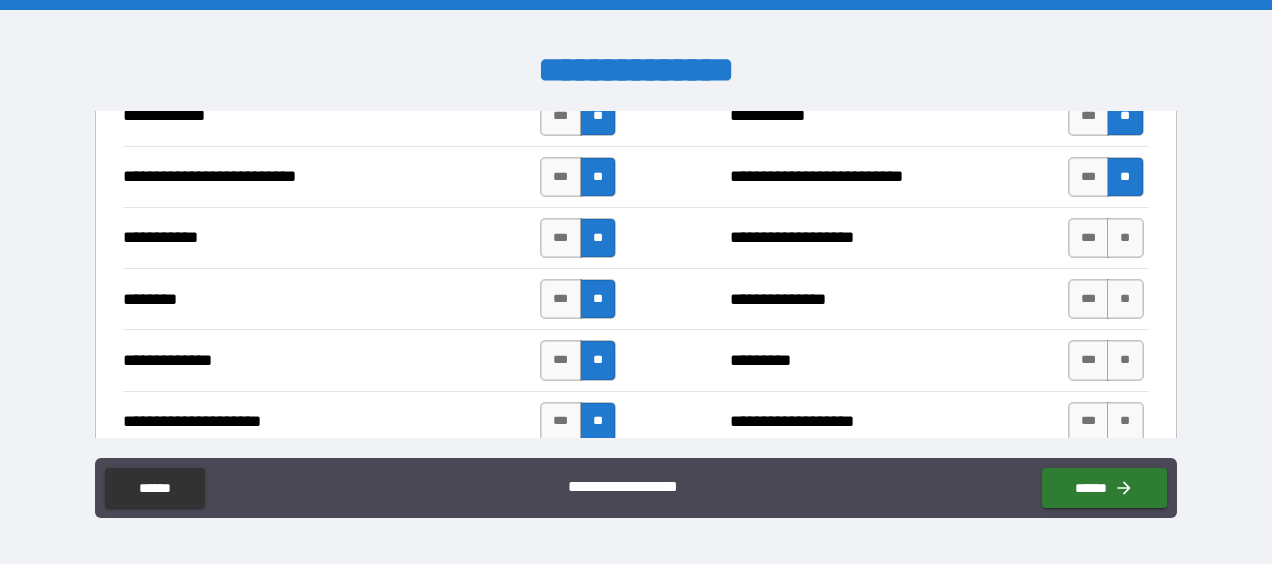 scroll, scrollTop: 2037, scrollLeft: 0, axis: vertical 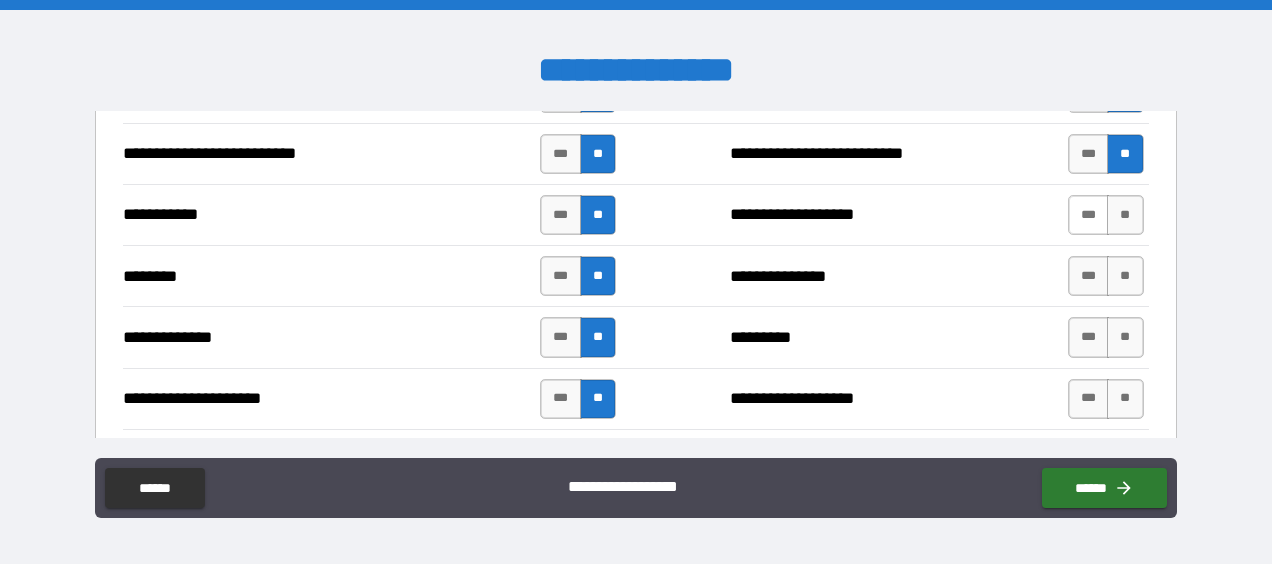 click on "***" at bounding box center [1089, 215] 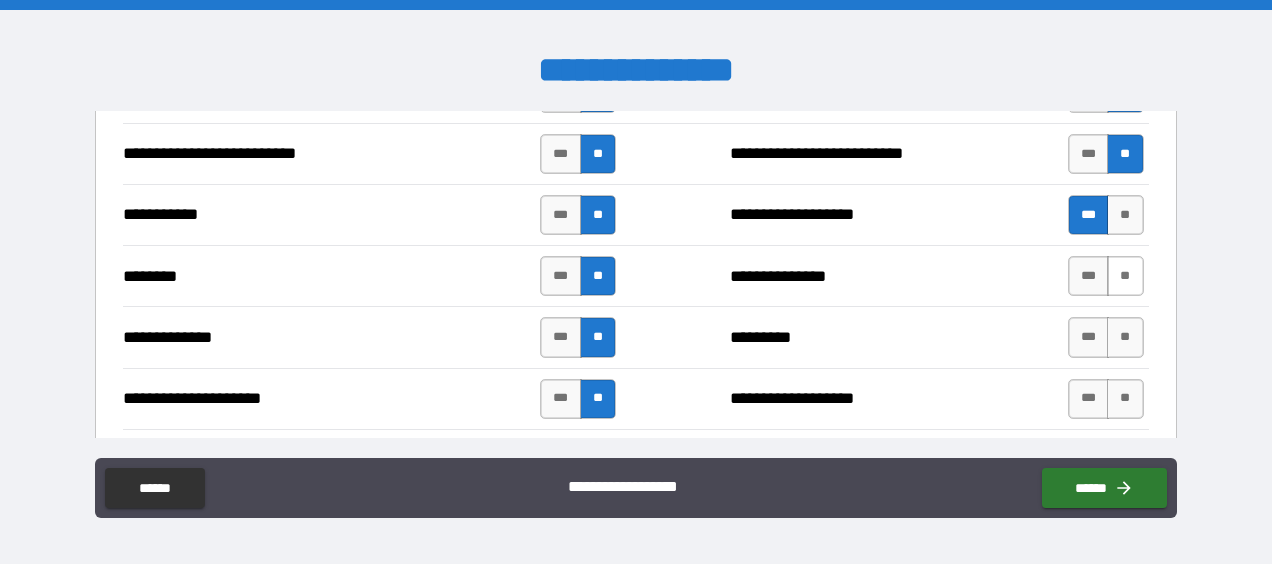 click on "**" at bounding box center (1125, 276) 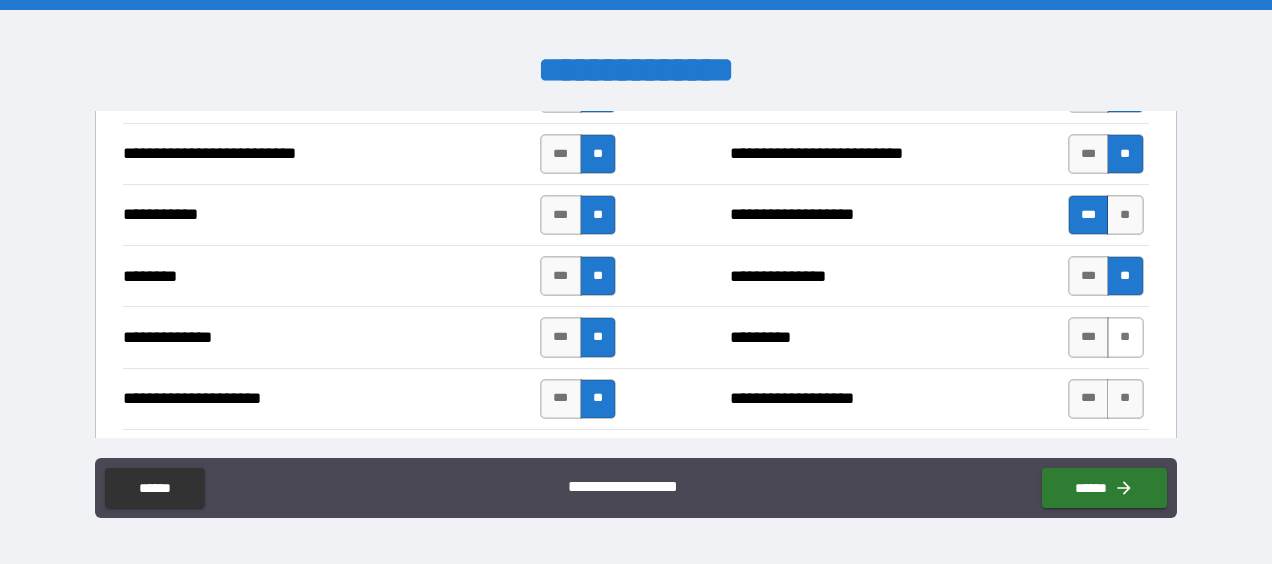 click on "**" at bounding box center (1125, 337) 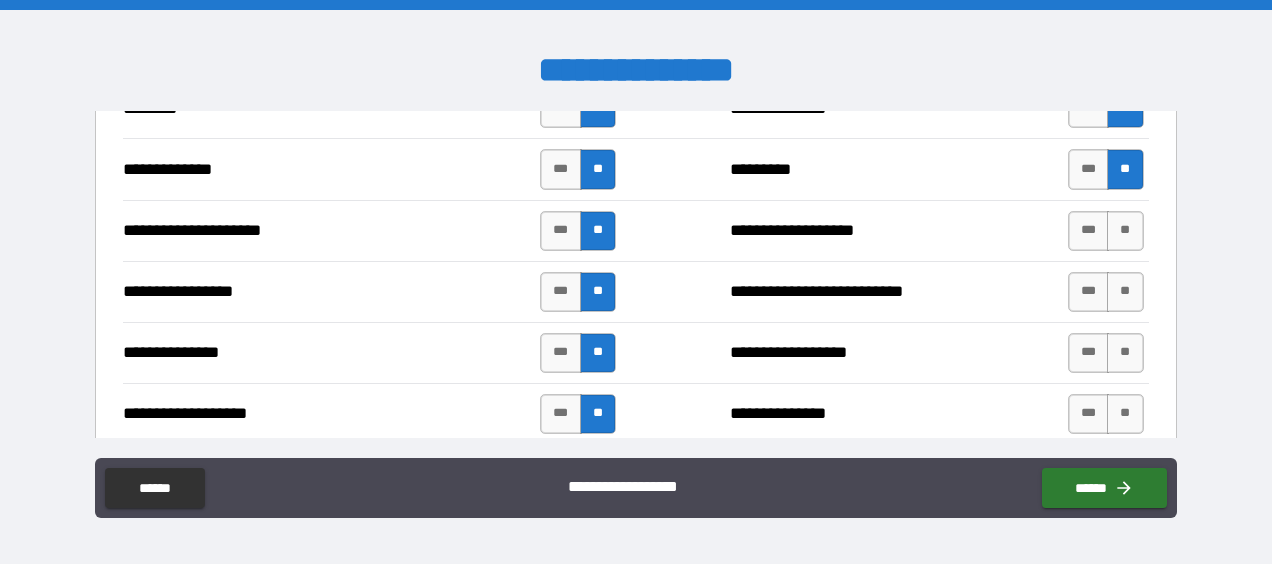 scroll, scrollTop: 2206, scrollLeft: 0, axis: vertical 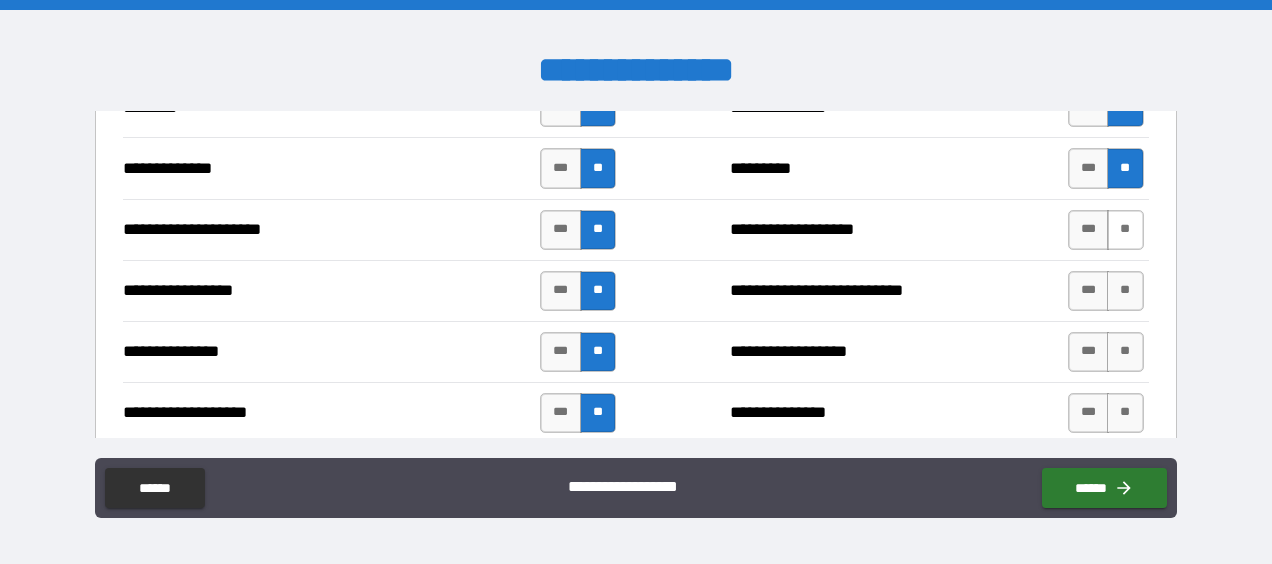 click on "**" at bounding box center (1125, 230) 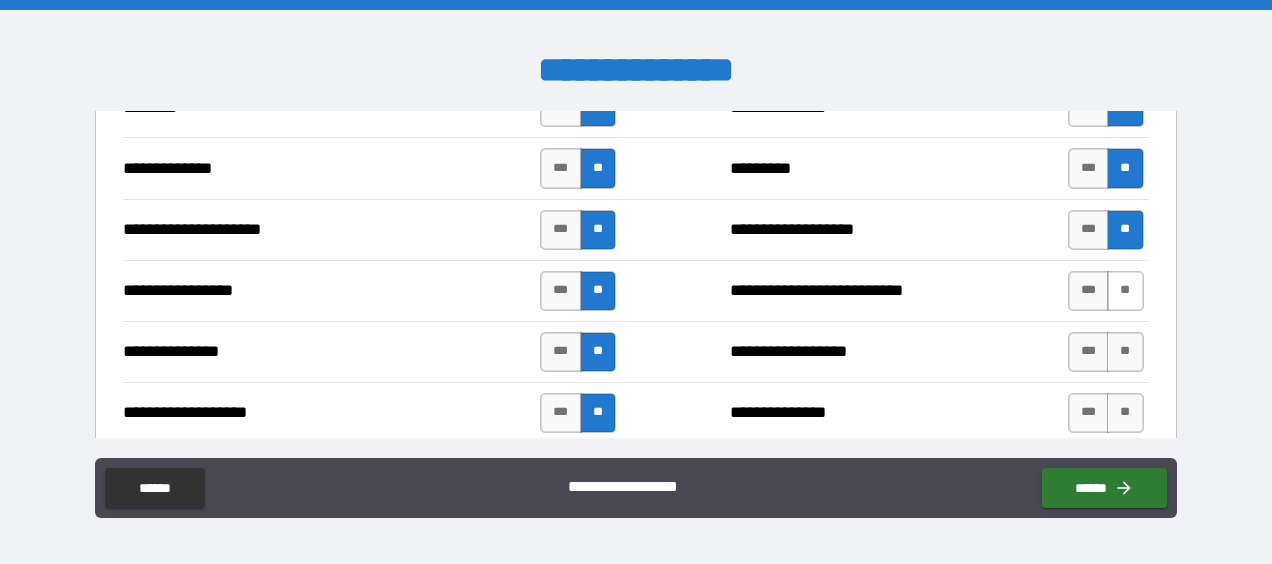 click on "**" at bounding box center (1125, 291) 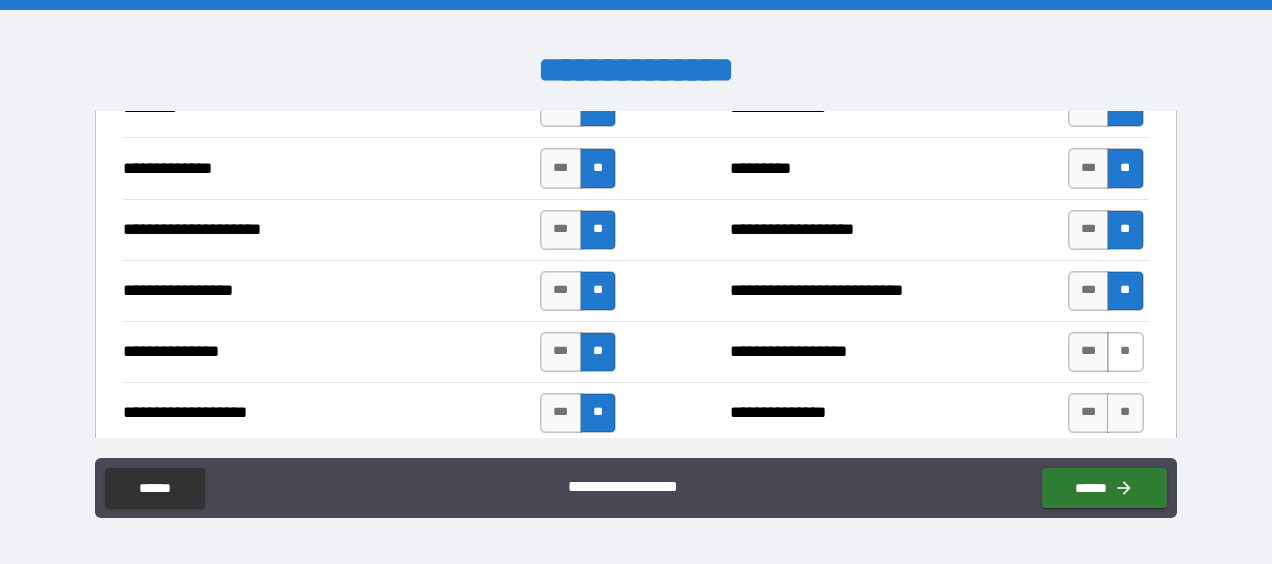 click on "**" at bounding box center (1125, 352) 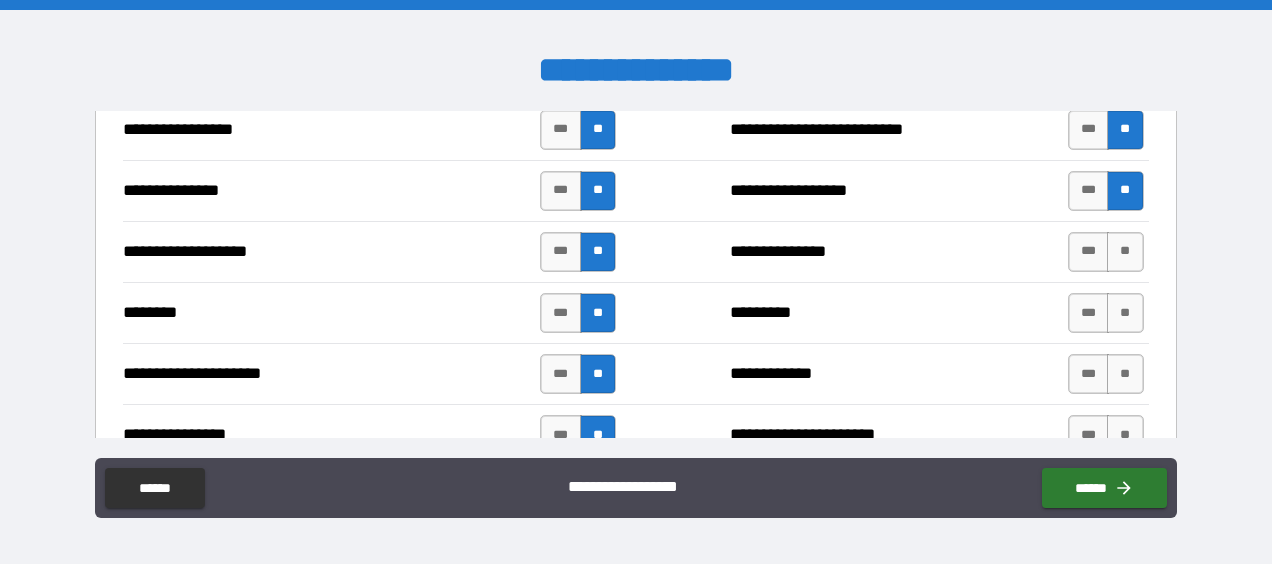 scroll, scrollTop: 2368, scrollLeft: 0, axis: vertical 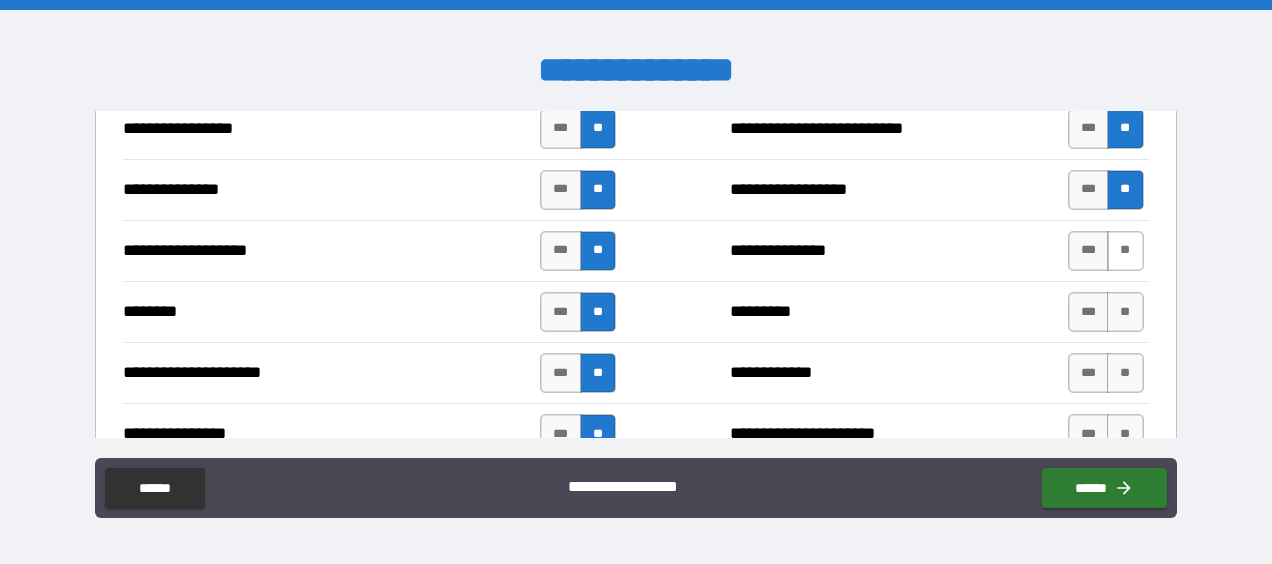 click on "**" at bounding box center [1125, 251] 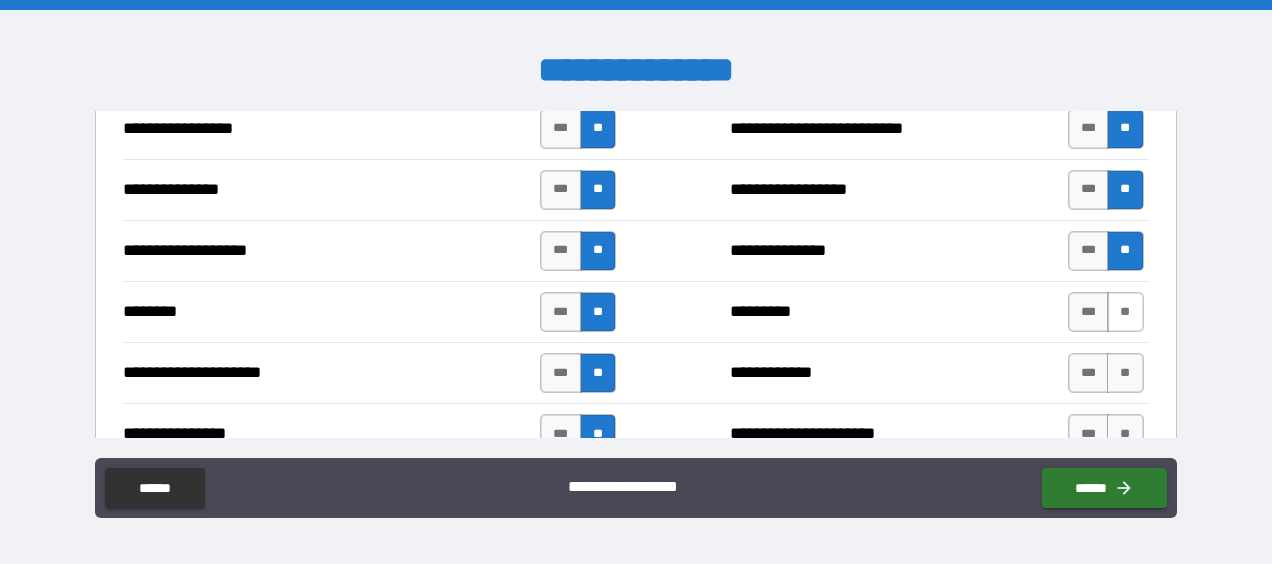 click on "**" at bounding box center [1125, 312] 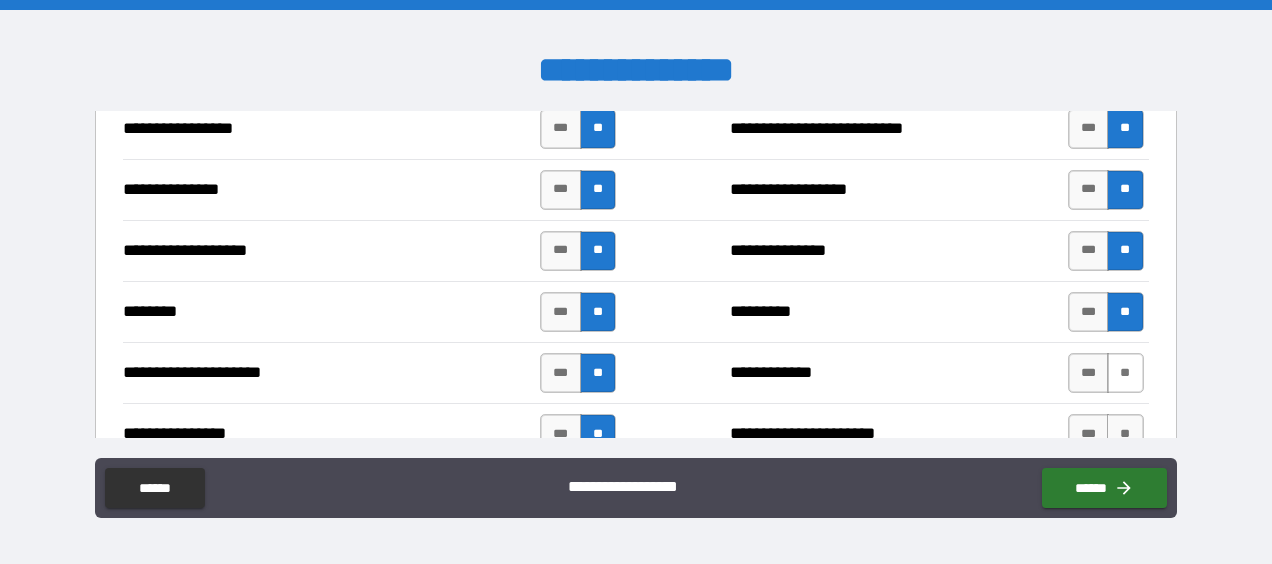 click on "**" at bounding box center (1125, 373) 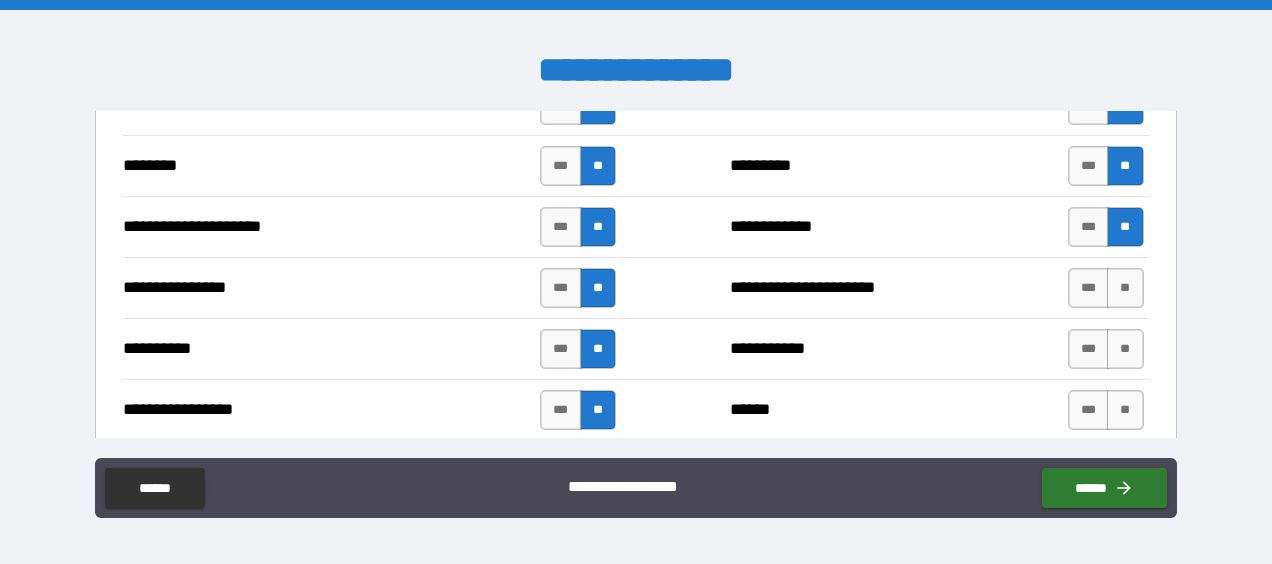 scroll, scrollTop: 2514, scrollLeft: 0, axis: vertical 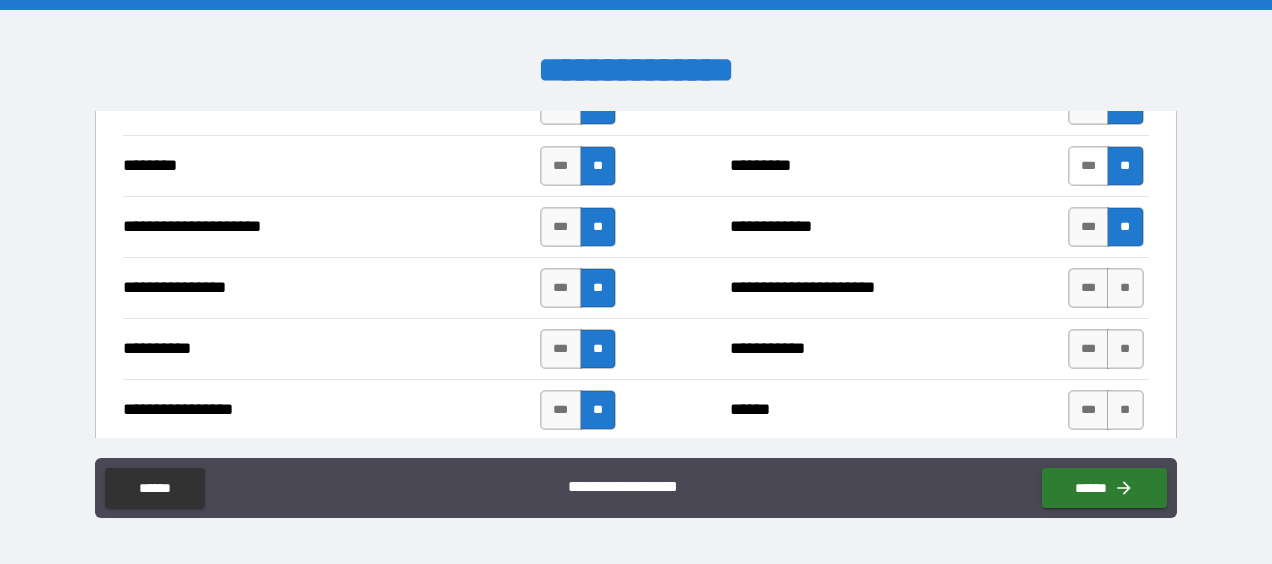 click on "***" at bounding box center (1089, 166) 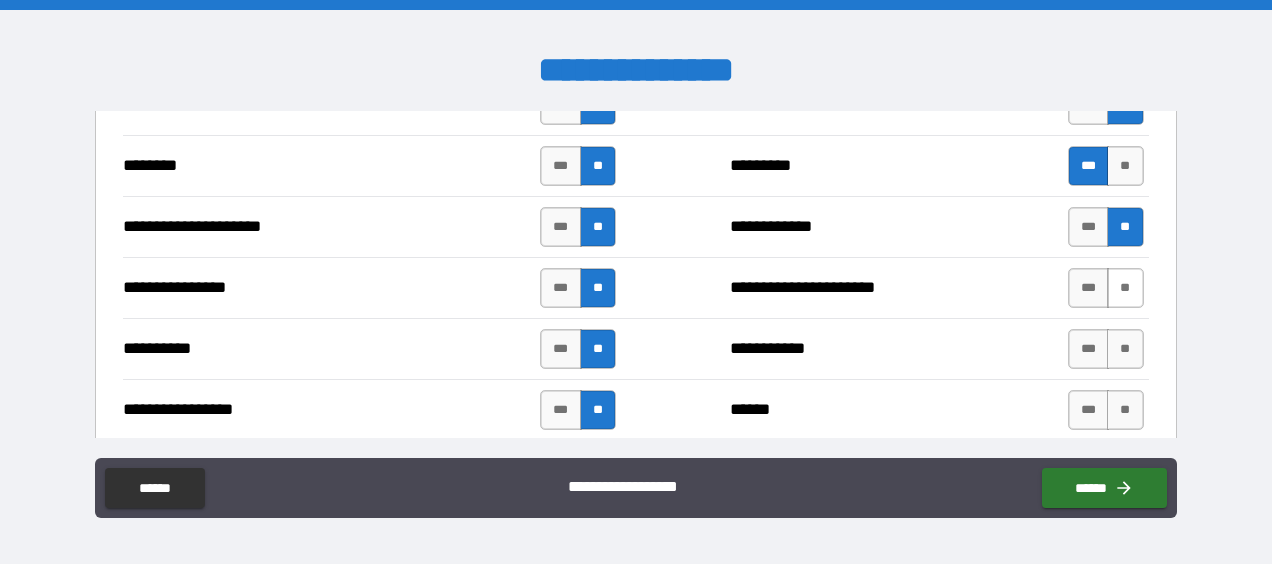 click on "**" at bounding box center (1125, 288) 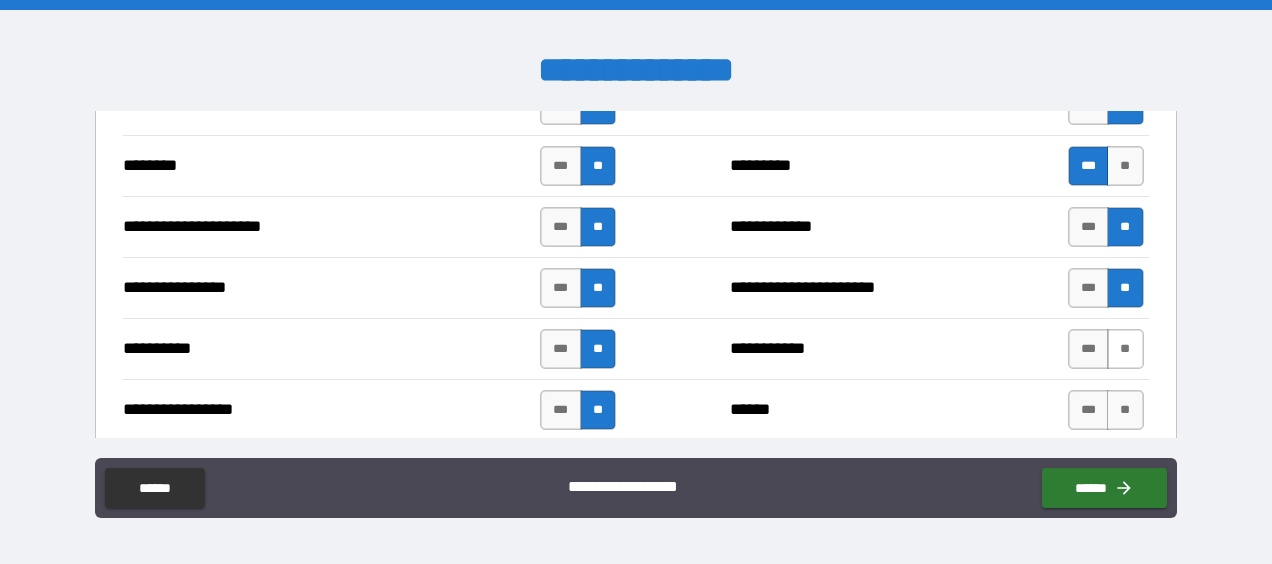 click on "**" at bounding box center [1125, 349] 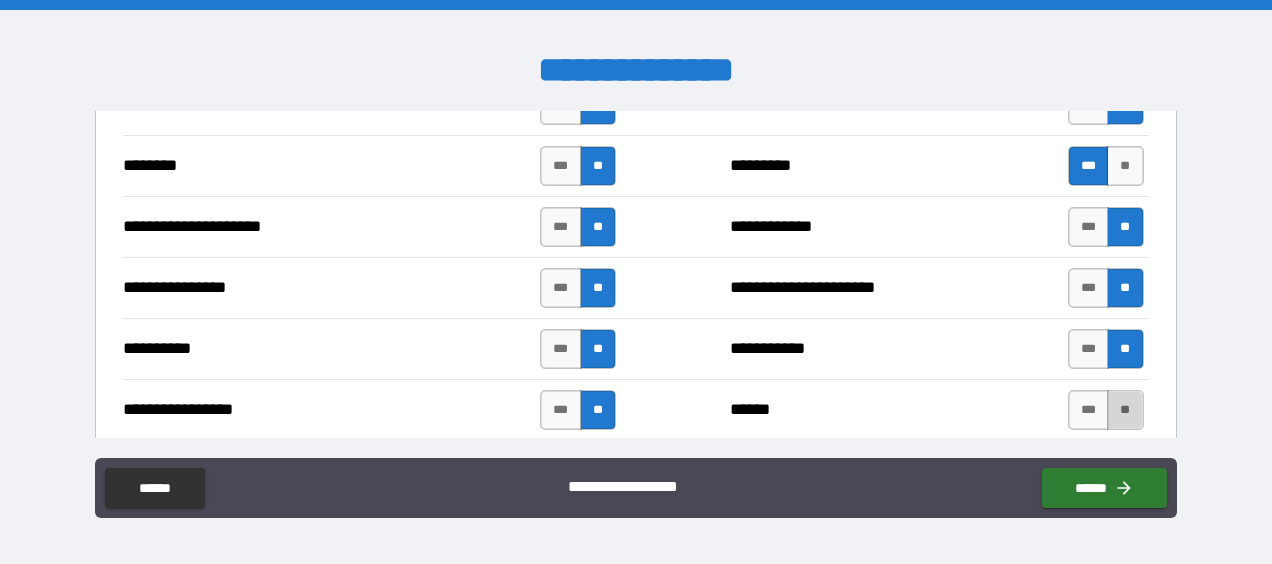 click on "**" at bounding box center [1125, 410] 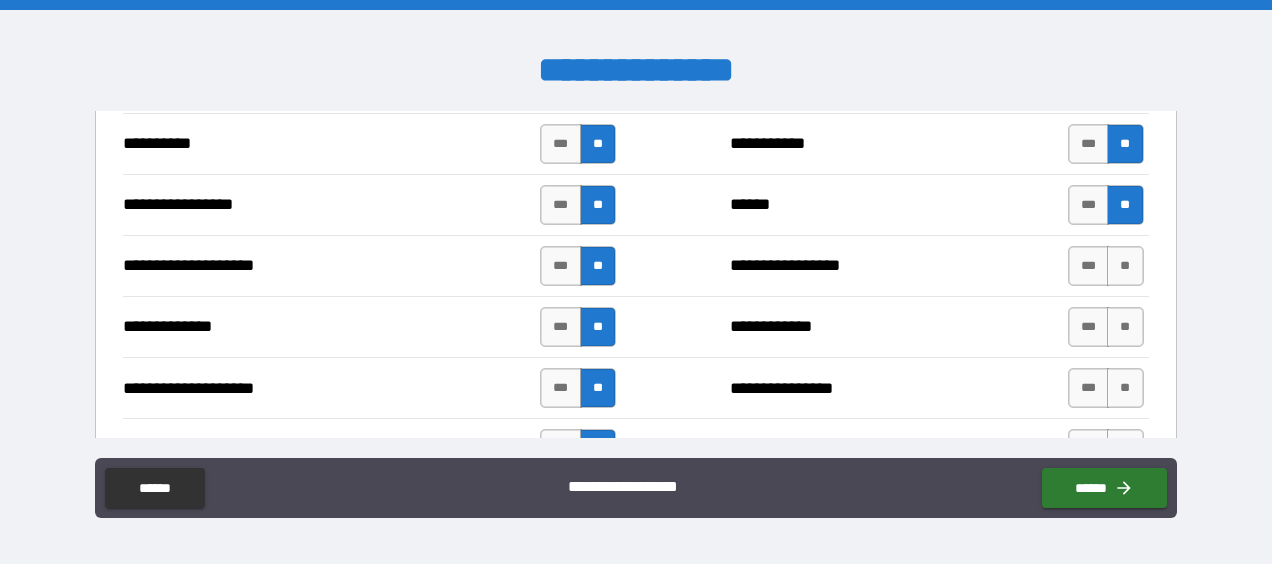 scroll, scrollTop: 2721, scrollLeft: 0, axis: vertical 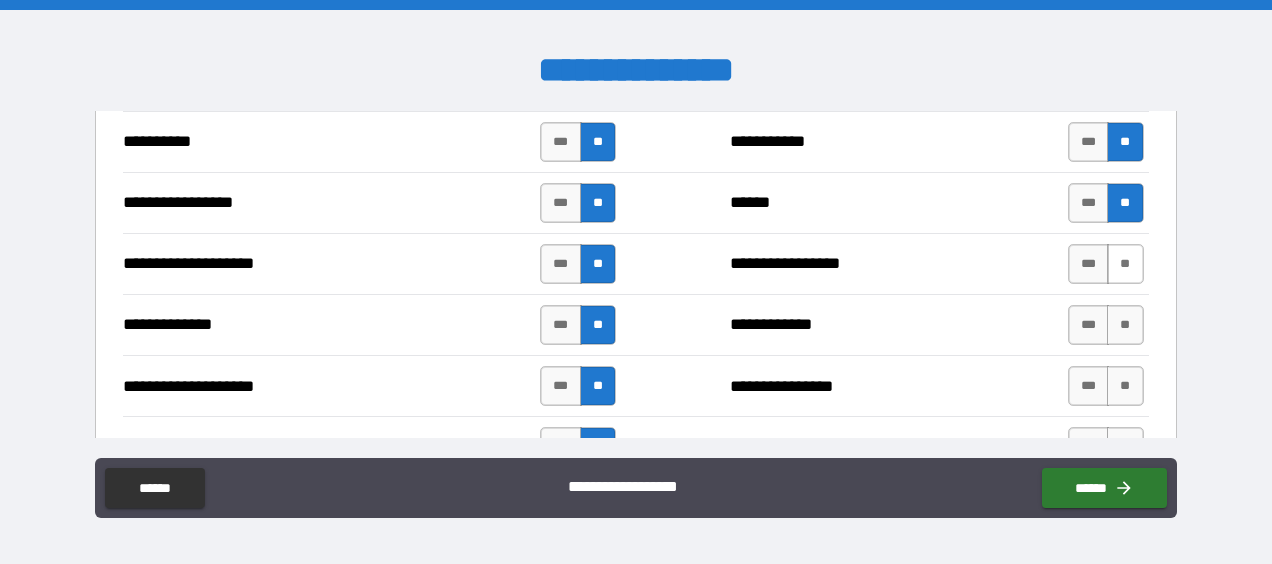 click on "**" at bounding box center (1125, 264) 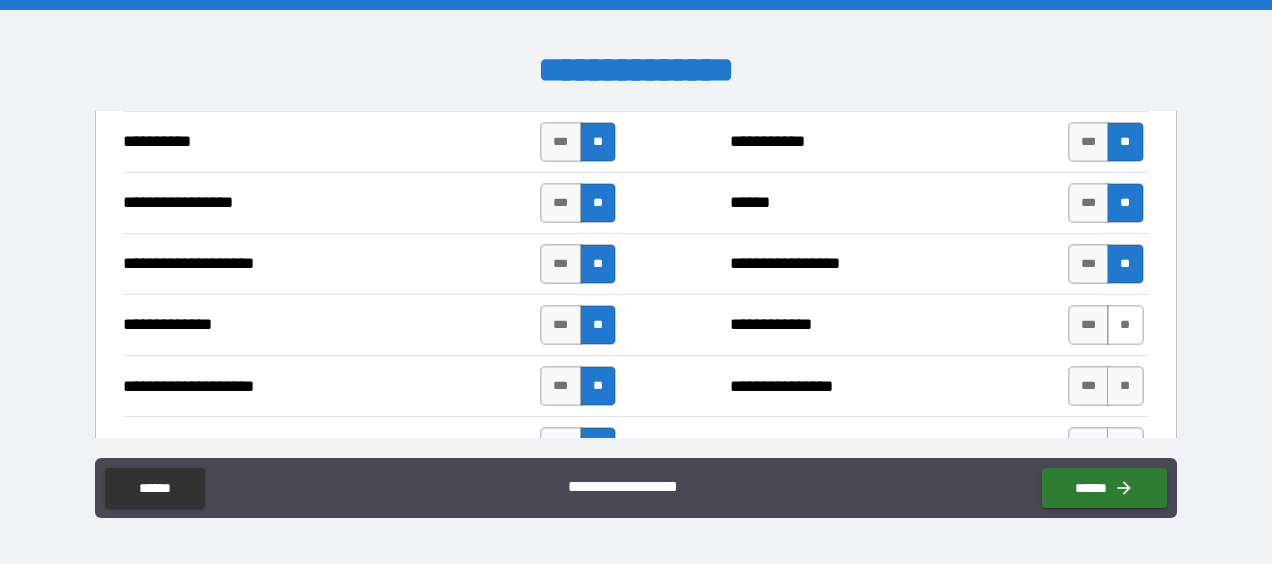 click on "**" at bounding box center (1125, 325) 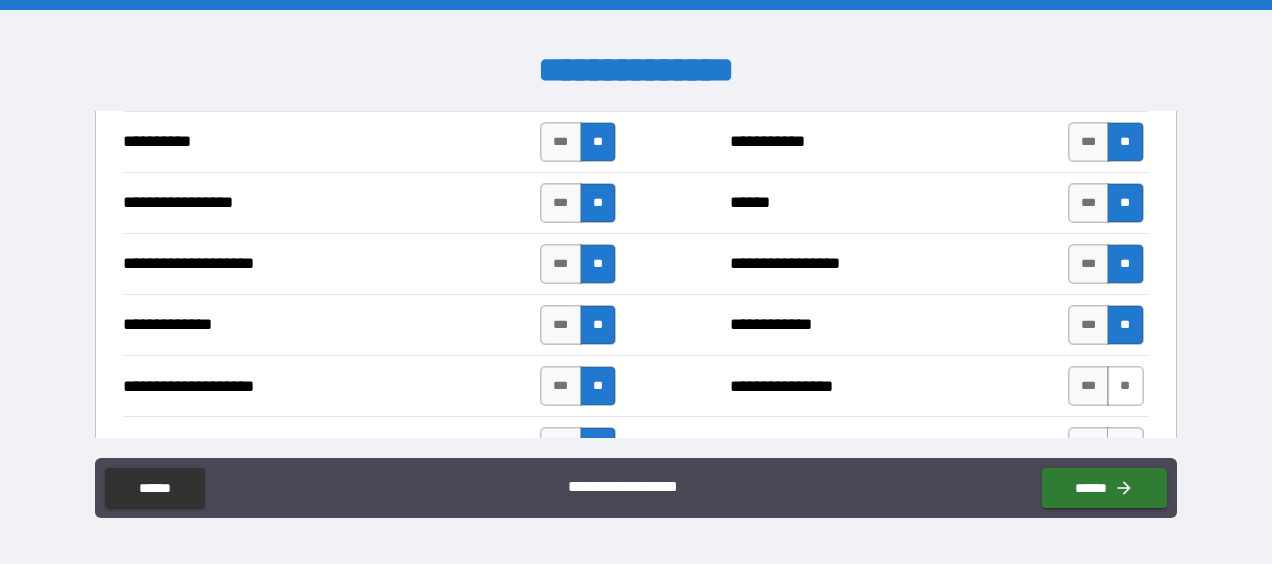 click on "**" at bounding box center [1125, 386] 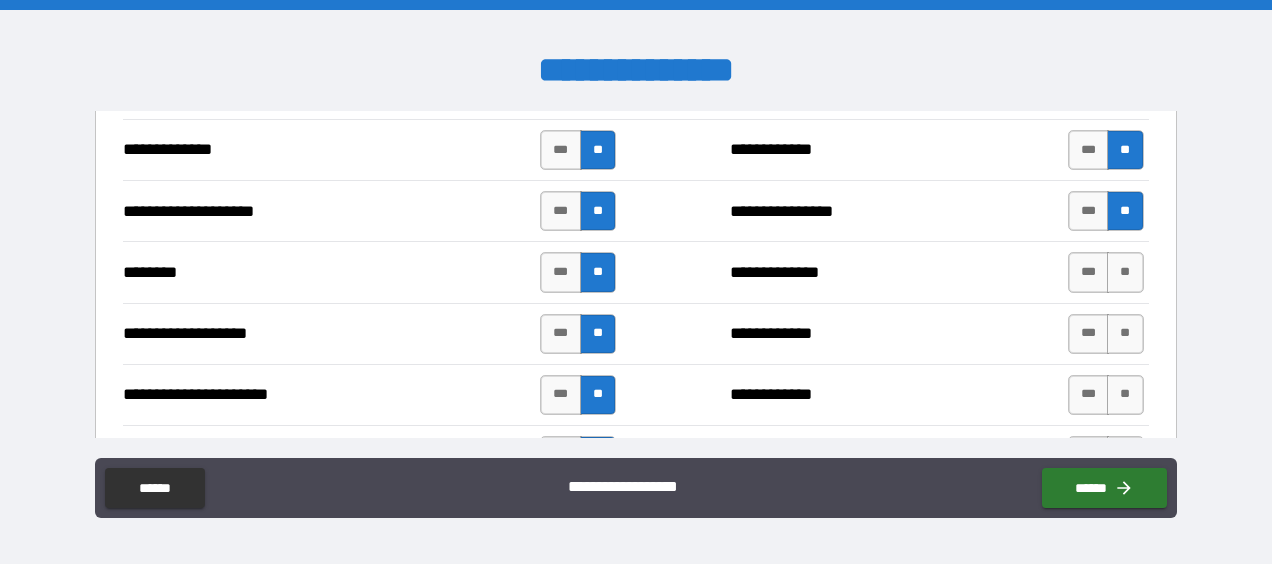 scroll, scrollTop: 2920, scrollLeft: 0, axis: vertical 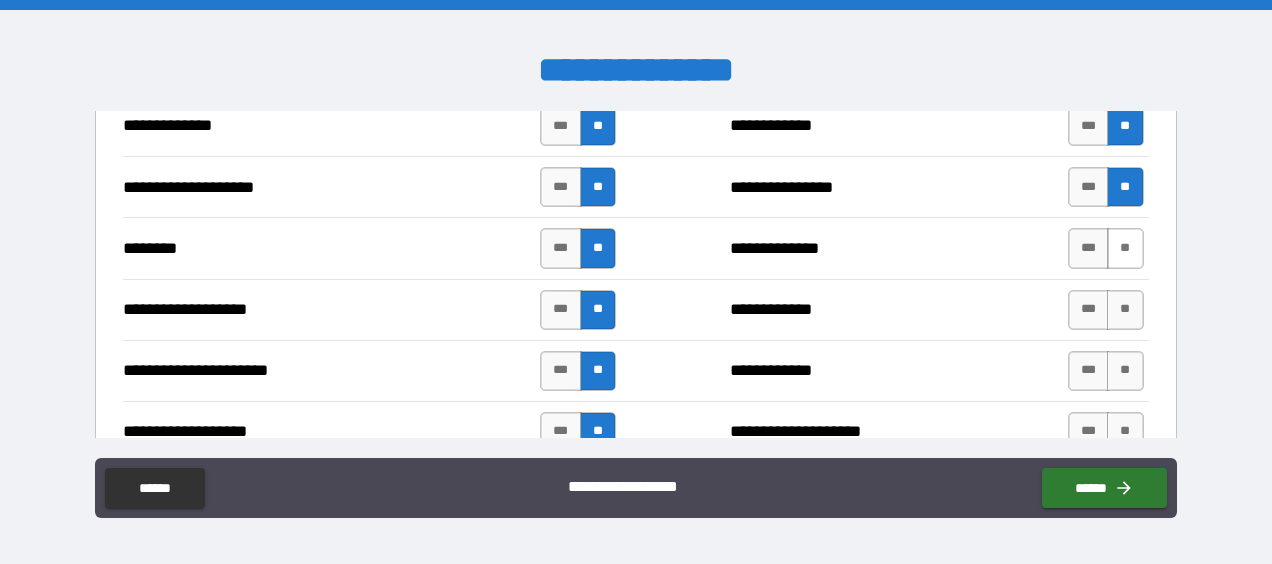 click on "**" at bounding box center (1125, 248) 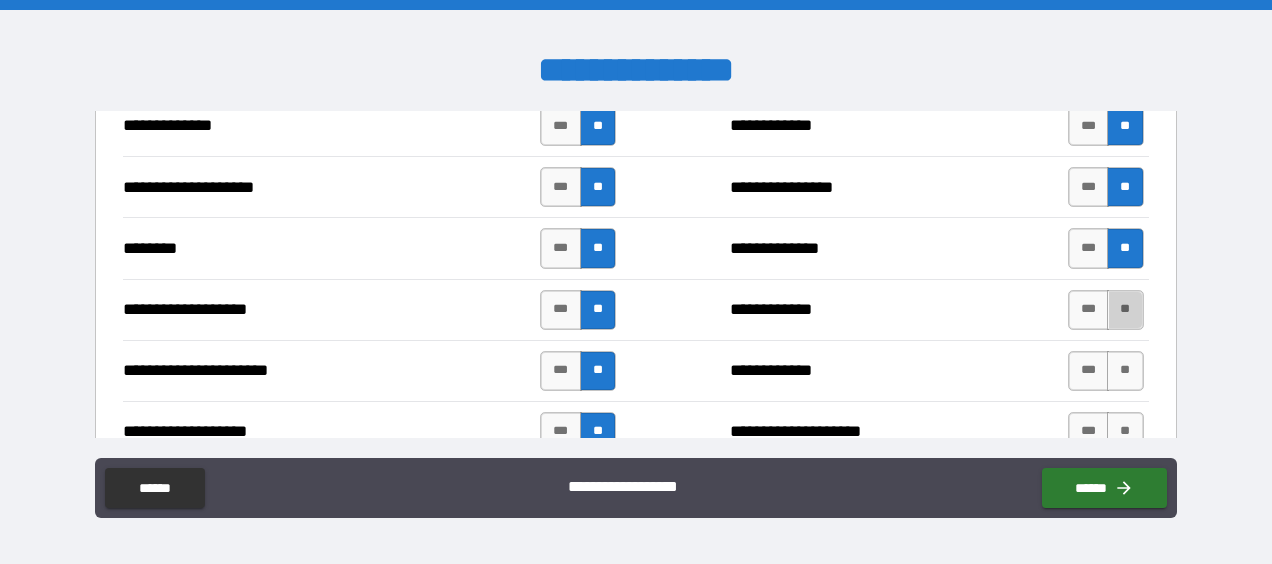 click on "**" at bounding box center (1125, 310) 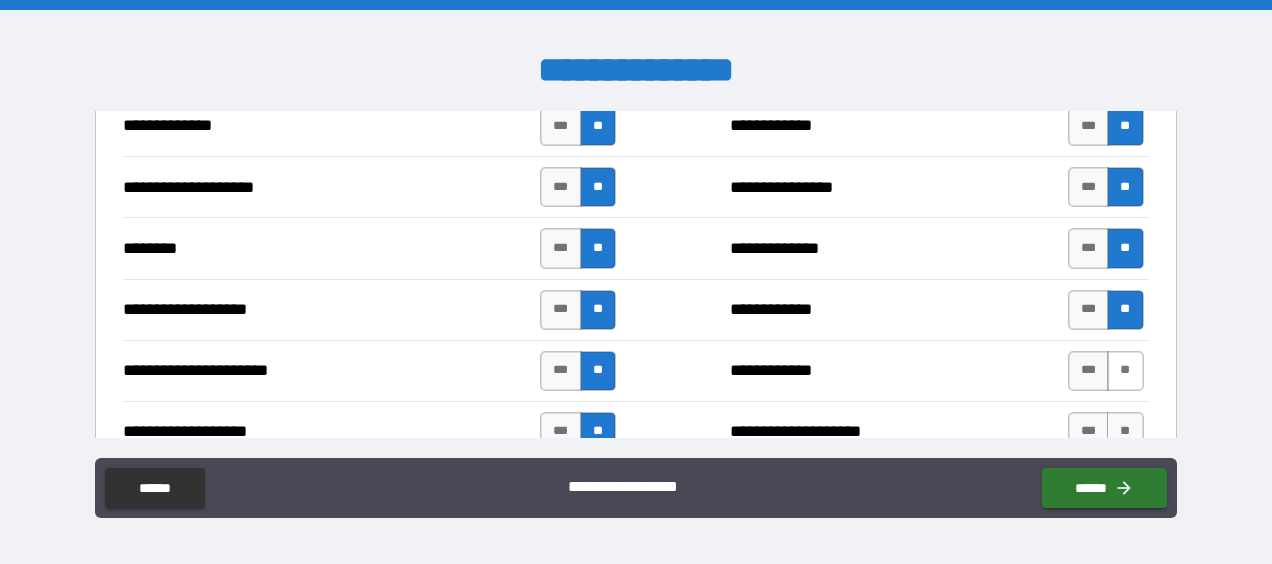 click on "**" at bounding box center (1125, 371) 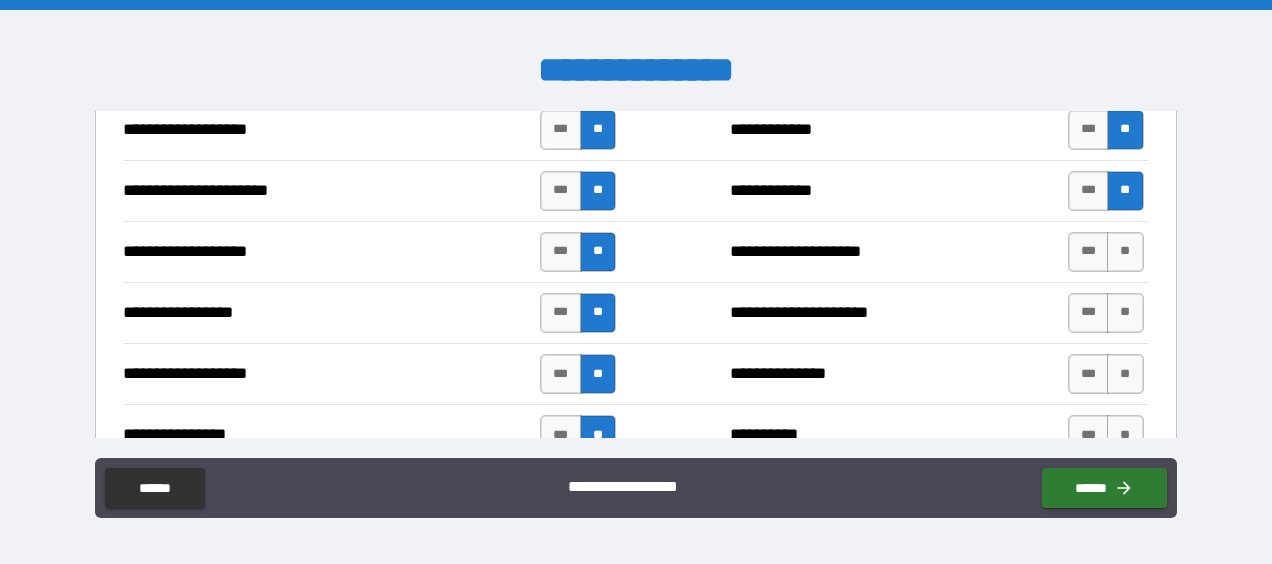 scroll, scrollTop: 3100, scrollLeft: 0, axis: vertical 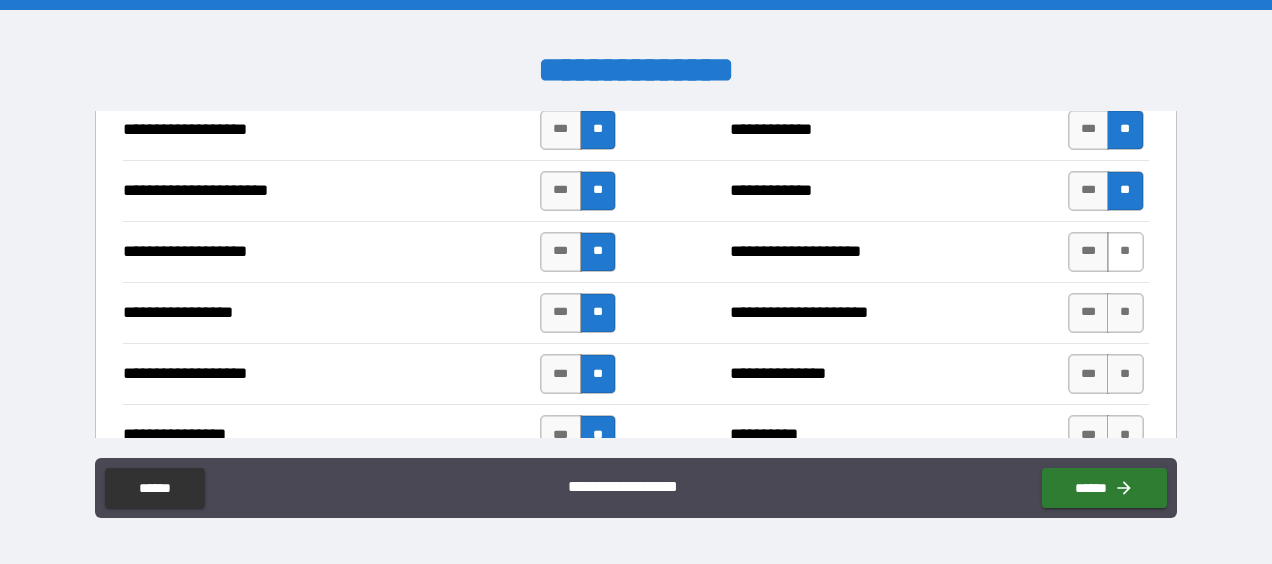 click on "**" at bounding box center [1125, 252] 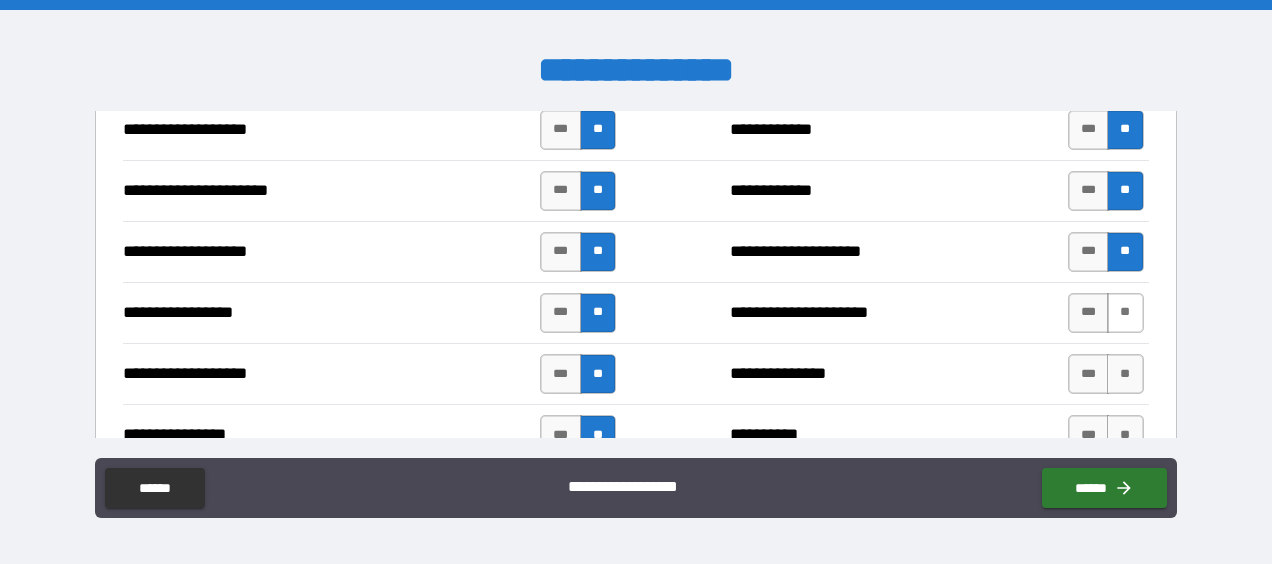 click on "**" at bounding box center [1125, 313] 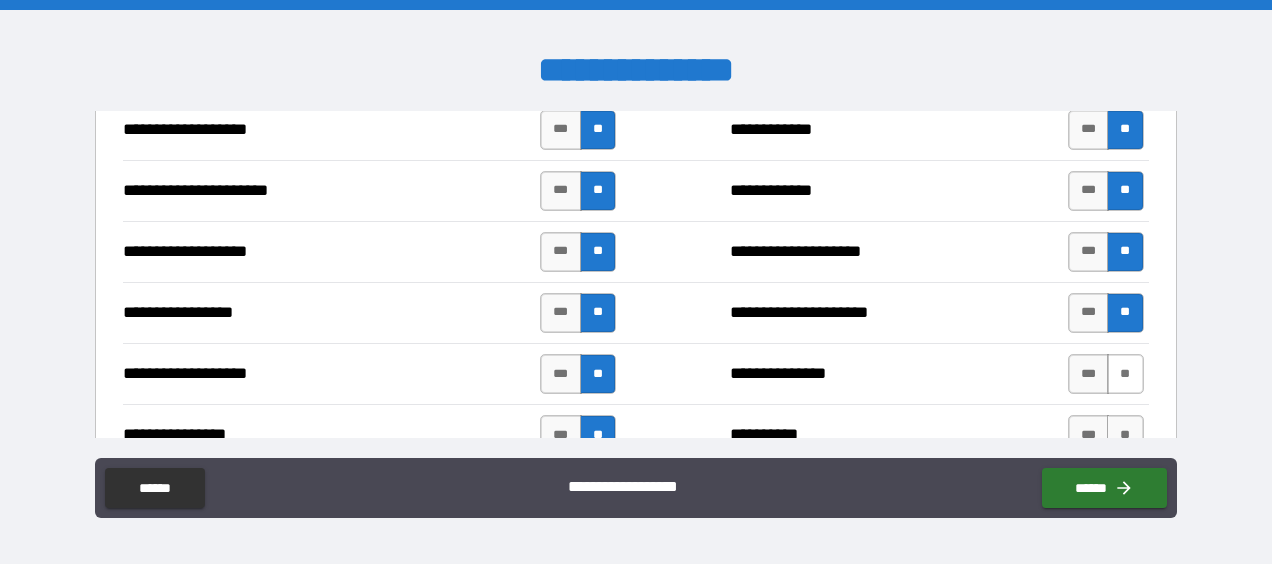 click on "**" at bounding box center (1125, 374) 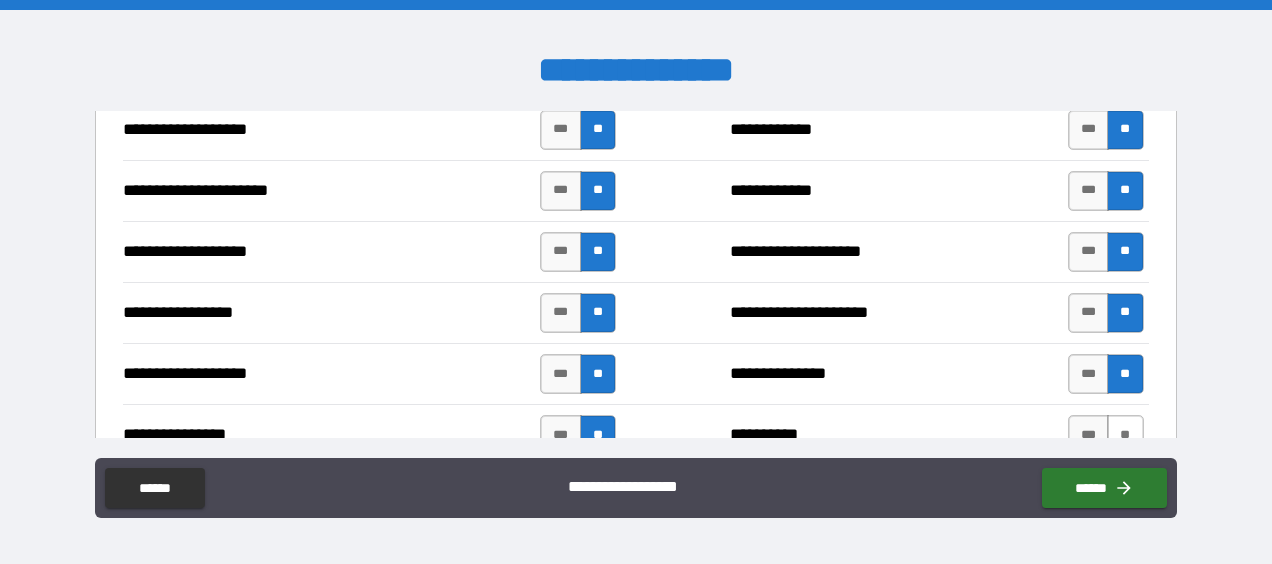 click on "**" at bounding box center [1125, 435] 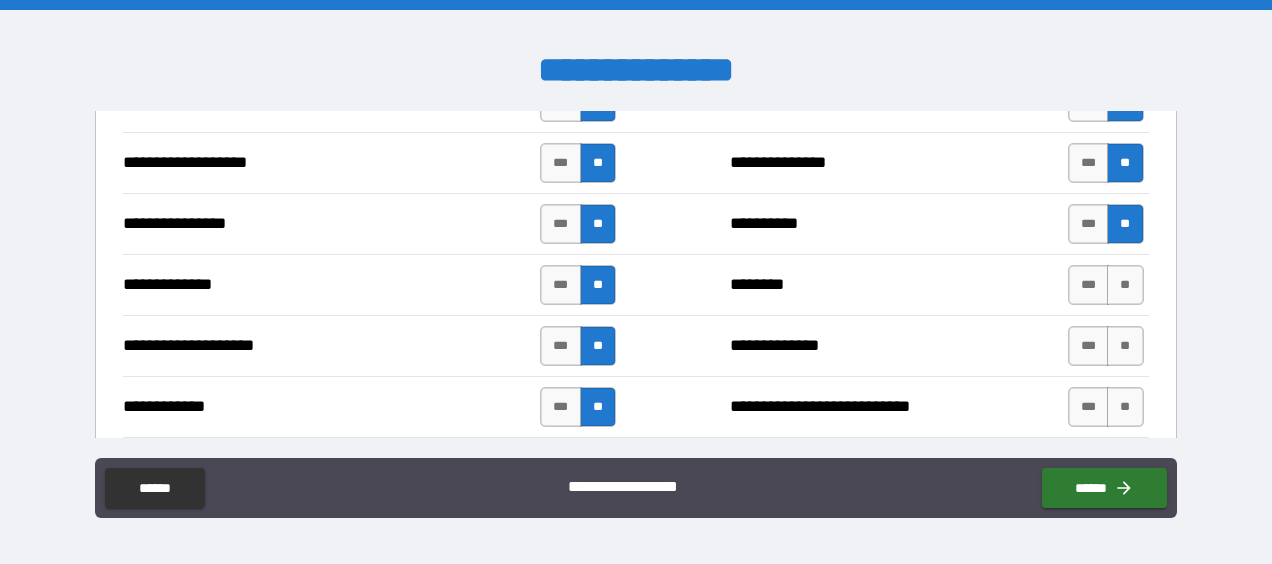 scroll, scrollTop: 3348, scrollLeft: 0, axis: vertical 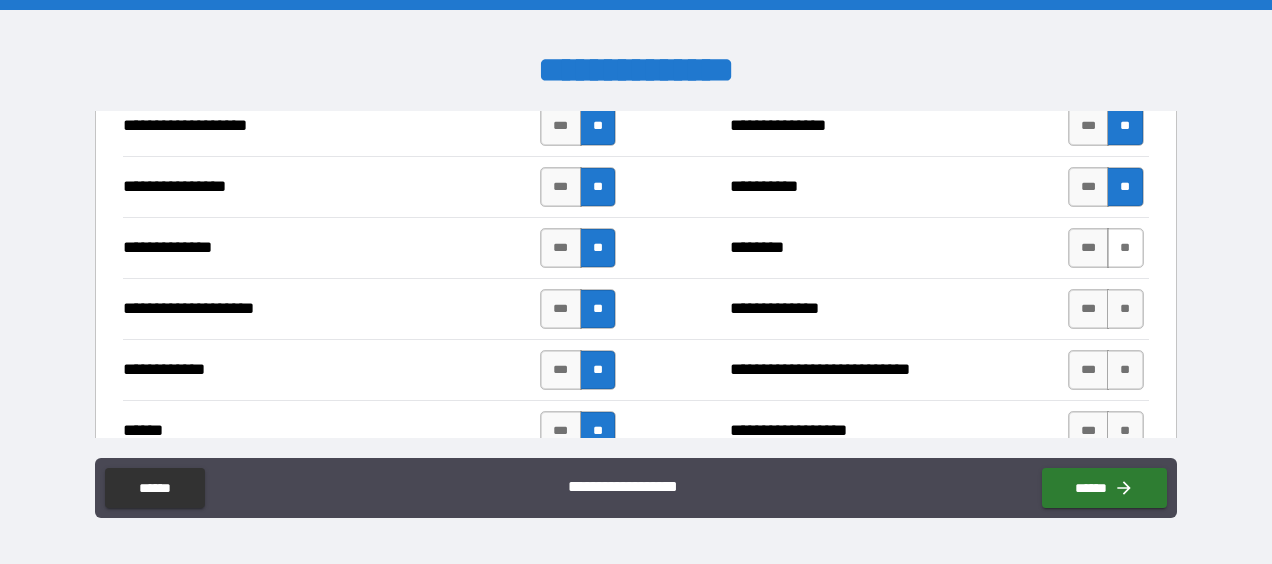 click on "**" at bounding box center [1125, 248] 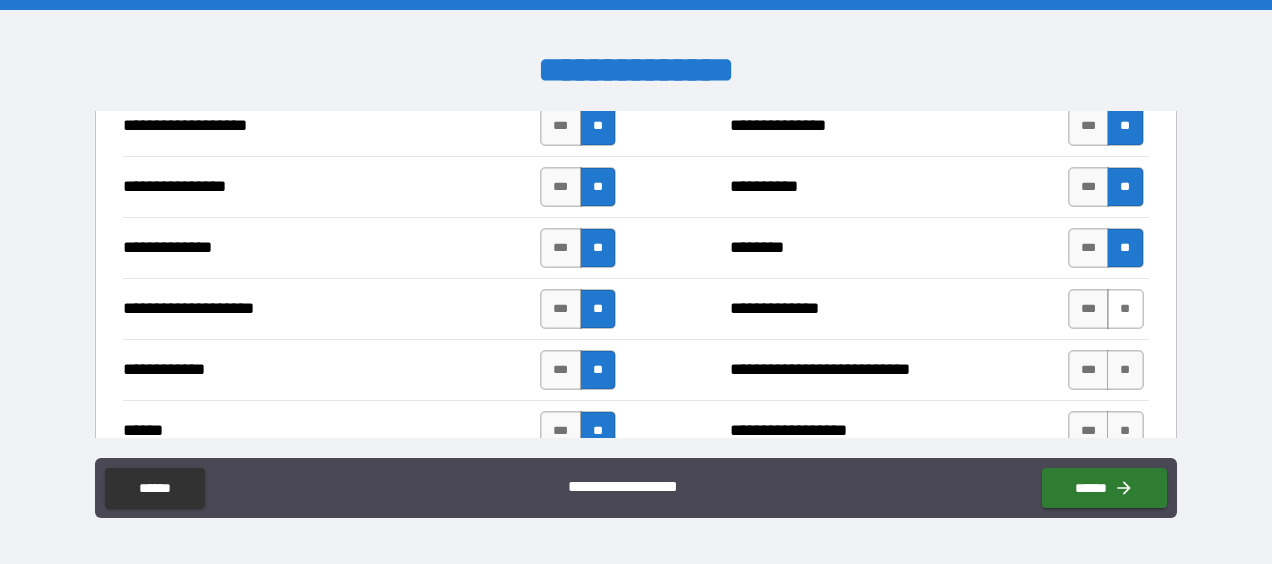 click on "**" at bounding box center [1125, 309] 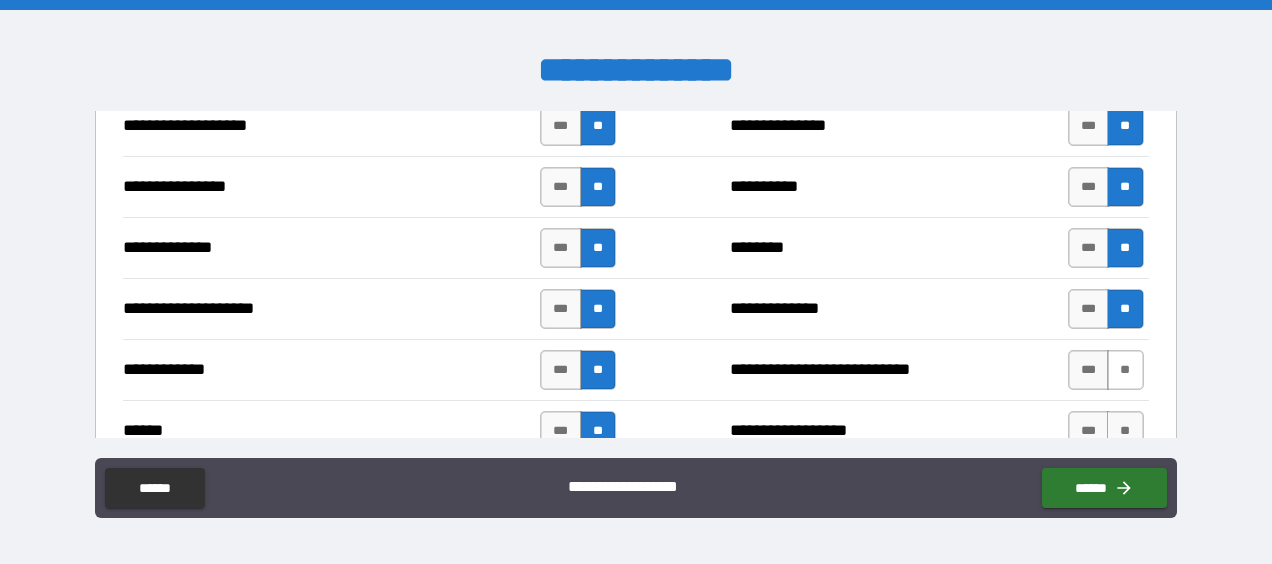 click on "**" at bounding box center (1125, 370) 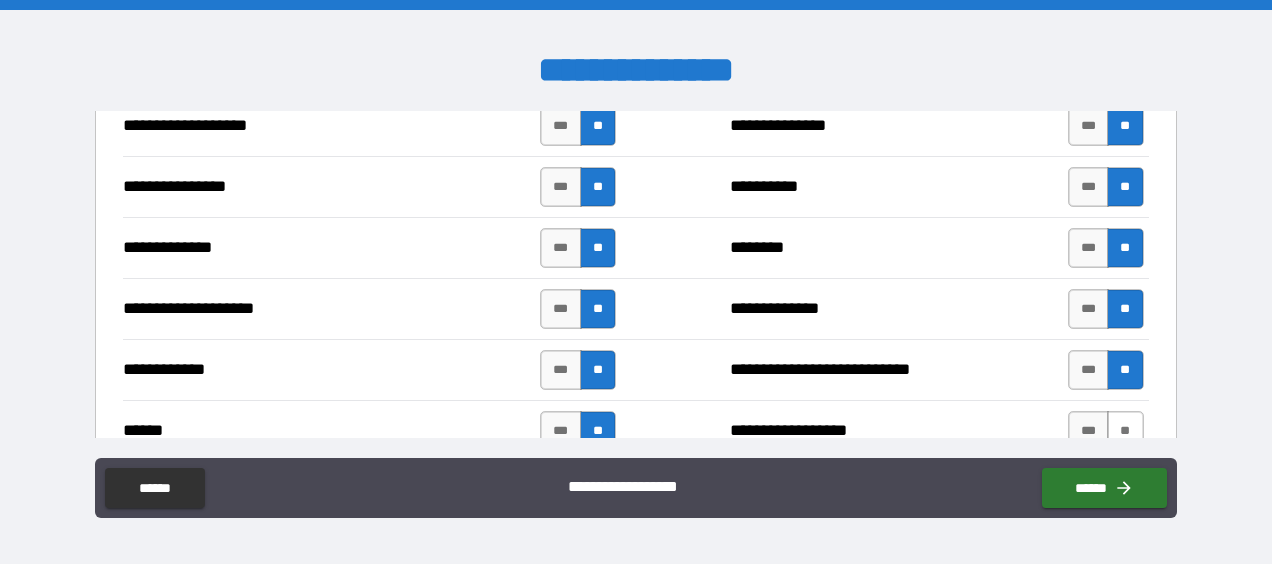 click on "**" at bounding box center (1125, 431) 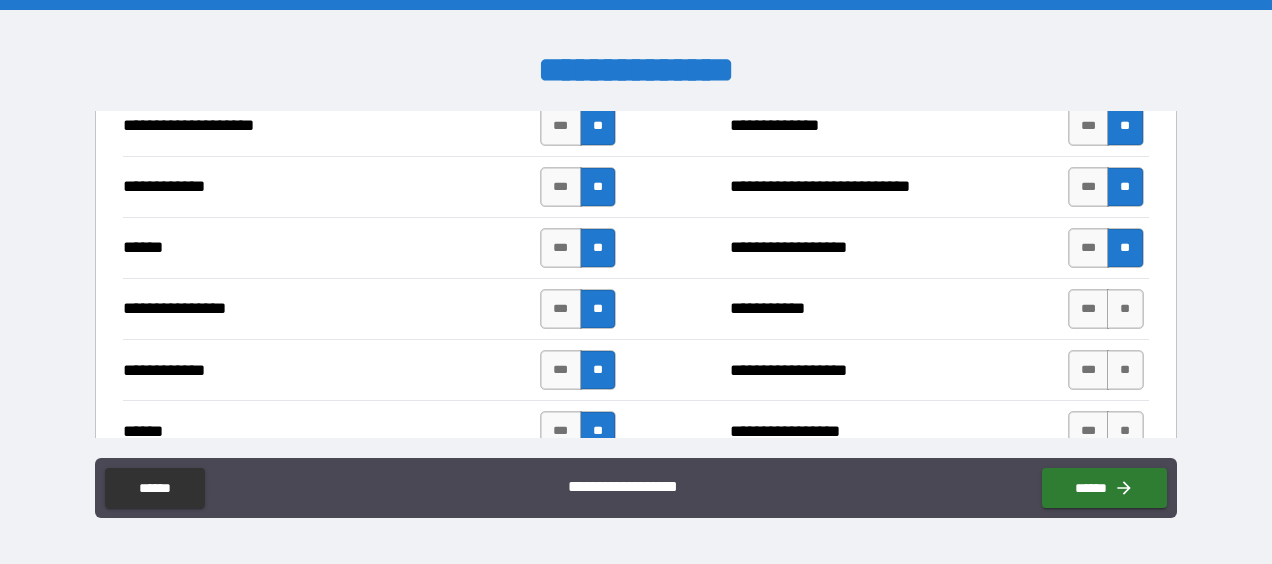 scroll, scrollTop: 3538, scrollLeft: 0, axis: vertical 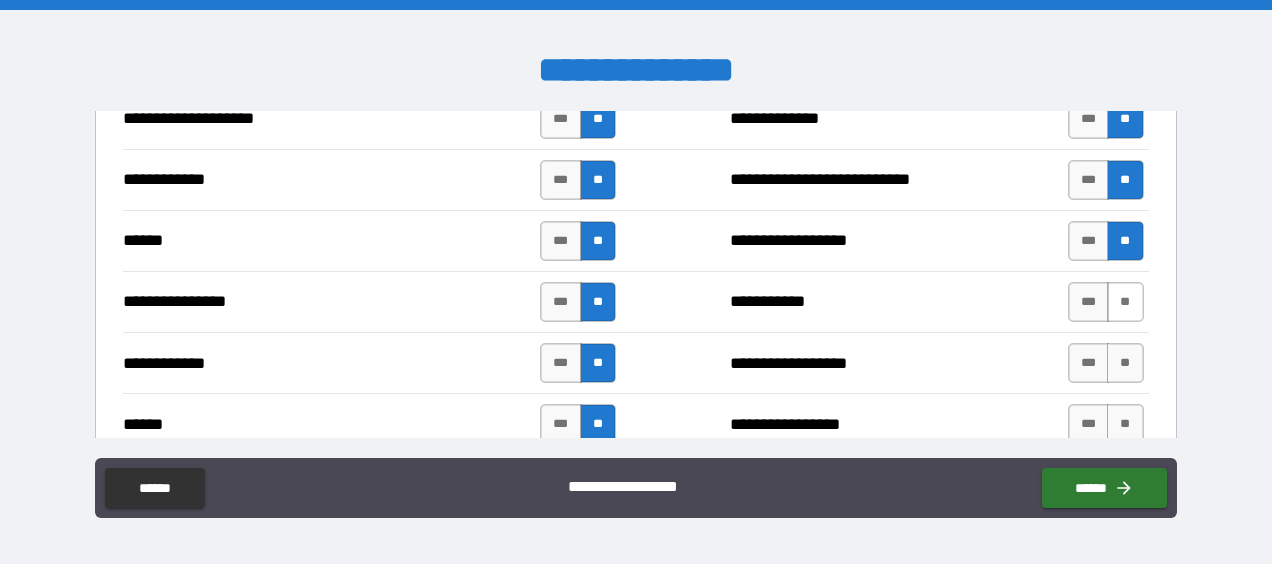 click on "**" at bounding box center (1125, 302) 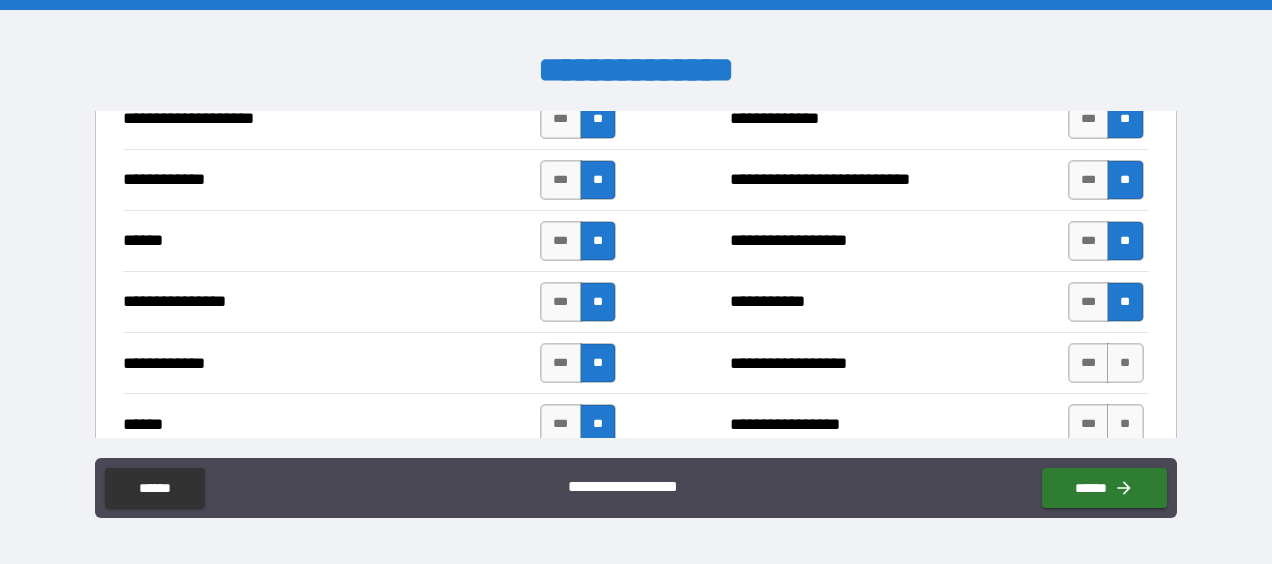 click on "**" at bounding box center (1125, 363) 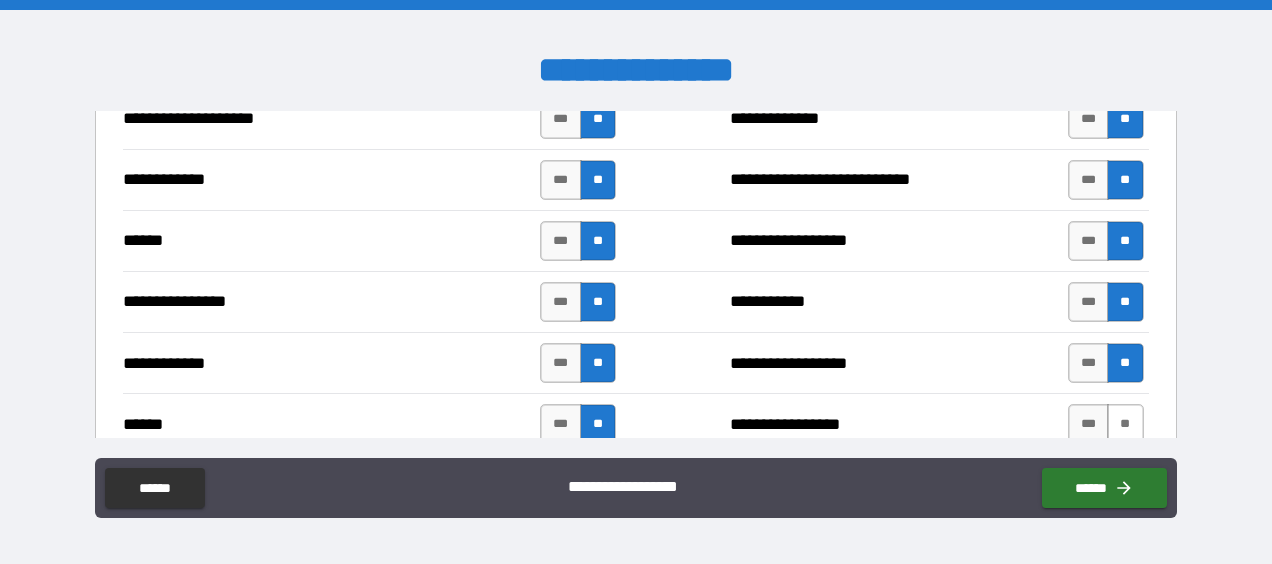 click on "**" at bounding box center [1125, 424] 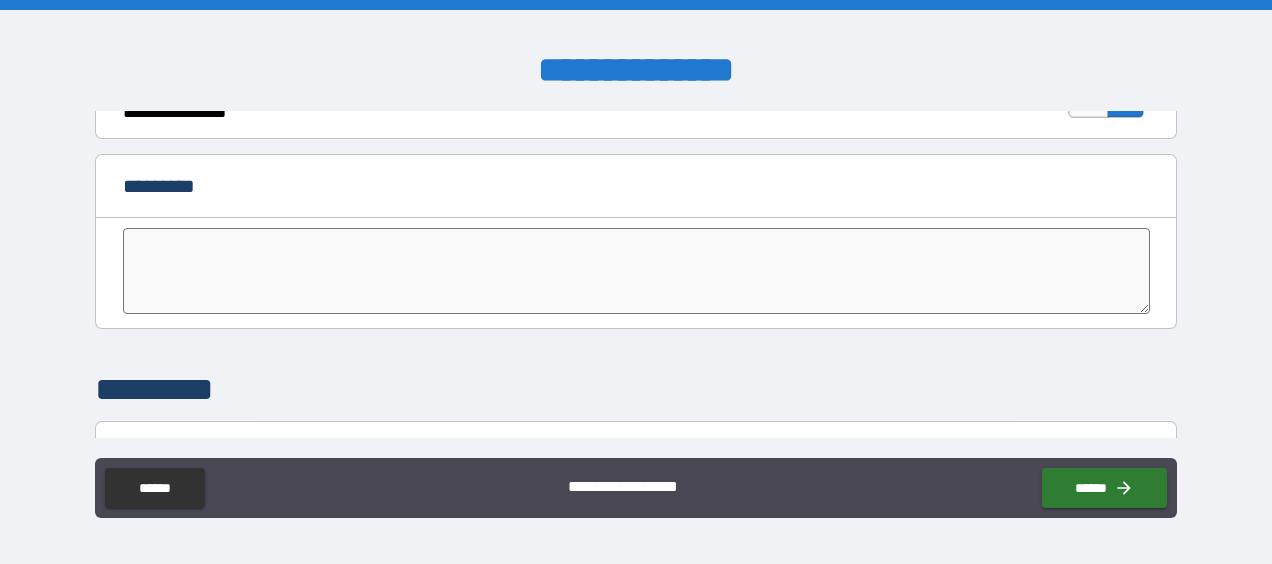 scroll, scrollTop: 3981, scrollLeft: 0, axis: vertical 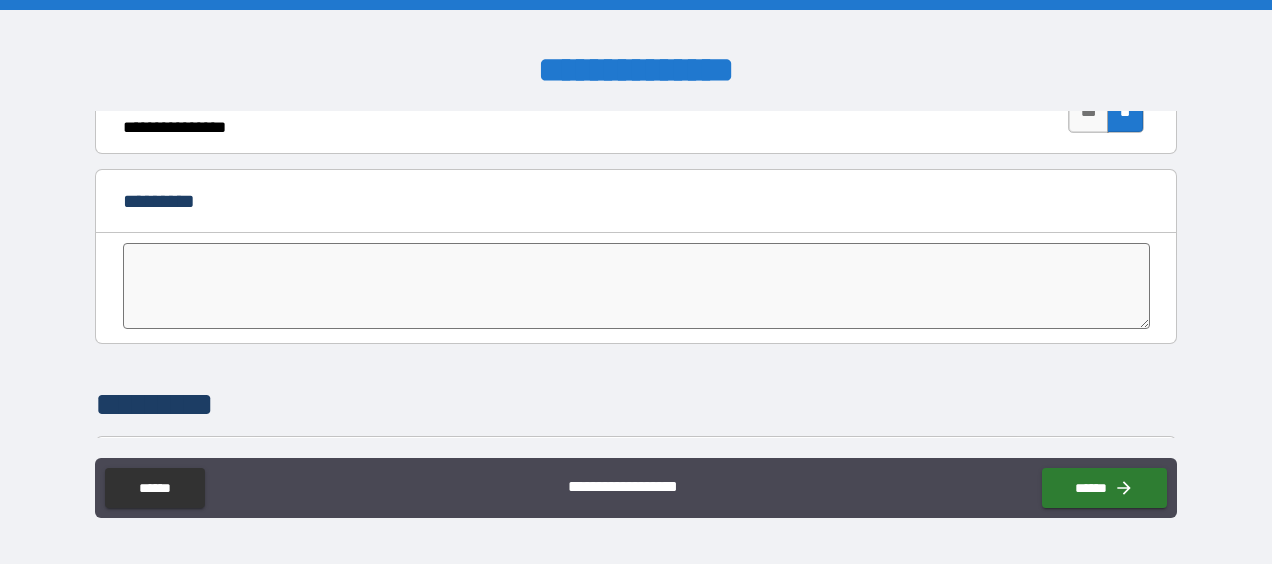 click at bounding box center [636, 286] 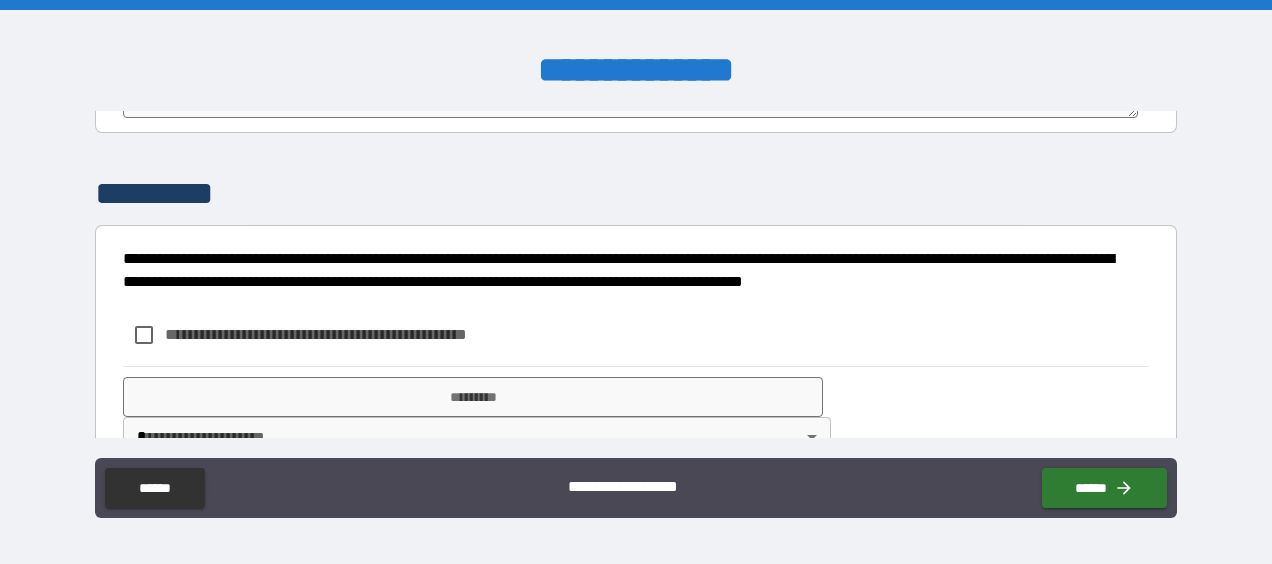 scroll, scrollTop: 4192, scrollLeft: 0, axis: vertical 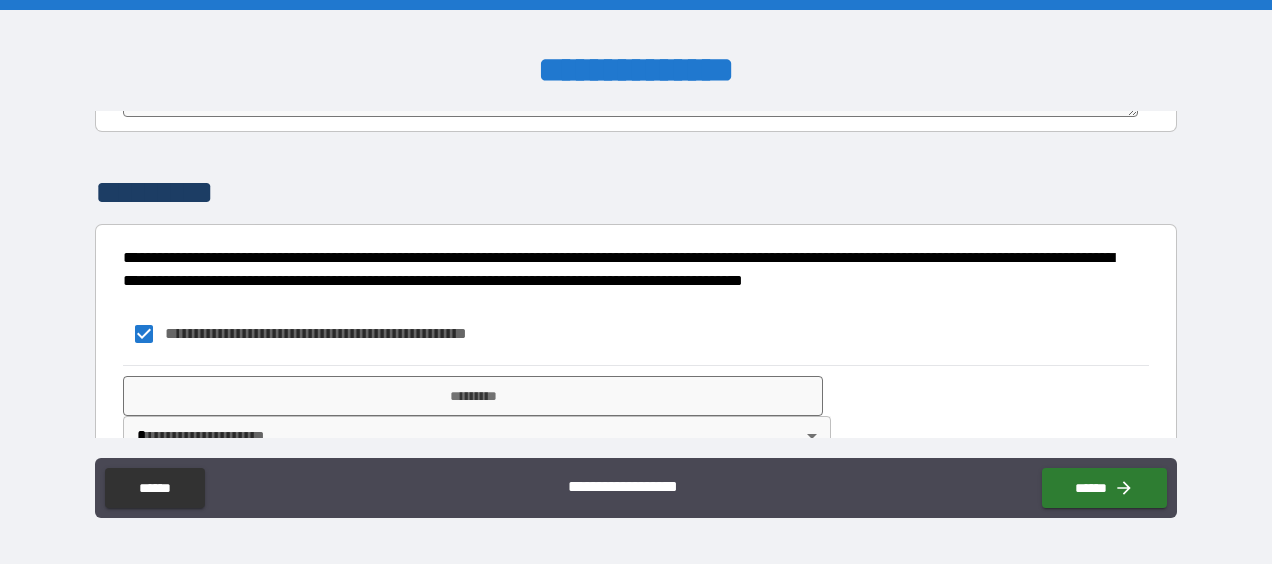 click on "**********" at bounding box center [636, 282] 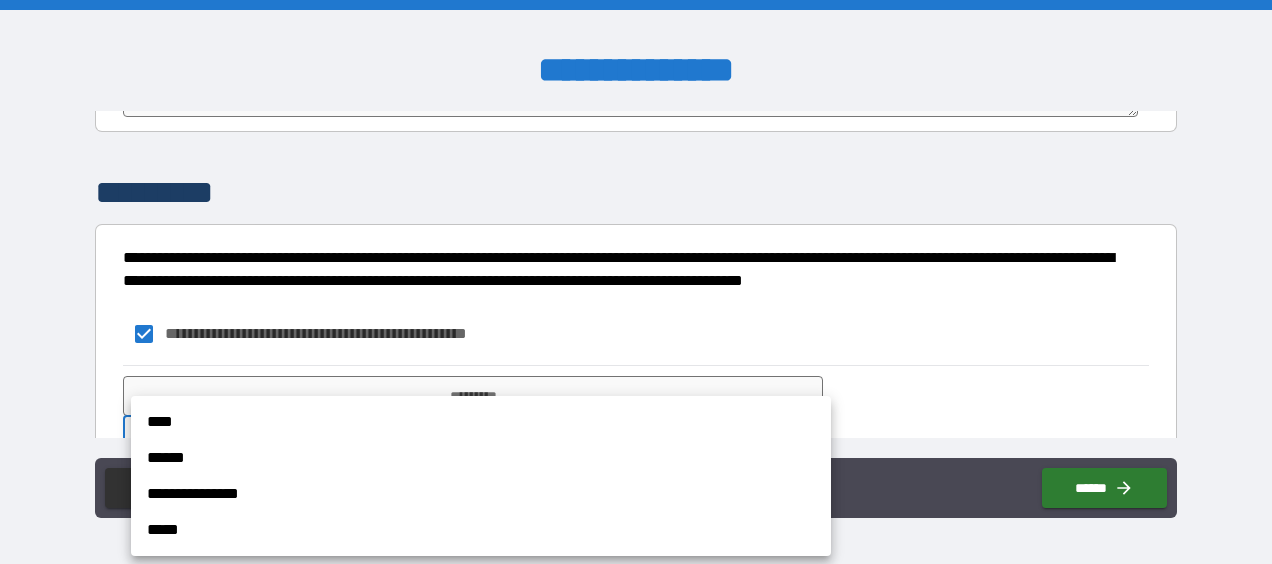 click on "****" at bounding box center [481, 422] 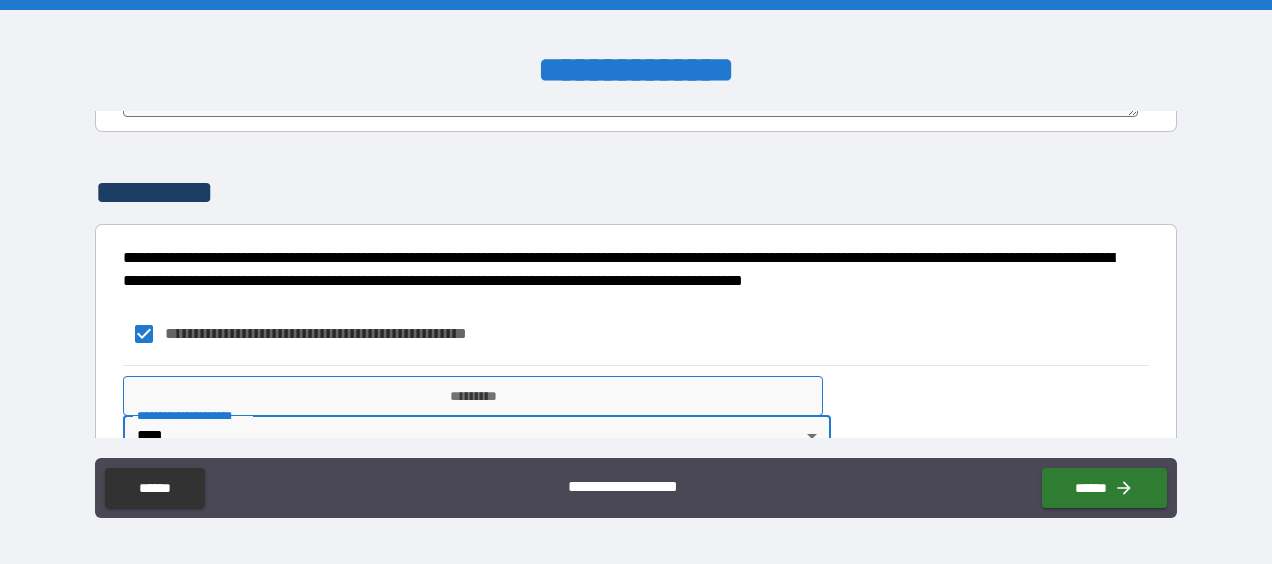 click on "*********" at bounding box center [473, 396] 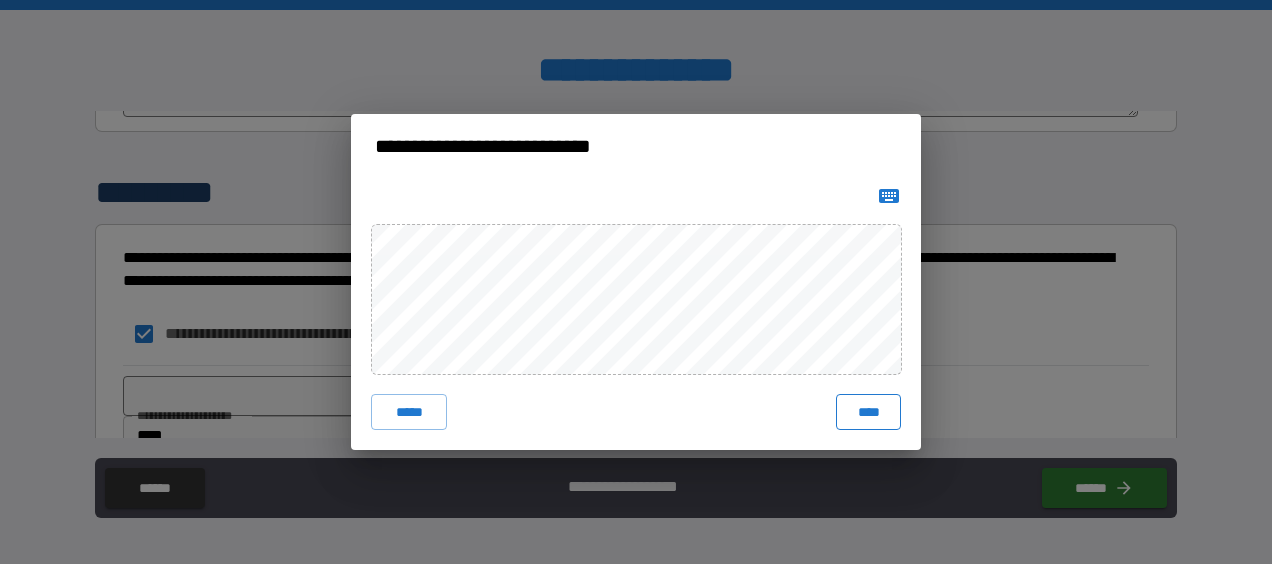 click on "****" at bounding box center [868, 412] 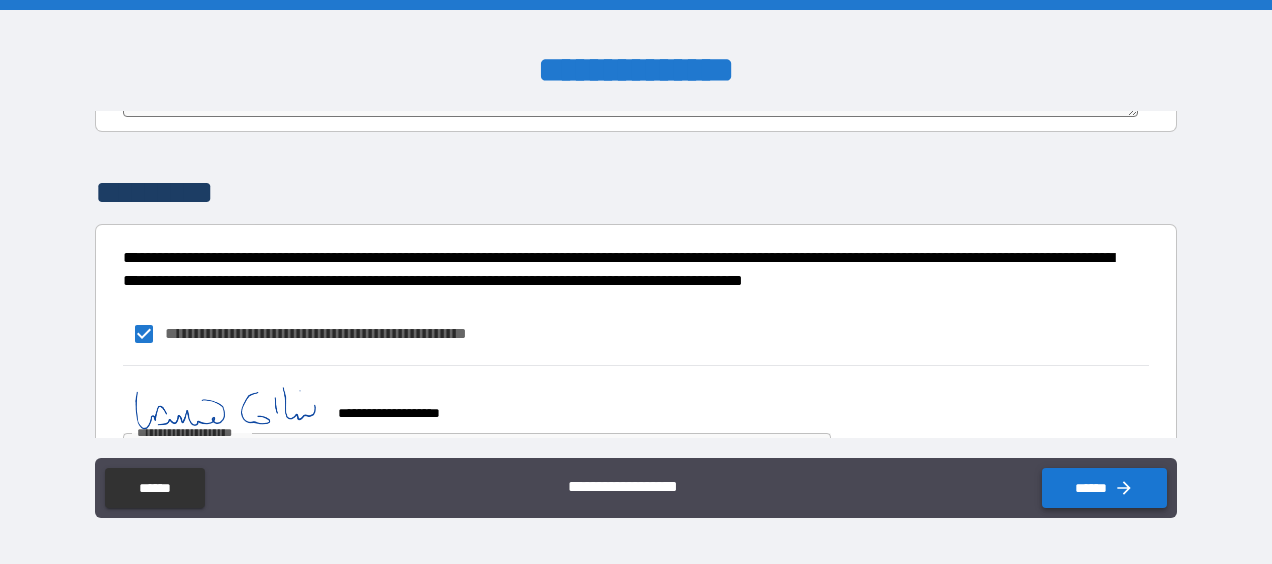 click on "******" at bounding box center [1104, 488] 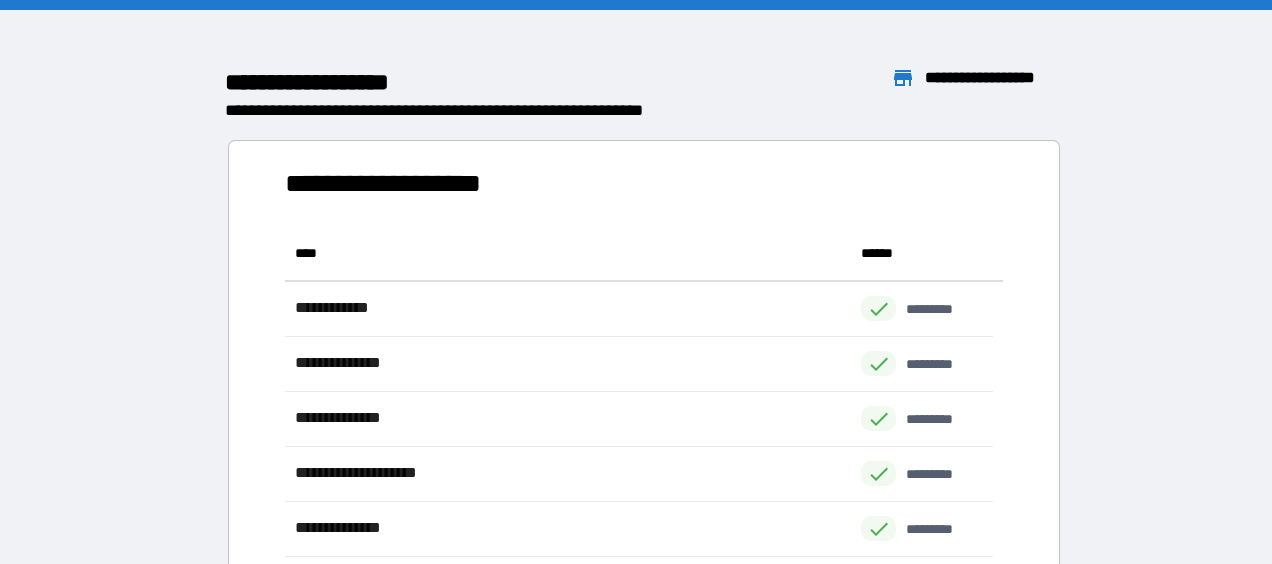 scroll, scrollTop: 16, scrollLeft: 16, axis: both 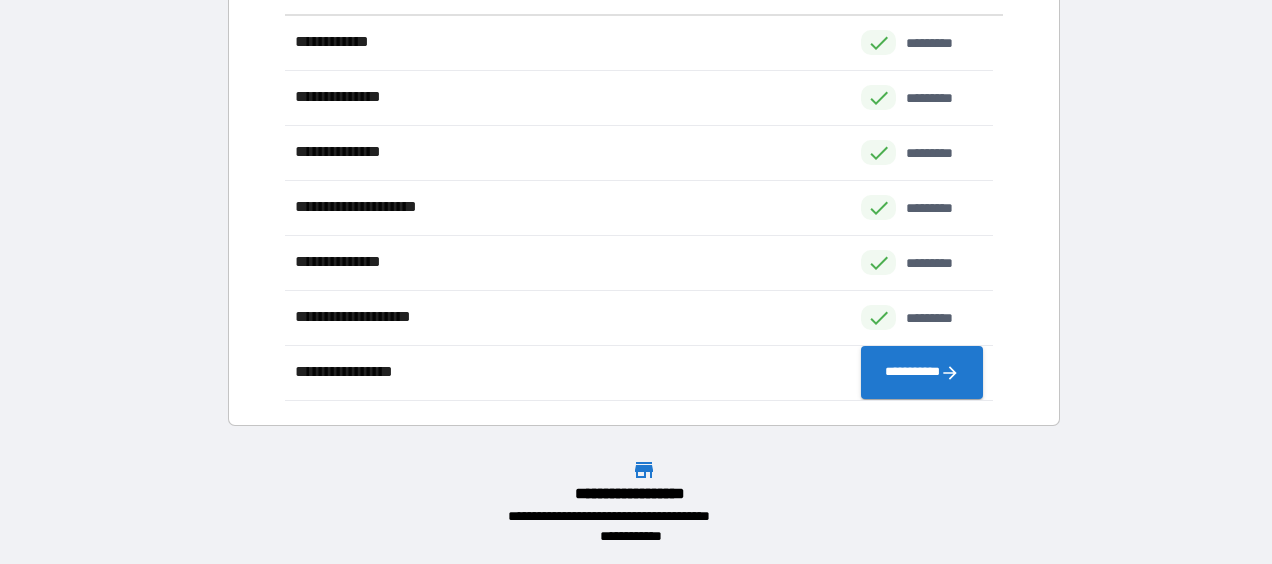 click on "**********" at bounding box center [922, 373] 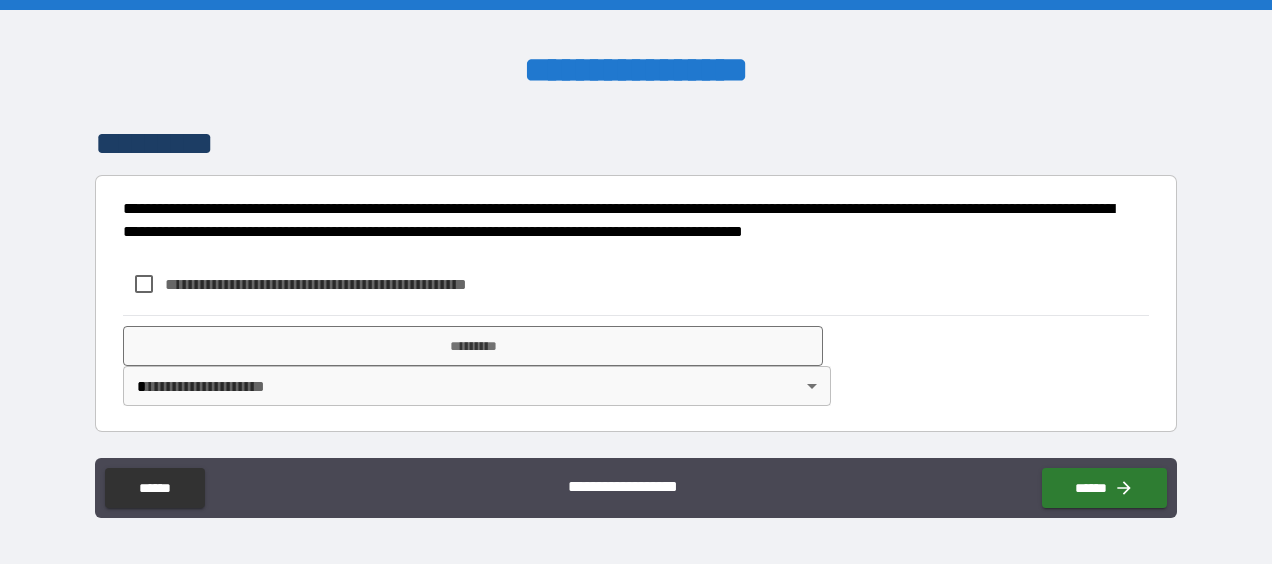 scroll, scrollTop: 938, scrollLeft: 0, axis: vertical 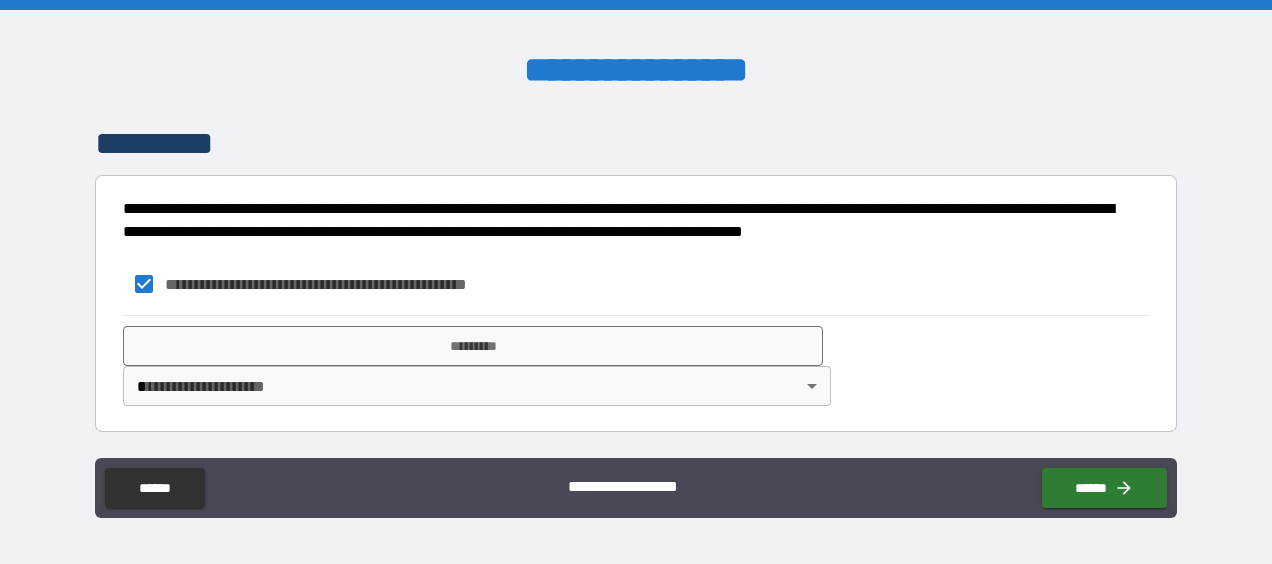 click on "**********" at bounding box center (636, 282) 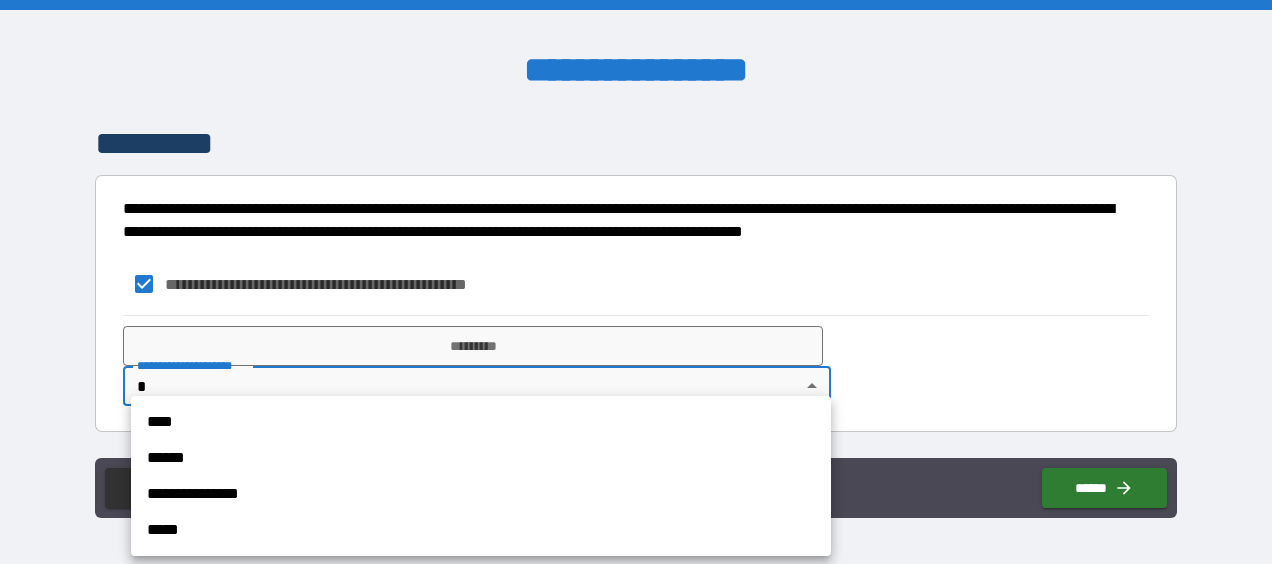 click on "****" at bounding box center [481, 422] 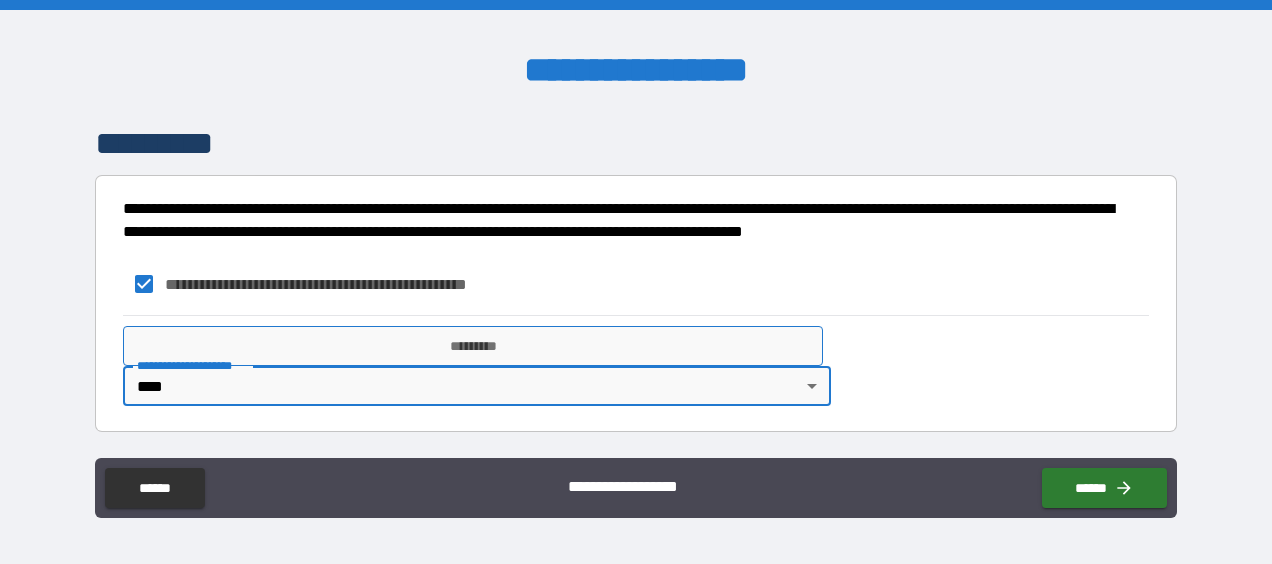 click on "*********" at bounding box center [473, 346] 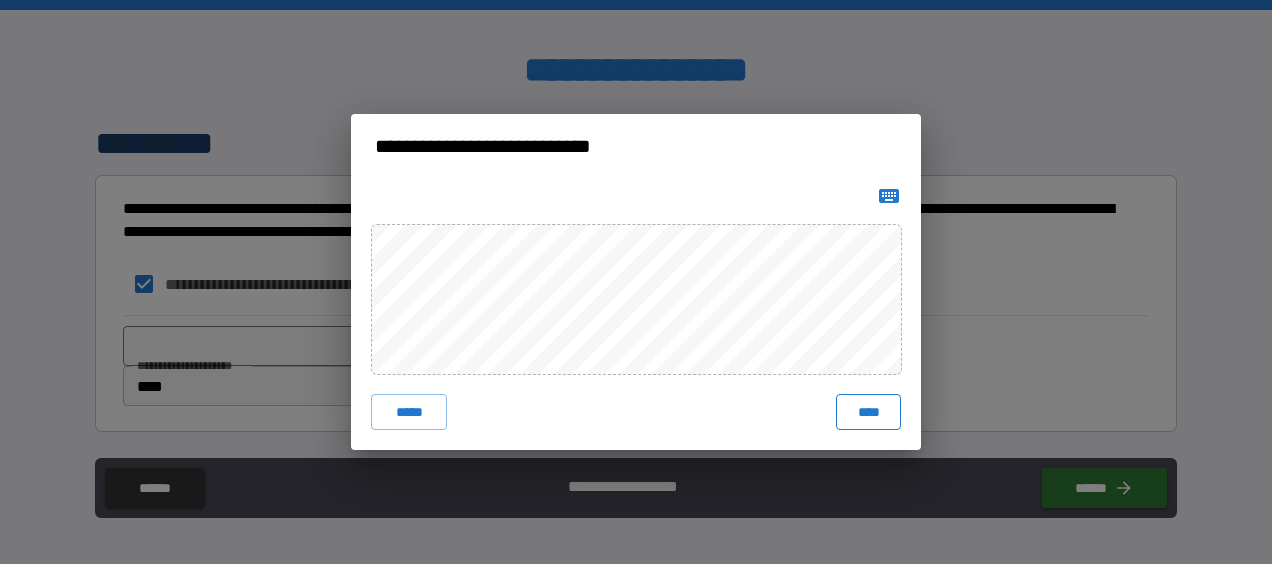 click on "****" at bounding box center (868, 412) 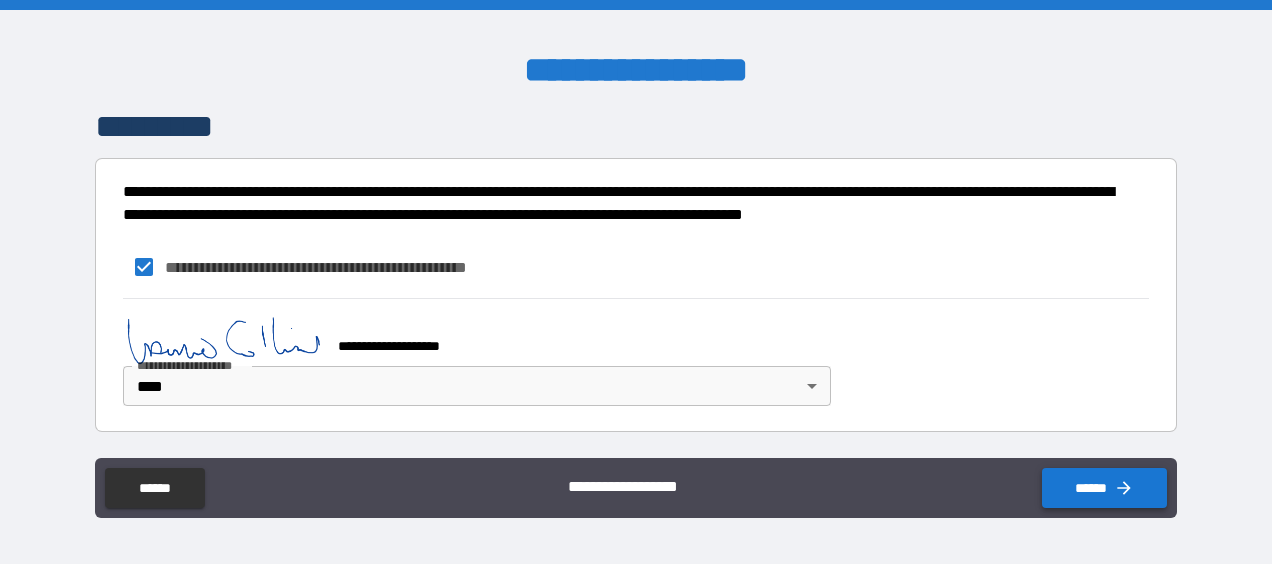 click on "******" at bounding box center (1104, 488) 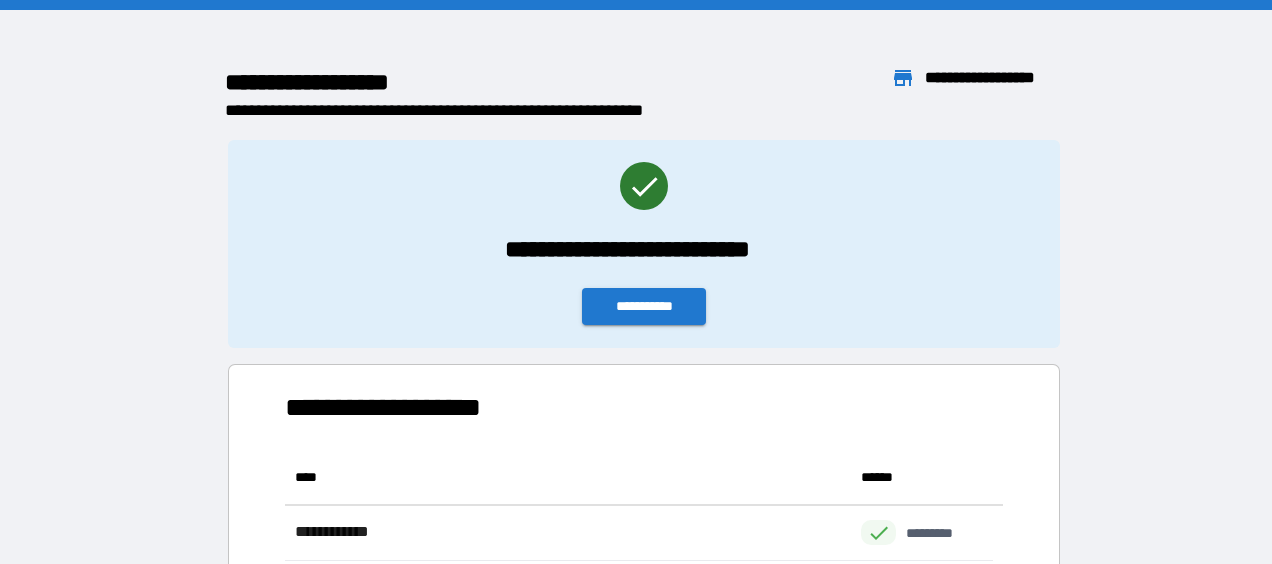 scroll, scrollTop: 16, scrollLeft: 16, axis: both 